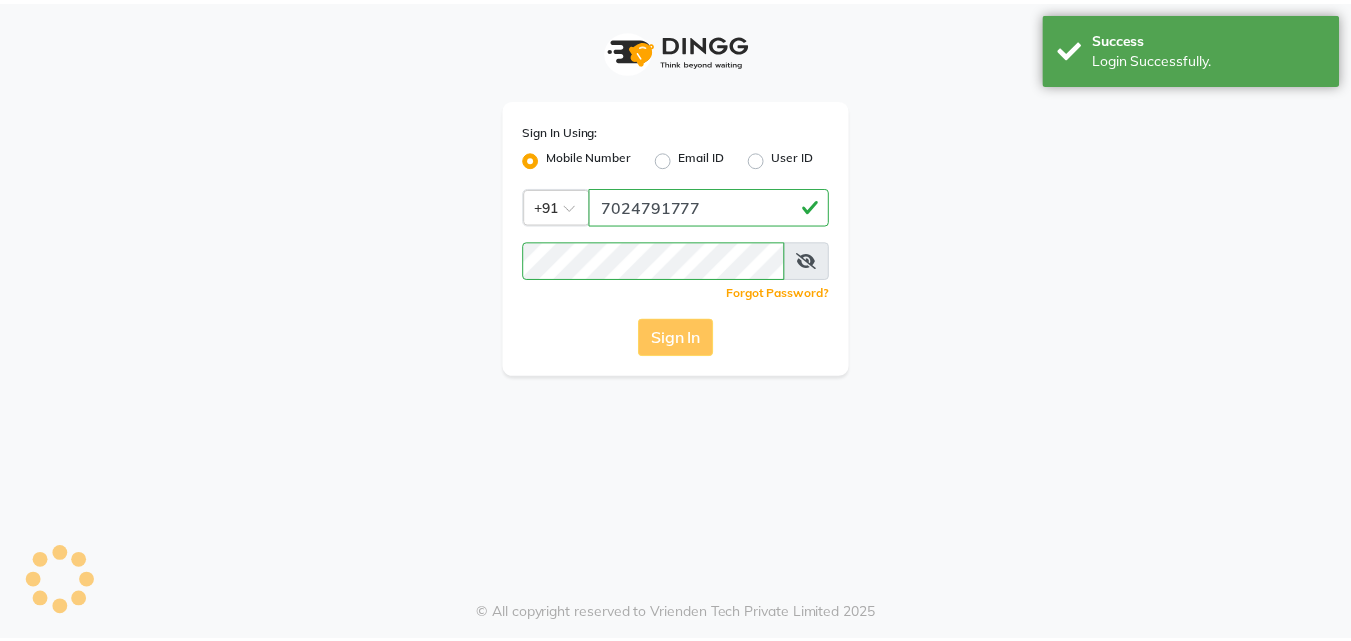 scroll, scrollTop: 0, scrollLeft: 0, axis: both 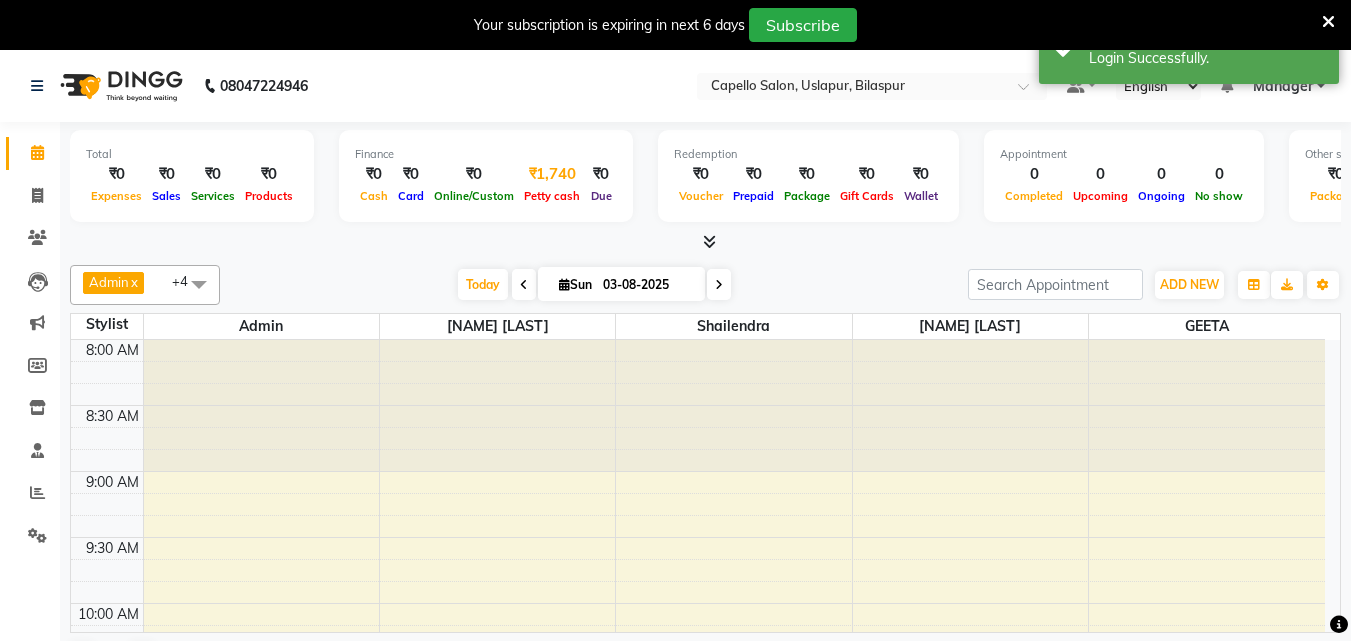 click on "₹1,740" at bounding box center [552, 174] 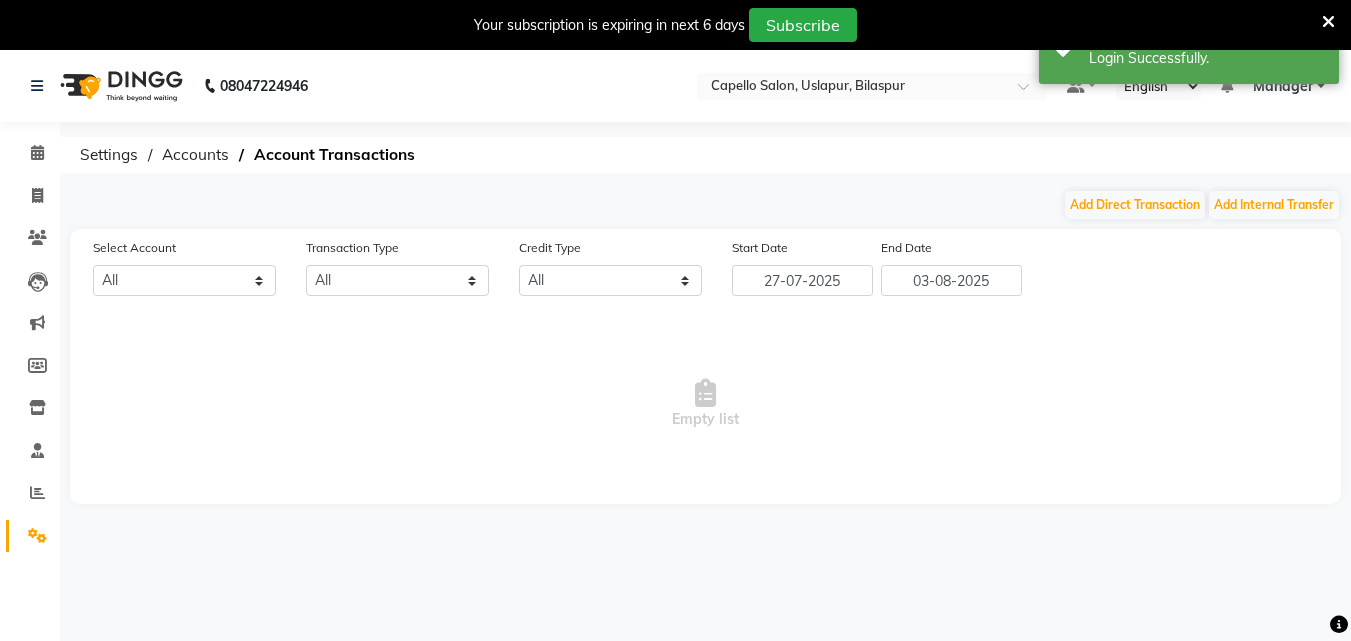 select on "3609" 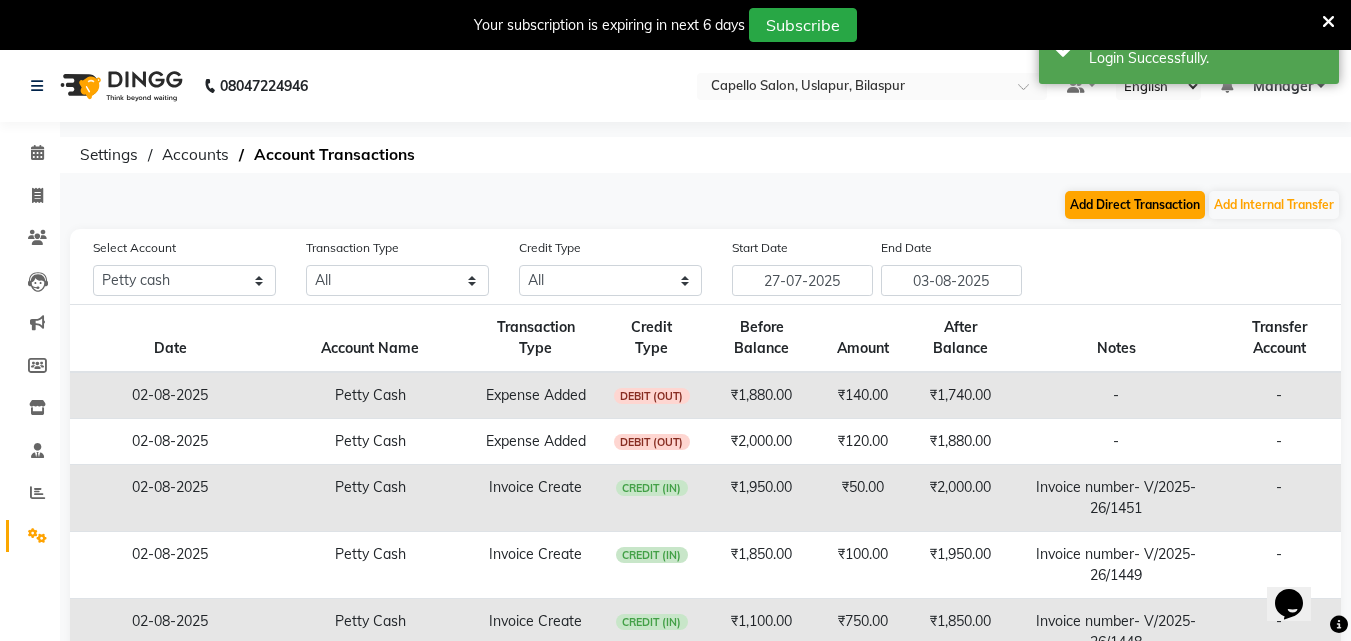 scroll, scrollTop: 0, scrollLeft: 0, axis: both 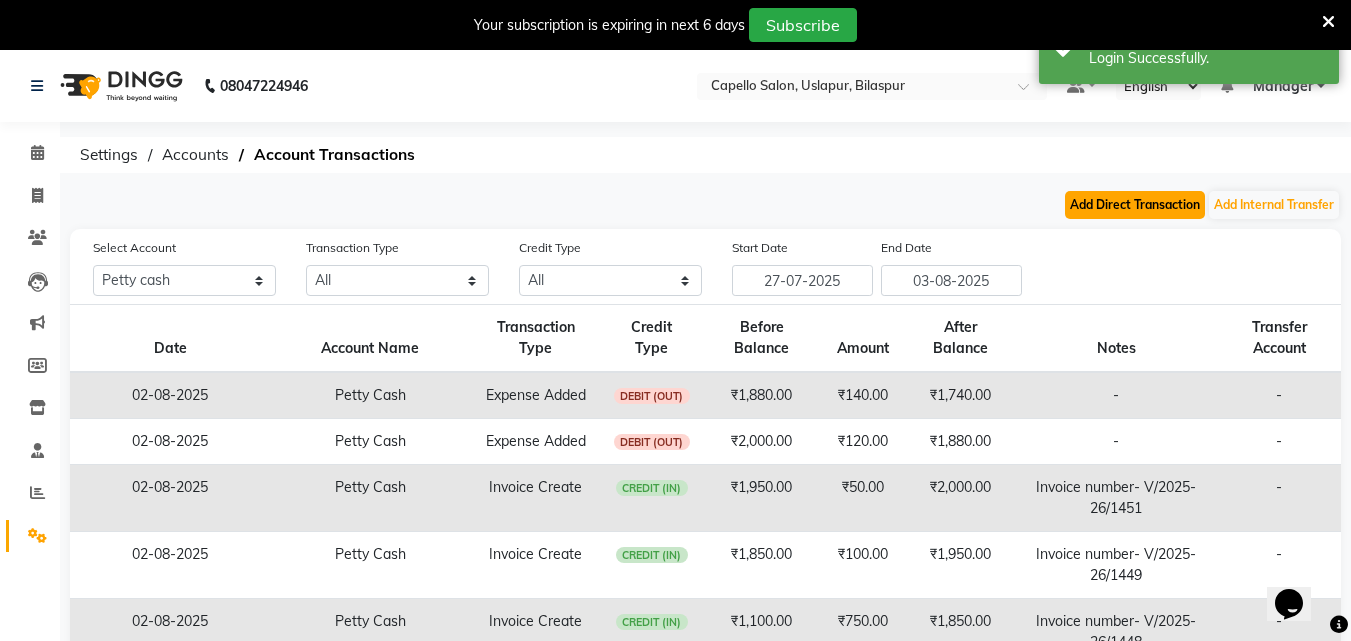 click on "Add Direct Transaction" 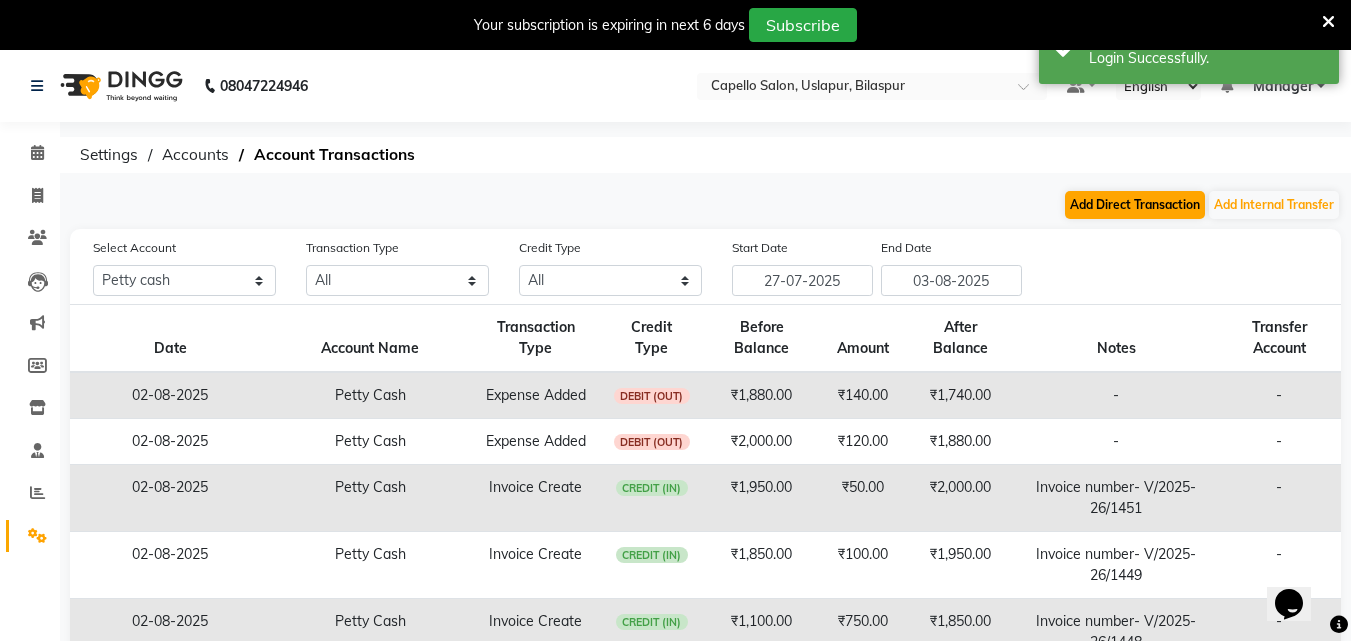 select on "direct" 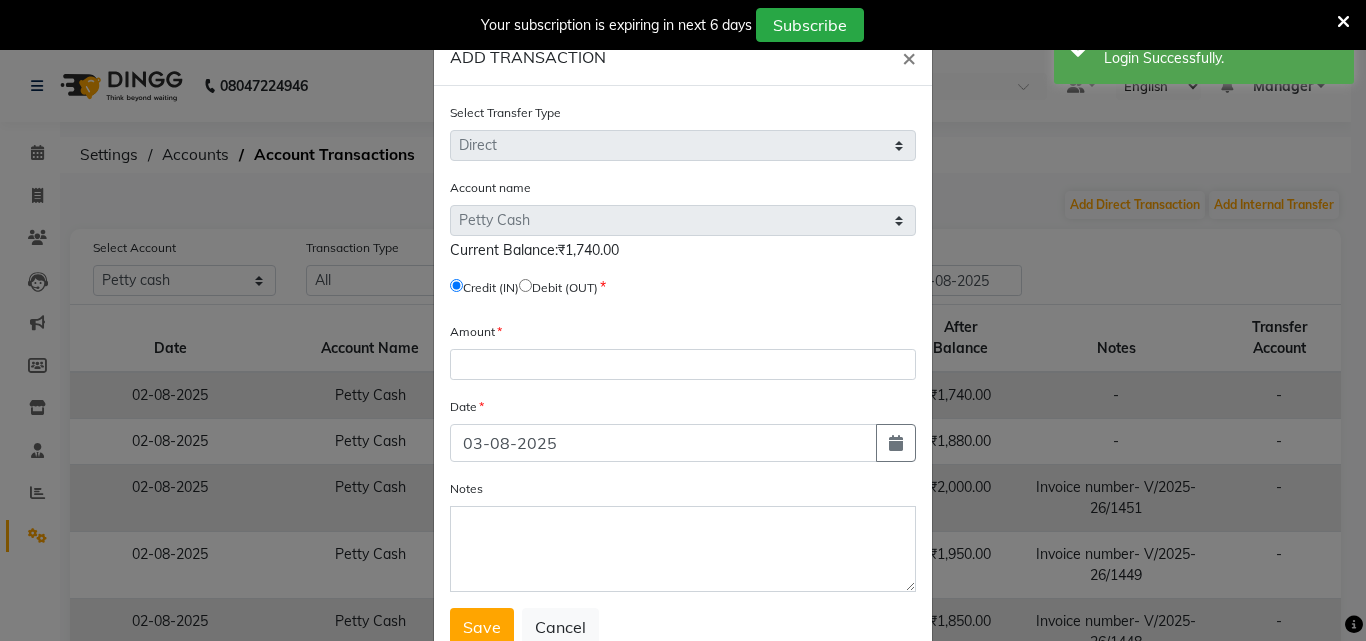 click 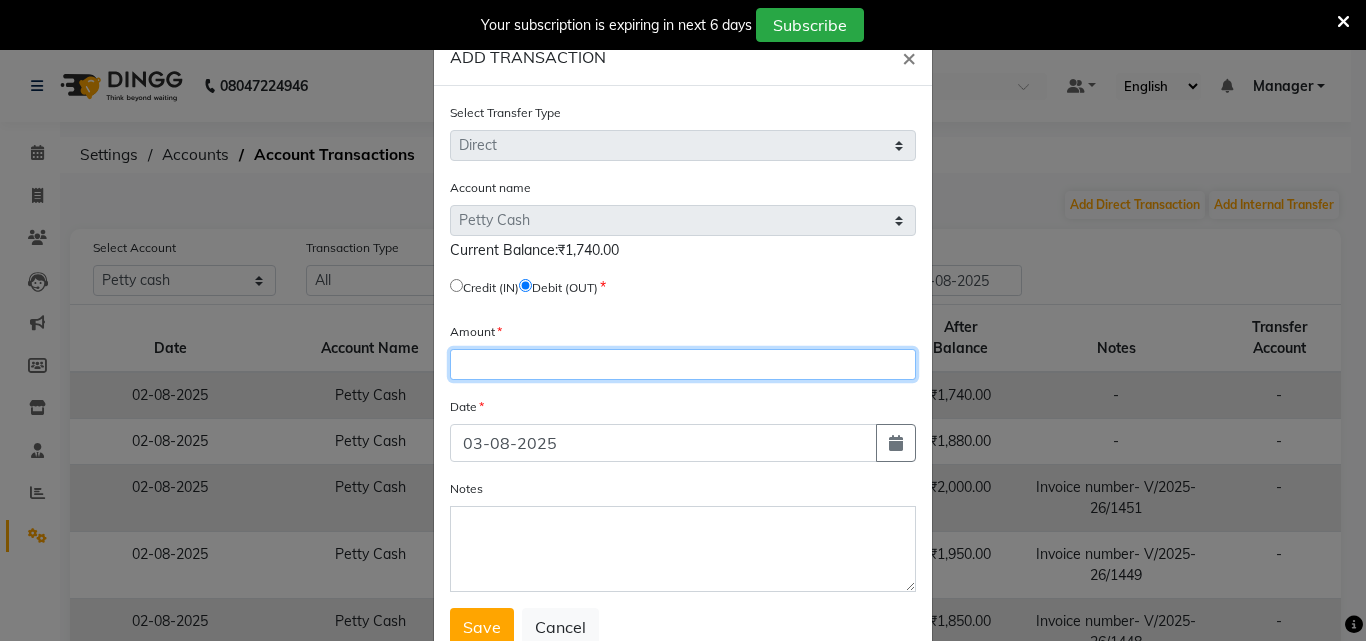click 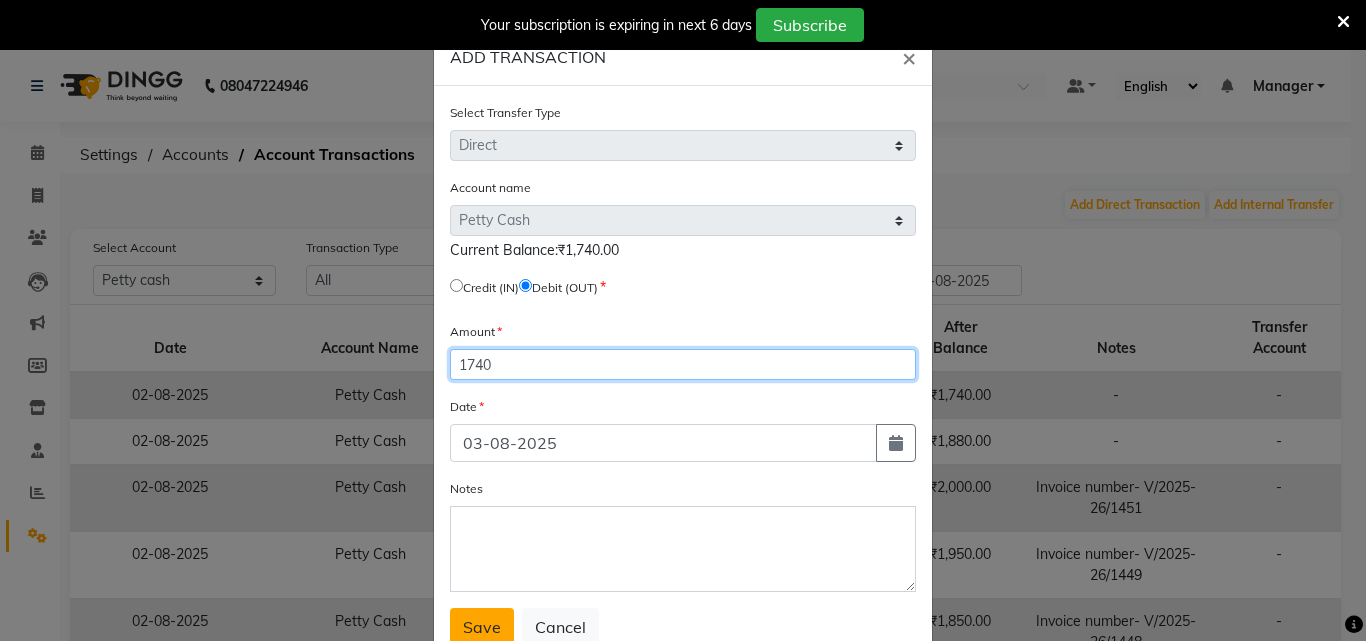 type on "1740" 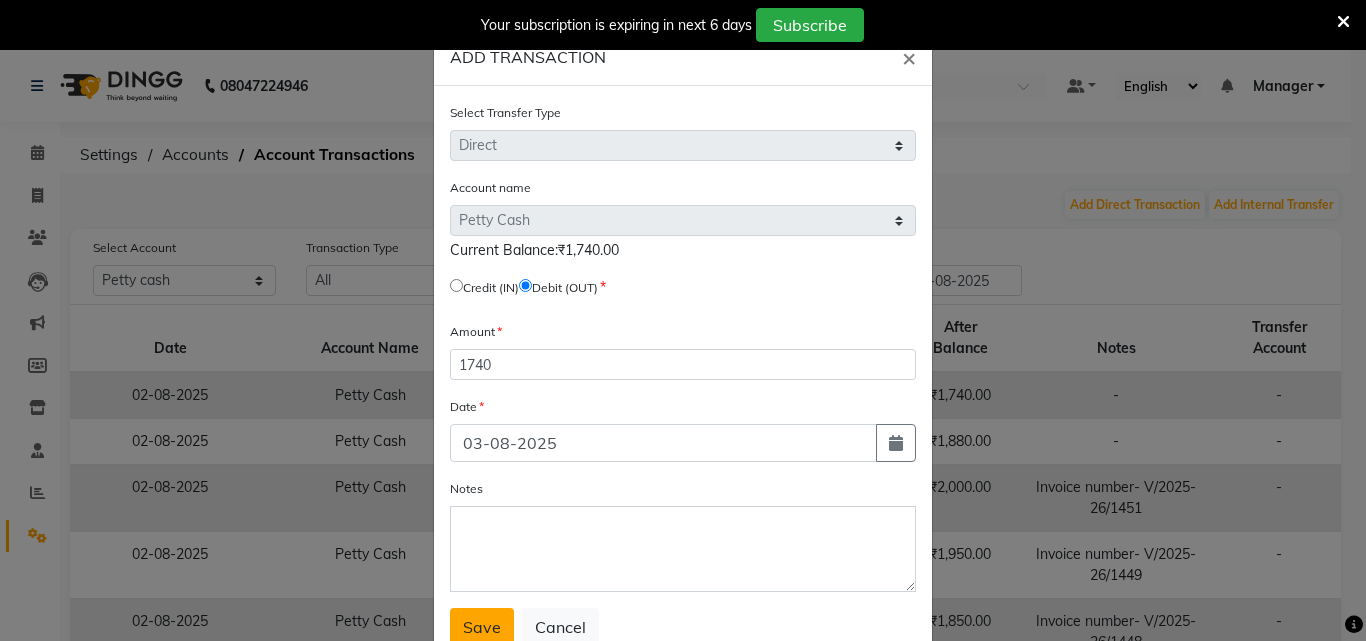 click on "Save" at bounding box center [482, 627] 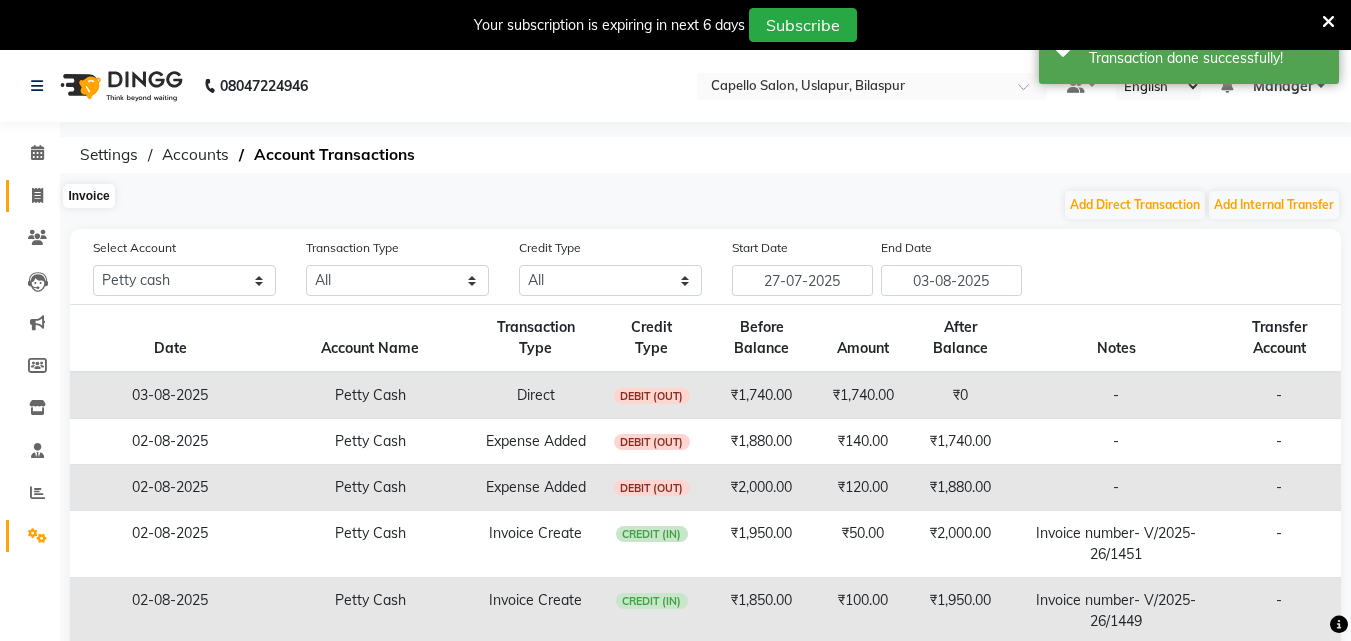 click 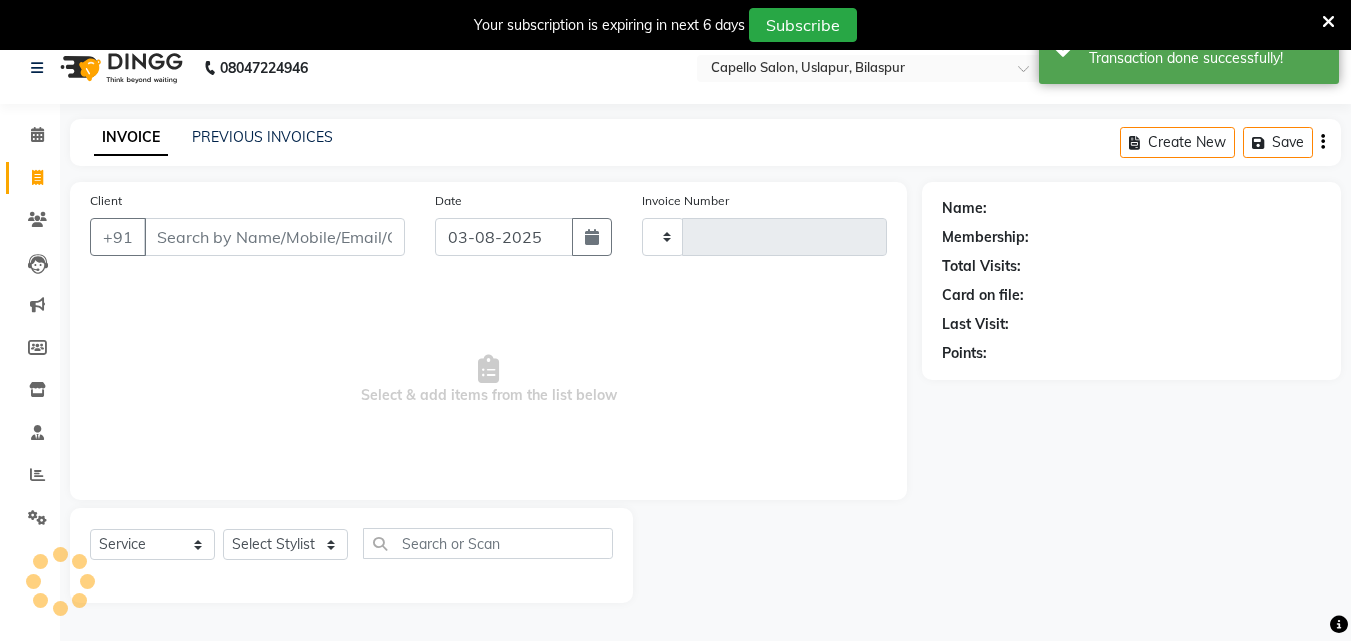type on "1454" 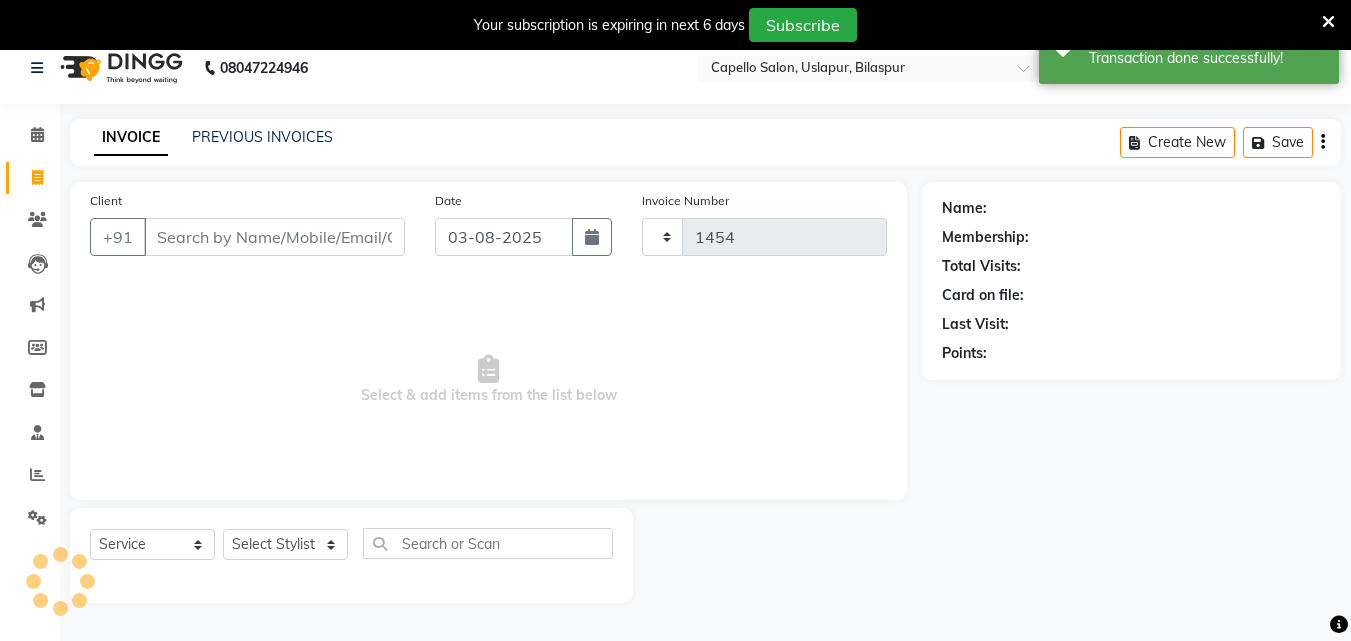 select on "4763" 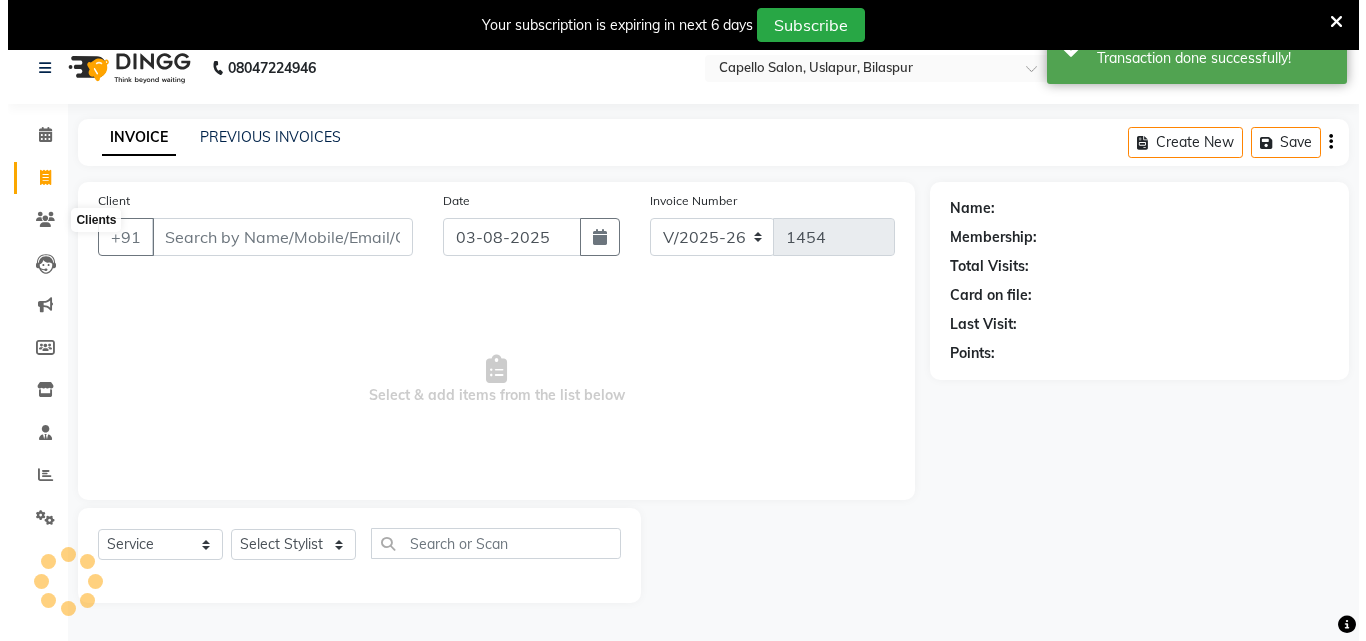 scroll, scrollTop: 50, scrollLeft: 0, axis: vertical 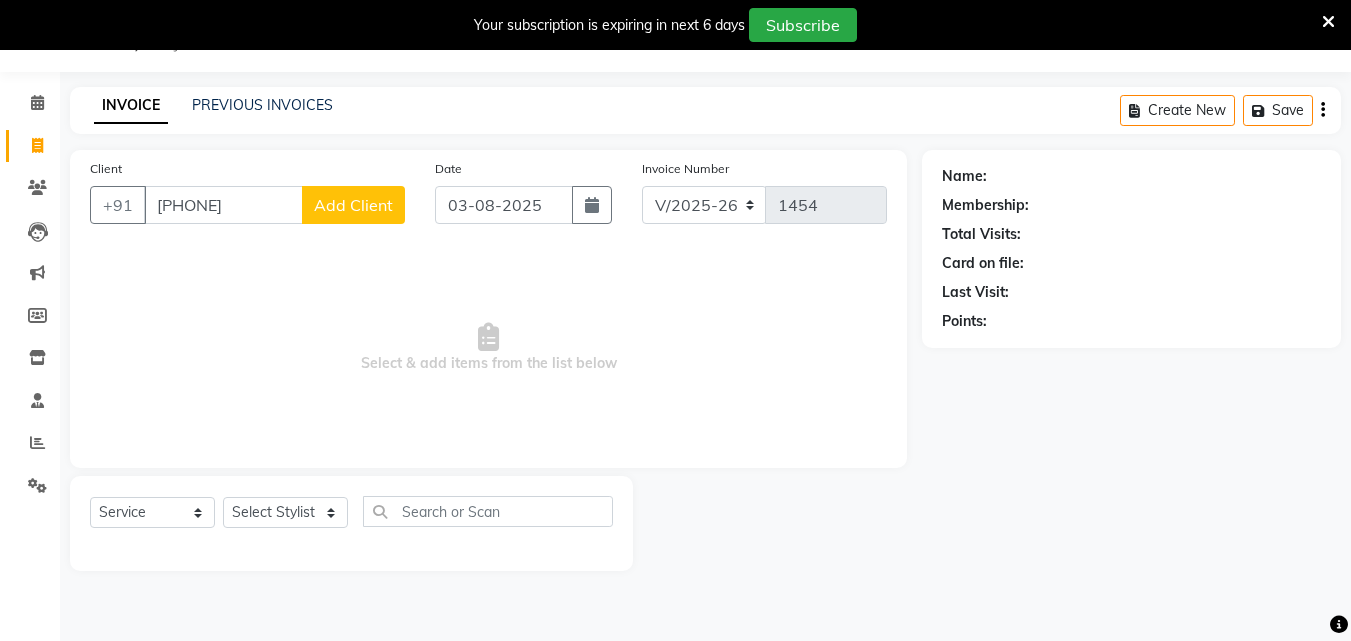 type on "[PHONE]" 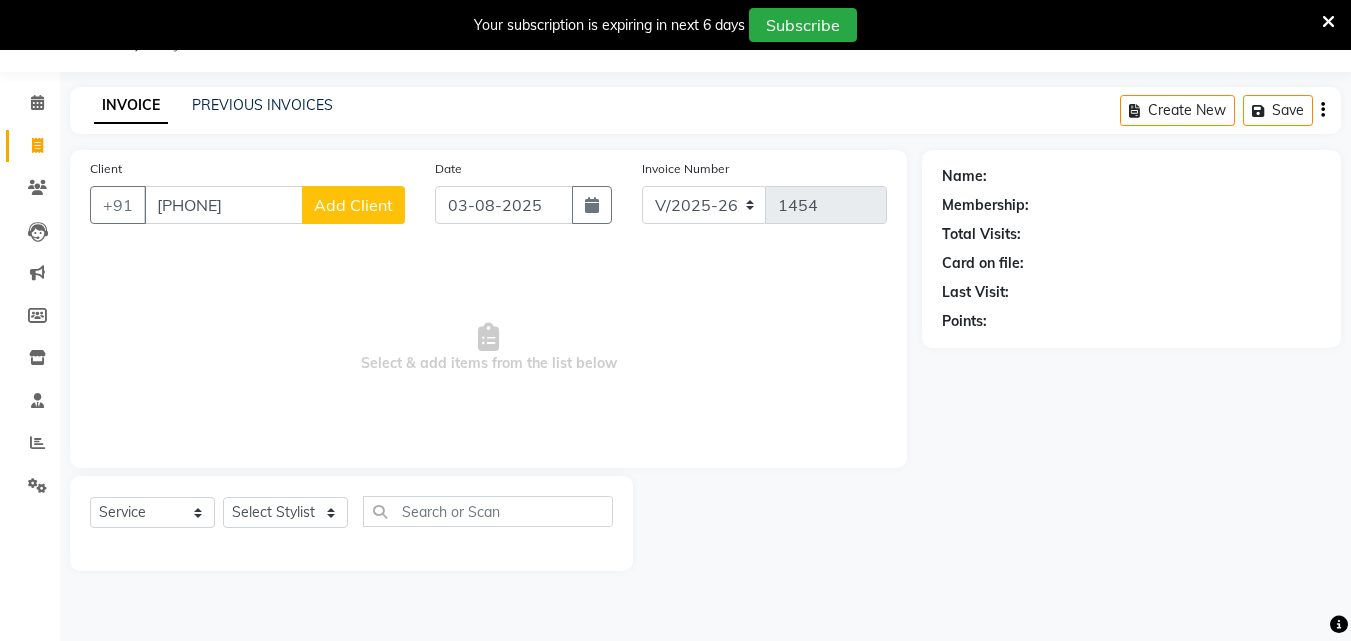 click on "Add Client" 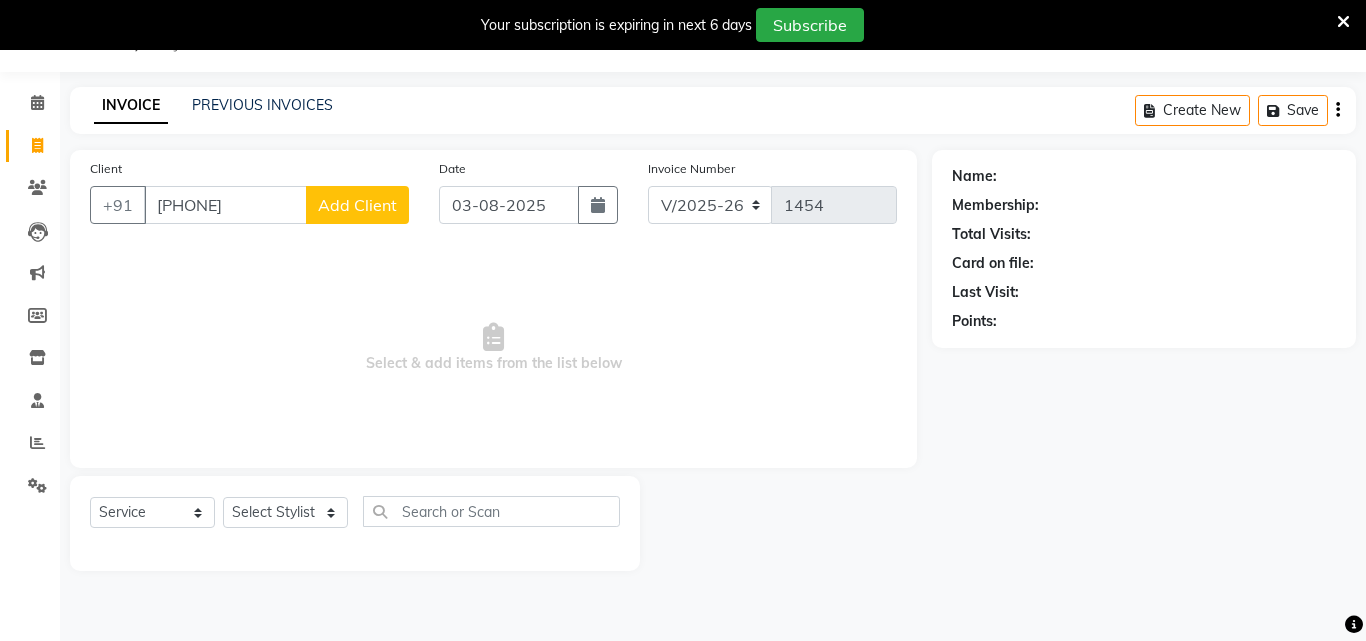 select on "22" 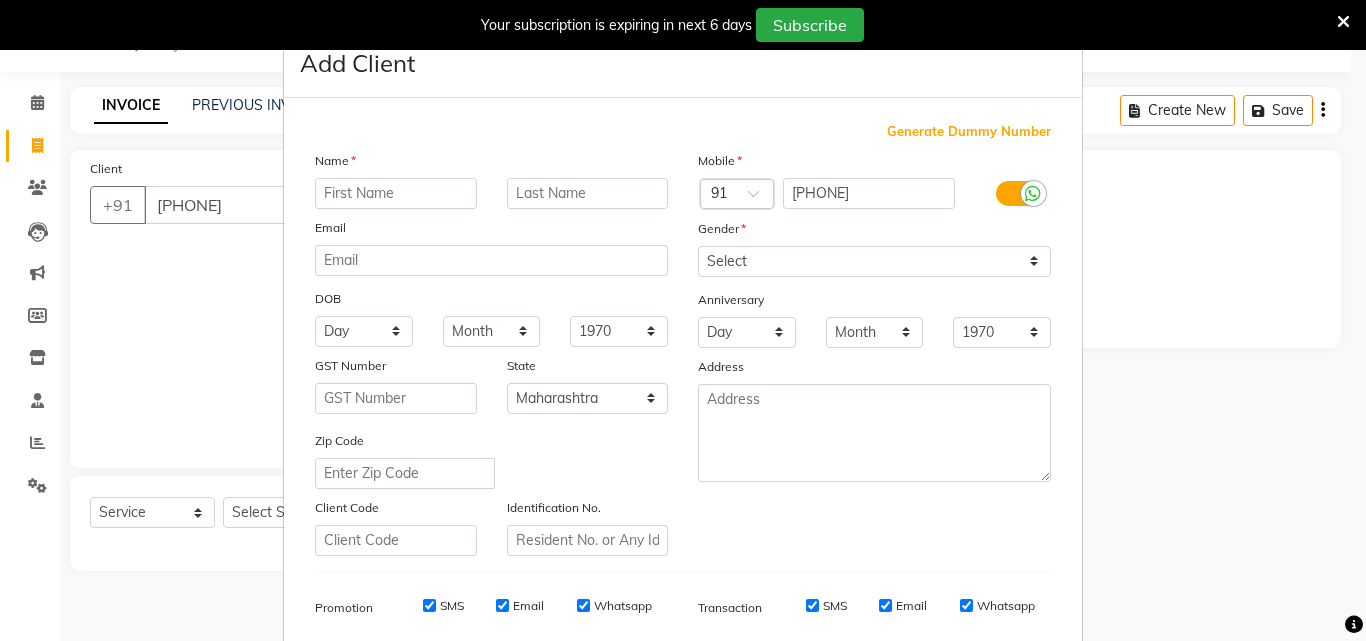 click on "Name Email DOB Day 01 02 03 04 05 06 07 08 09 10 11 12 13 14 15 16 17 18 19 20 21 22 23 24 25 26 27 28 29 30 31 Month January February March April May June July August September October November December 1940 1941 1942 1943 1944 1945 1946 1947 1948 1949 1950 1951 1952 1953 1954 1955 1956 1957 1958 1959 1960 1961 1962 1963 1964 1965 1966 1967 1968 1969 1970 1971 1972 1973 1974 1975 1976 1977 1978 1979 1980 1981 1982 1983 1984 1985 1986 1987 1988 1989 1990 1991 1992 1993 1994 1995 1996 1997 1998 1999 2000 2001 2002 2003 2004 2005 2006 2007 2008 2009 2010 2011 2012 2013 2014 2015 2016 2017 2018 2019 2020 2021 2022 2023 2024 GST Number State Select Andaman and Nicobar Islands Andhra Pradesh Arunachal Pradesh Assam Bihar Chandigarh Chhattisgarh Dadra and Nagar Haveli Daman and Diu Delhi Goa Gujarat Haryana Himachal Pradesh Jammu and Kashmir Jharkhand Karnataka Kerala Lakshadweep Madhya Pradesh Maharashtra Manipur Meghalaya Mizoram Nagaland Odisha Pondicherry Punjab Rajasthan Sikkim Tamil Nadu Telangana Tripura" at bounding box center [491, 353] 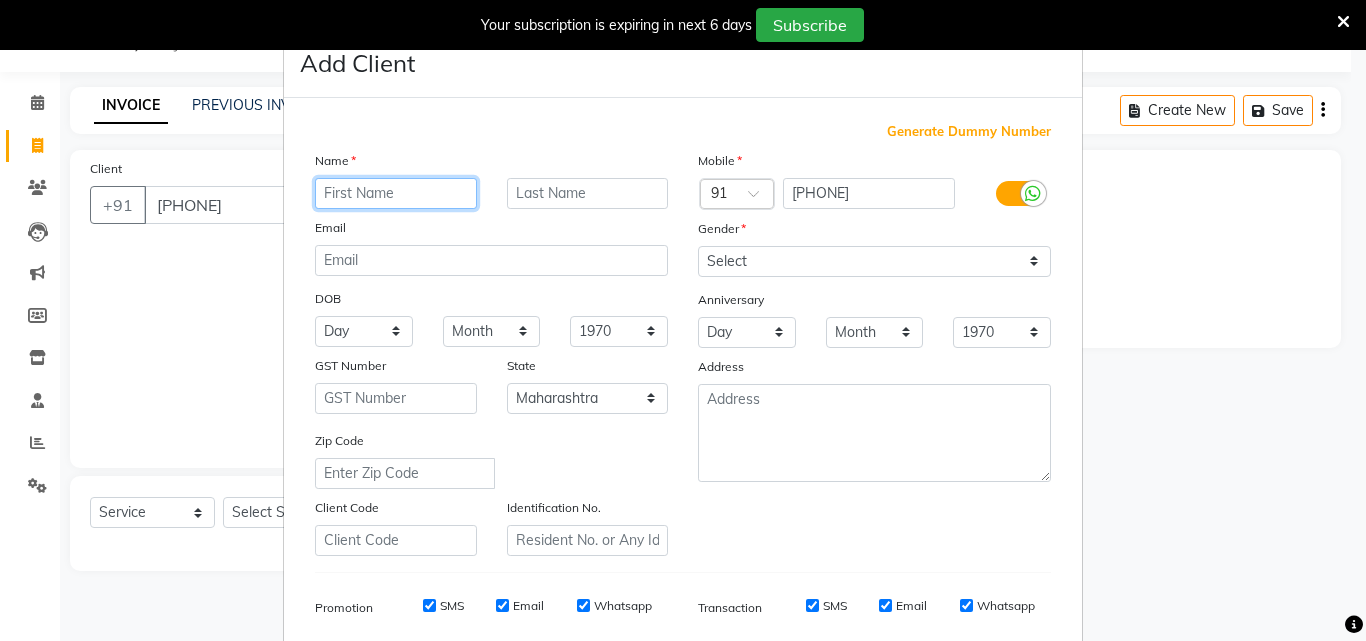click at bounding box center (396, 193) 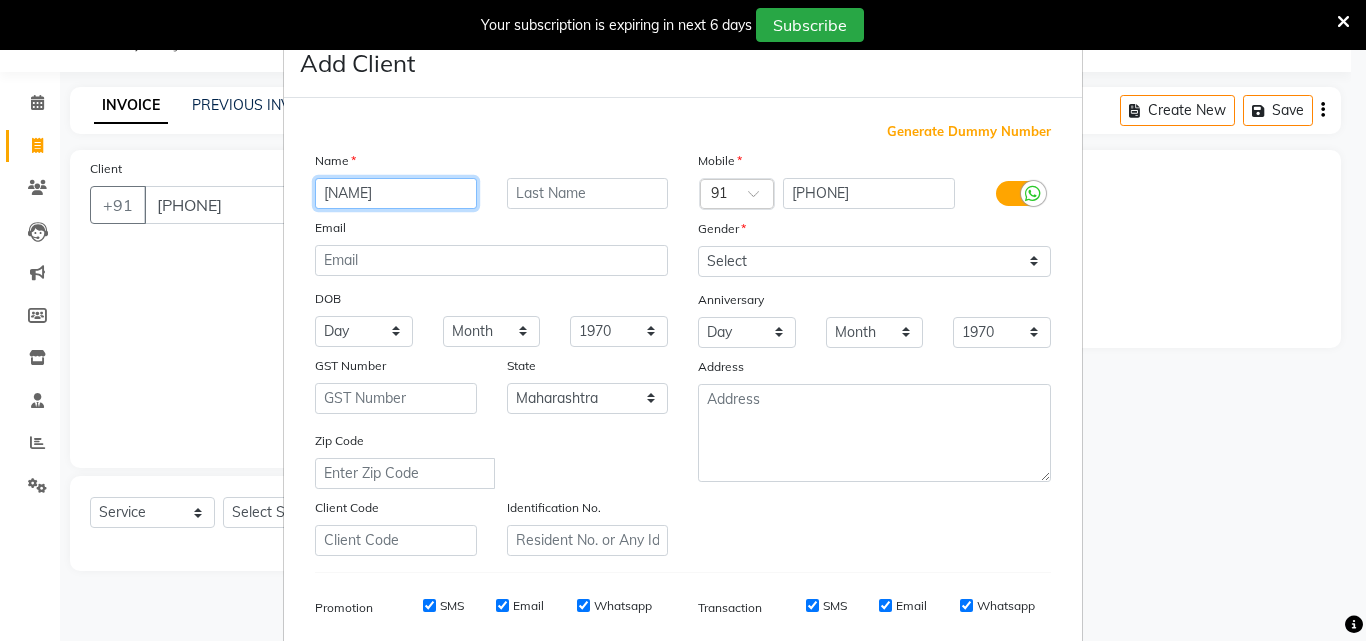 type on "[NAME]" 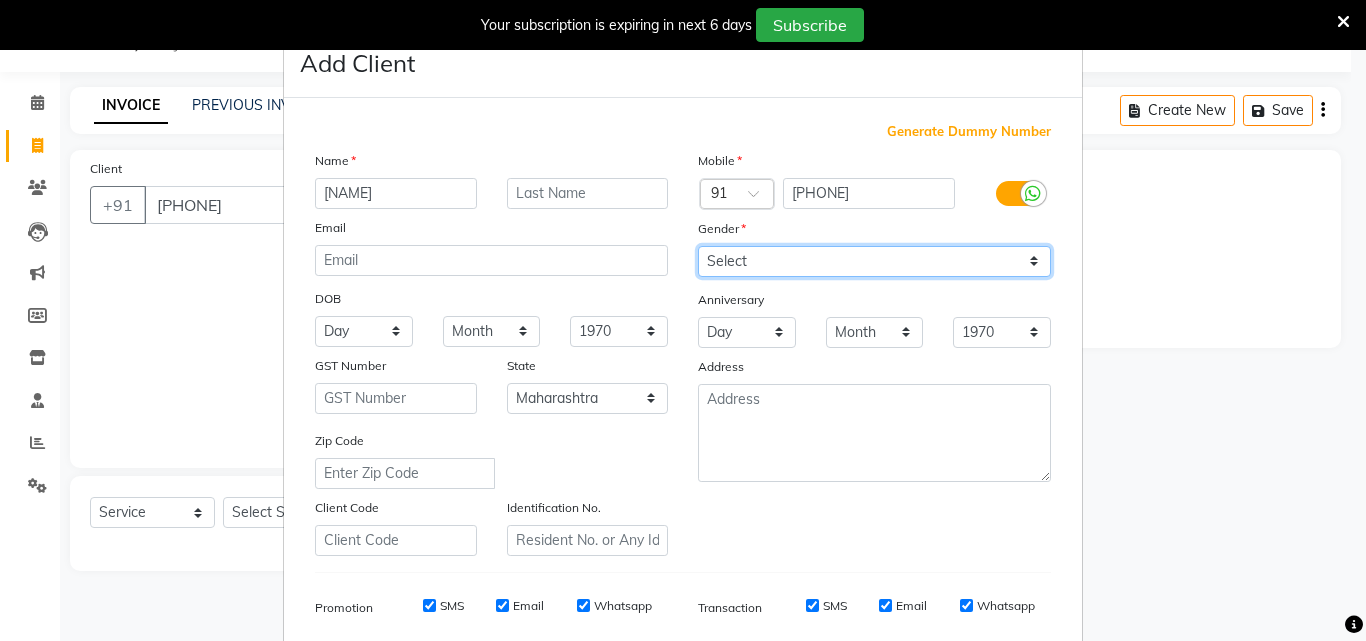 click on "Select Male Female Other Prefer Not To Say" at bounding box center (874, 261) 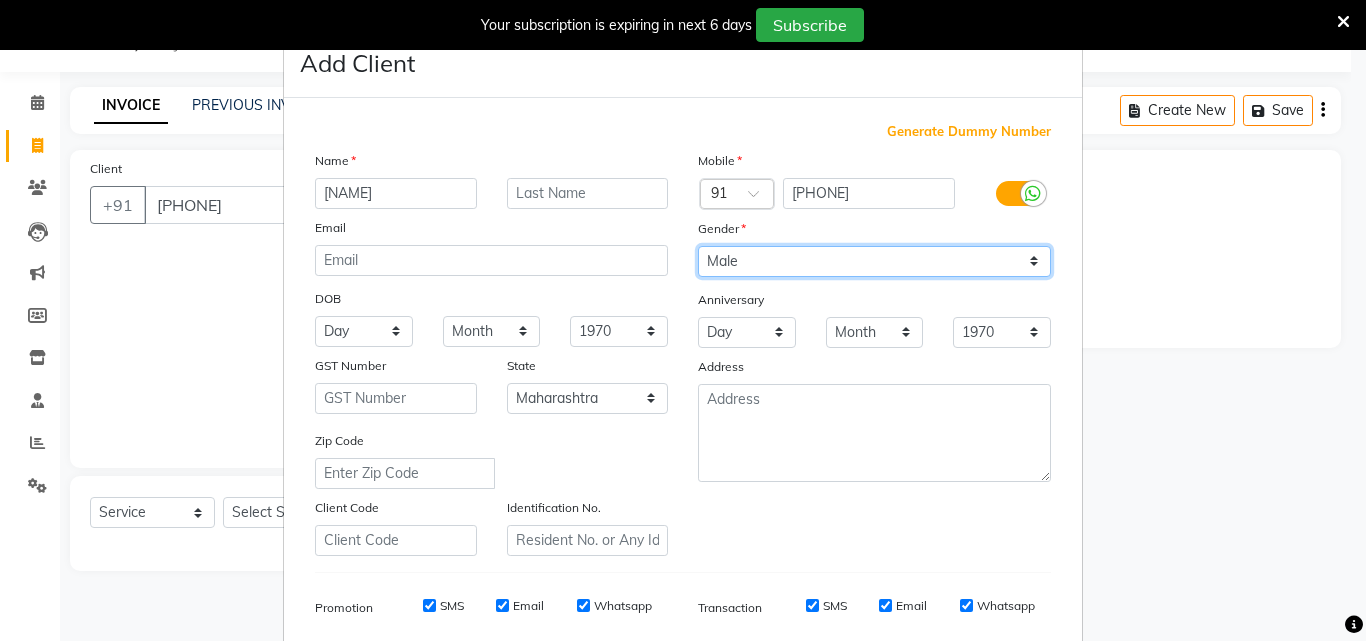 click on "Select Male Female Other Prefer Not To Say" at bounding box center [874, 261] 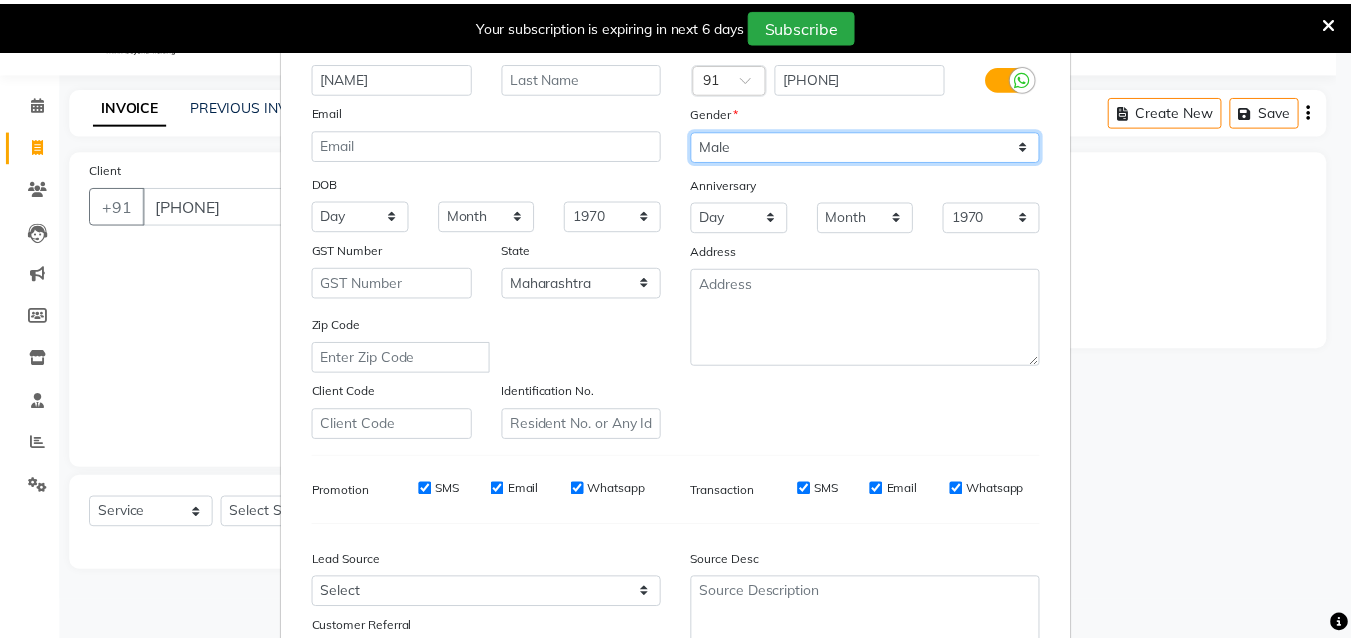 scroll, scrollTop: 282, scrollLeft: 0, axis: vertical 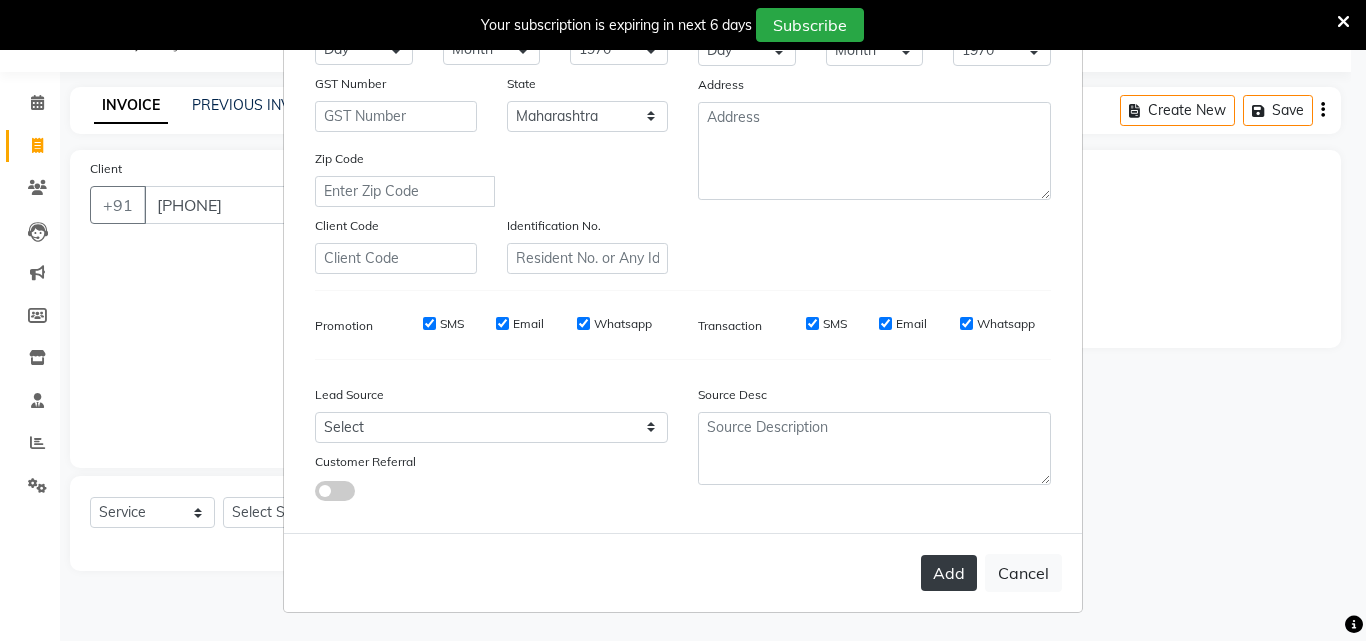 click on "Add" at bounding box center [949, 573] 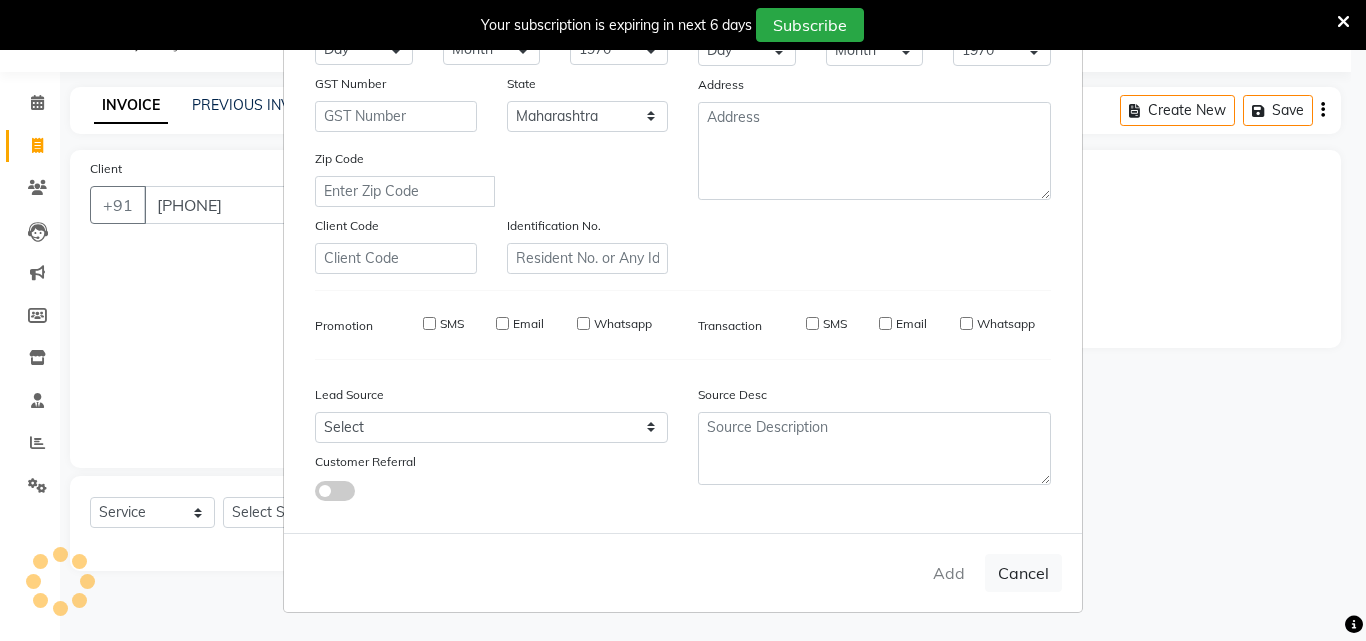 type 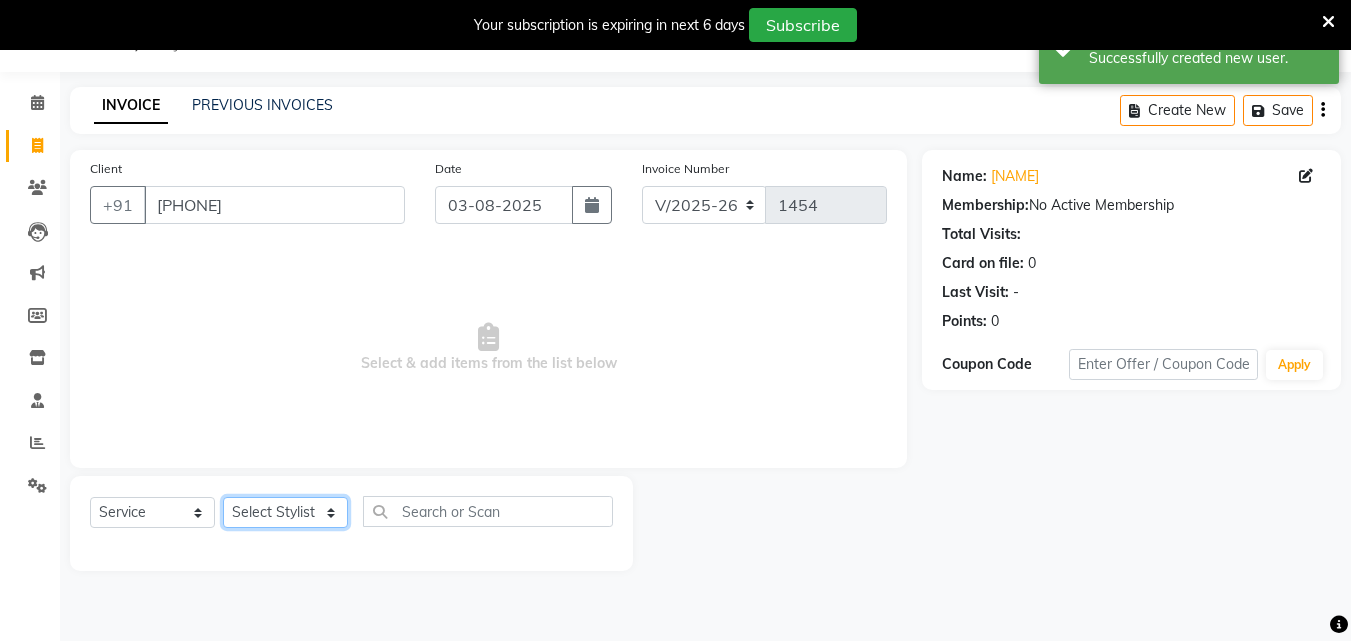 drag, startPoint x: 314, startPoint y: 515, endPoint x: 153, endPoint y: 195, distance: 358.2192 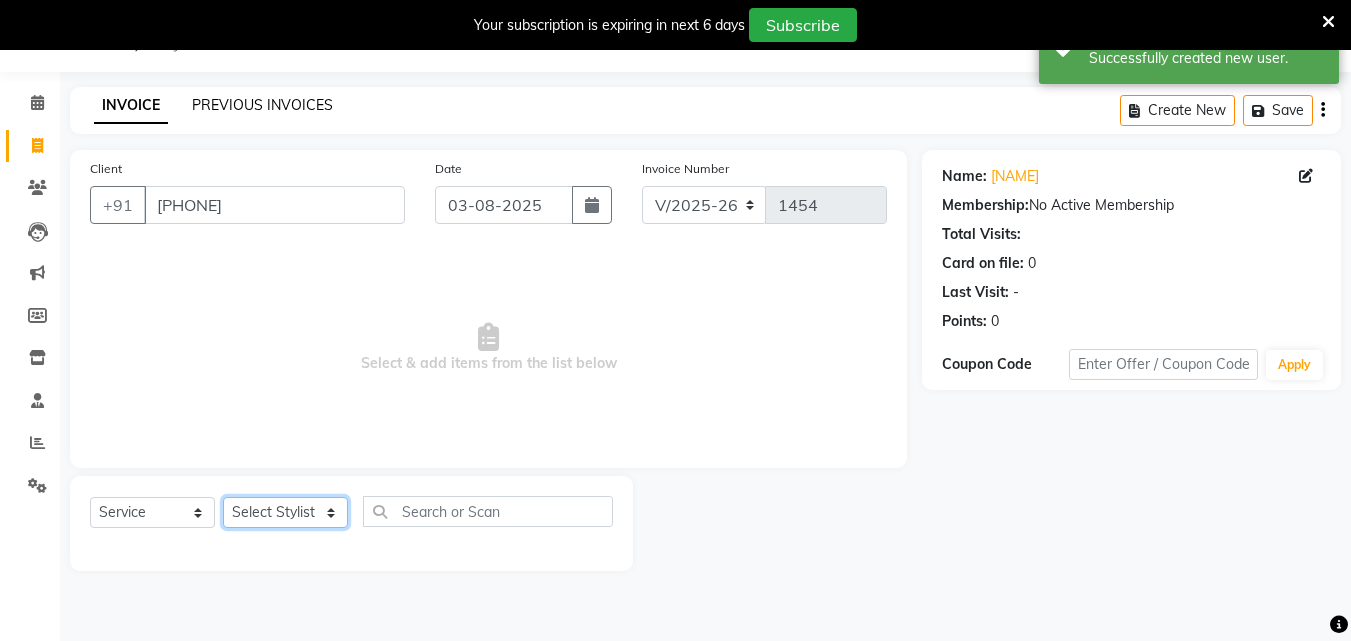 select on "68244" 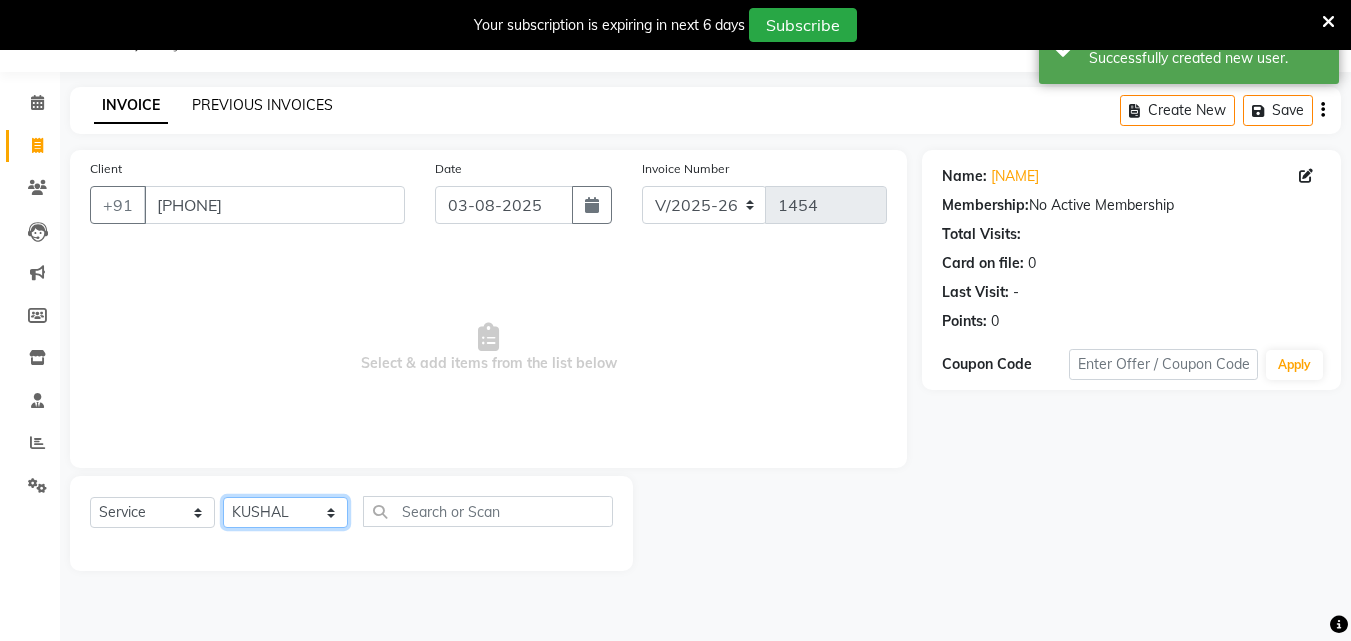 click on "Select Stylist Admin anish shirwash ANJALI CHAKRDHARI Arvind Ankar GEETA KIRAN SAHU KUSHAL Manager mukesh Rajesh Ankar Renuka Sahu SAKSHI SATYAM shailendra SOURABH vishal" 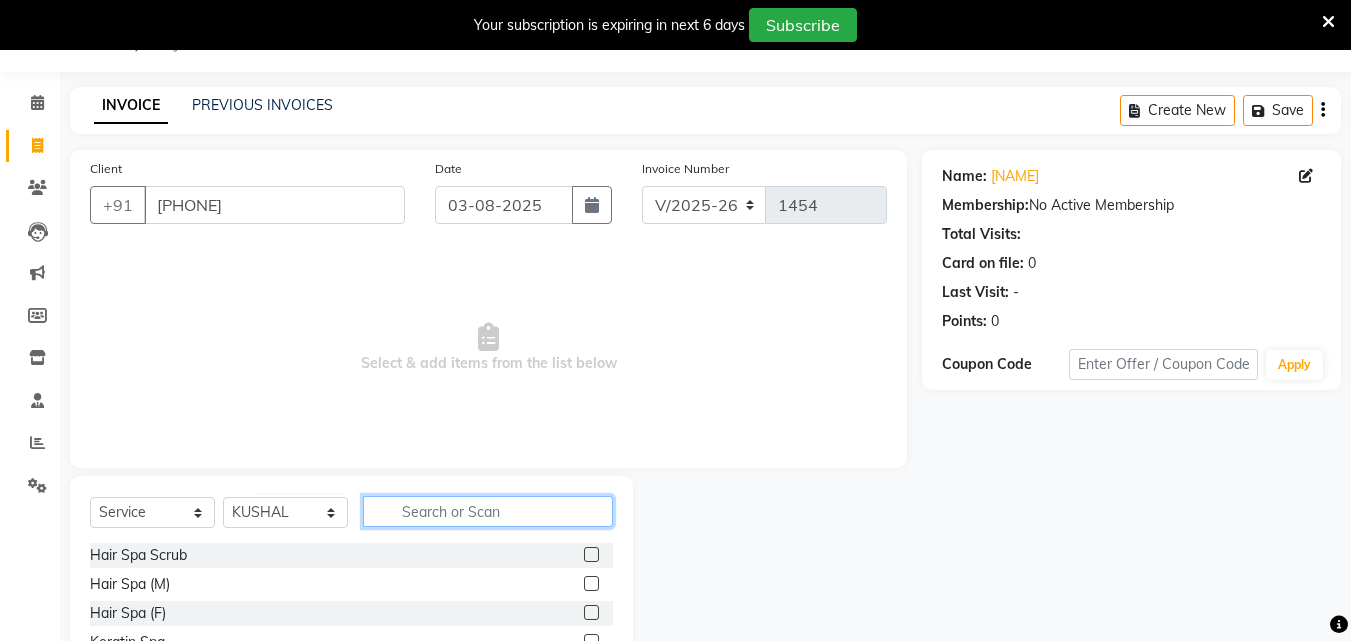 click 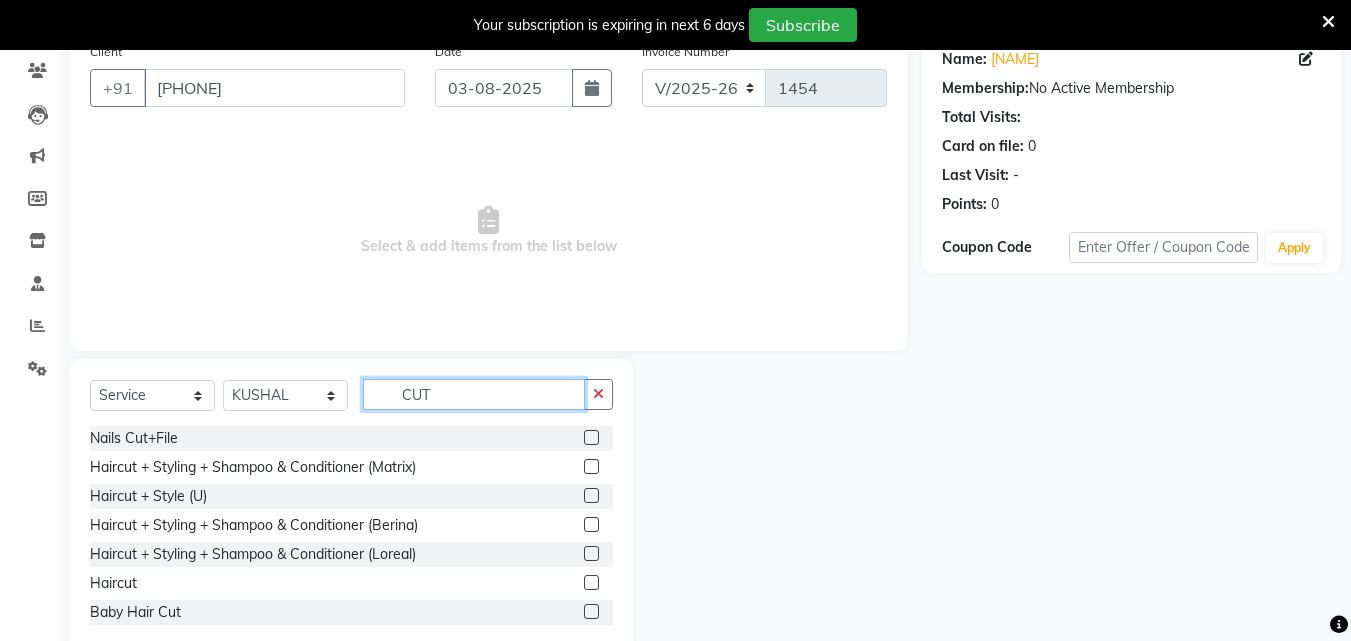 scroll, scrollTop: 210, scrollLeft: 0, axis: vertical 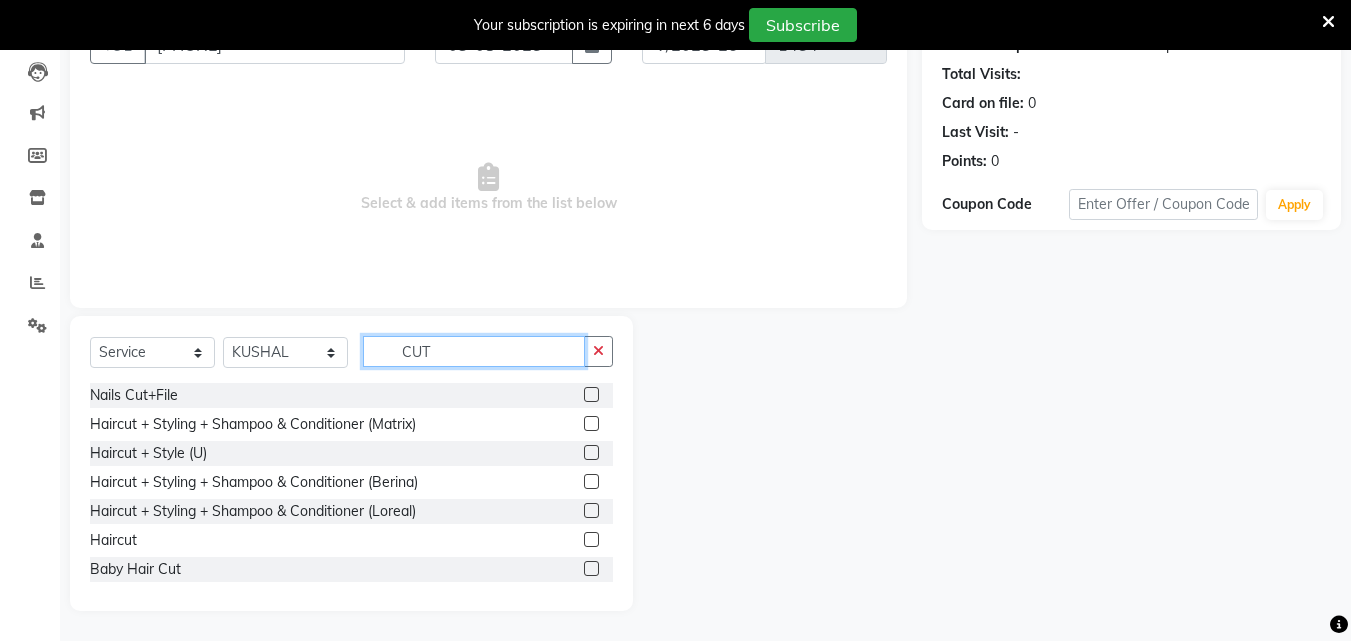 type on "CUT" 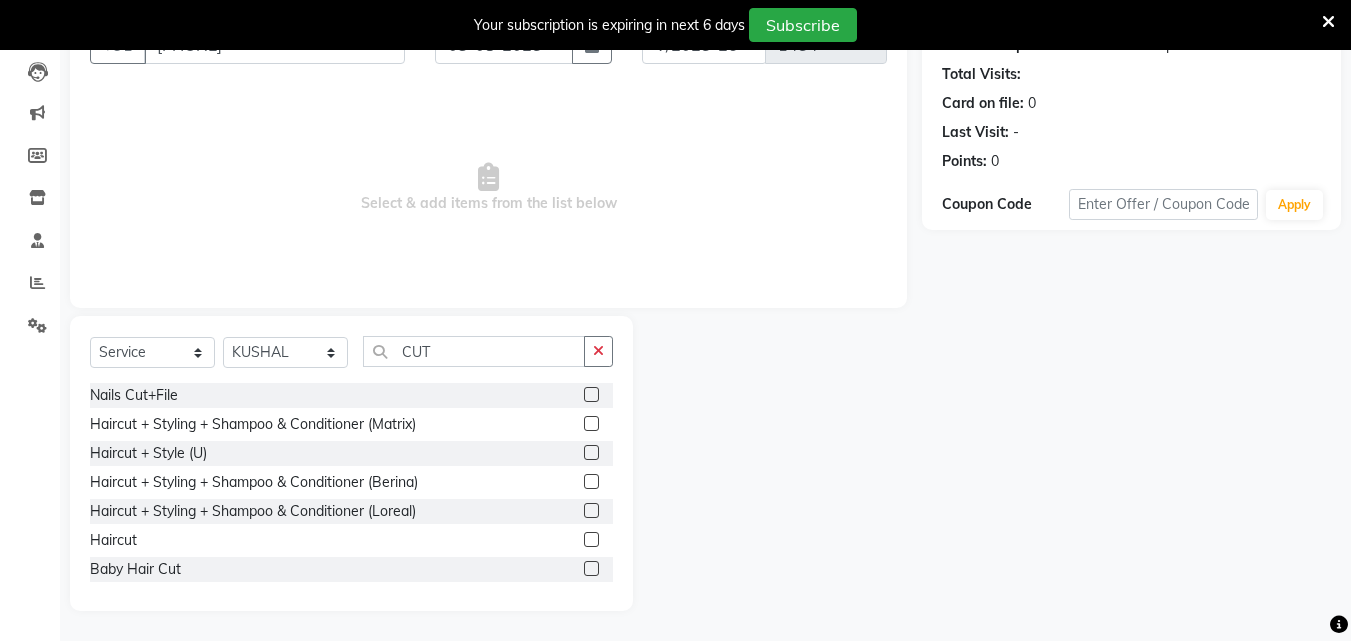 drag, startPoint x: 578, startPoint y: 537, endPoint x: 521, endPoint y: 297, distance: 246.6759 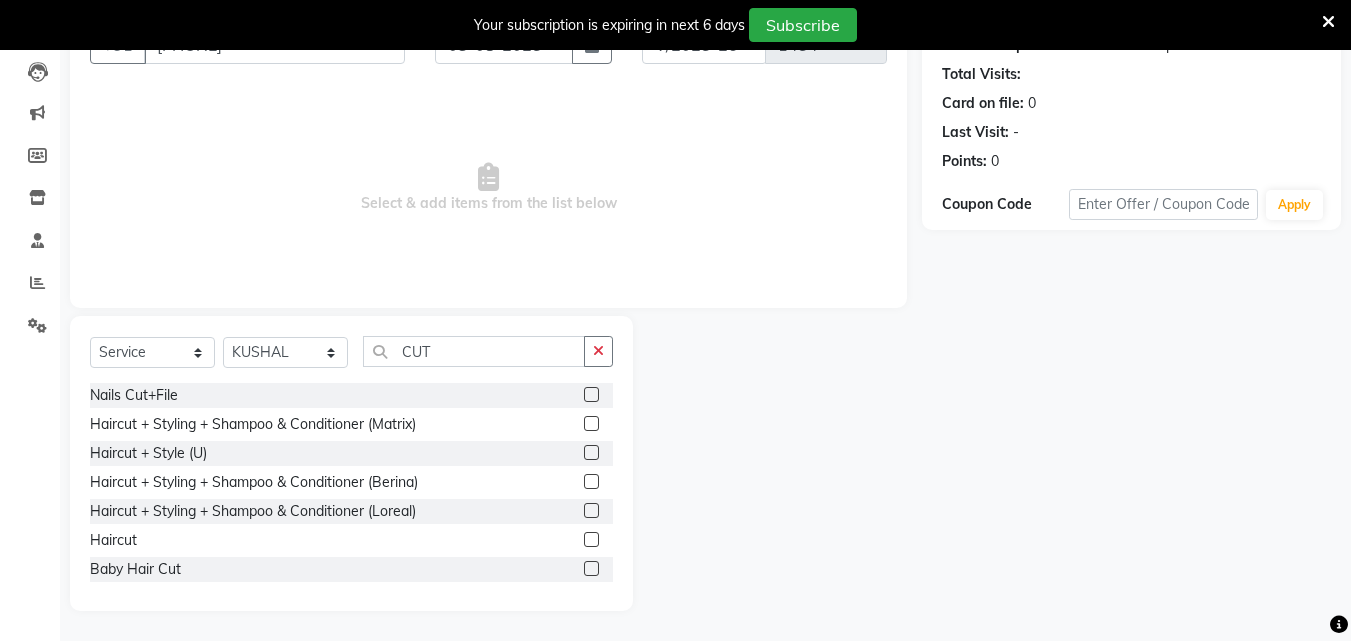 click 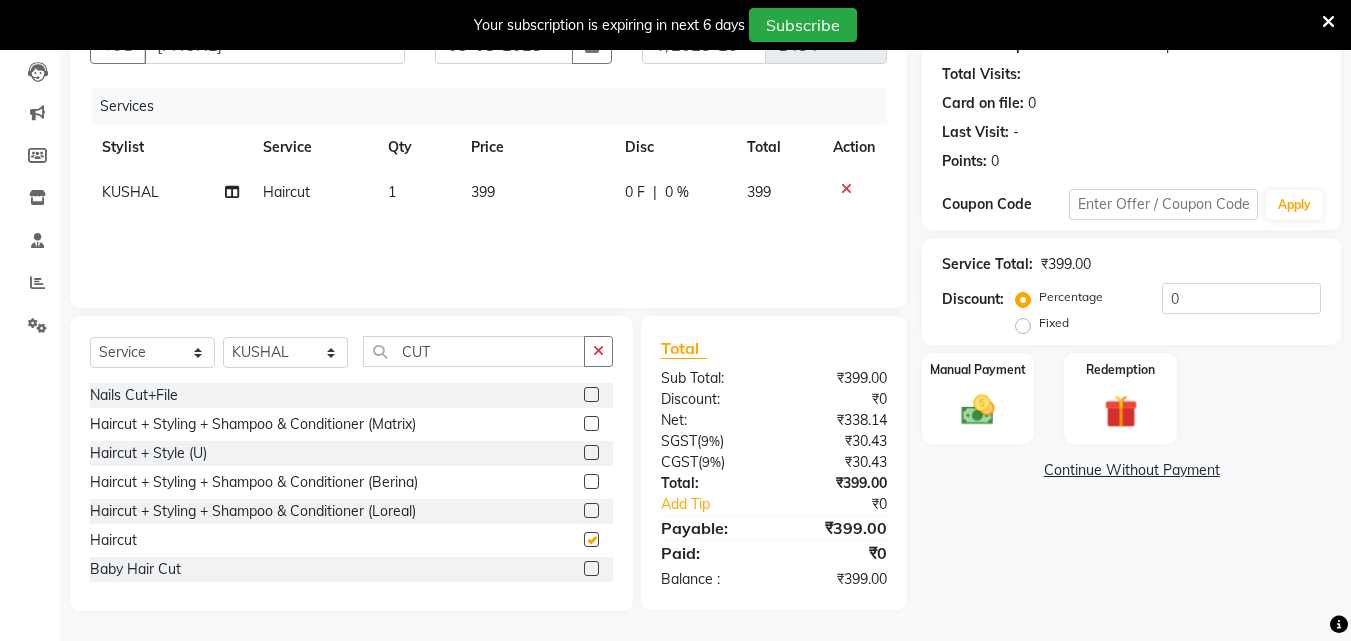 checkbox on "false" 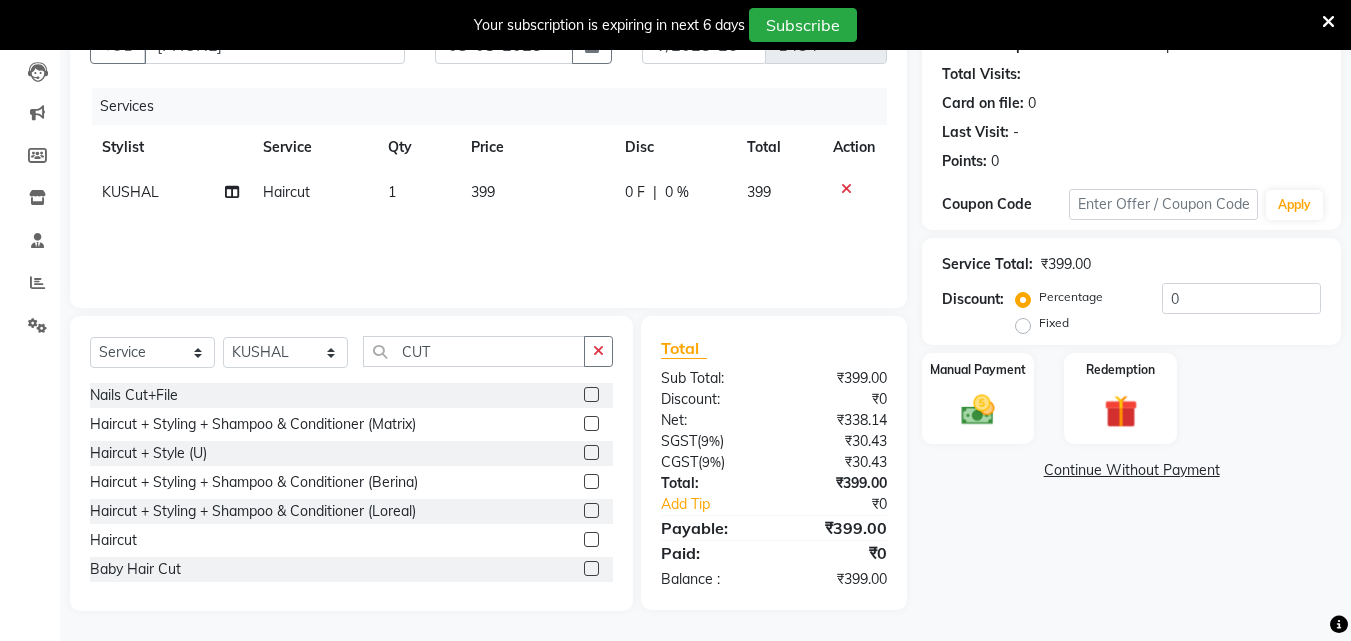 click on "399" 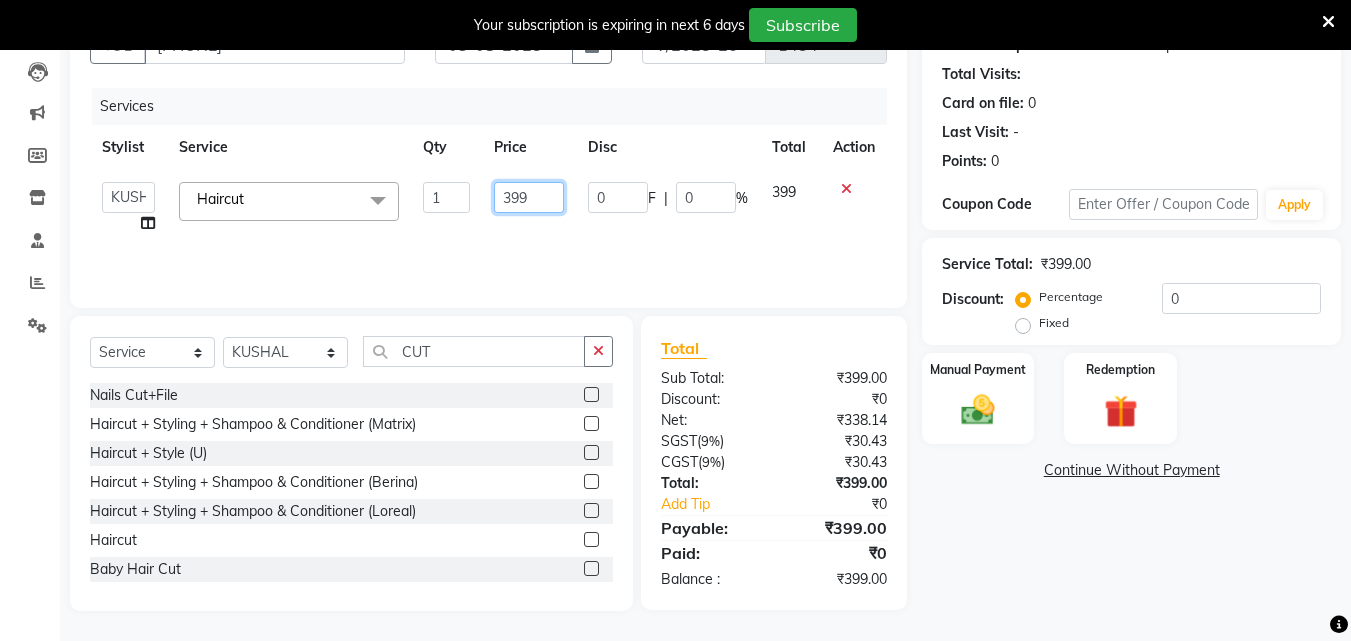 click on "399" 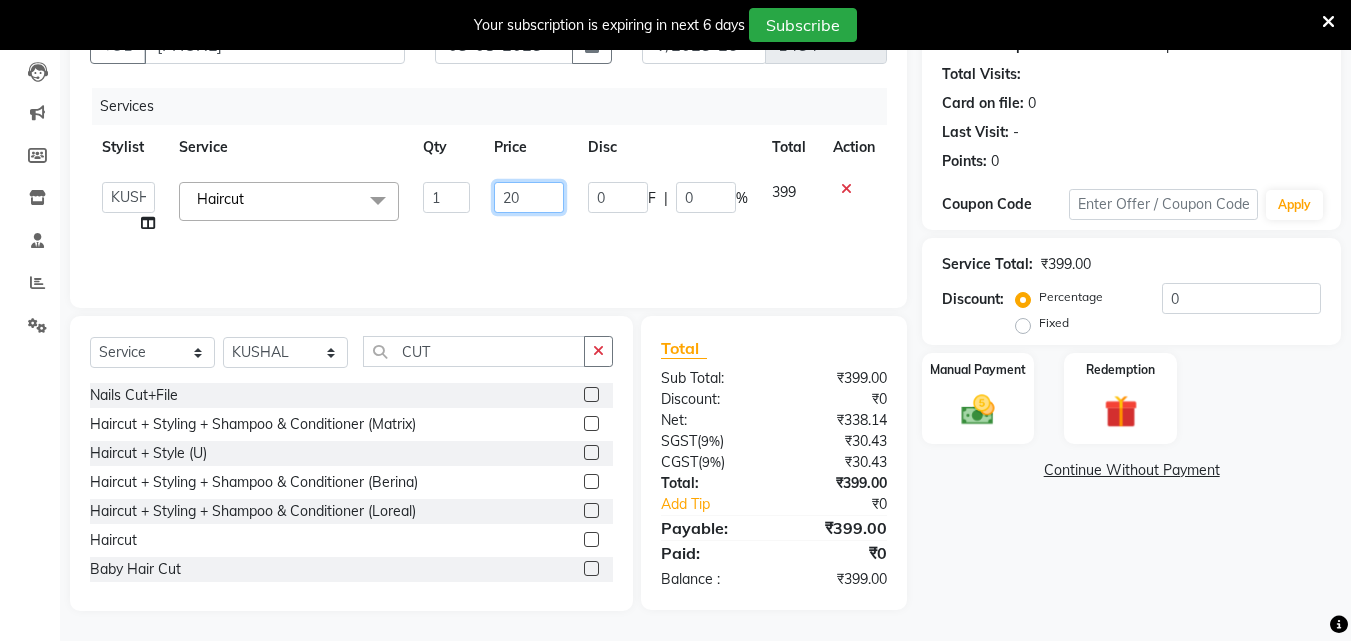 type on "200" 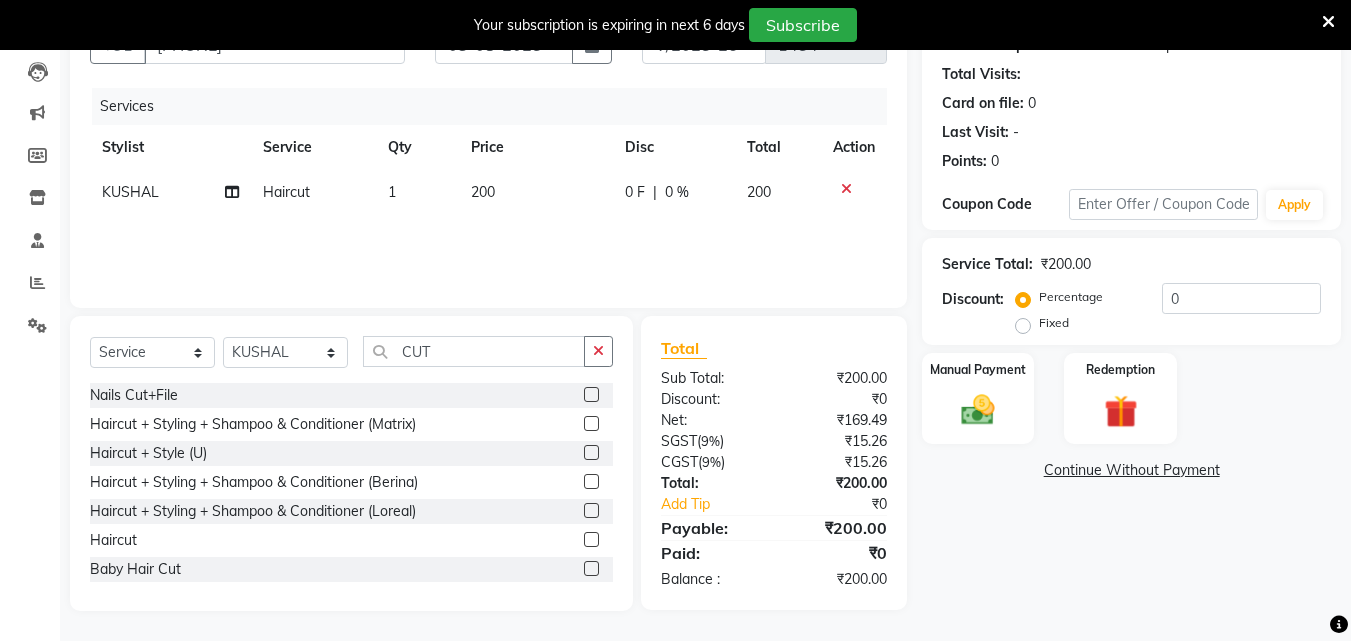 click on "Services Stylist Service Qty Price Disc Total Action KUSHAL Haircut 1 200 0 F | 0 % 200" 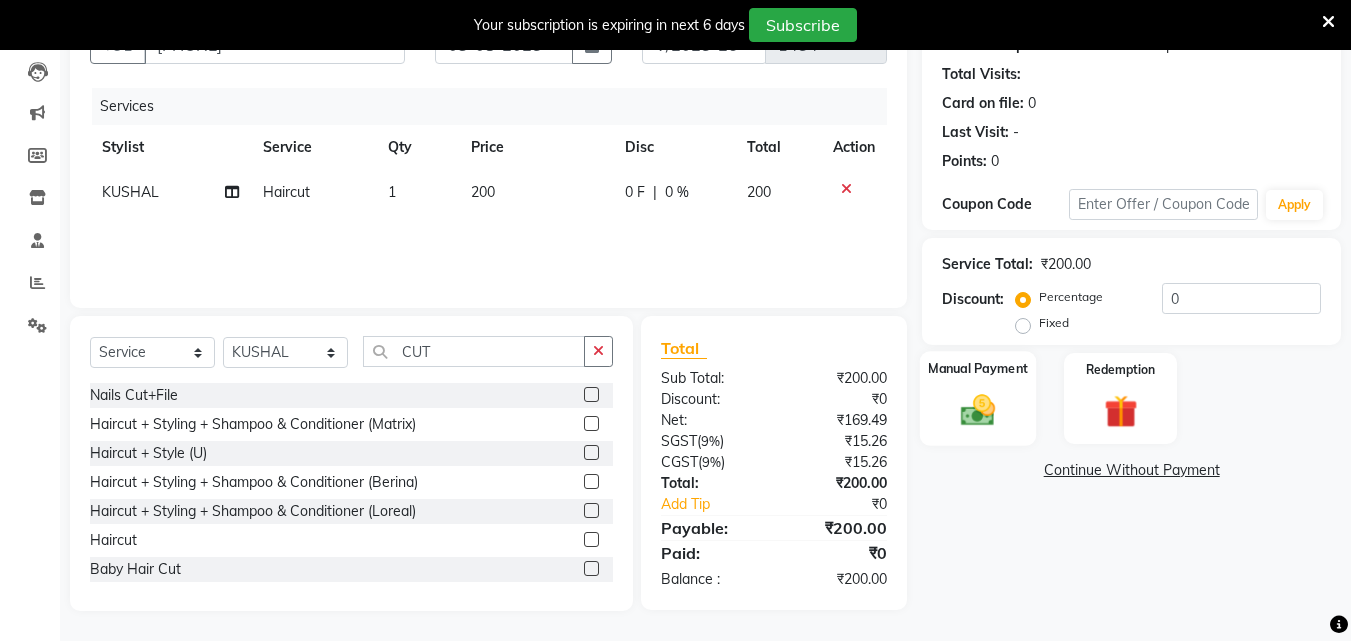 click 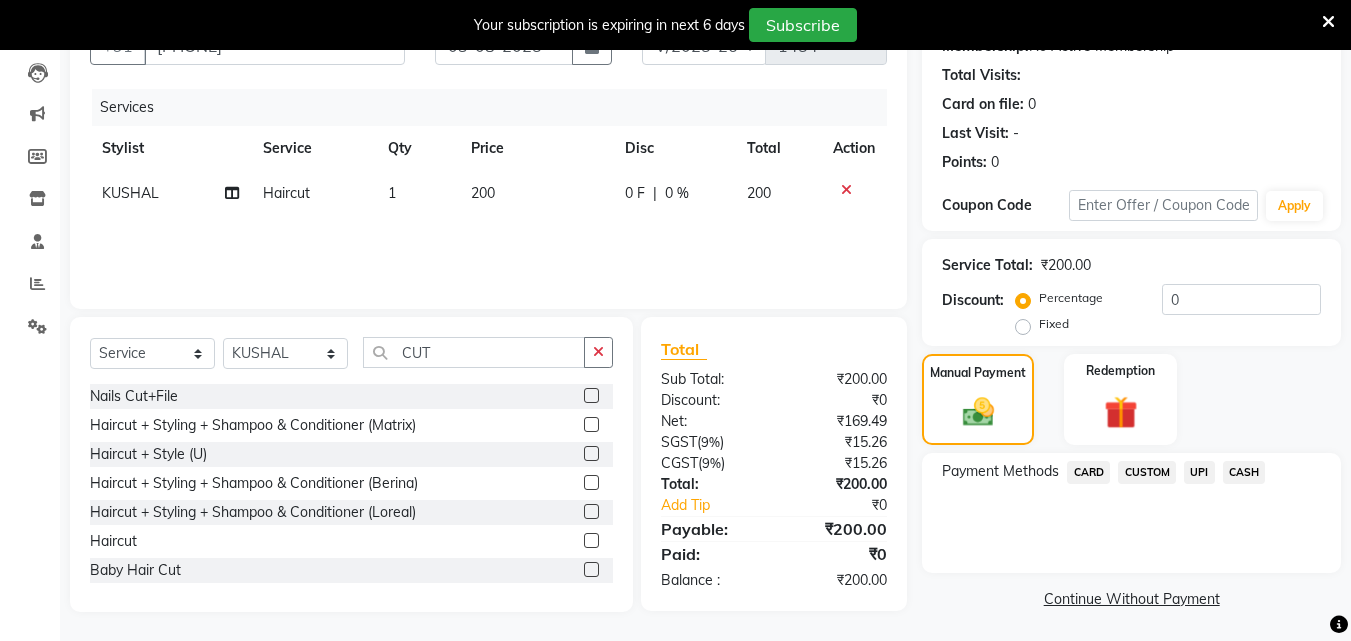 scroll, scrollTop: 212, scrollLeft: 0, axis: vertical 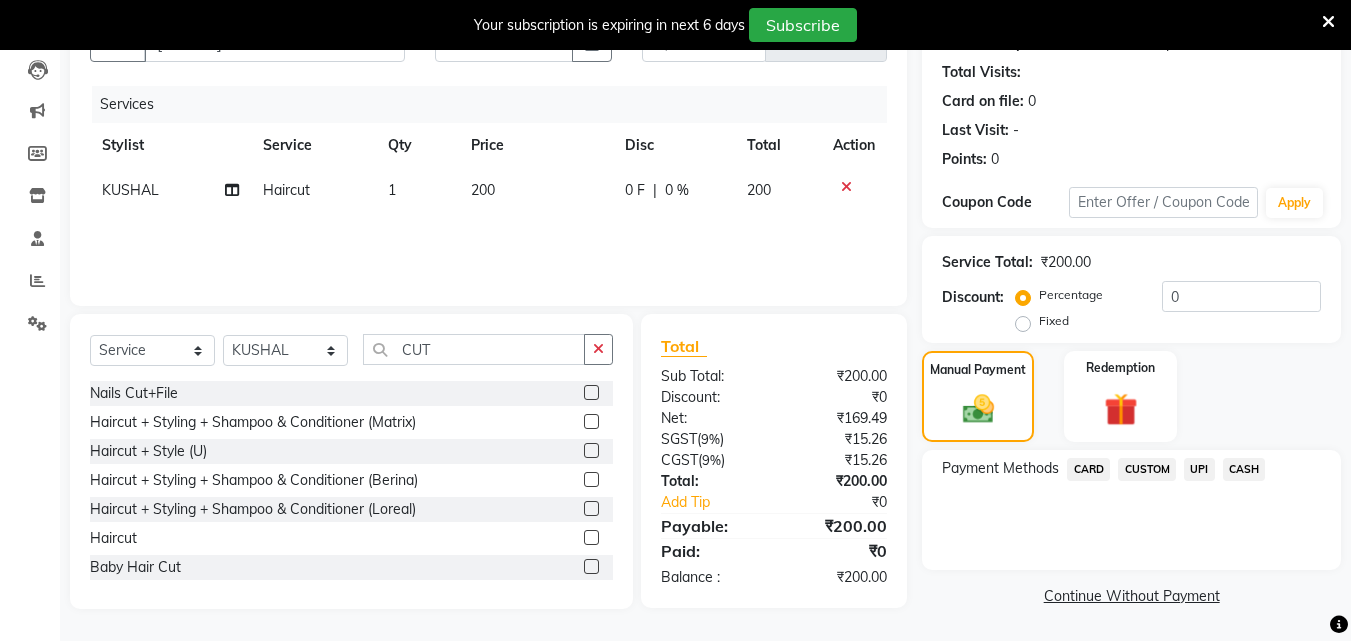 click on "CASH" 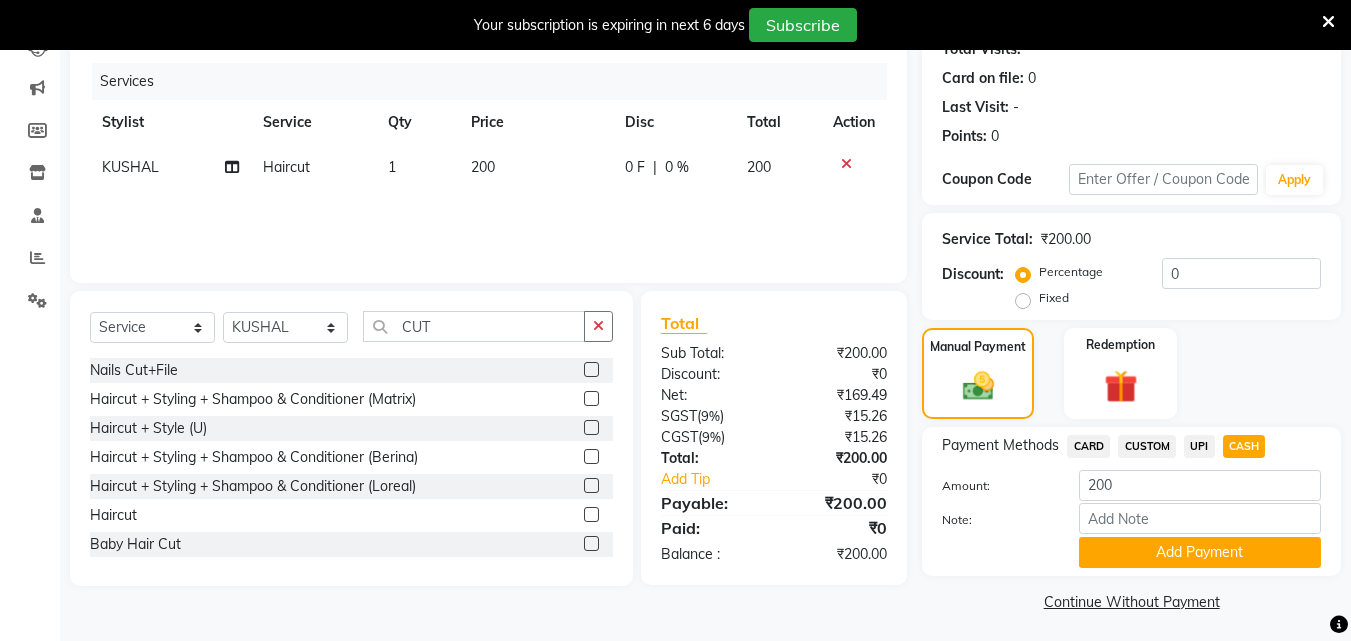 scroll, scrollTop: 241, scrollLeft: 0, axis: vertical 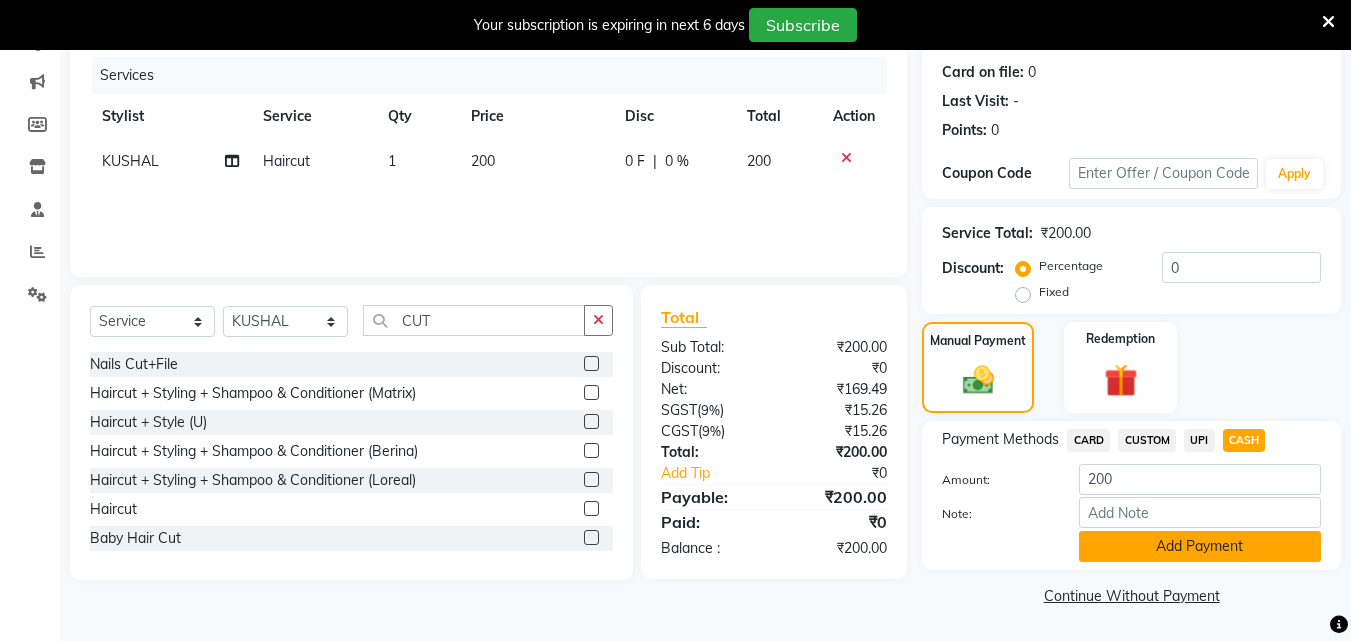 click on "Add Payment" 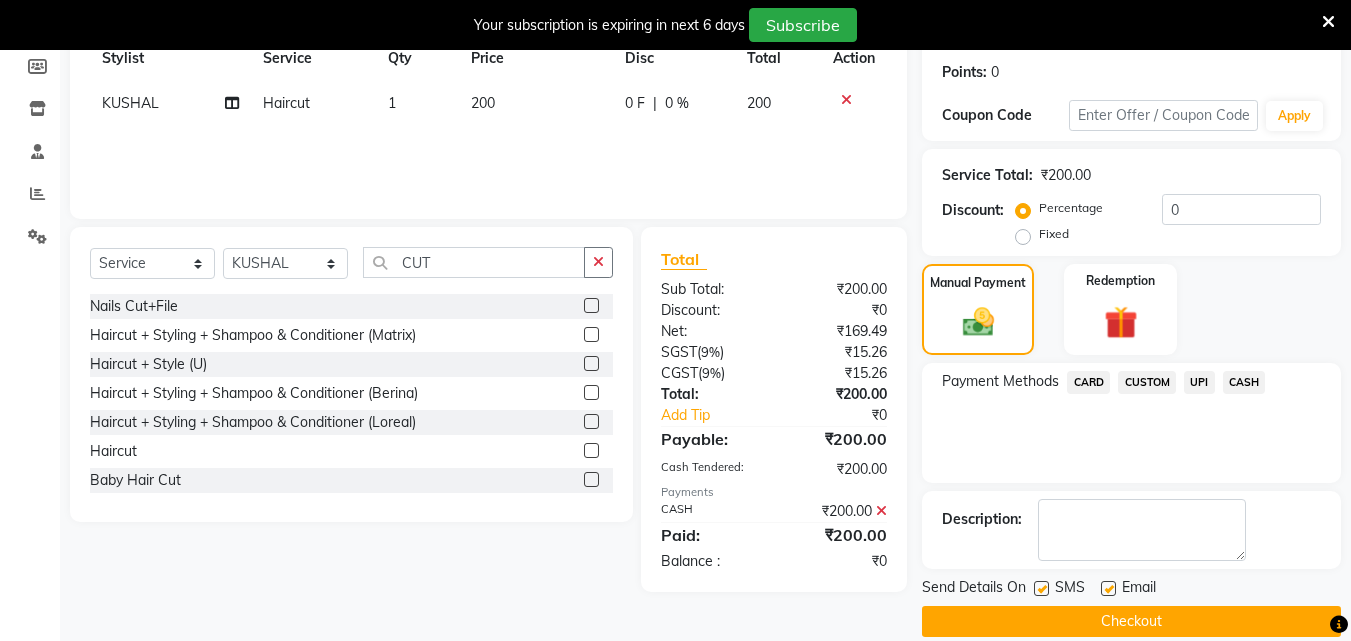 scroll, scrollTop: 325, scrollLeft: 0, axis: vertical 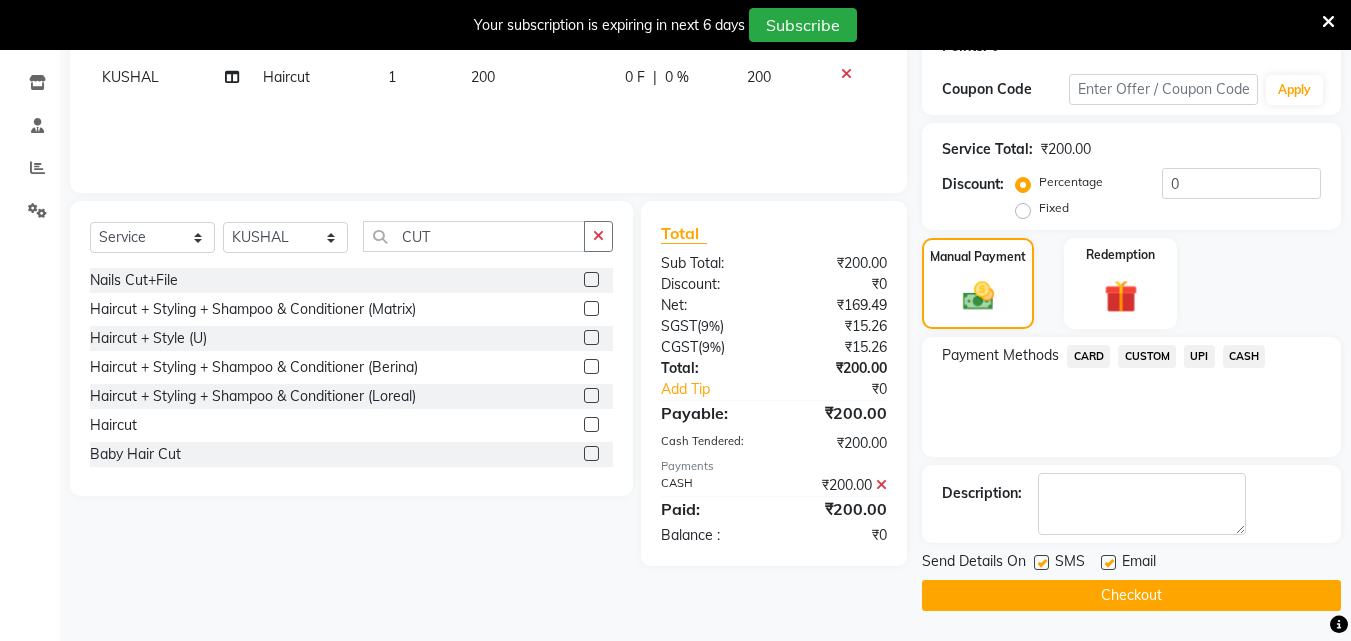 click on "Checkout" 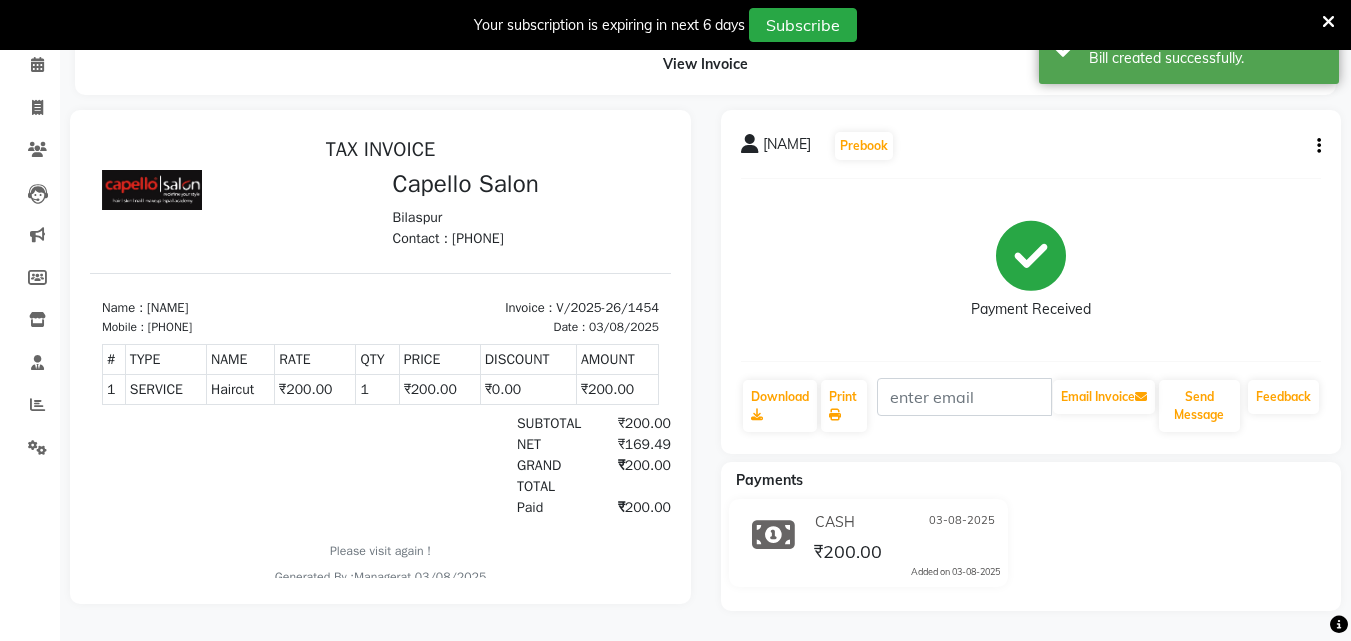 scroll, scrollTop: 0, scrollLeft: 0, axis: both 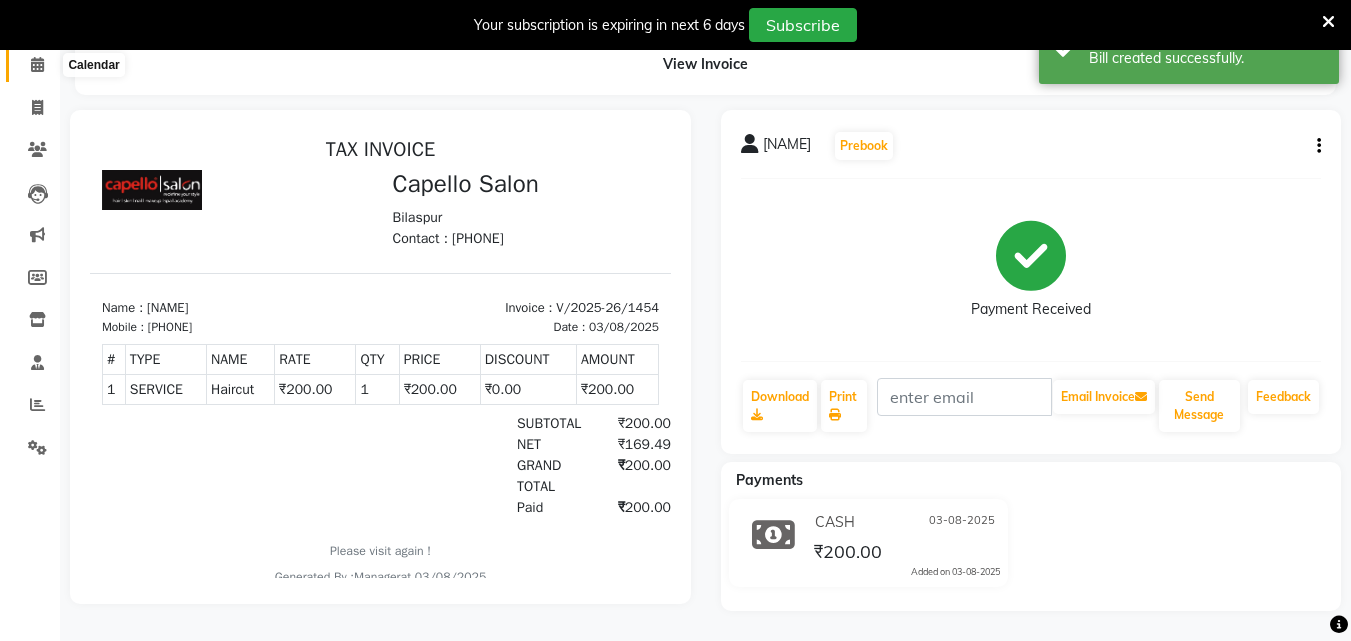 click 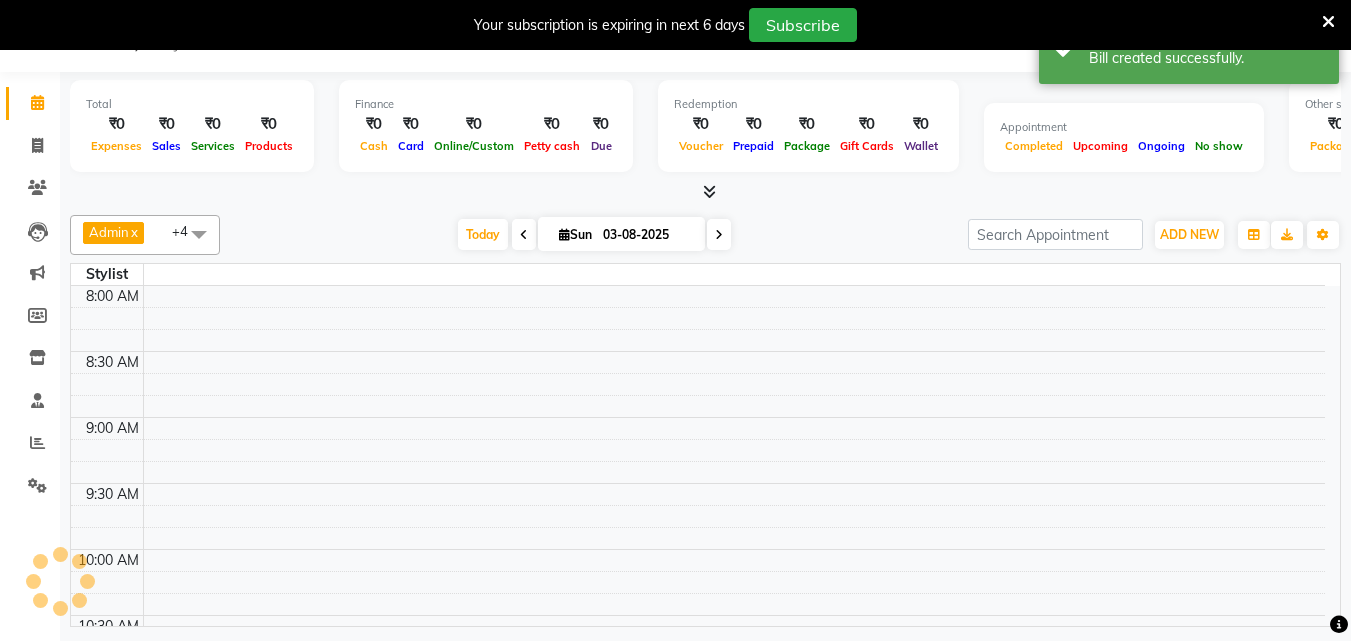 scroll, scrollTop: 50, scrollLeft: 0, axis: vertical 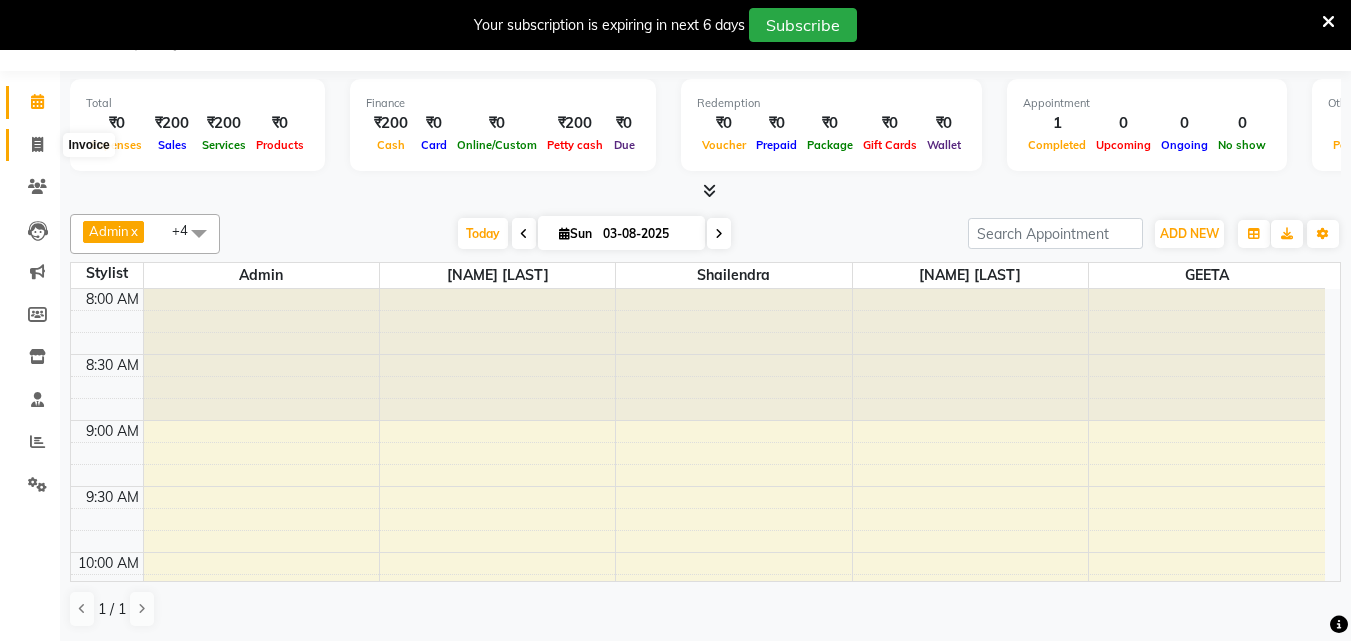 drag, startPoint x: 31, startPoint y: 144, endPoint x: 42, endPoint y: 121, distance: 25.495098 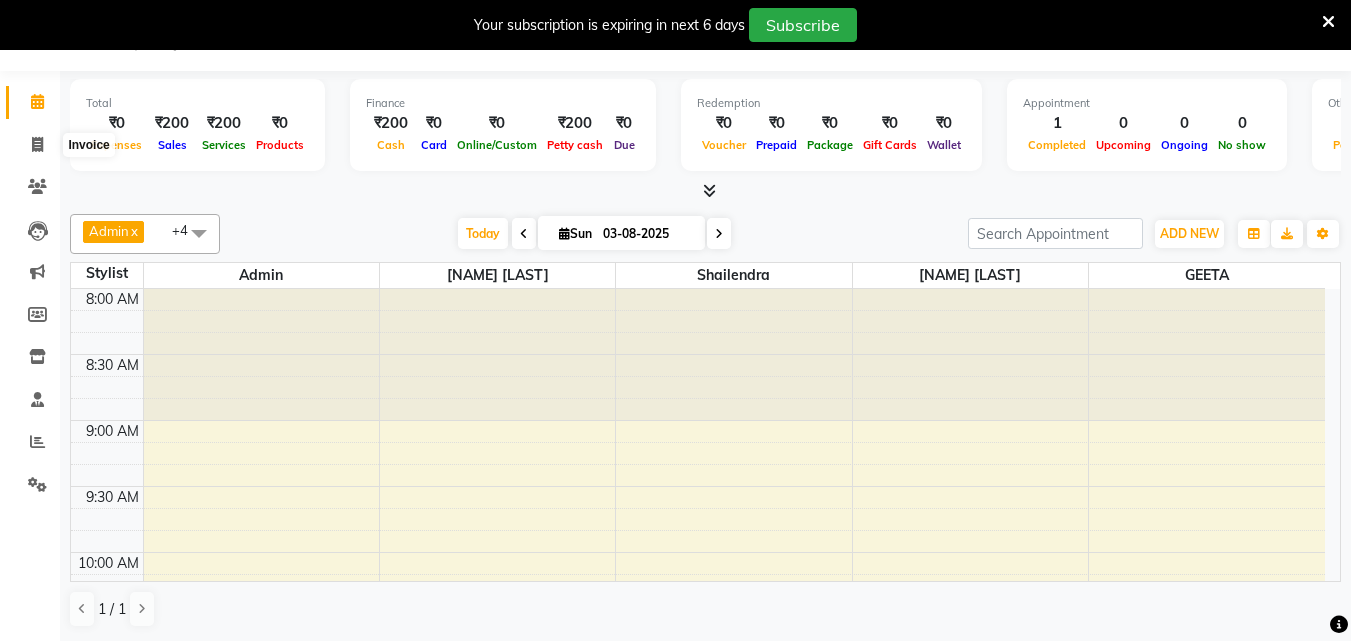 select on "service" 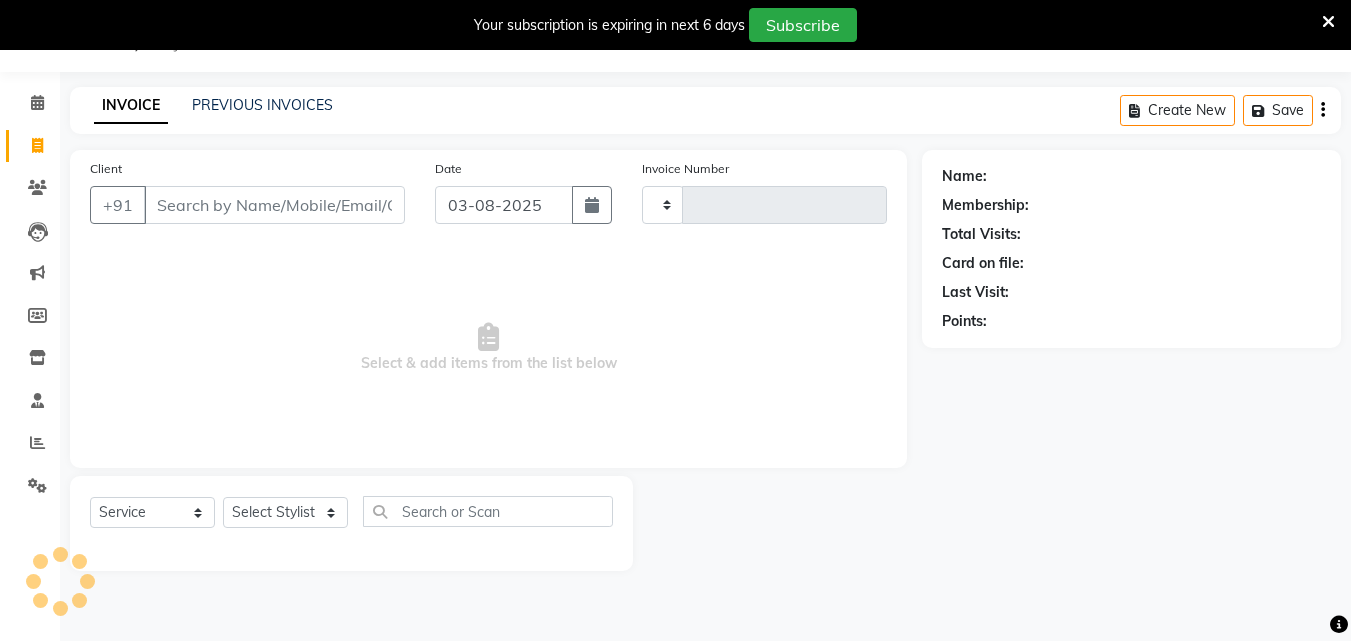 scroll, scrollTop: 50, scrollLeft: 0, axis: vertical 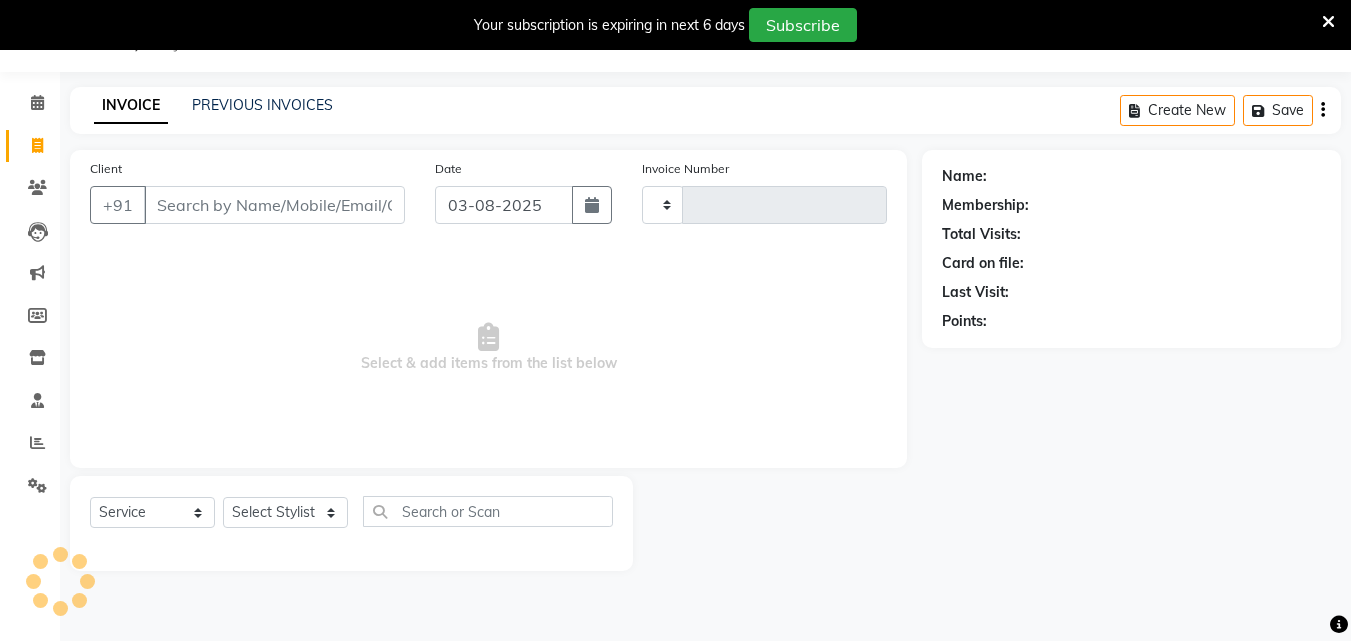 type on "1455" 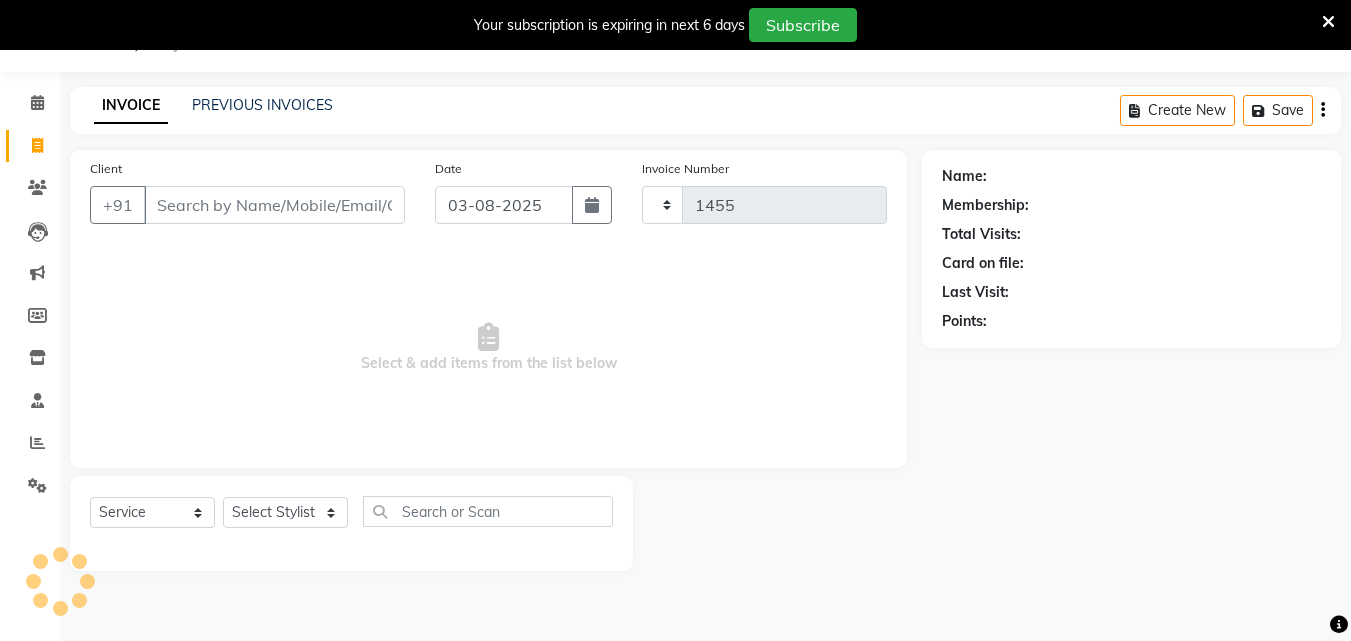 select on "4763" 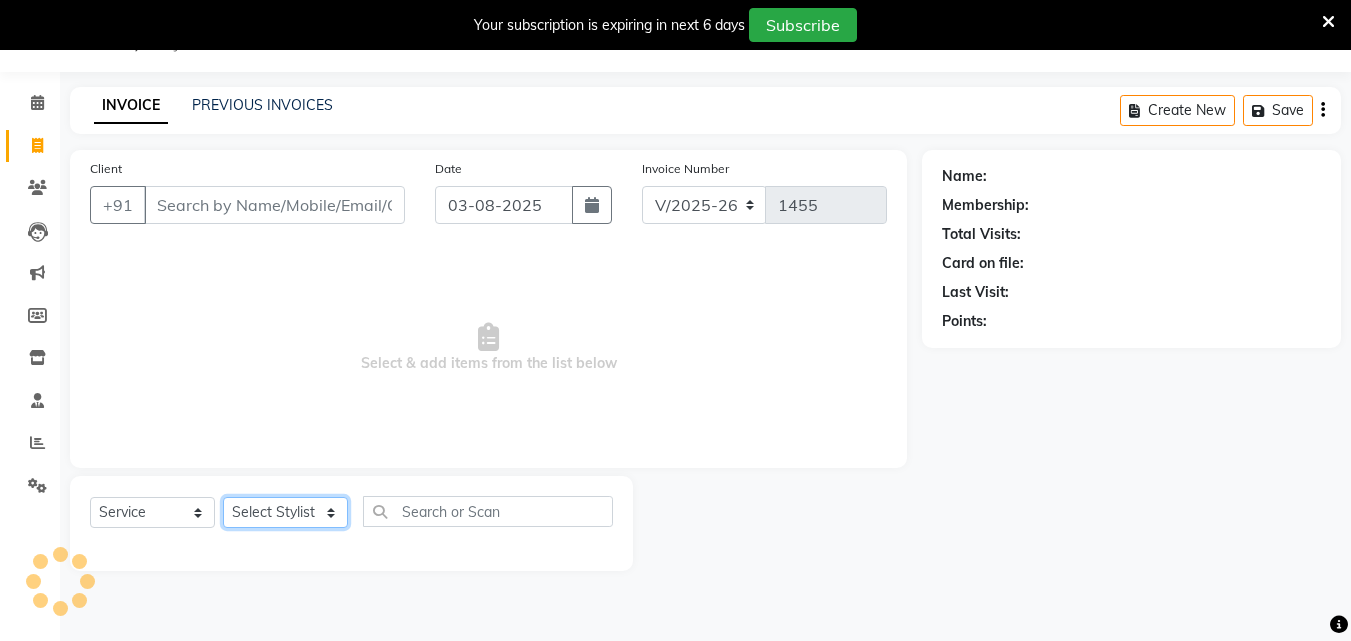 click on "Select Stylist" 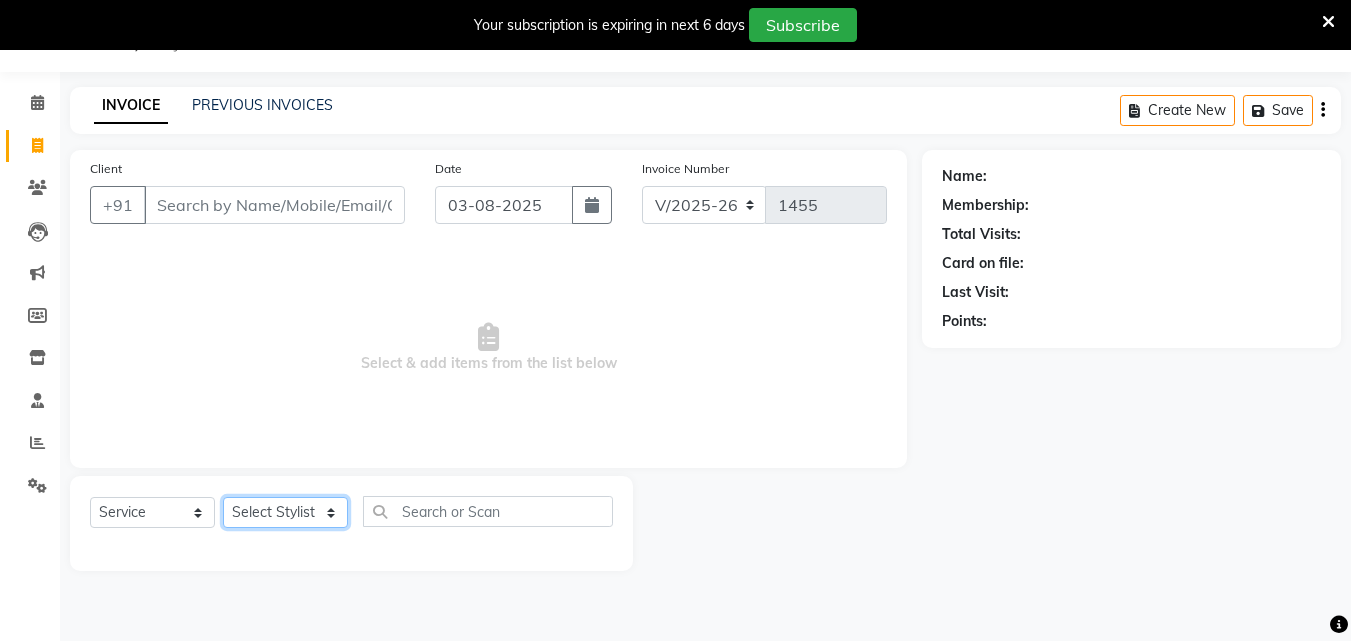select on "[NUMBER]" 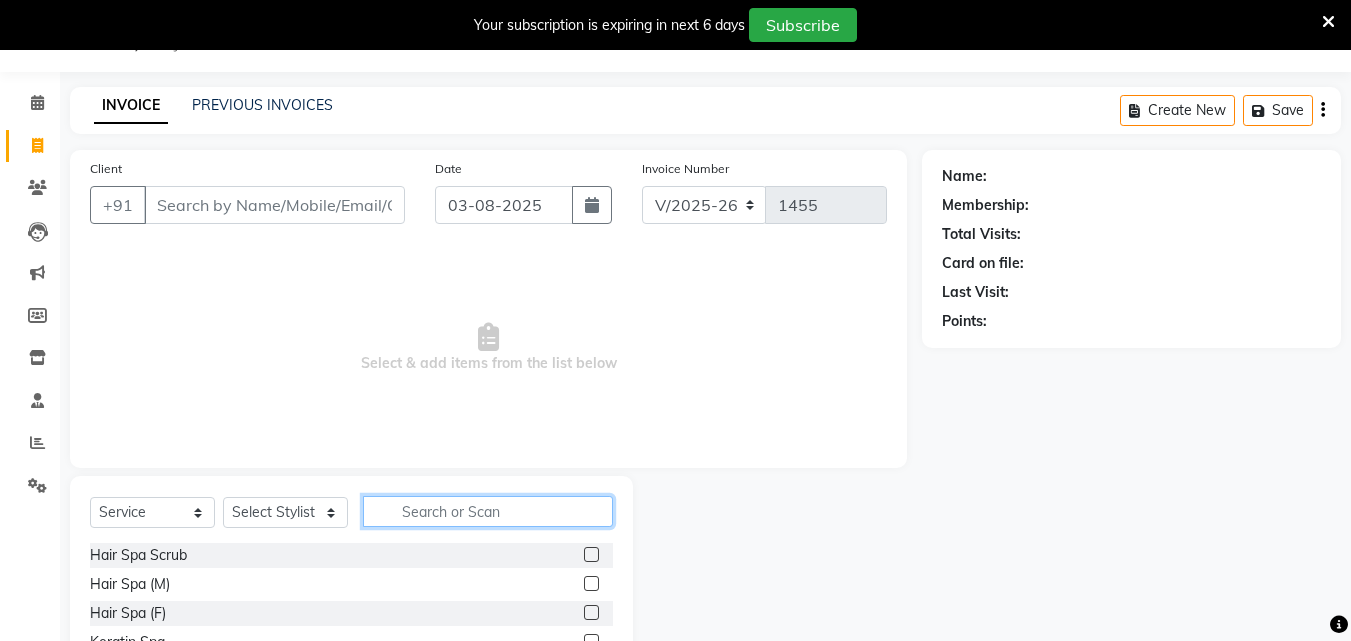 click 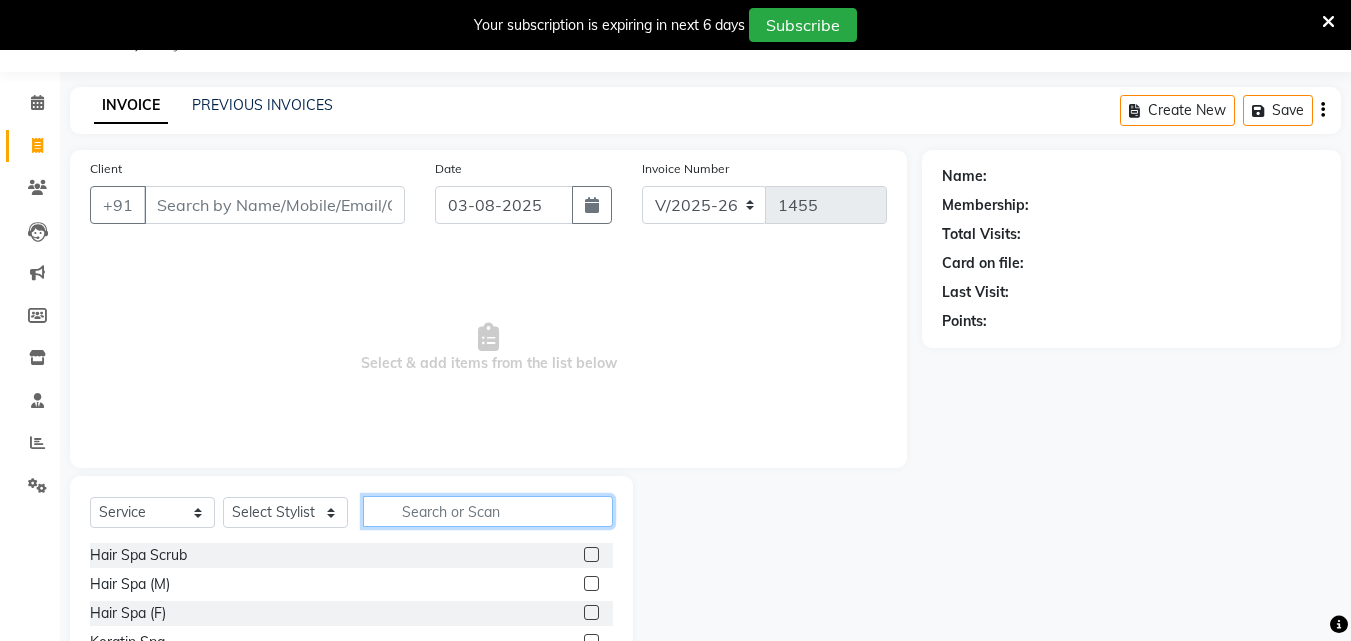 type on "C" 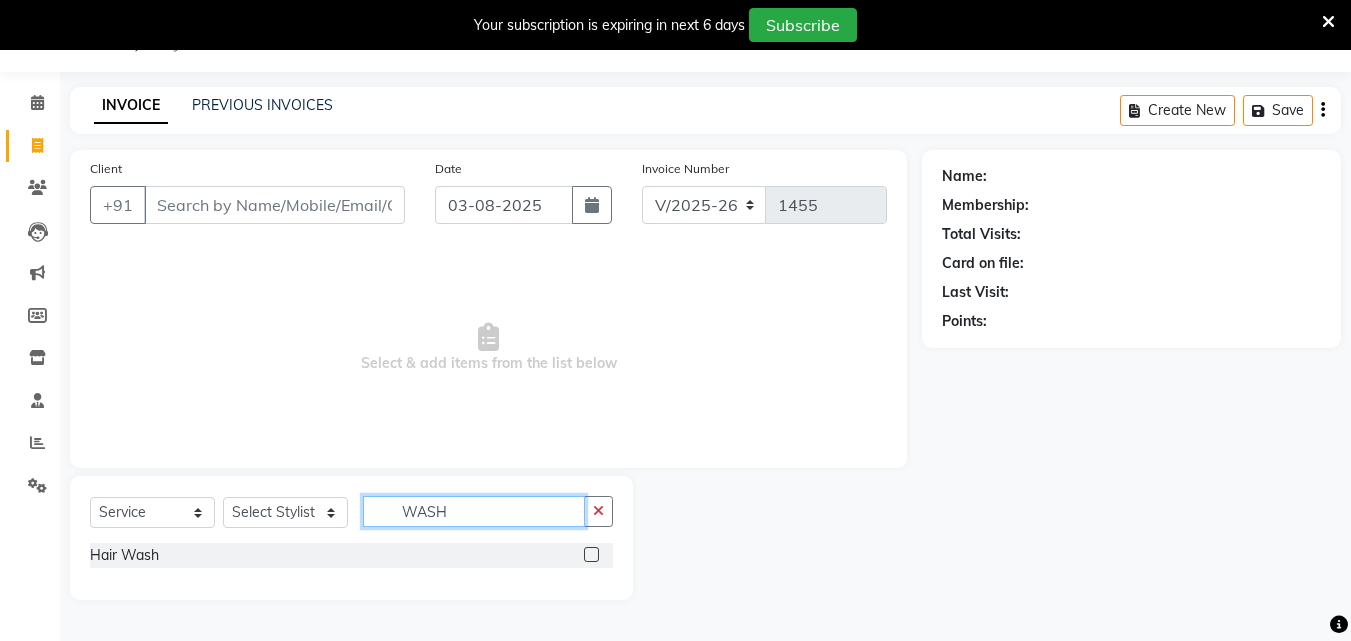 type on "WASH" 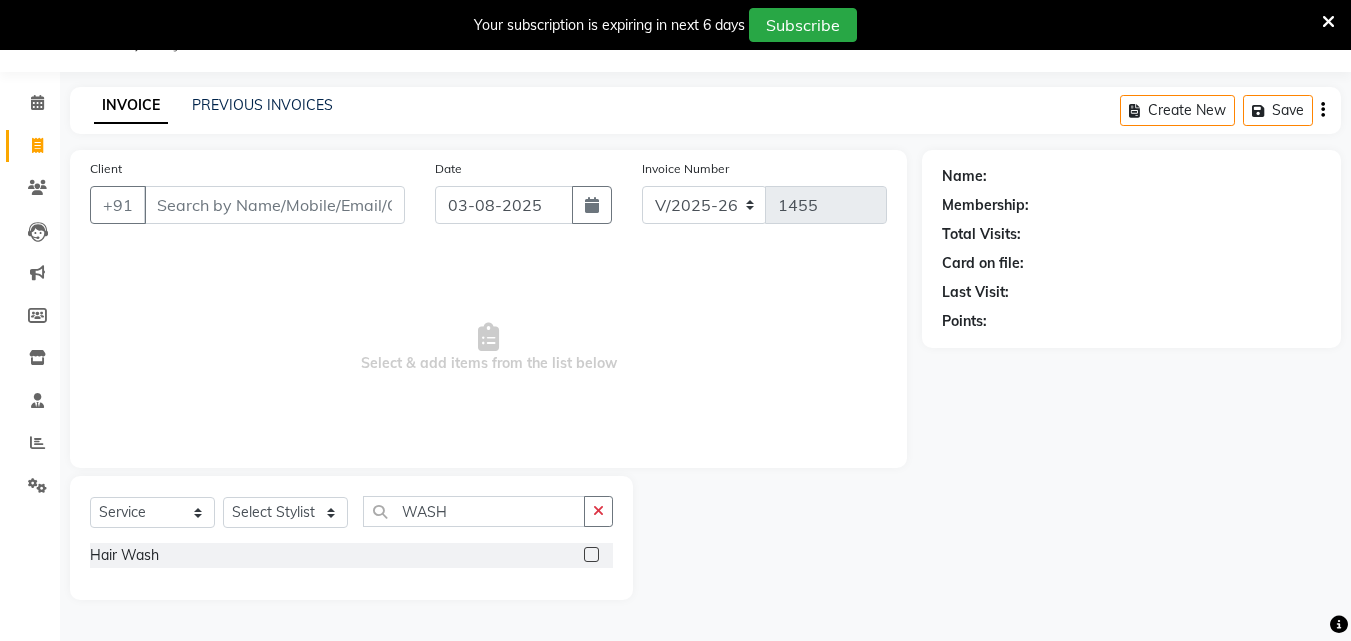 click 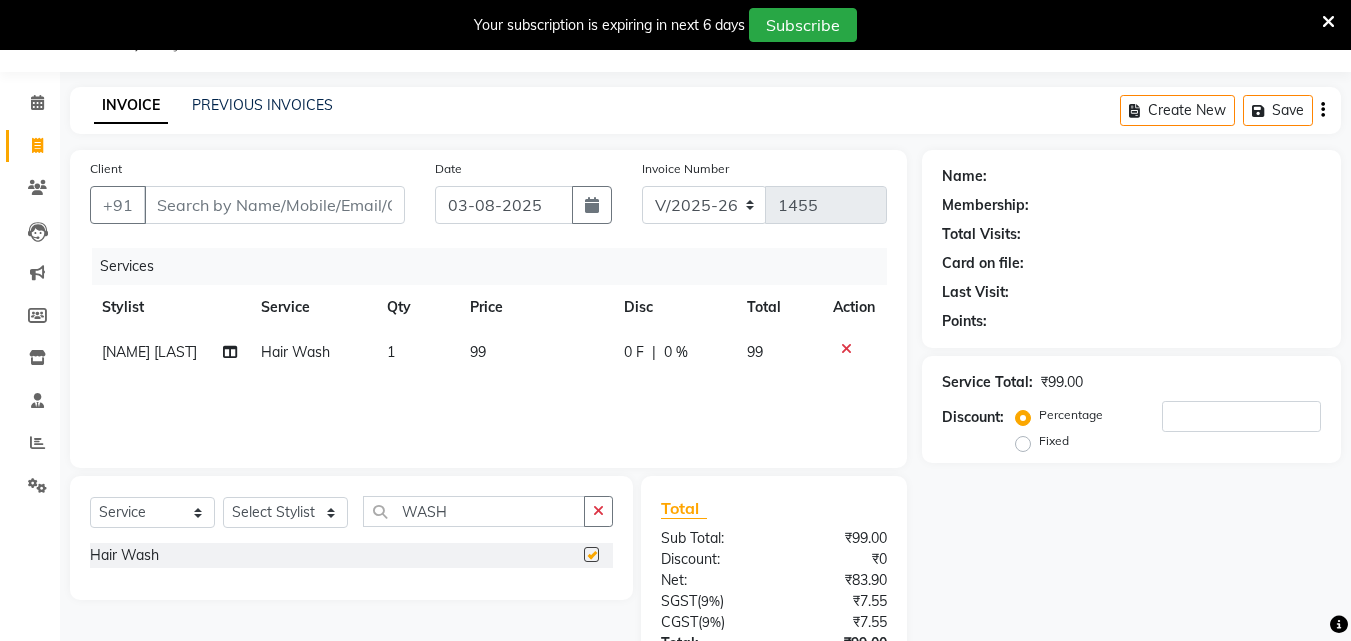checkbox on "false" 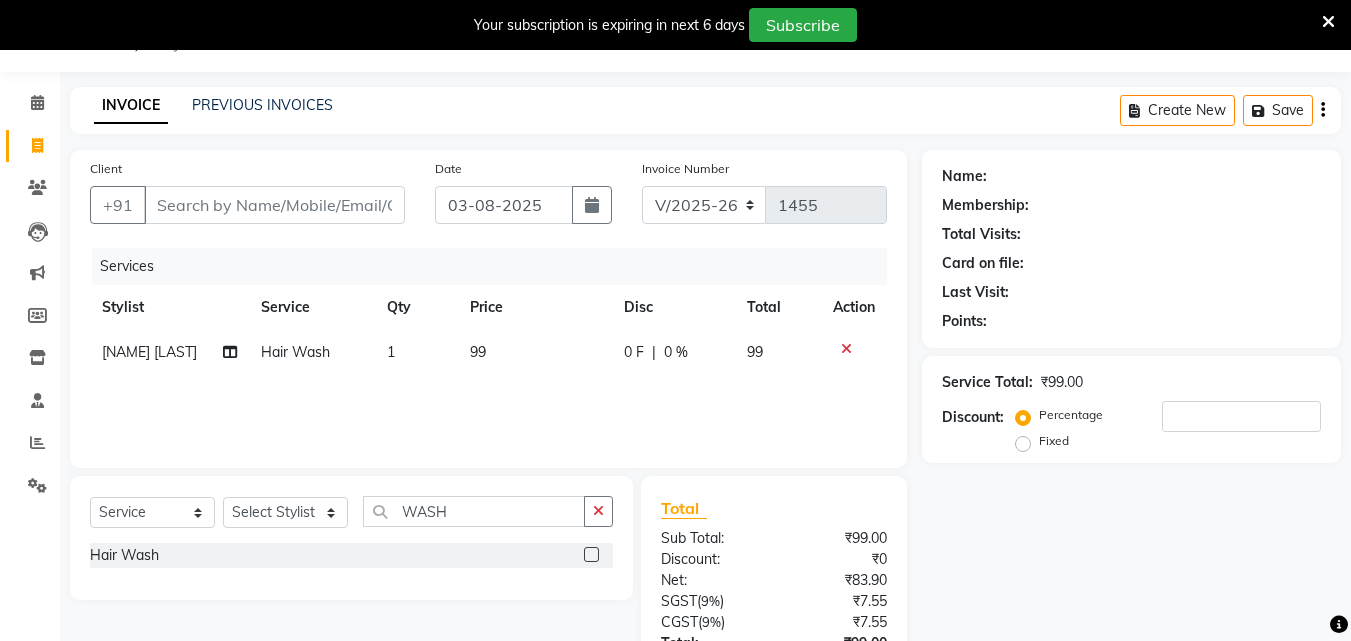 click on "99" 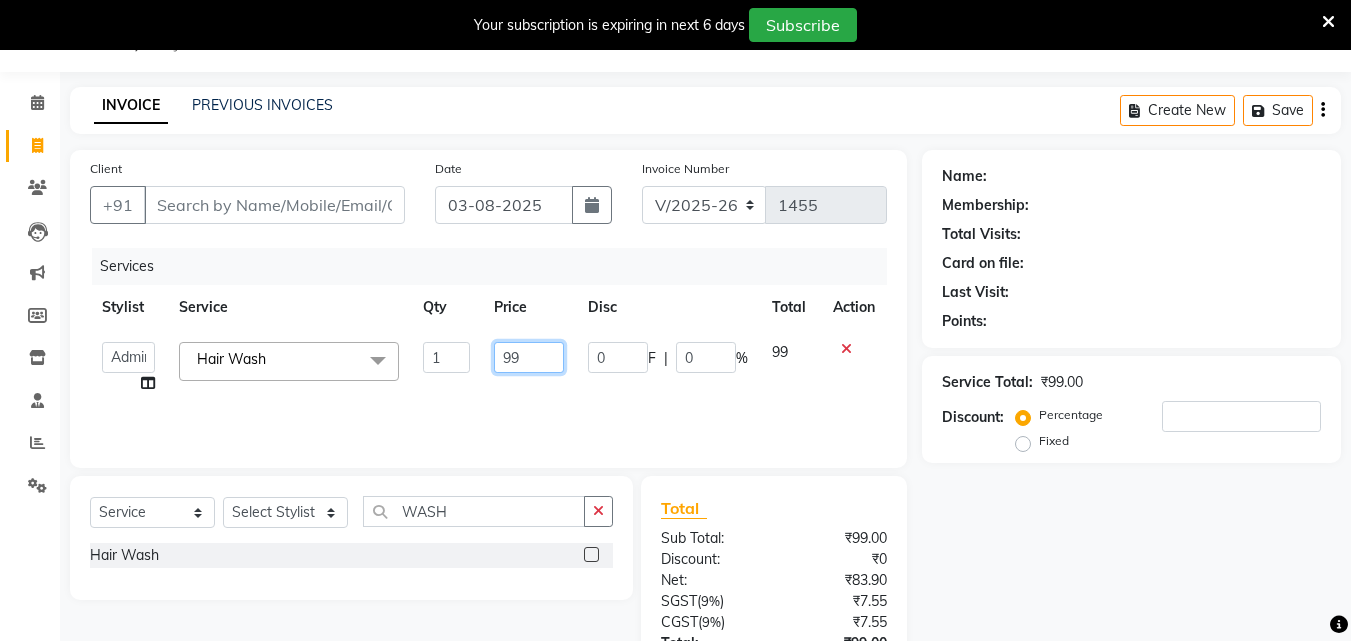 click on "99" 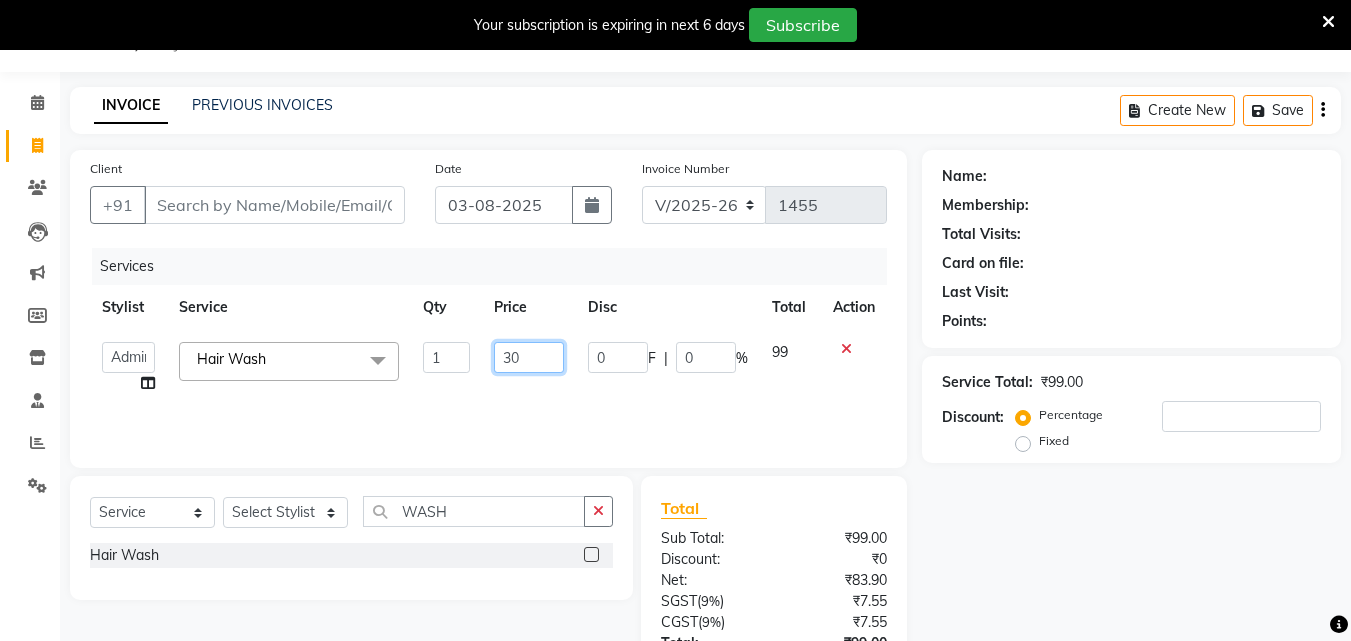 type on "300" 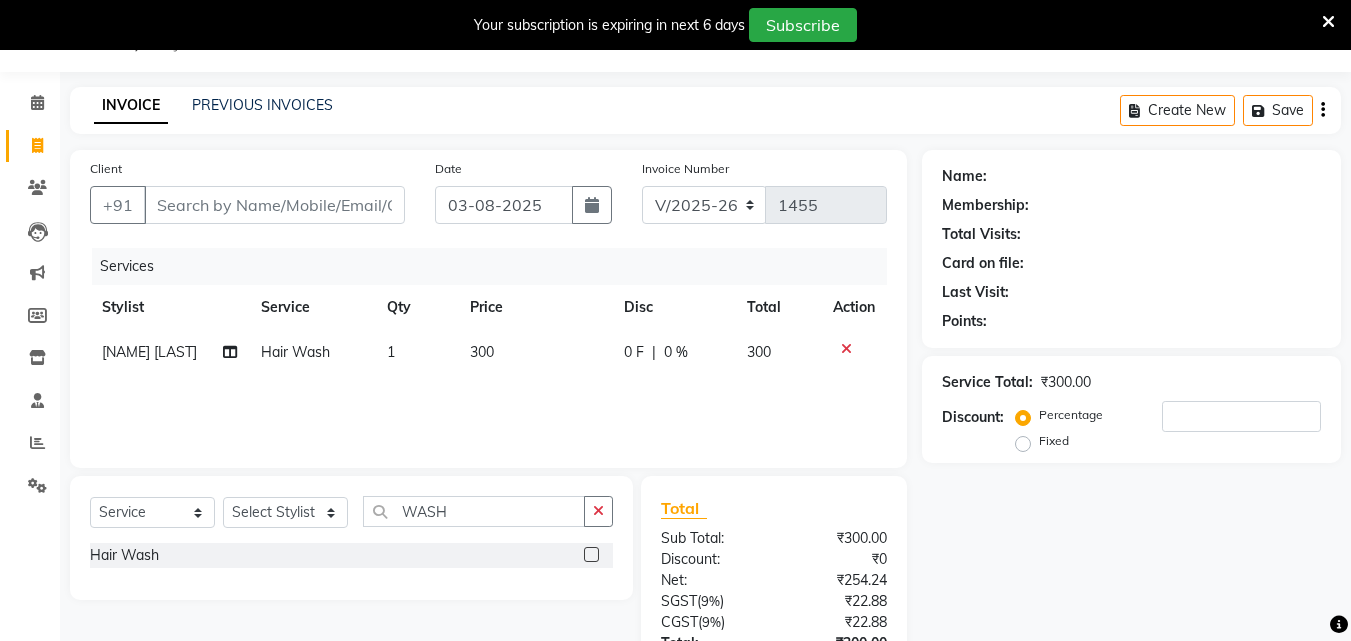 click on "Services Stylist Service Qty Price Disc Total Action KIRAN SAHU Hair Wash 1 300 0 F | 0 % 300" 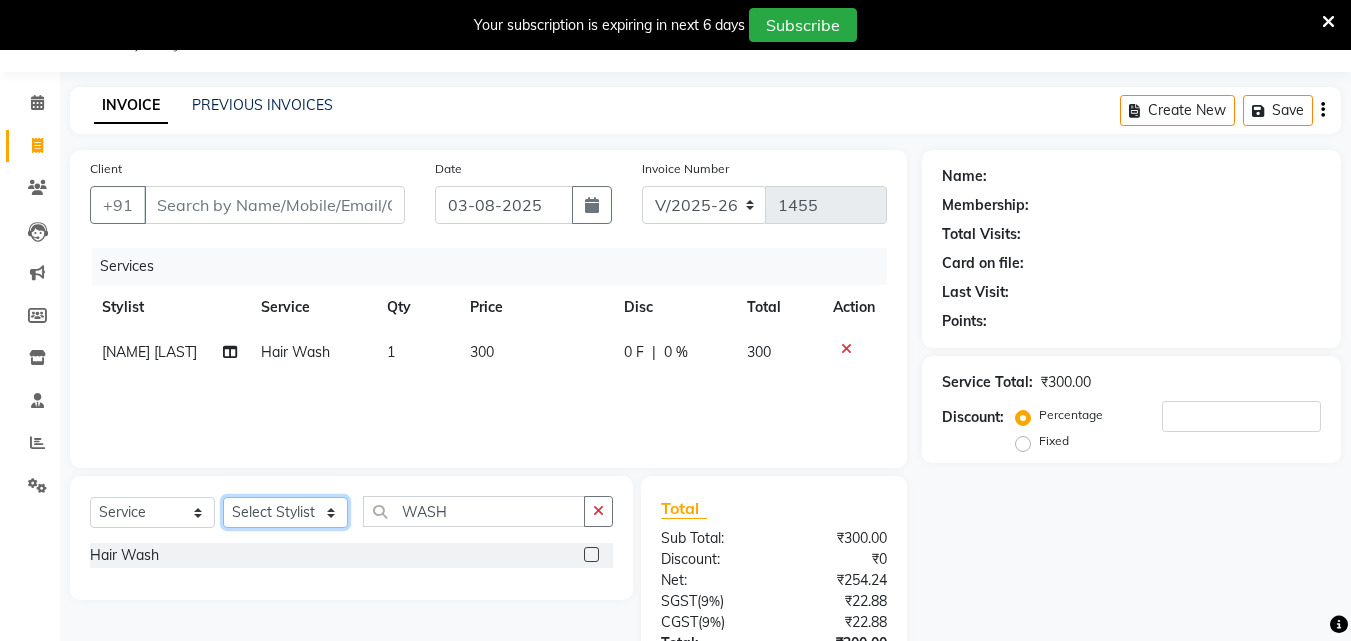 click on "Select Stylist Admin anish shirwash ANJALI CHAKRDHARI Arvind Ankar GEETA KIRAN SAHU KUSHAL Manager mukesh Rajesh Ankar Renuka Sahu SAKSHI SATYAM shailendra SOURABH vishal" 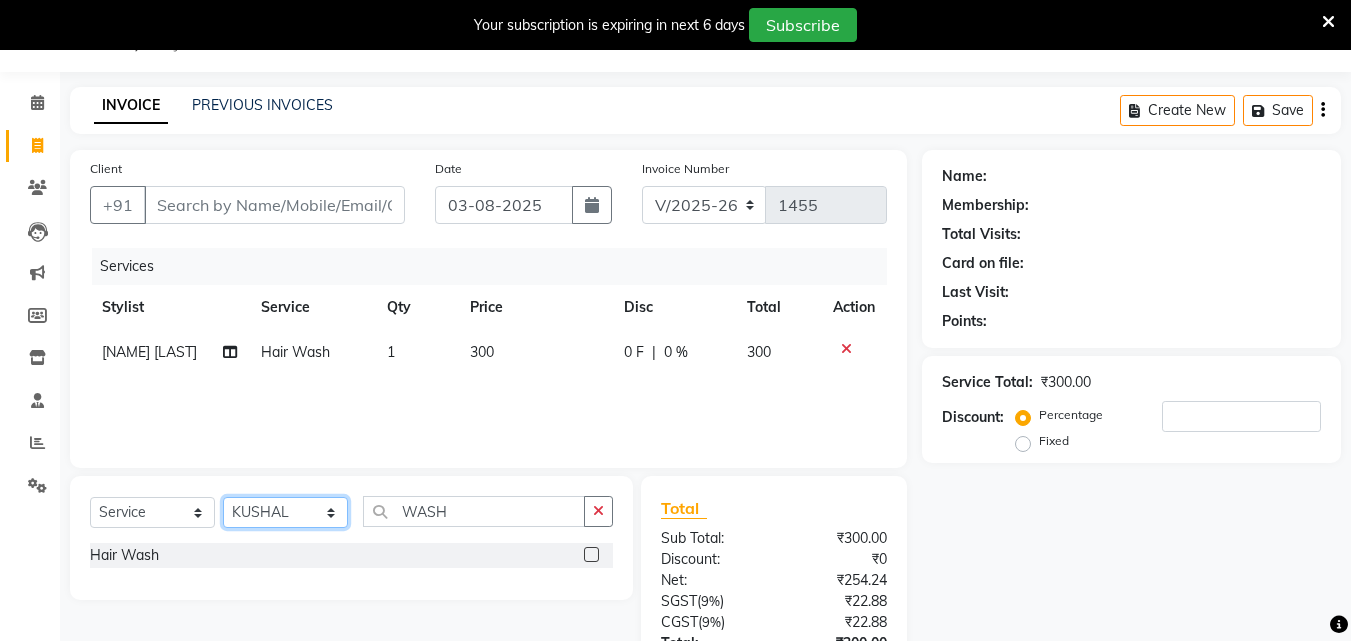 click on "Select Stylist Admin anish shirwash ANJALI CHAKRDHARI Arvind Ankar GEETA KIRAN SAHU KUSHAL Manager mukesh Rajesh Ankar Renuka Sahu SAKSHI SATYAM shailendra SOURABH vishal" 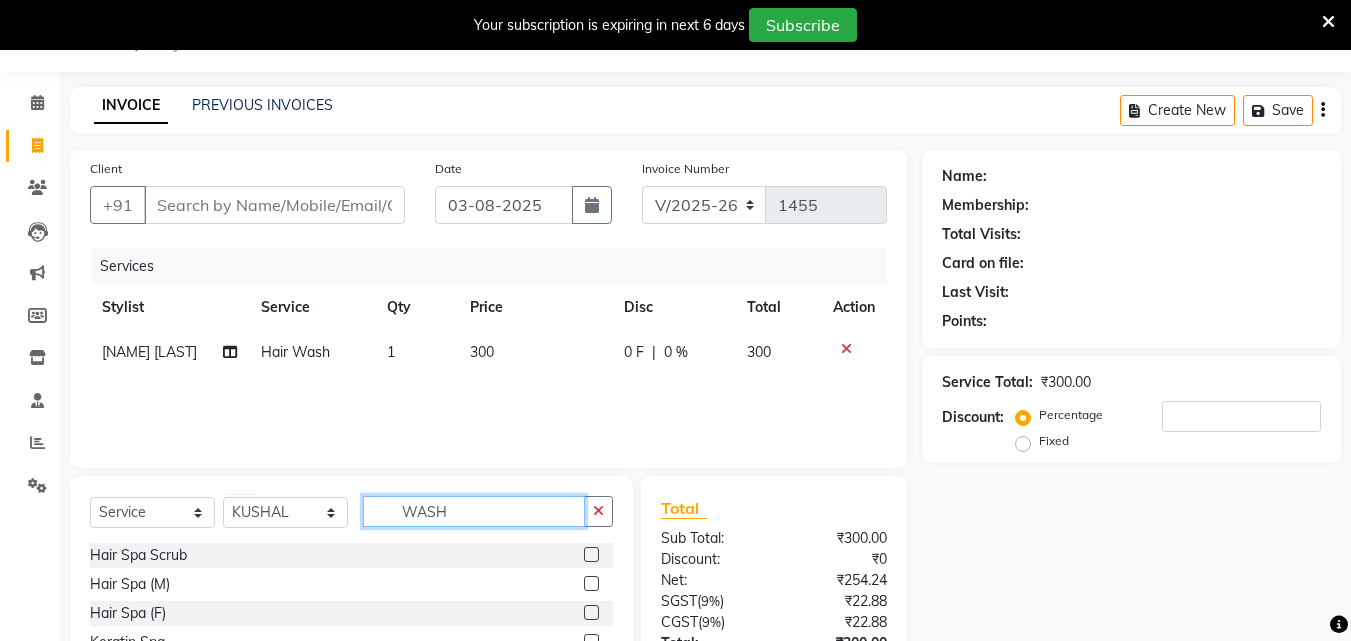 drag, startPoint x: 495, startPoint y: 511, endPoint x: 494, endPoint y: 482, distance: 29.017237 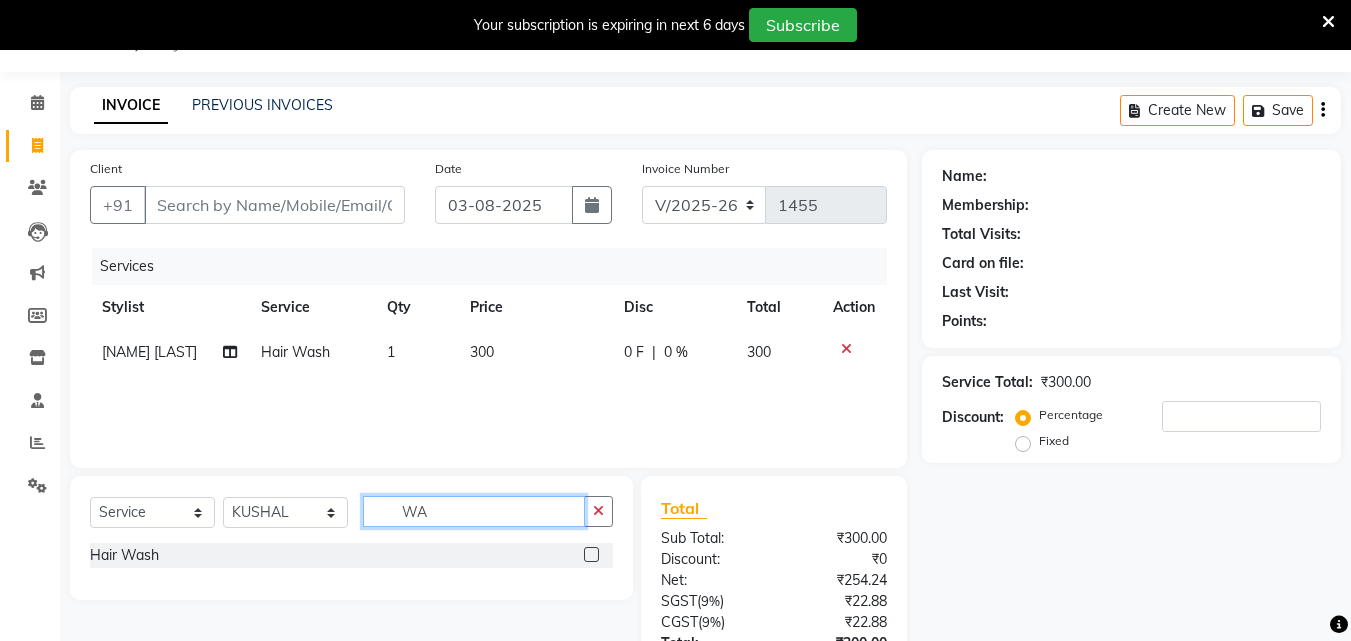 type on "W" 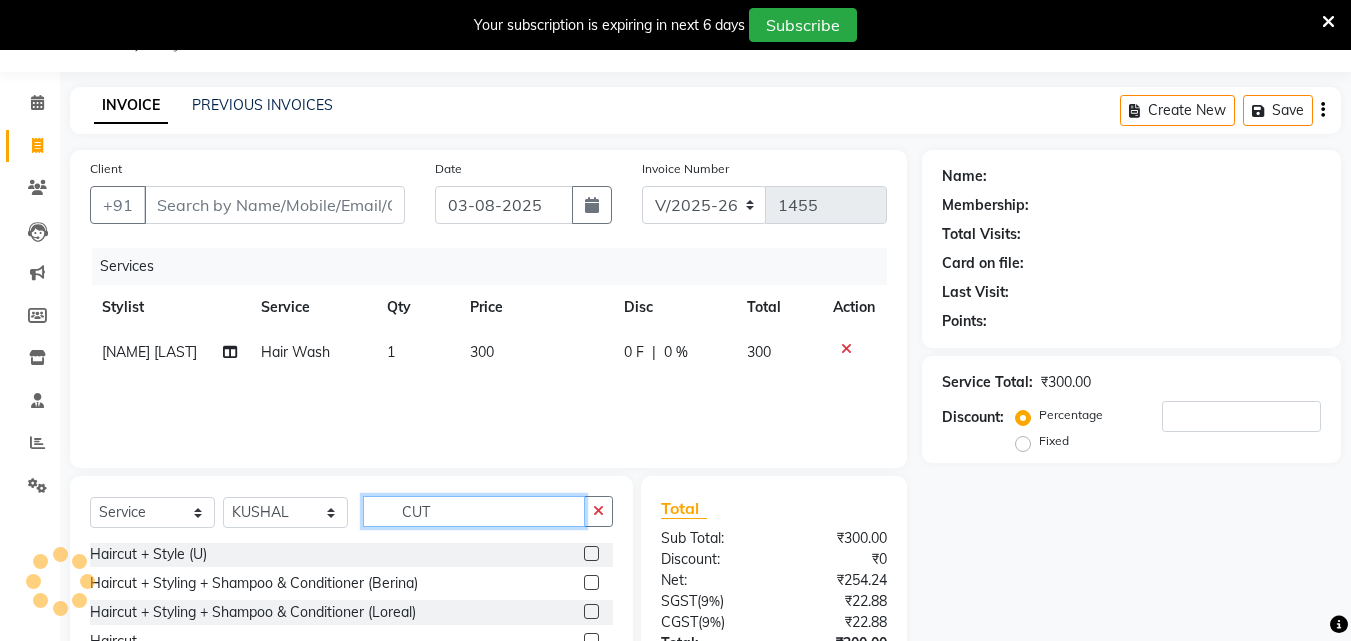 scroll, scrollTop: 90, scrollLeft: 0, axis: vertical 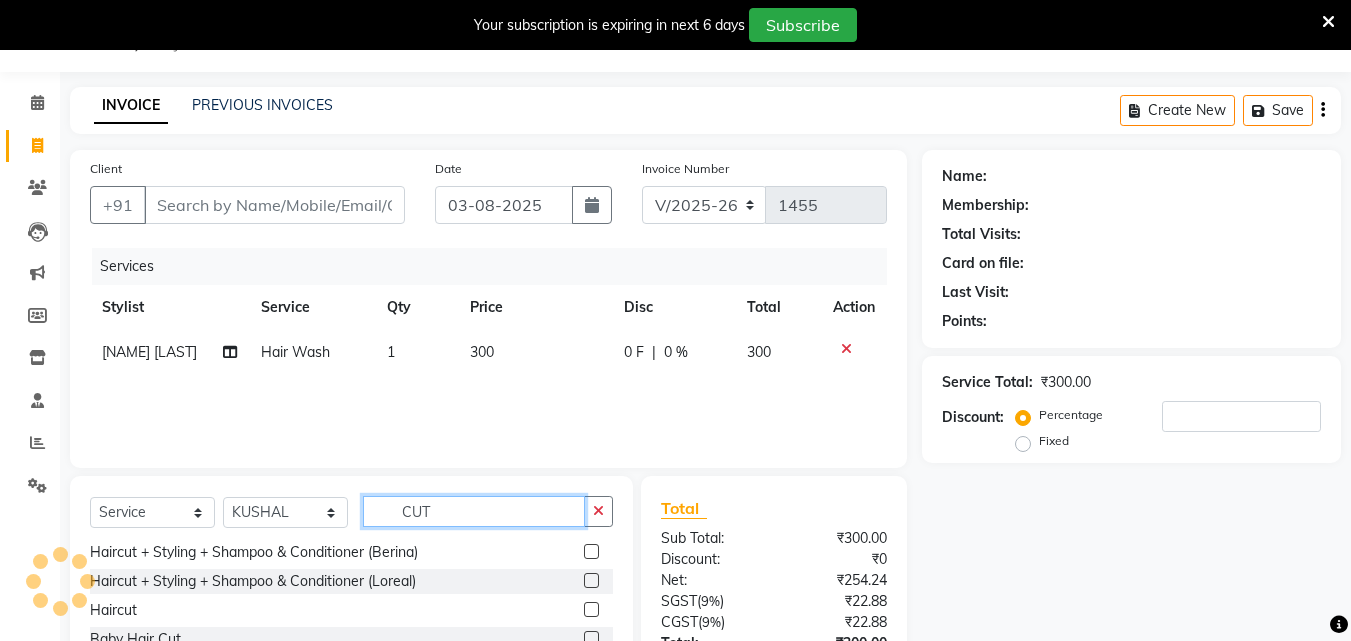 type on "CUT" 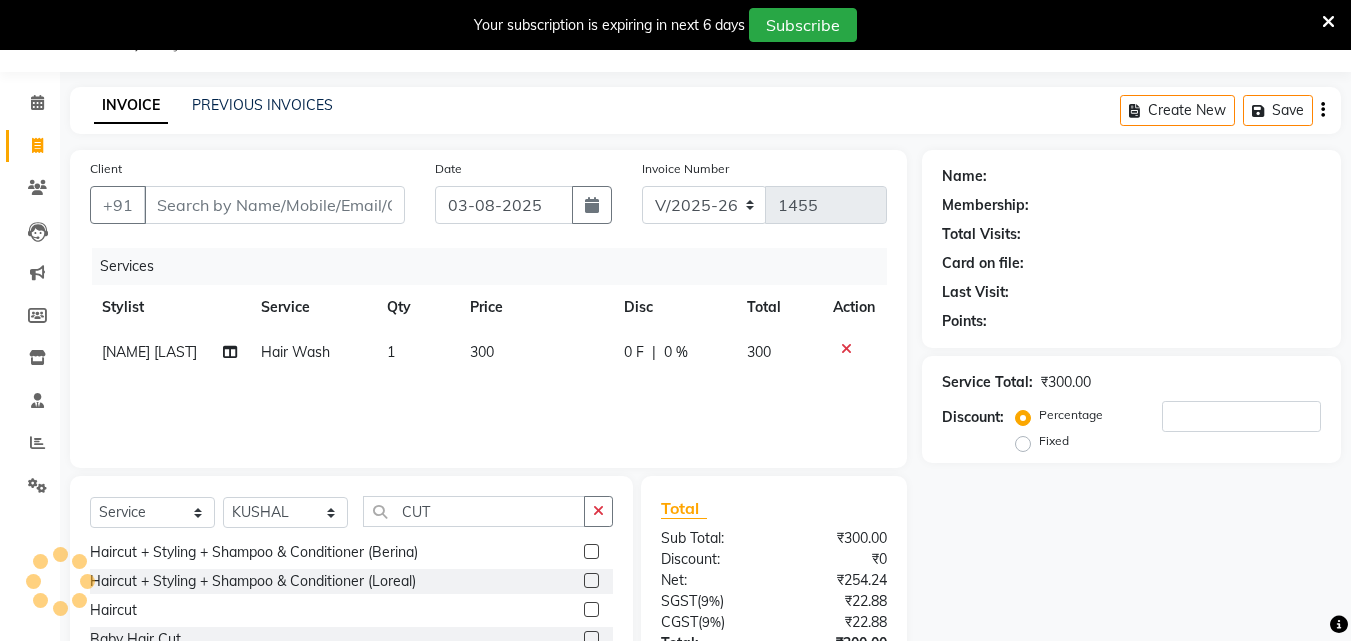 click 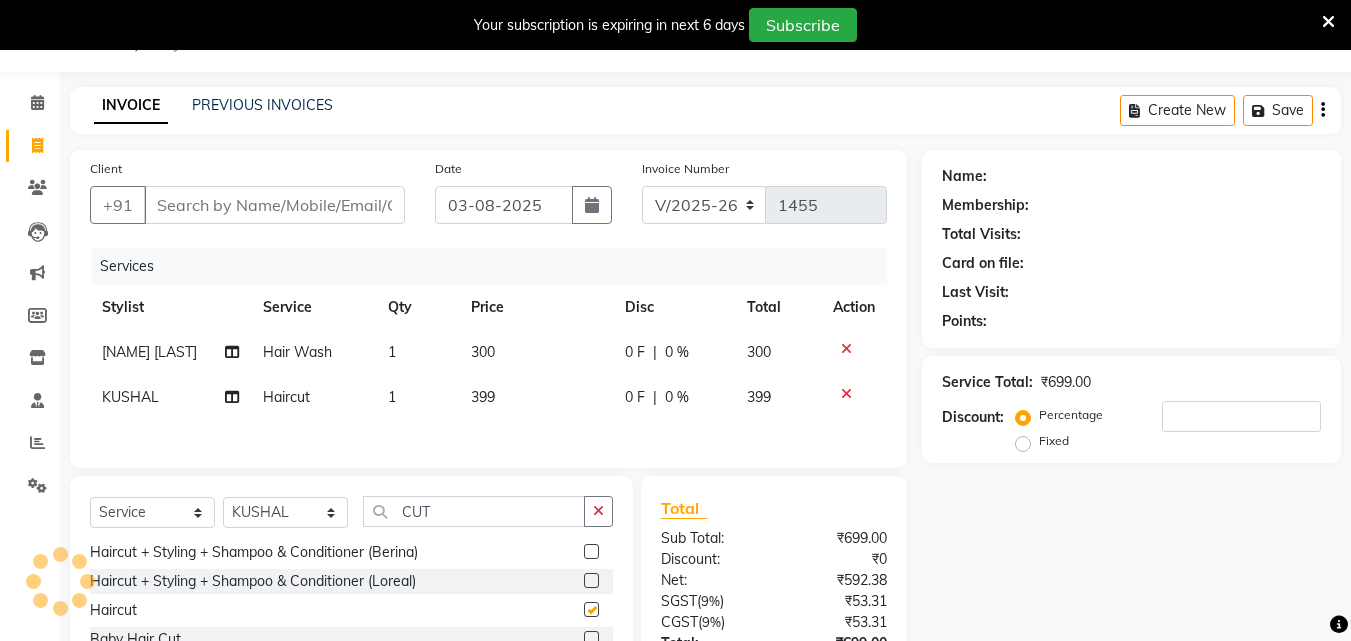 checkbox on "false" 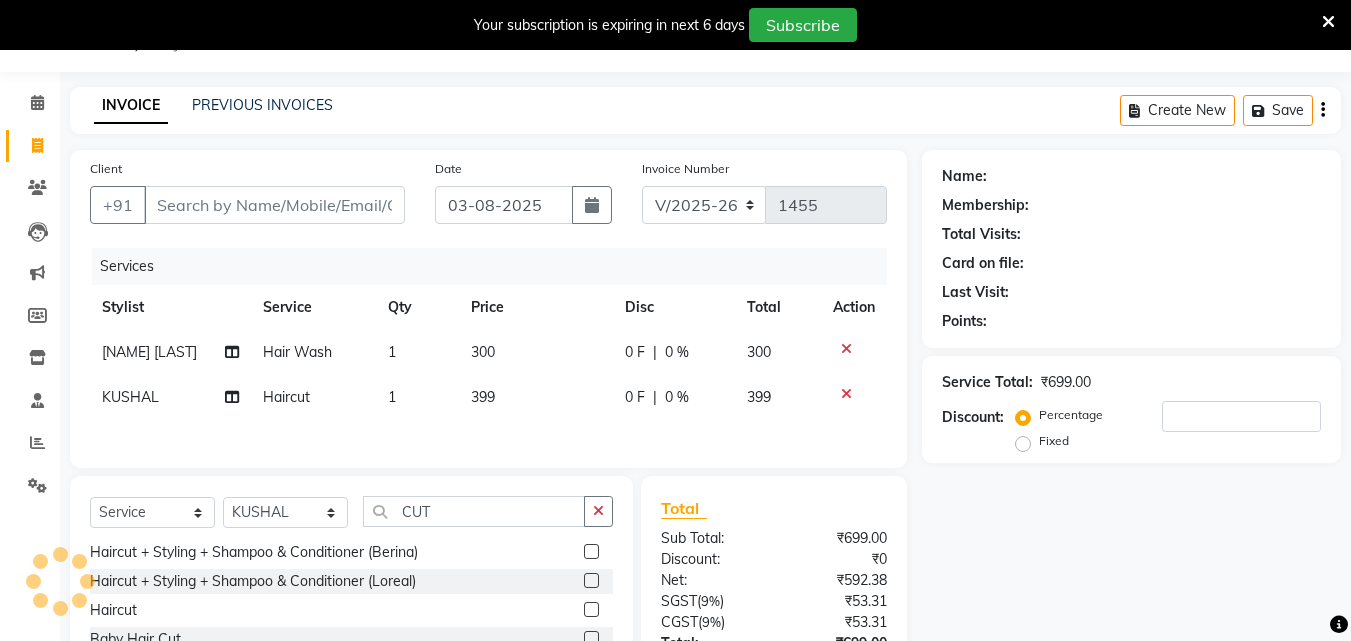 click on "399" 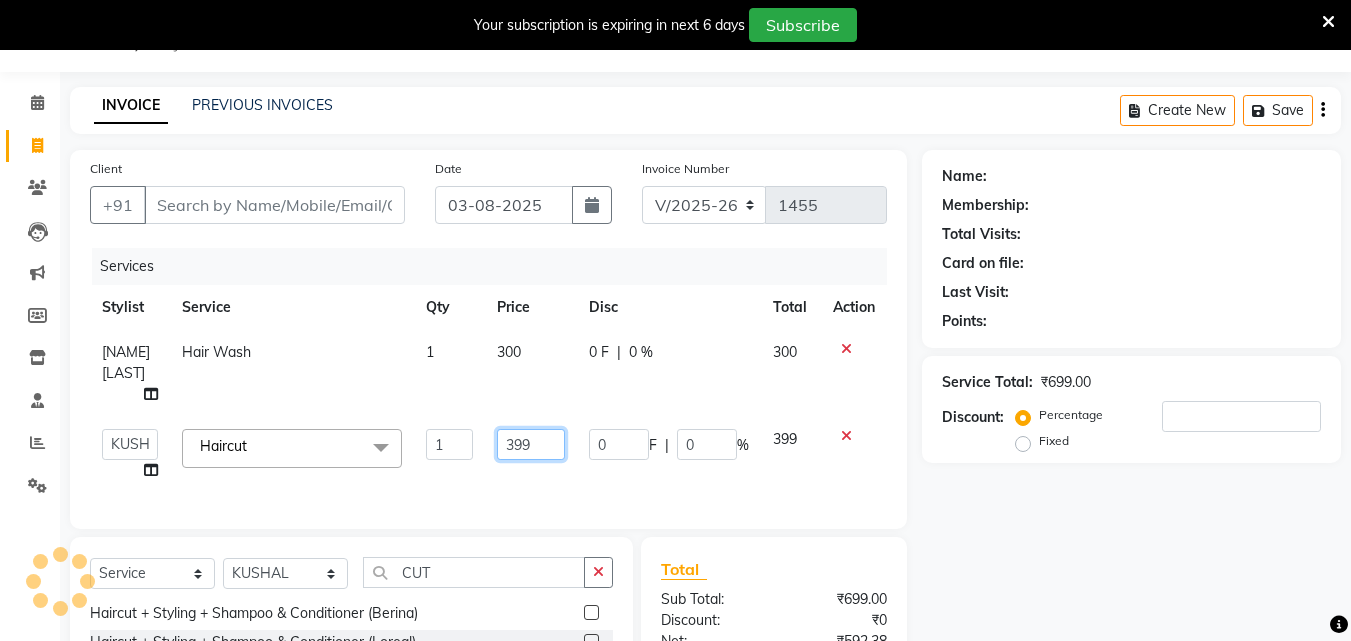 click on "399" 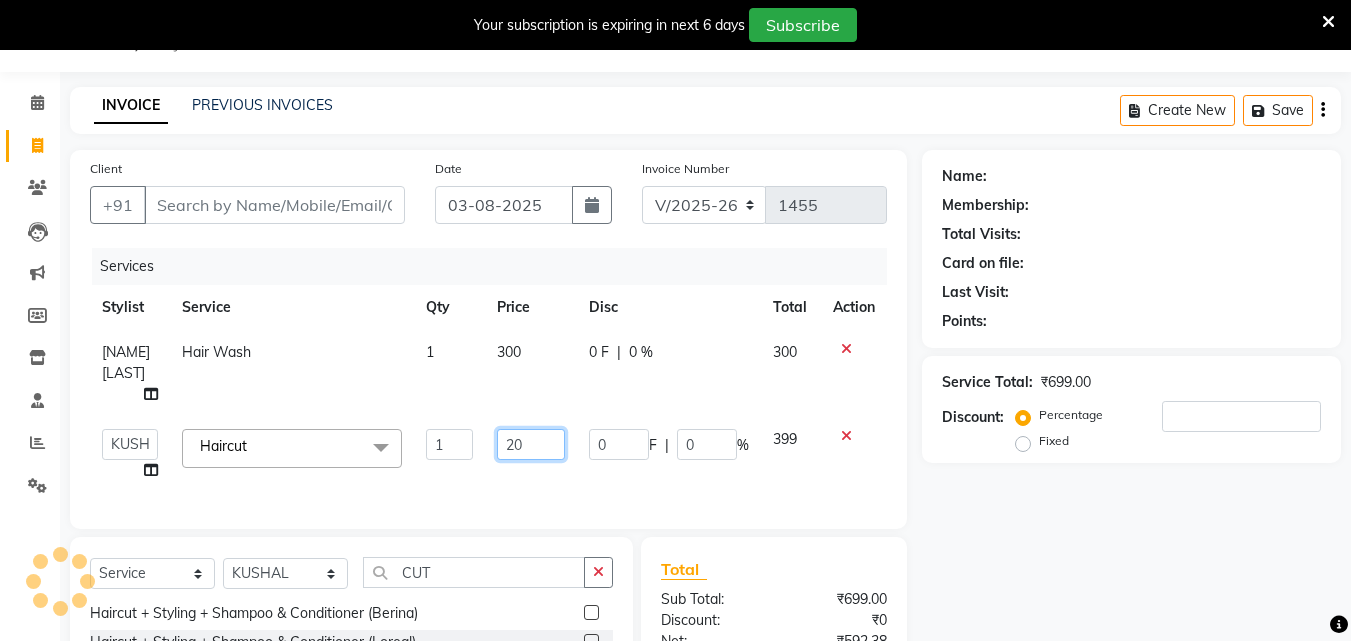 type on "200" 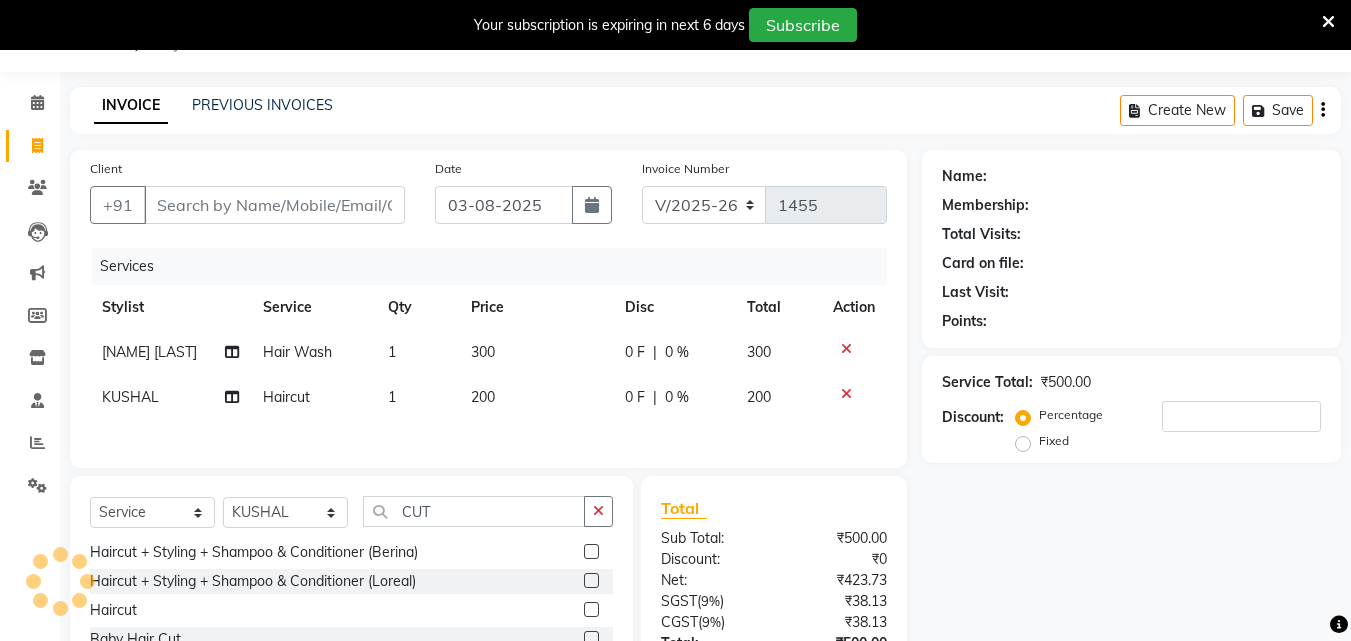 click on "Client +91 Date 03-08-2025 Invoice Number V/2025 V/2025-26 1455 Services Stylist Service Qty Price Disc Total Action KIRAN SAHU Hair Wash 1 300 0 F | 0 % 300 KUSHAL Haircut 1 200 0 F | 0 % 200 Select  Service  Product  Membership  Package Voucher Prepaid Gift Card  Select Stylist Admin anish shirwash ANJALI CHAKRDHARI Arvind Ankar GEETA KIRAN SAHU KUSHAL Manager mukesh Rajesh Ankar Renuka Sahu SAKSHI SATYAM shailendra SOURABH vishal CUT Nails Cut+File  Haircut + Styling + Shampoo & Conditioner (Matrix)  Haircut + Style (U)  Haircut + Styling + Shampoo & Conditioner (Berina)  Haircut + Styling + Shampoo & Conditioner (Loreal)  Haircut  Baby Hair Cut  Advance Cut  Creative Cut  Disposable Cutting Sheet   Total Sub Total: ₹500.00 Discount: ₹0 Net: ₹423.73 SGST  ( 9% ) ₹38.13 CGST  ( 9% ) ₹38.13 Total: ₹500.00 Add Tip ₹0 Payable: ₹500.00 Paid: ₹0 Balance   : ₹500.00" 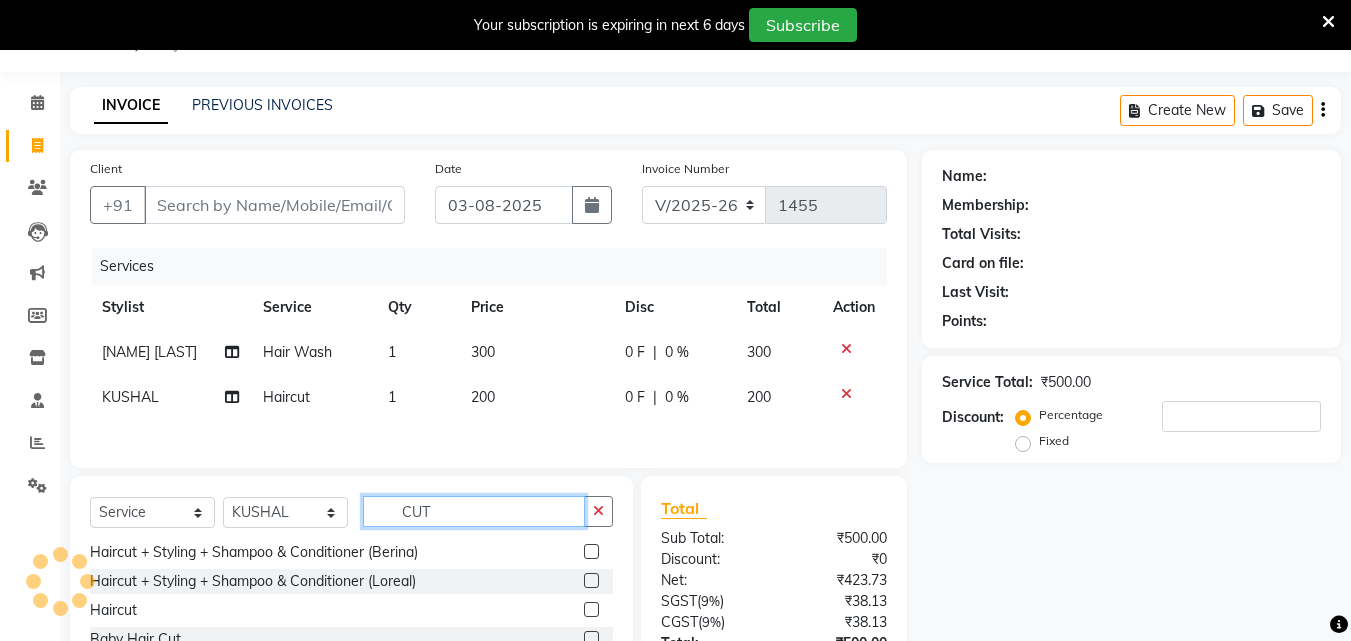 click on "CUT" 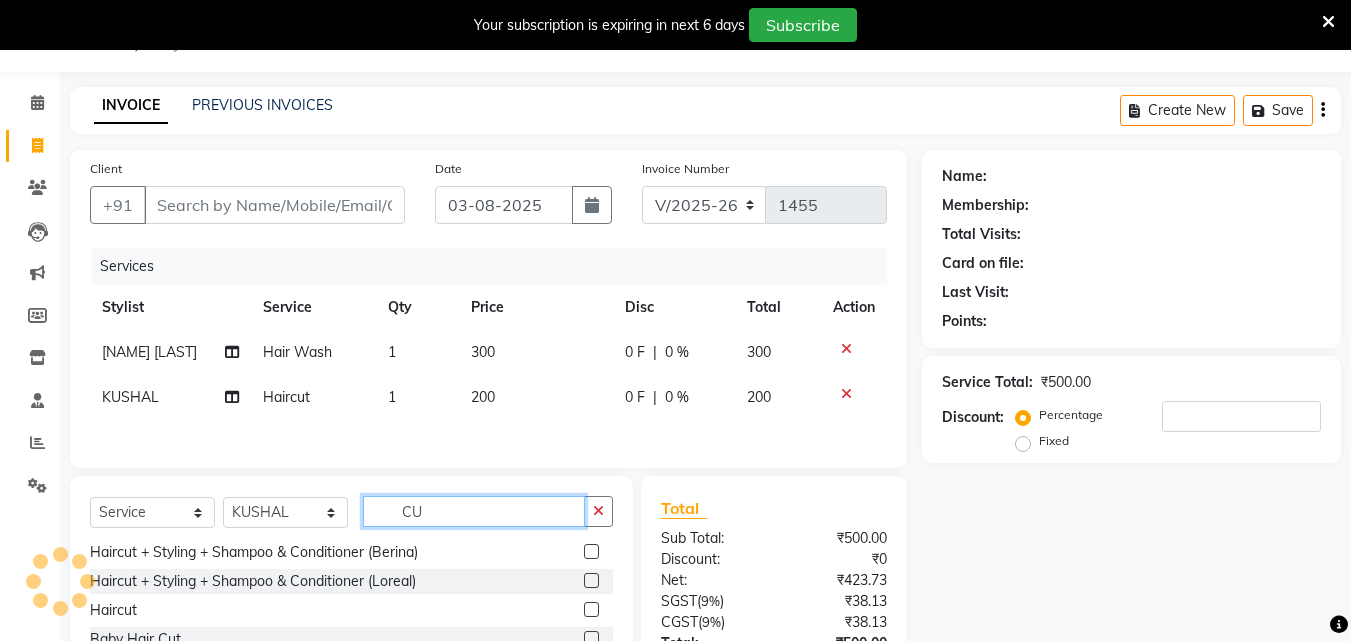 type on "C" 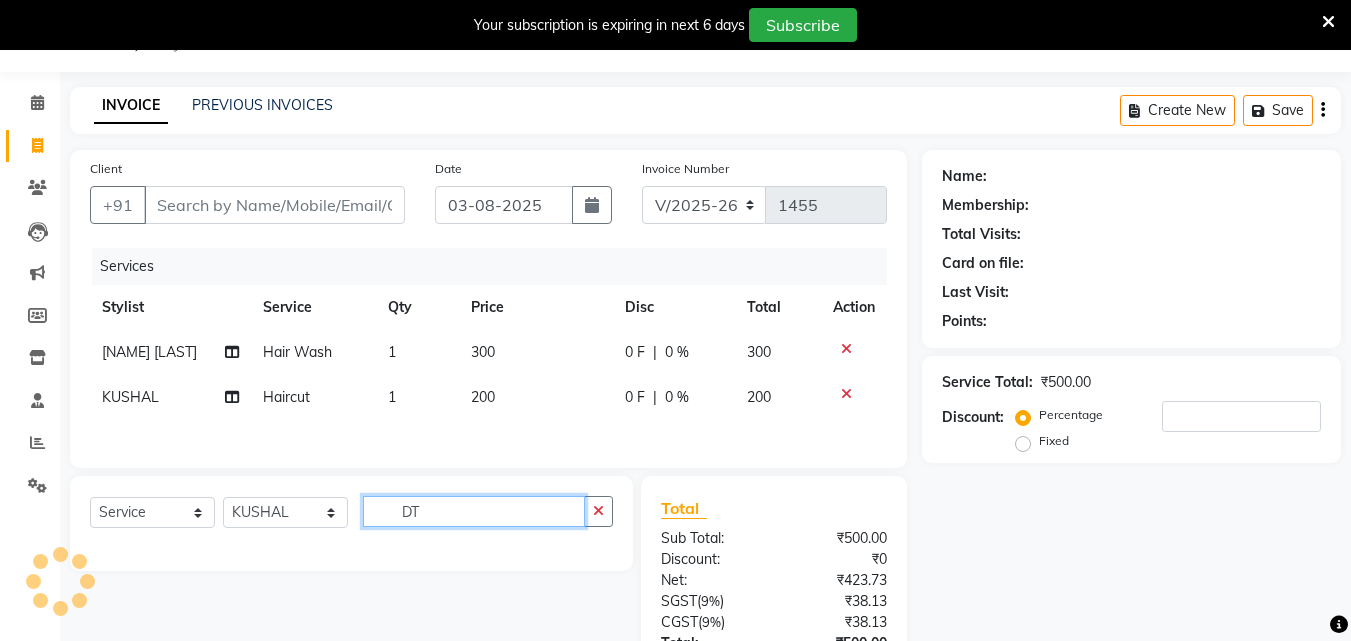 scroll, scrollTop: 0, scrollLeft: 0, axis: both 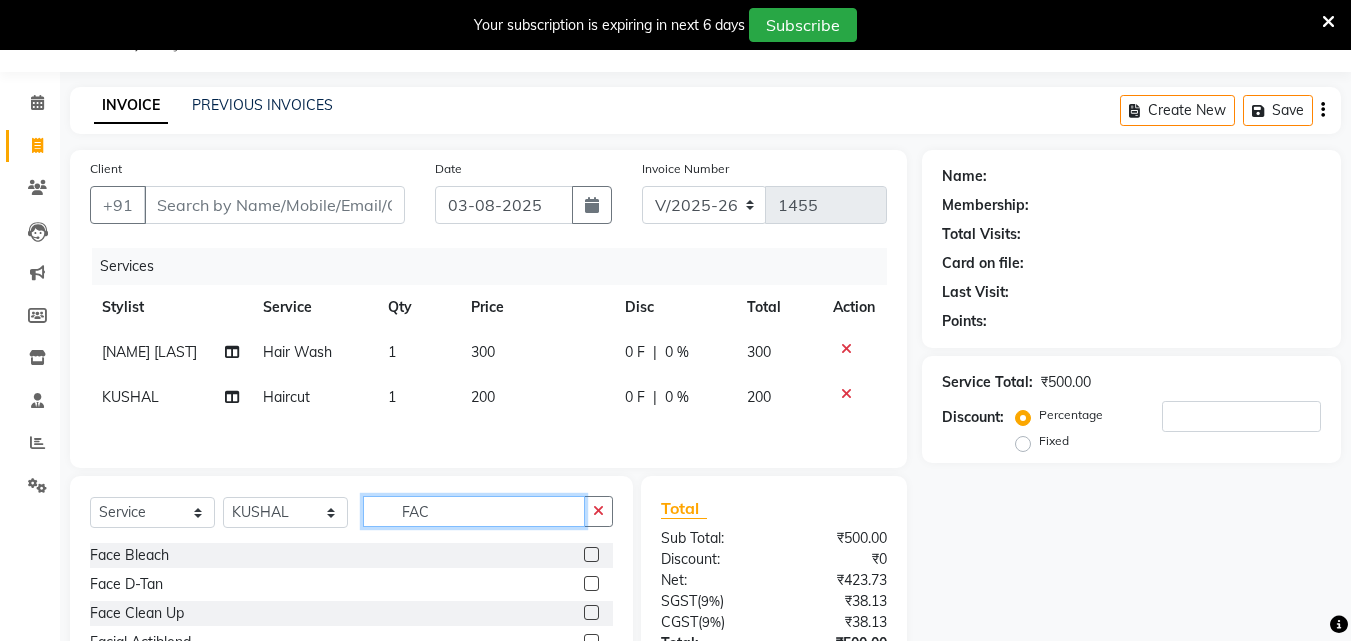 type on "FAC" 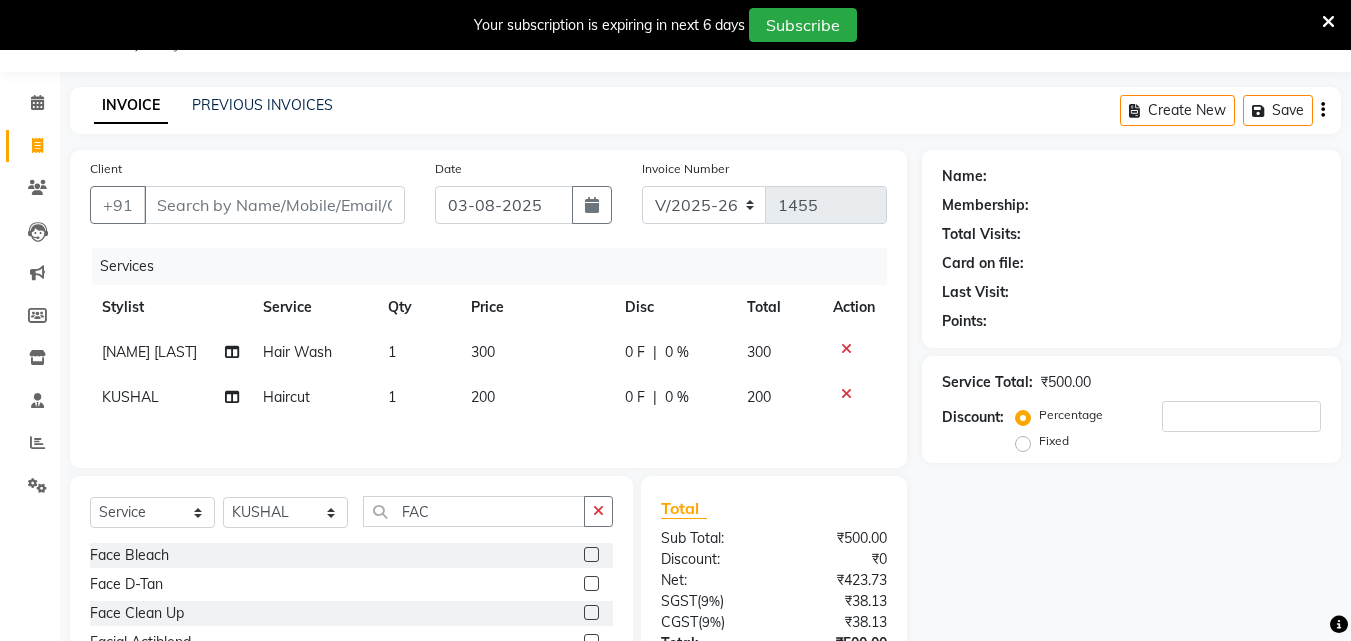 click 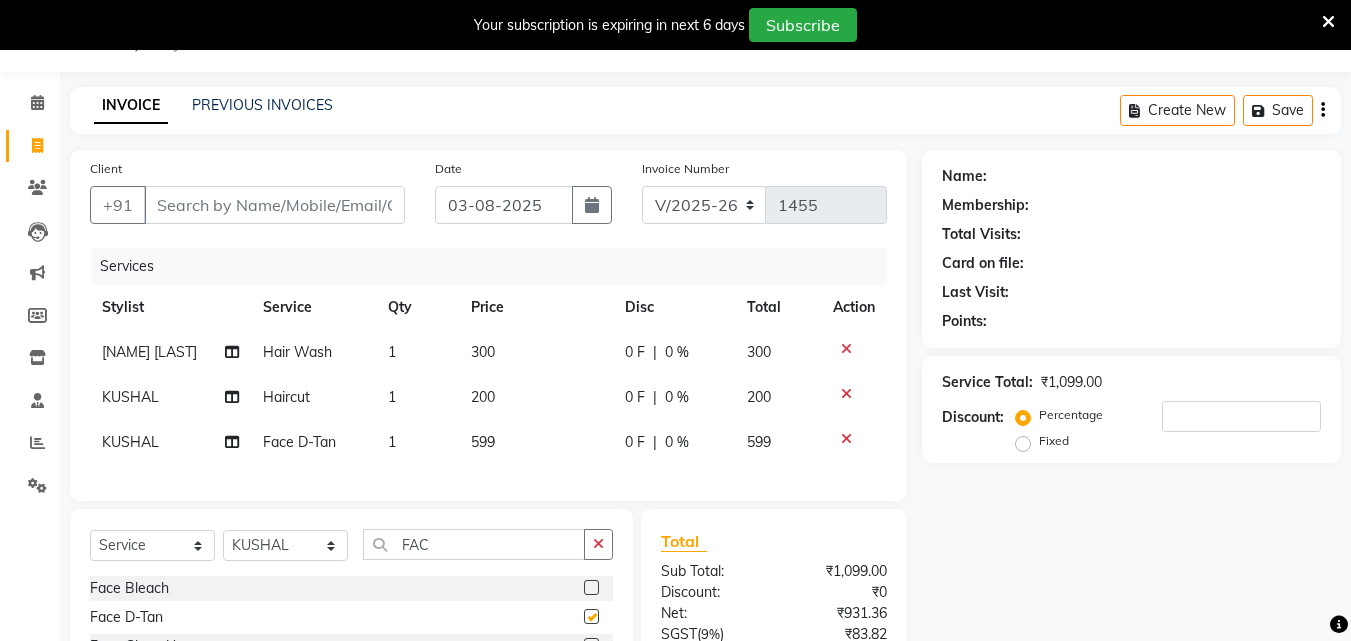 checkbox on "false" 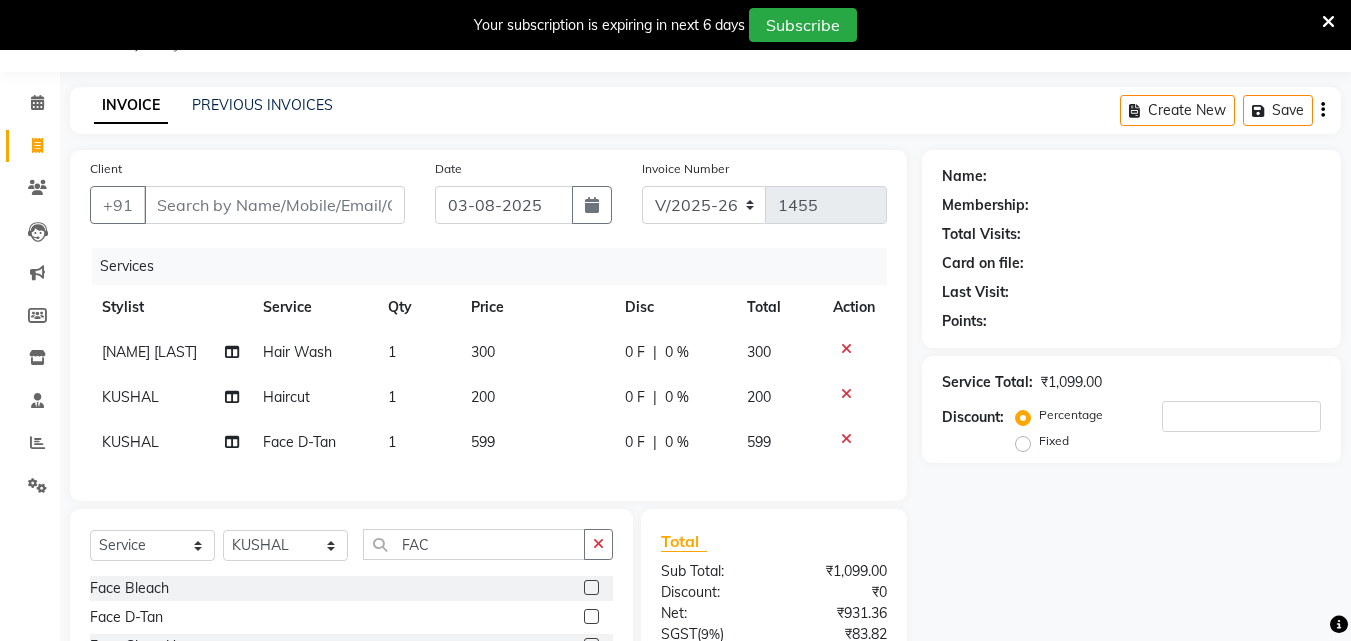 click on "599" 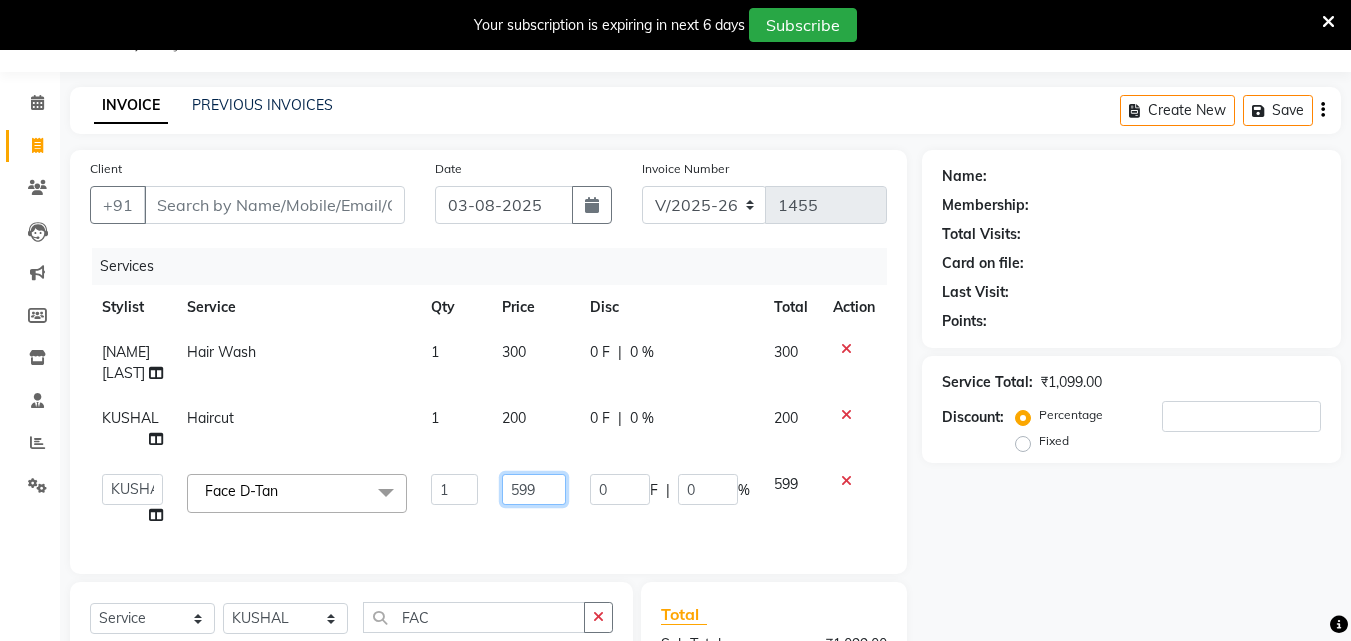 click on "599" 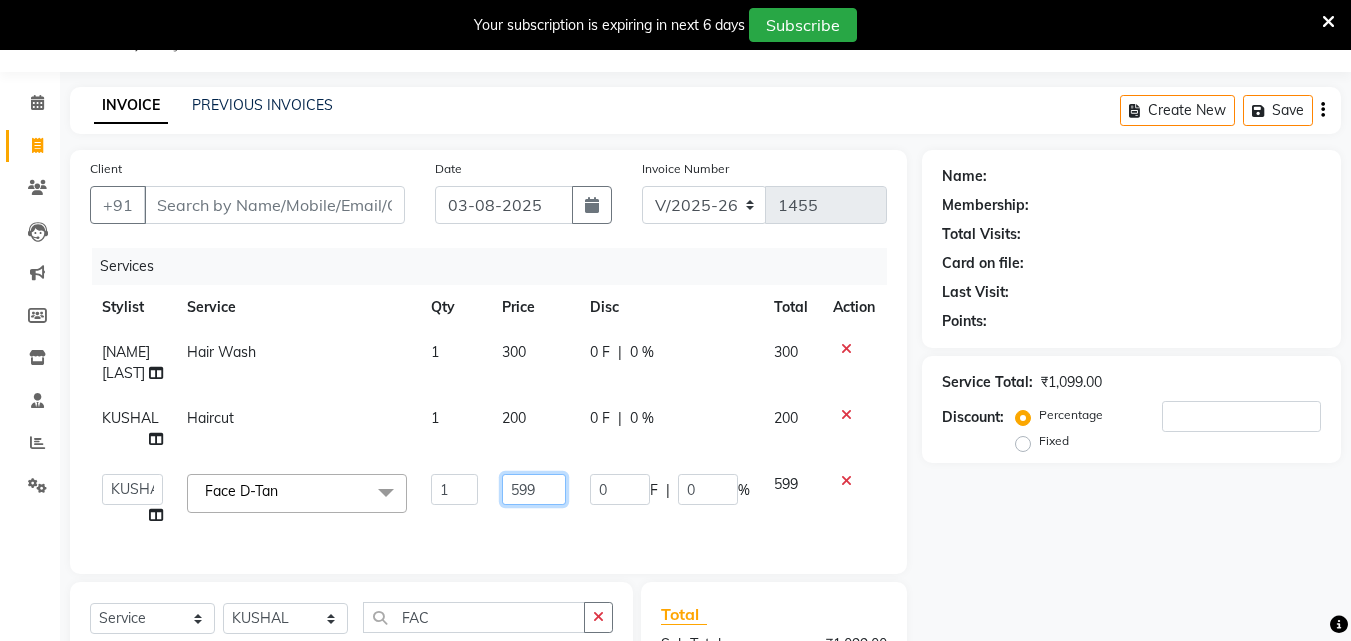 click on "599" 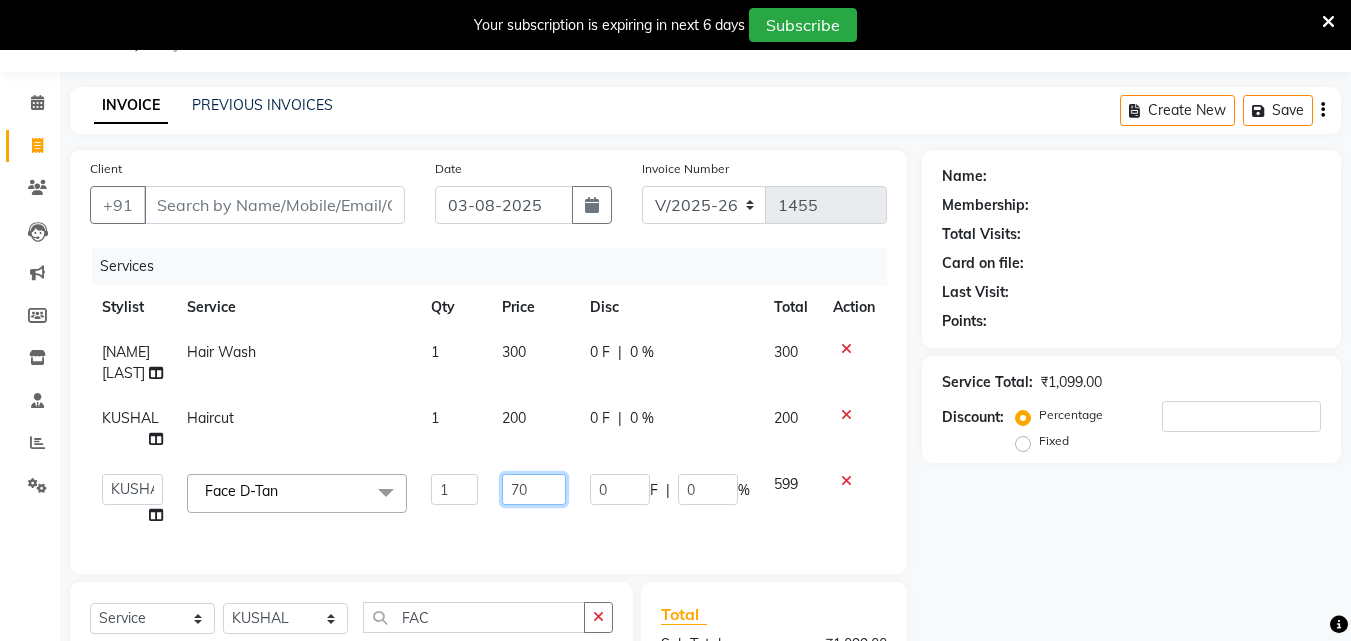 type on "700" 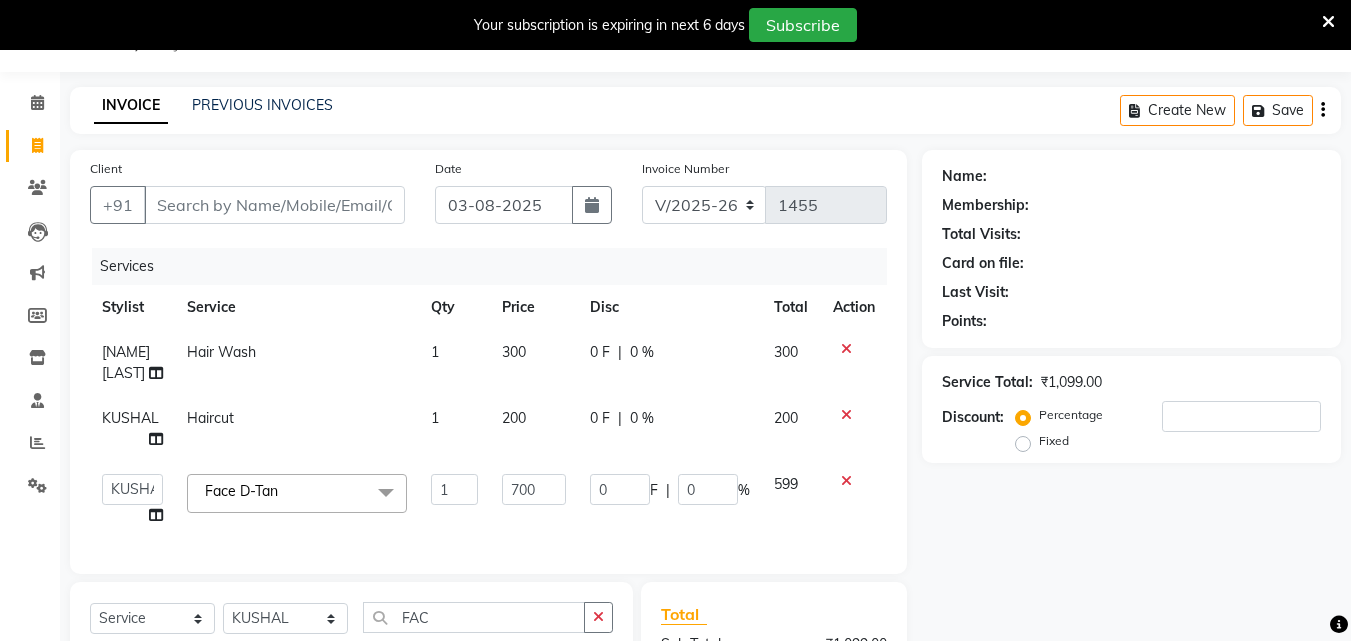 click on "Client +91 Date 03-08-2025 Invoice Number V/2025 V/2025-26 1455 Services Stylist Service Qty Price Disc Total Action KIRAN SAHU Hair Wash 1 300 0 F | 0 % 300 KUSHAL Haircut 1 200 0 F | 0 % 200  Admin   anish shirwash   ANJALI CHAKRDHARI   Arvind Ankar   GEETA   KIRAN SAHU   KUSHAL   Manager   mukesh   Rajesh Ankar   Renuka Sahu   SAKSHI   SATYAM   shailendra   SOURABH   vishal  Face D-Tan  x Hair Spa Scrub Hair Spa (M) Hair Spa (F) Keratin Spa Hair Treatment Hair Treatment Smartbond Hair Smoothing Hair Straightening Hair Rebonding Hair Keratin Cadiveu Head Massage L Hair Keratin Keramelon Hair Botox Keramelon Scalp Advance (F) Scalp Advance (M) Nanoplastia treatment Brillare Anti-Dandruff oil (F) Brillare Hairfall Control oil (F) Brillare Anti-Dandruff oil (M) Brillare Hairfall Control oil (M) Reflexology (U lux) 1400 Face Bleach Face D-Tan Face Clean Up Clean-up (Shine beauty) Facial Actiblend Glass Facial Mask Signature Facial Deluxe Facial Luxury Facial Magical Facial Premium Facial Royal Treatment 1 700" 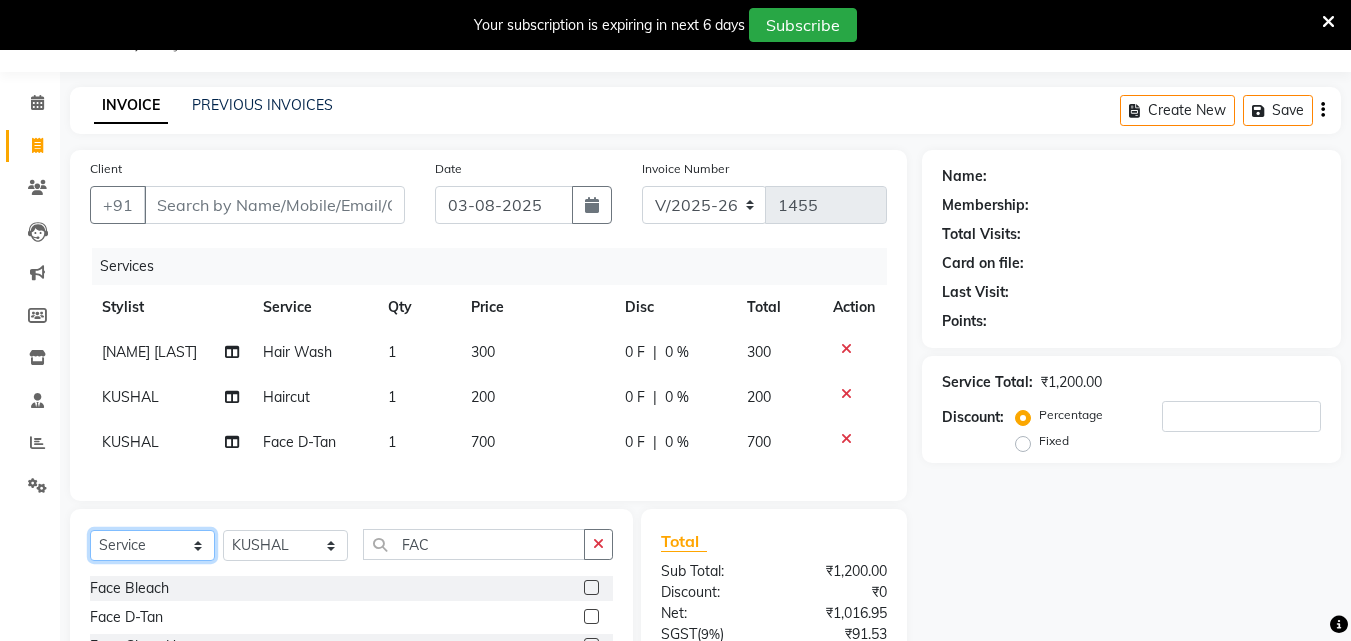 click on "Select  Service  Product  Membership  Package Voucher Prepaid Gift Card" 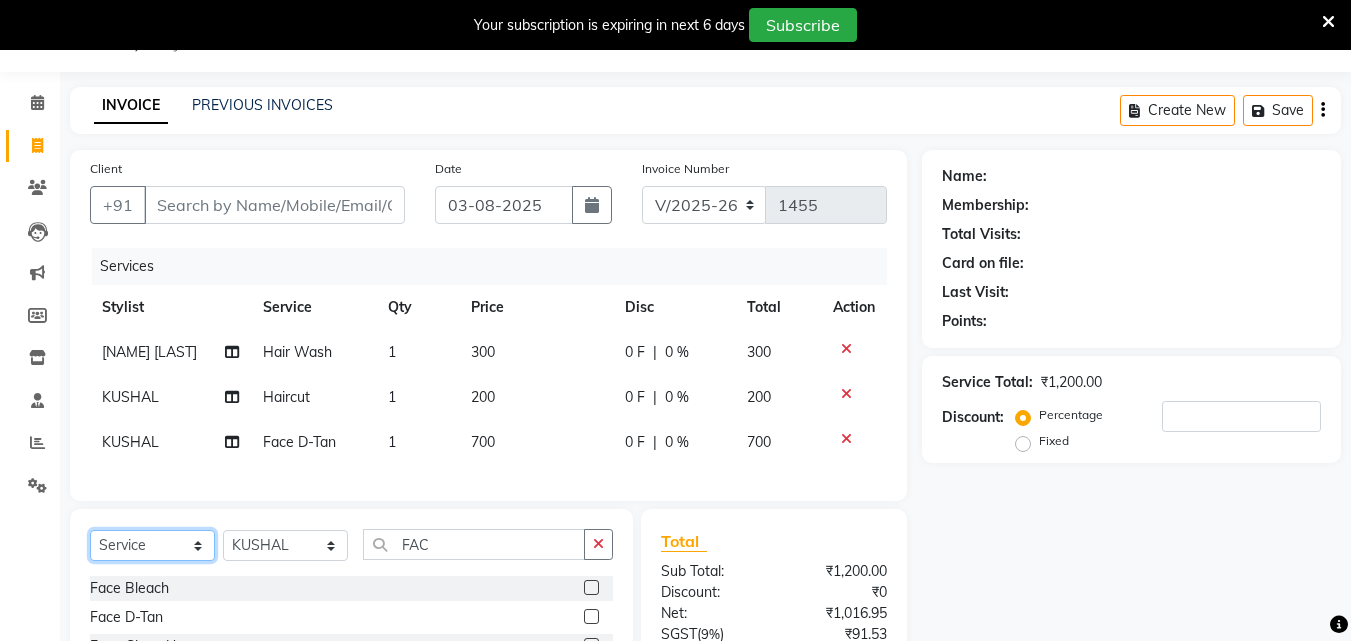 select on "product" 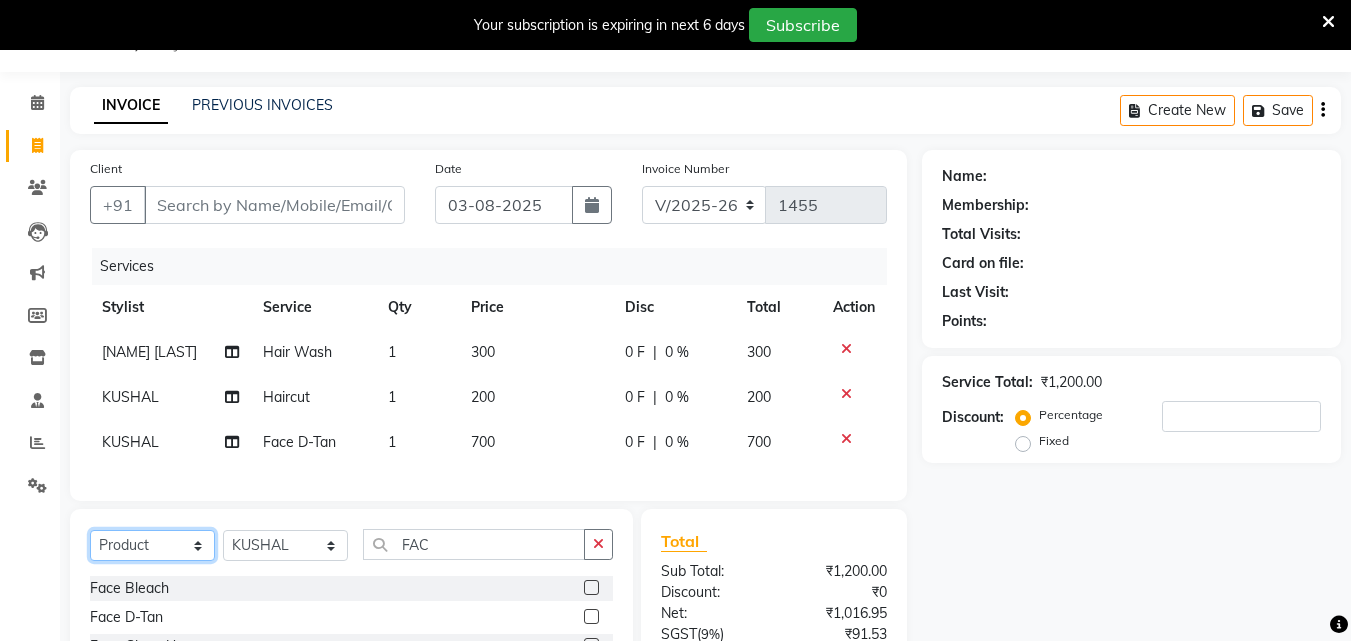 click on "Select  Service  Product  Membership  Package Voucher Prepaid Gift Card" 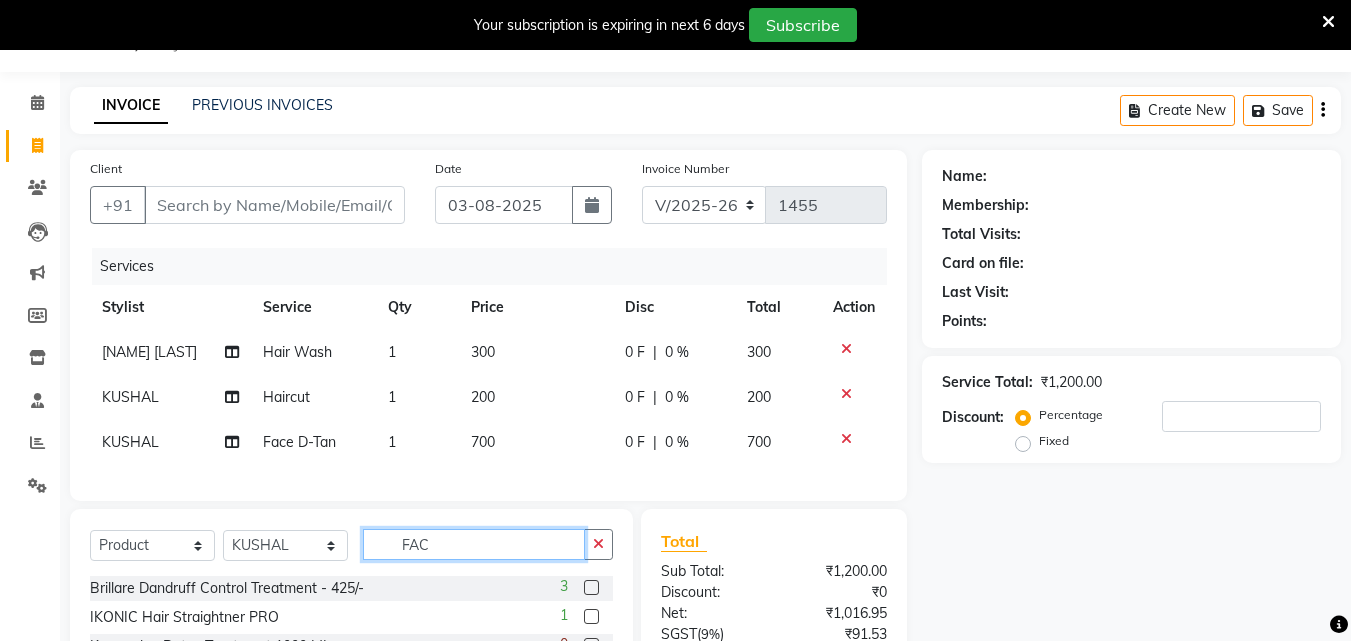 click on "FAC" 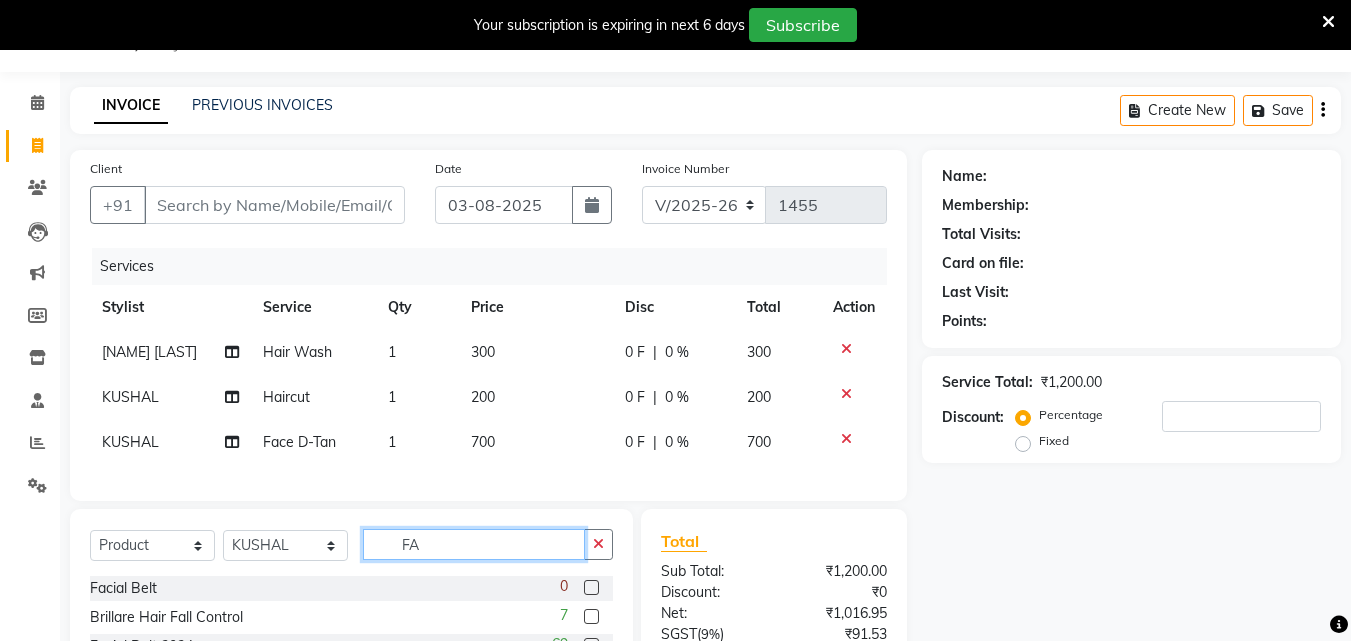 type on "F" 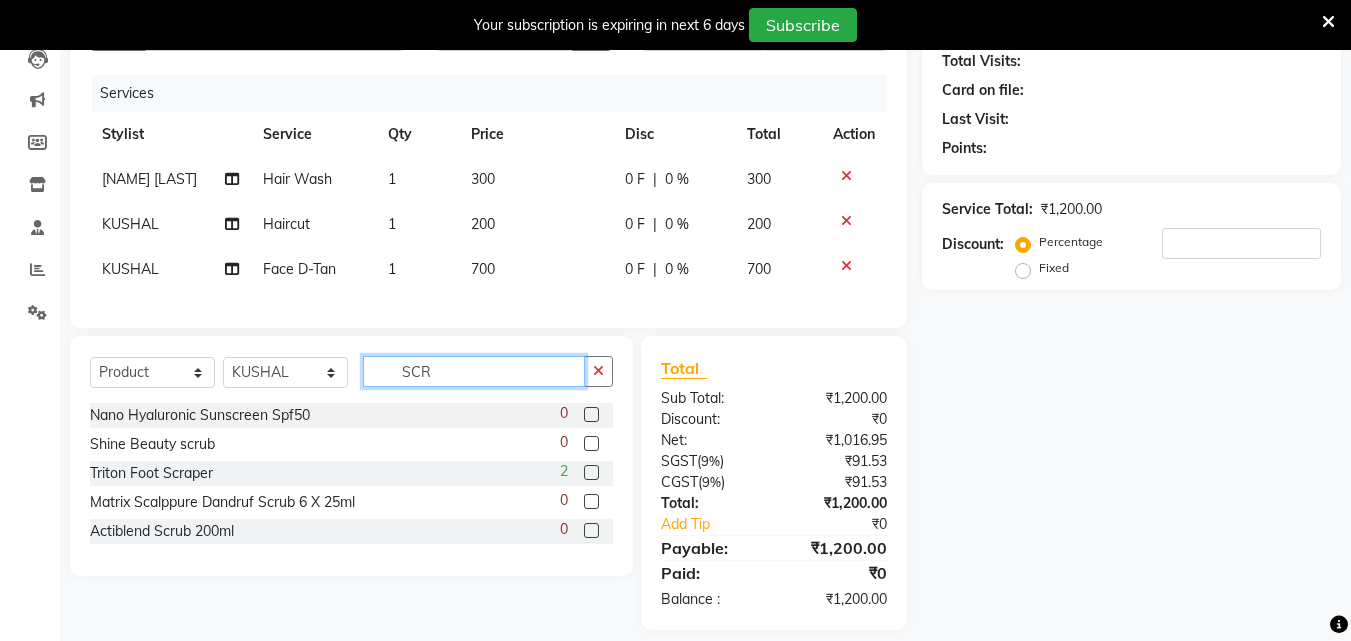 scroll, scrollTop: 250, scrollLeft: 0, axis: vertical 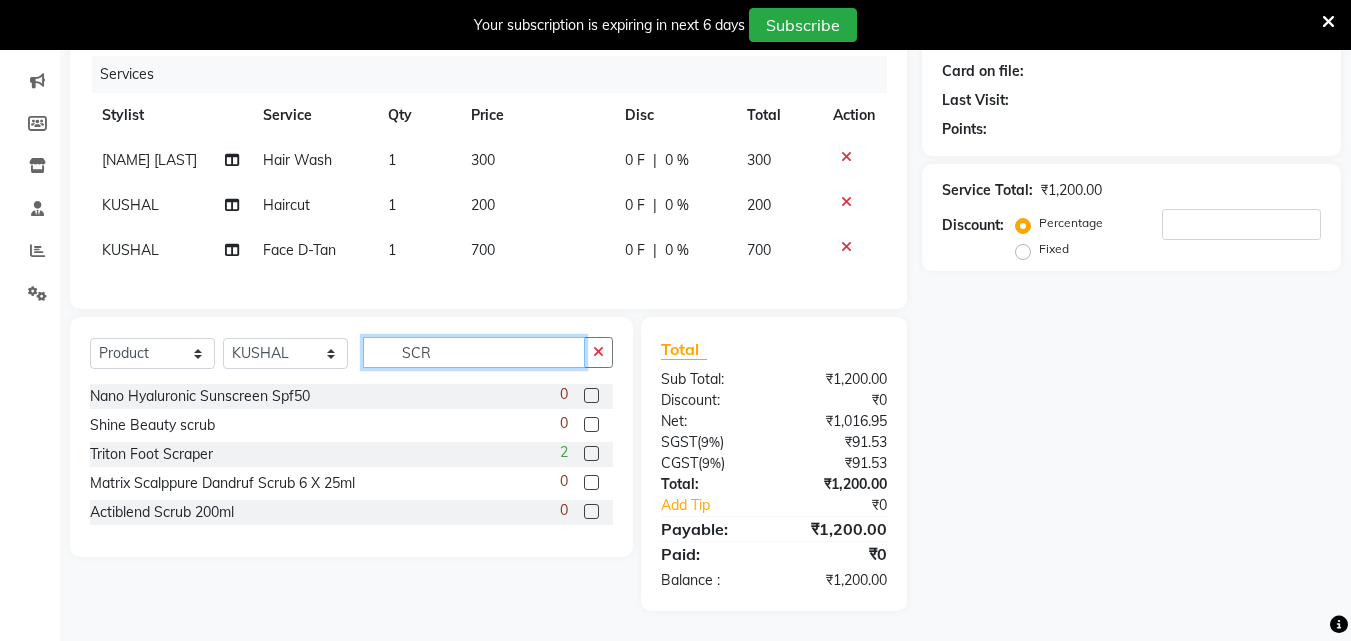 type on "SCR" 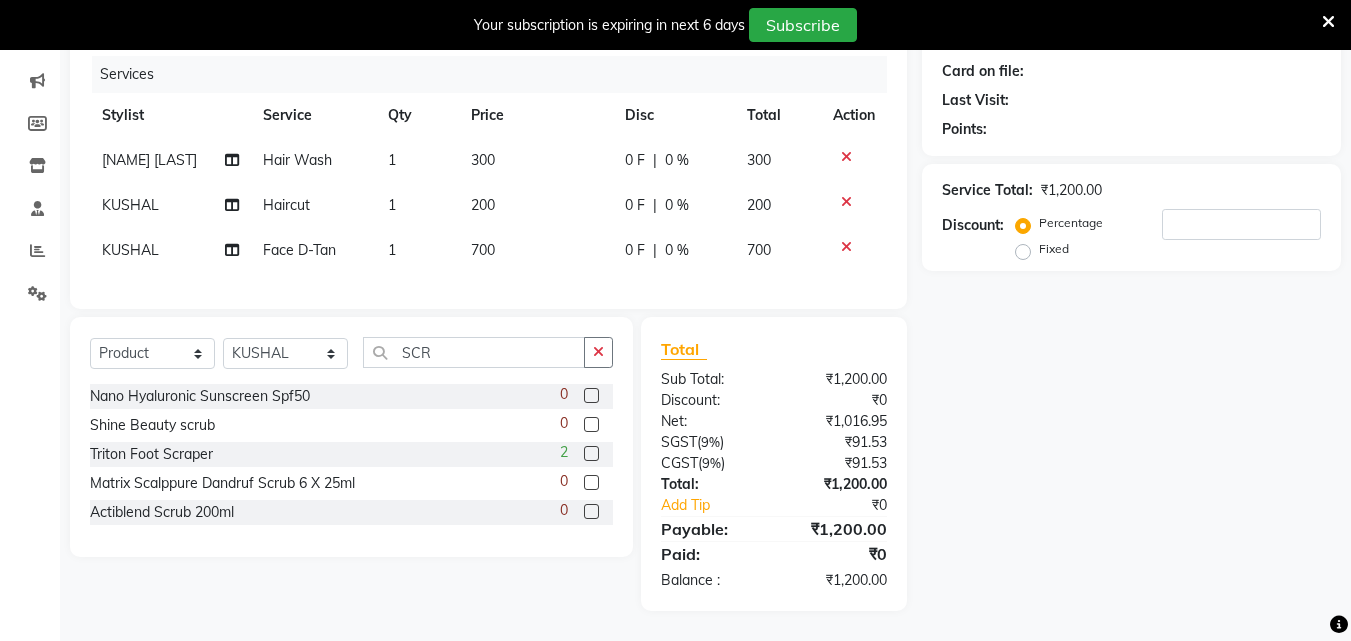 click 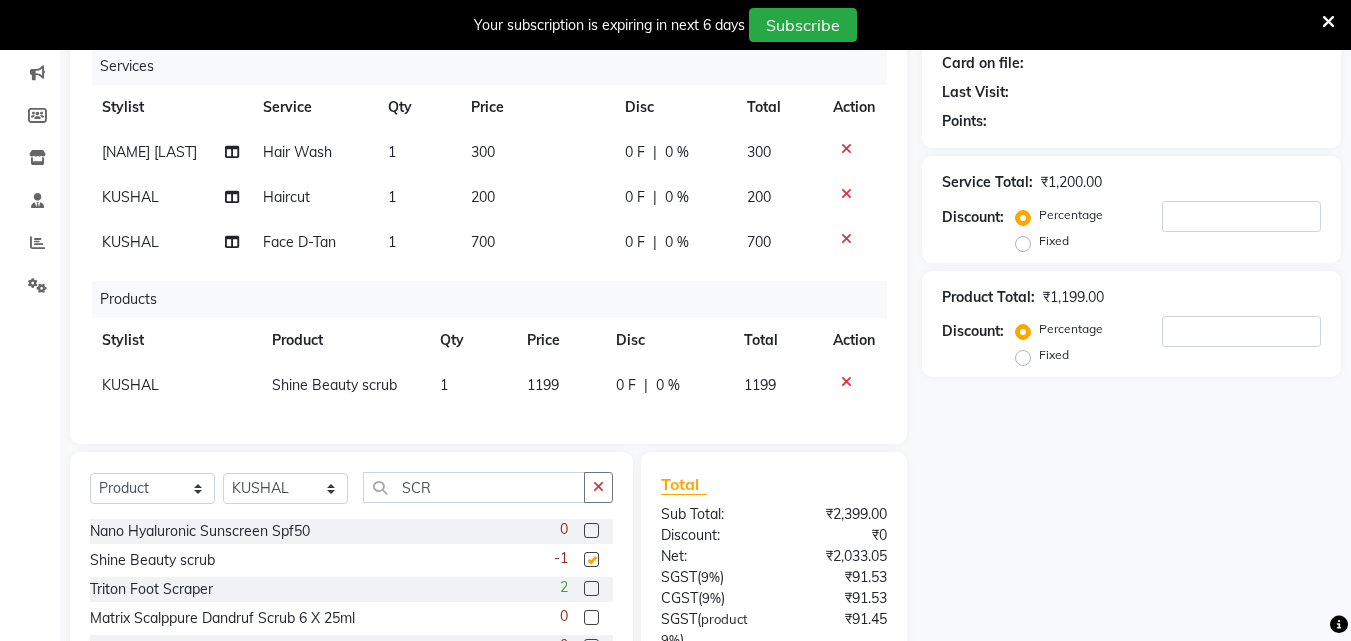 checkbox on "false" 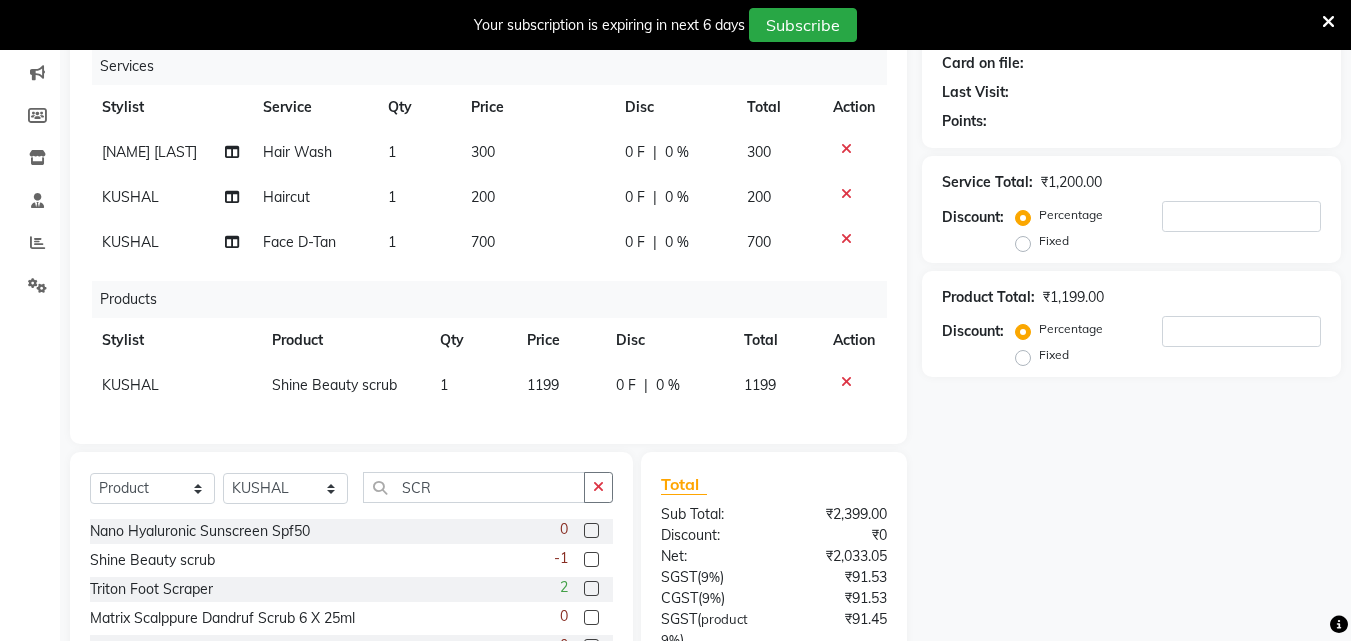 click on "1199" 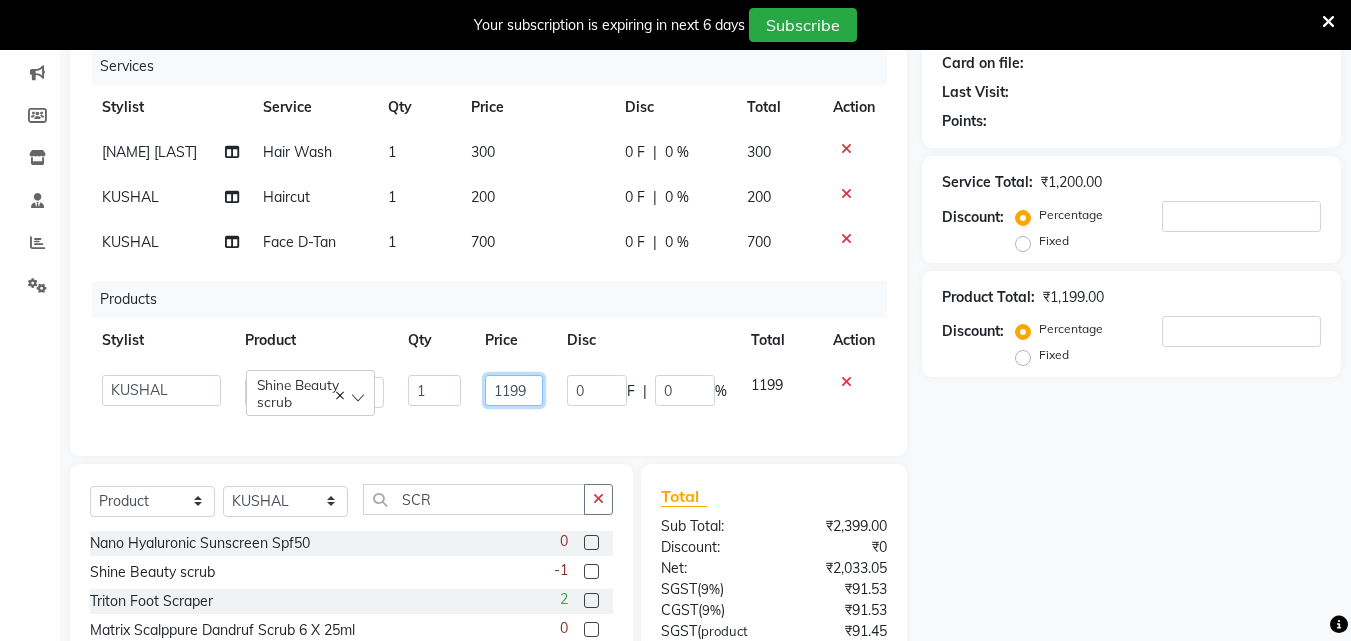 click on "1199" 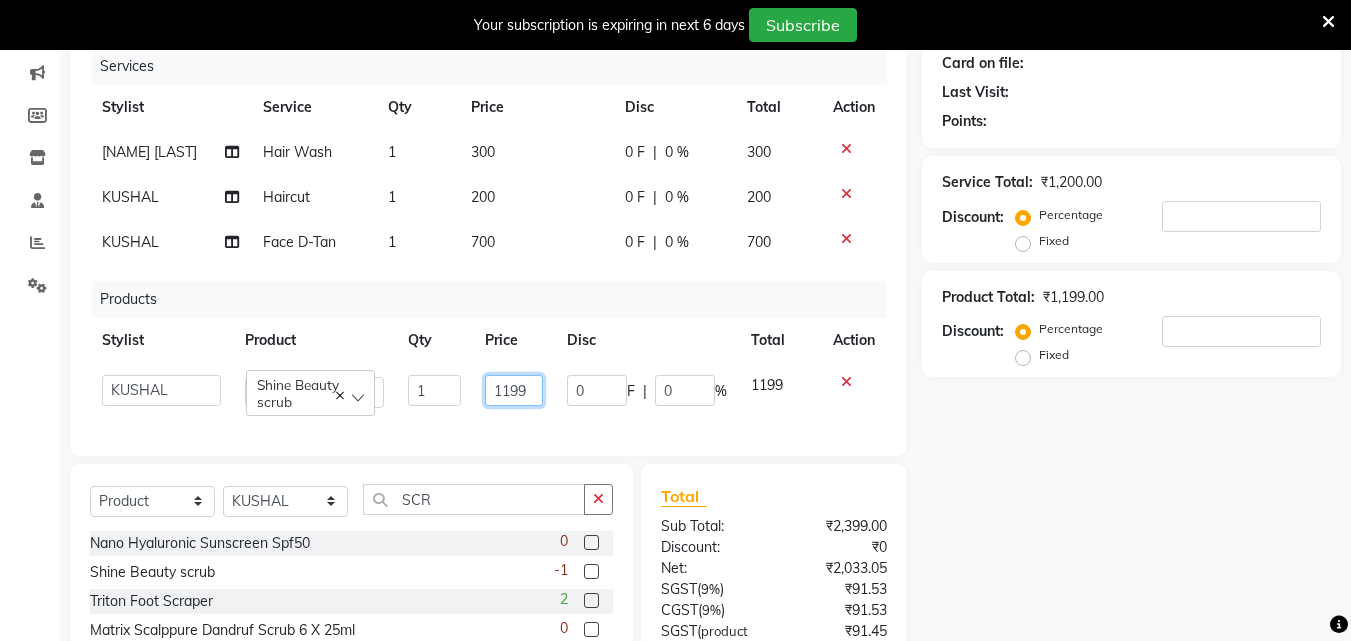 click on "1199" 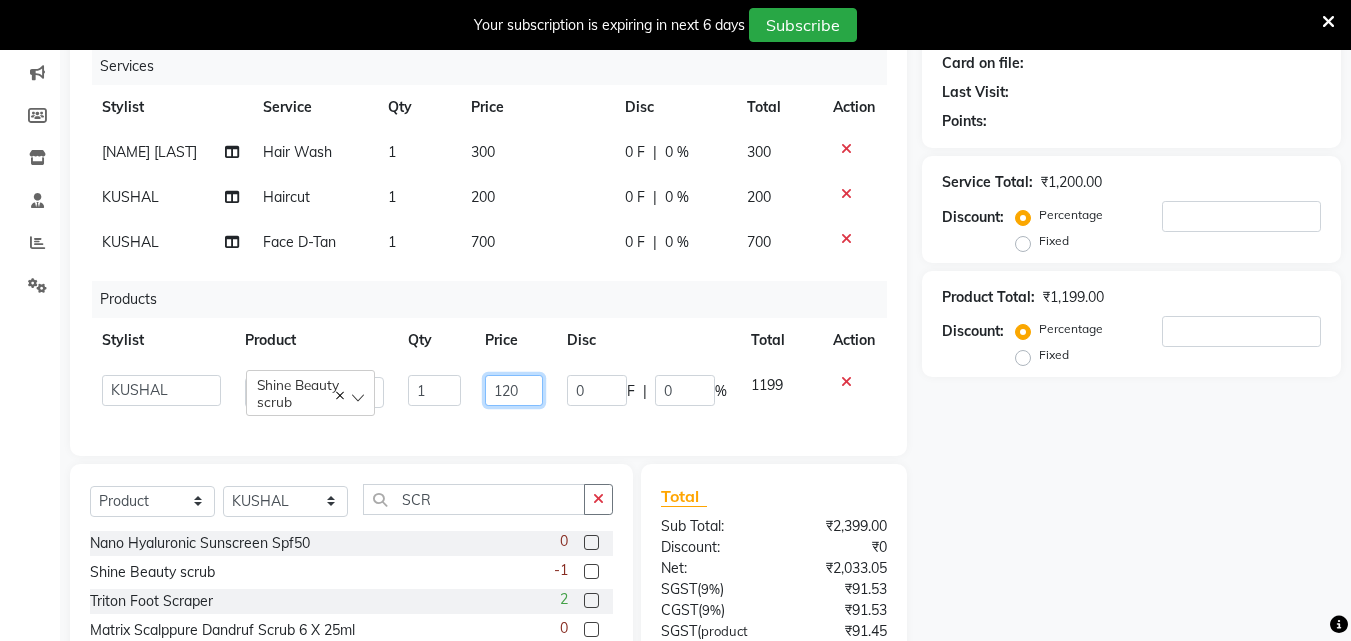 type on "1200" 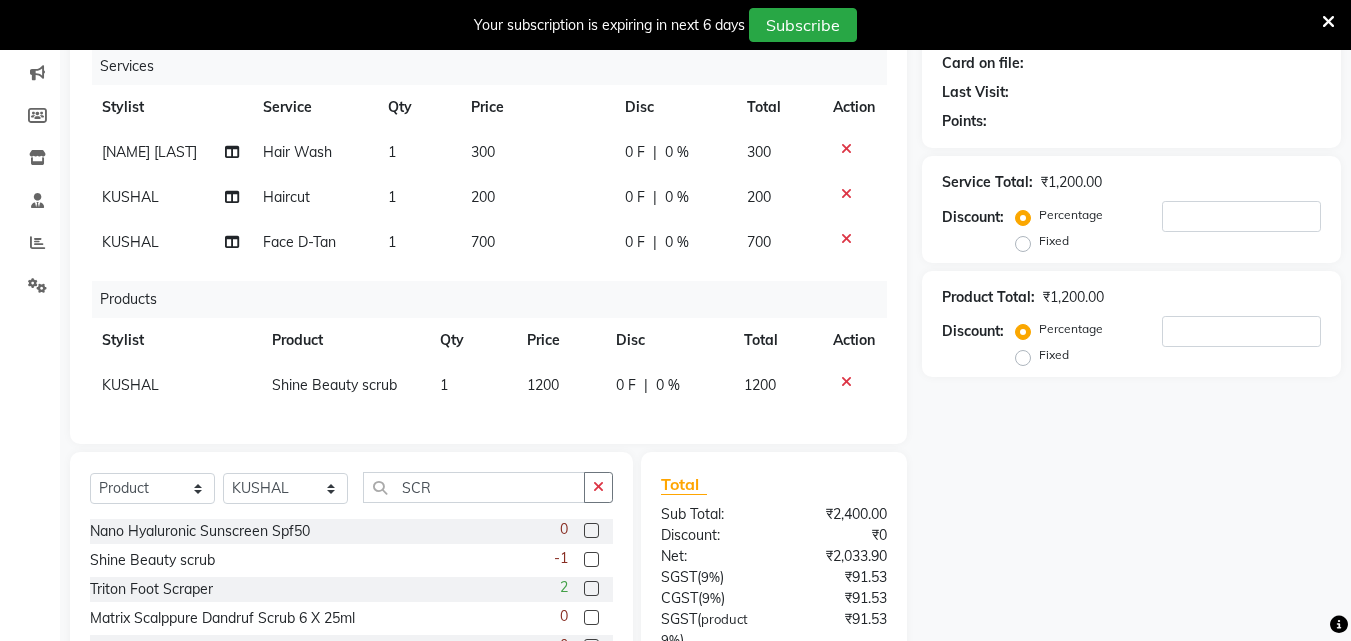 click on "Services Stylist Service Qty Price Disc Total Action KIRAN SAHU Hair Wash 1 300 0 F | 0 % 300 KUSHAL Haircut 1 200 0 F | 0 % 200 KUSHAL Face D-Tan 1 700 0 F | 0 % 700 Products Stylist Product Qty Price Disc Total Action KUSHAL Shine Beauty scrub 1 1200 0 F | 0 % 1200" 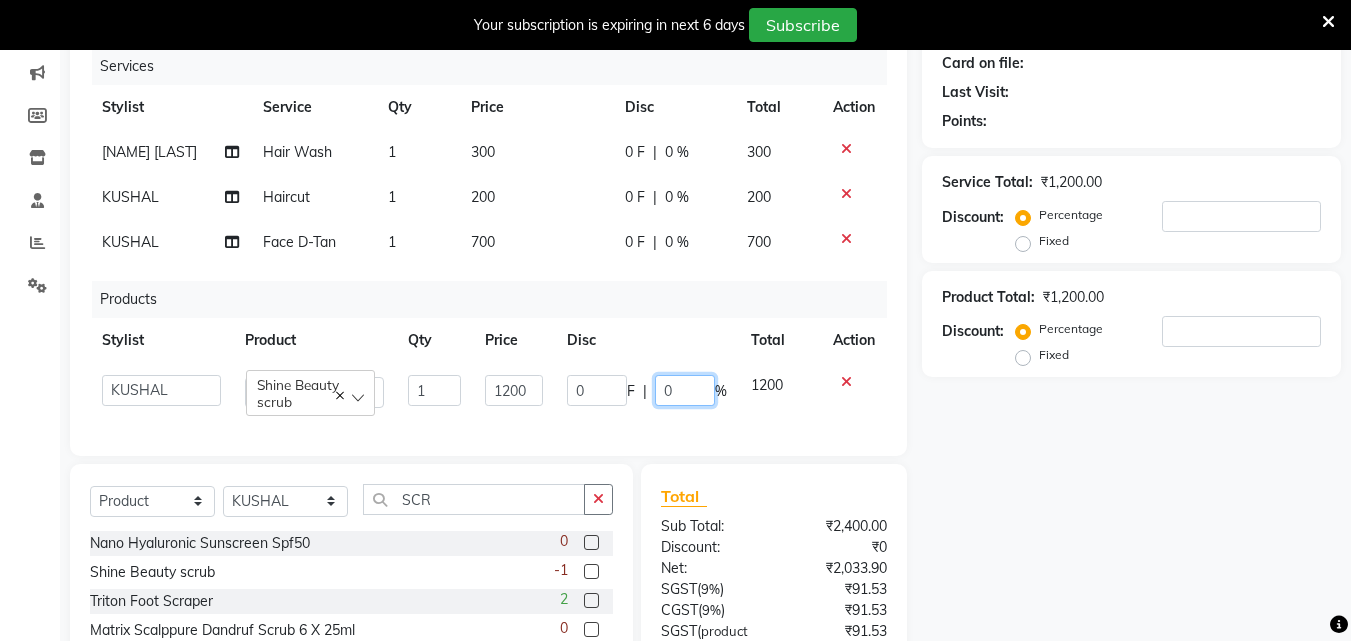 click on "0" 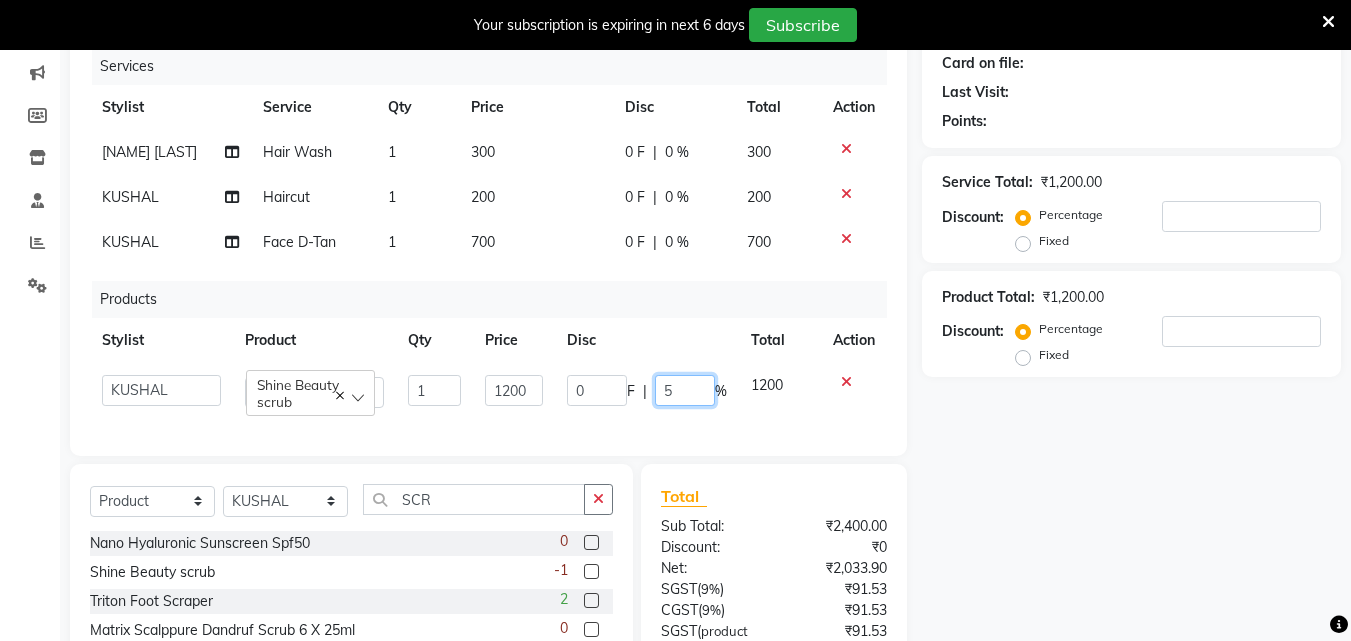type on "50" 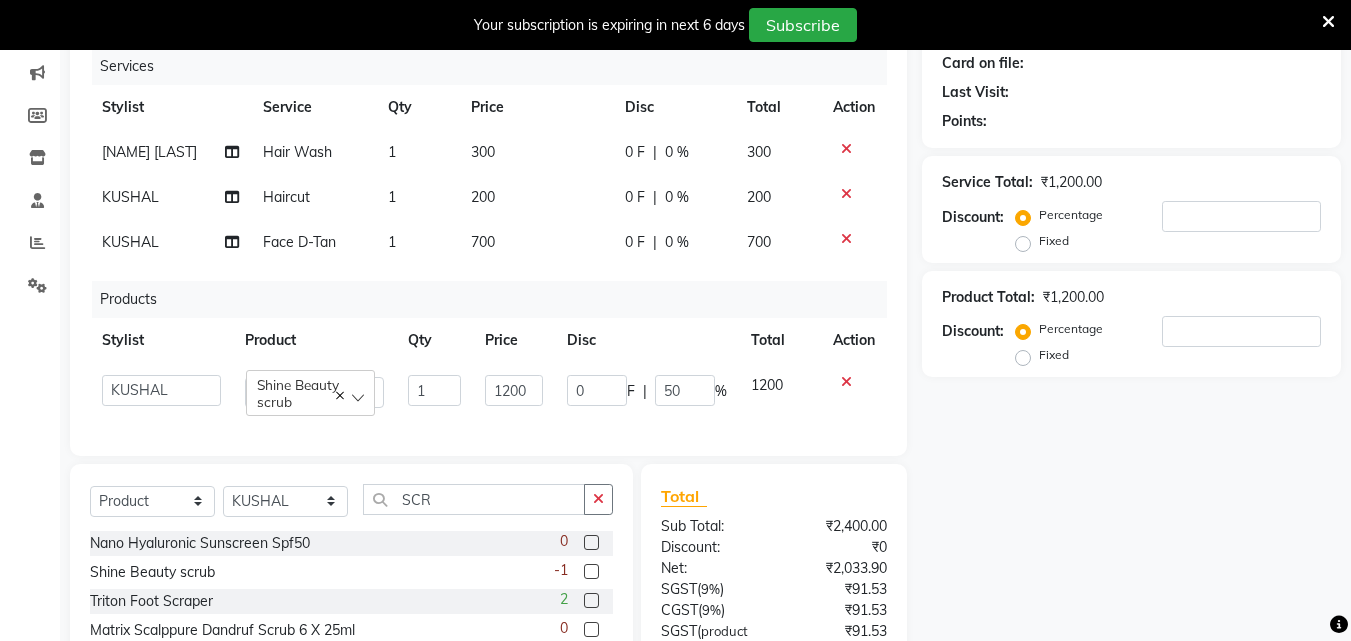 click on "Name: Membership: Total Visits: Card on file: Last Visit:  Points:  Service Total:  ₹1,200.00  Discount:  Percentage   Fixed  Product Total:  ₹1,200.00  Discount:  Percentage   Fixed" 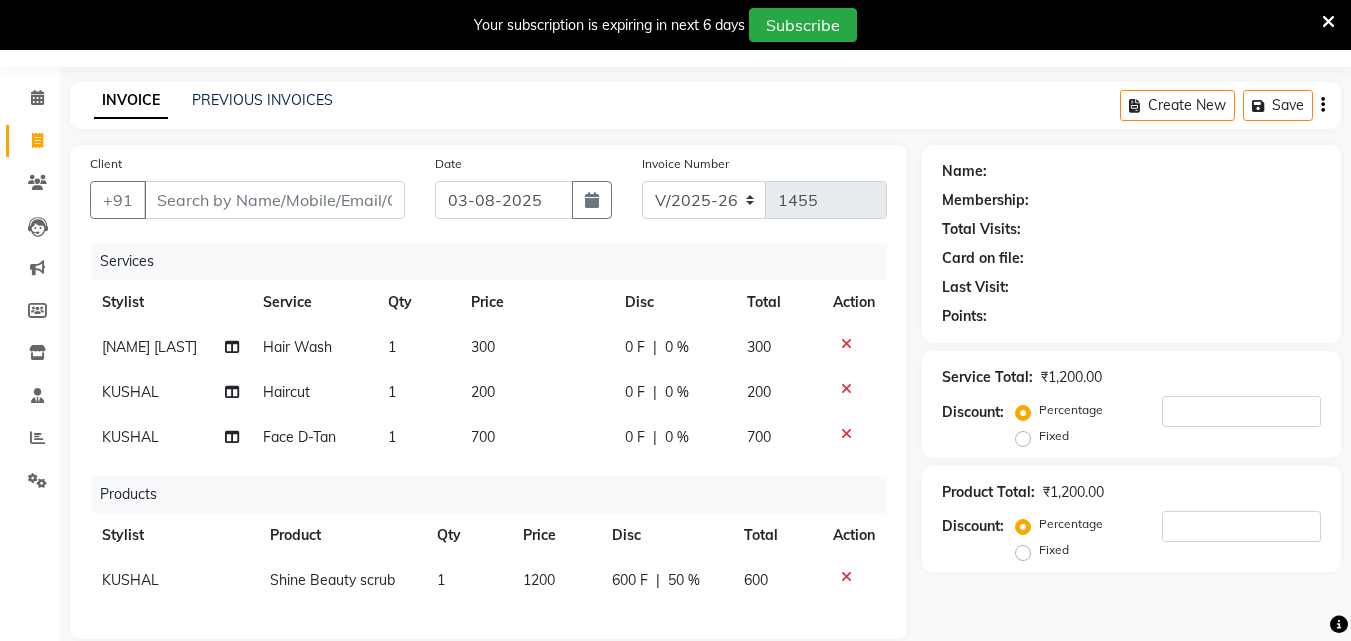 scroll, scrollTop: 200, scrollLeft: 0, axis: vertical 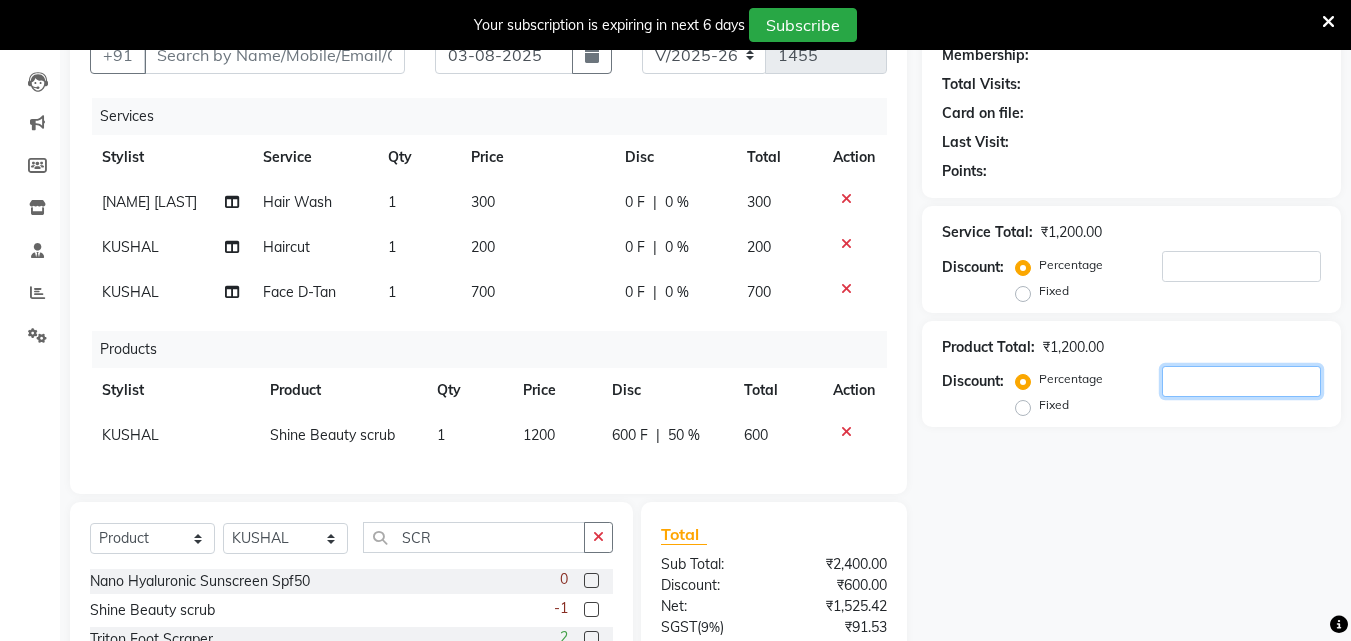 click 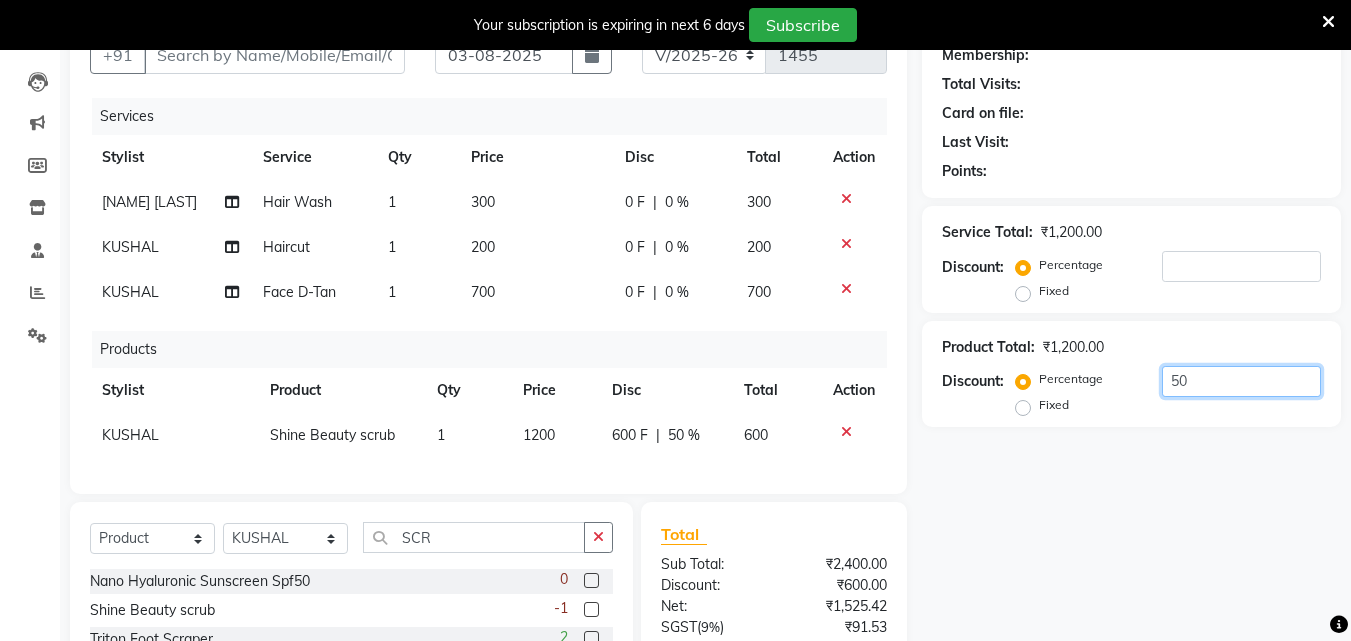 type on "50" 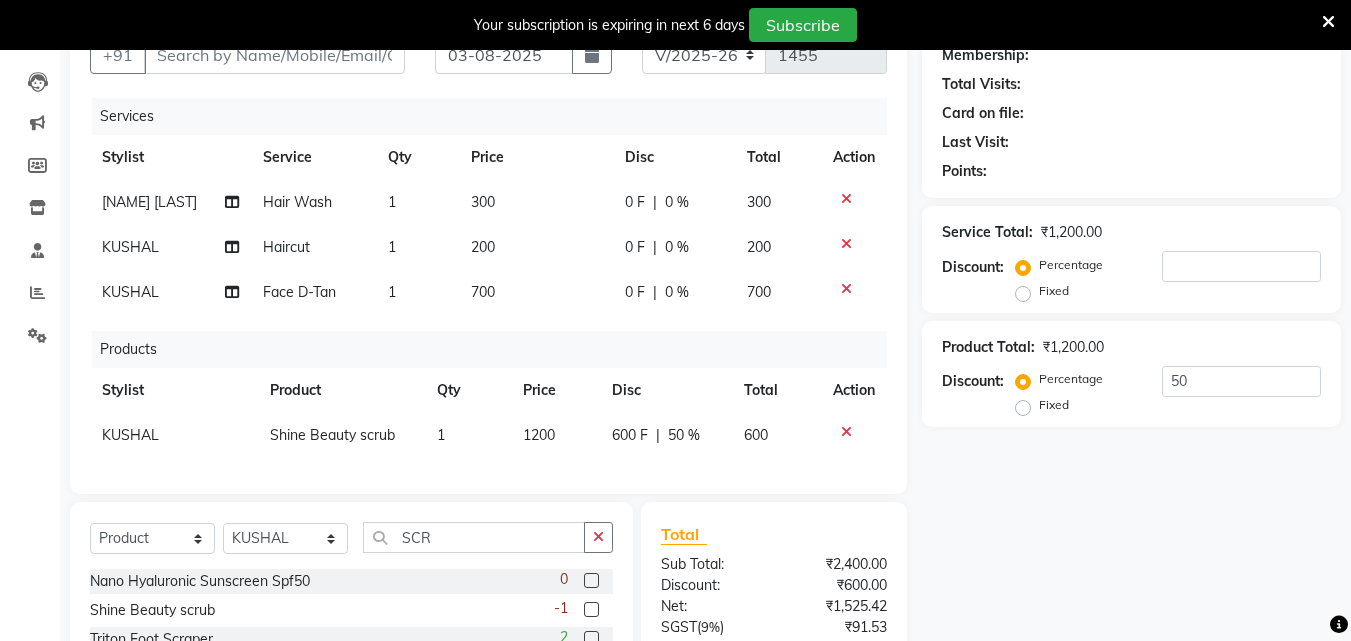 click on "Name: Membership: Total Visits: Card on file: Last Visit:  Points:  Service Total:  ₹1,200.00  Discount:  Percentage   Fixed  Product Total:  ₹1,200.00  Discount:  Percentage   Fixed  50" 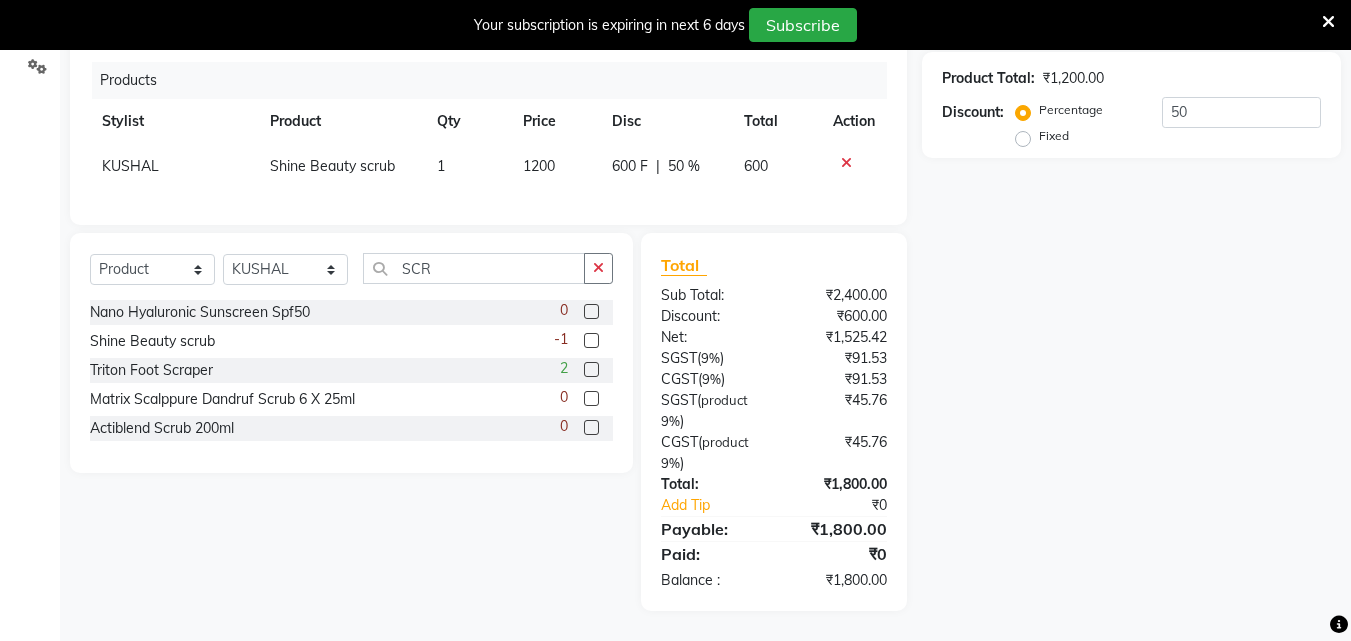 scroll, scrollTop: 0, scrollLeft: 0, axis: both 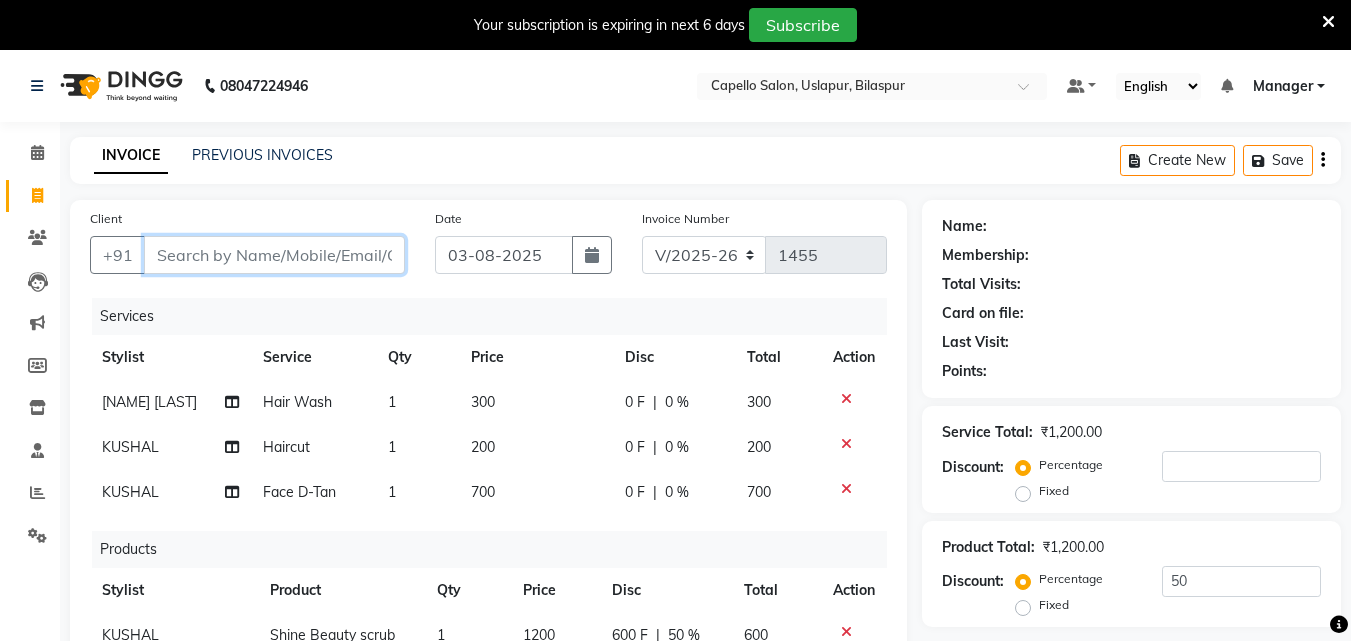 click on "Client" at bounding box center [274, 255] 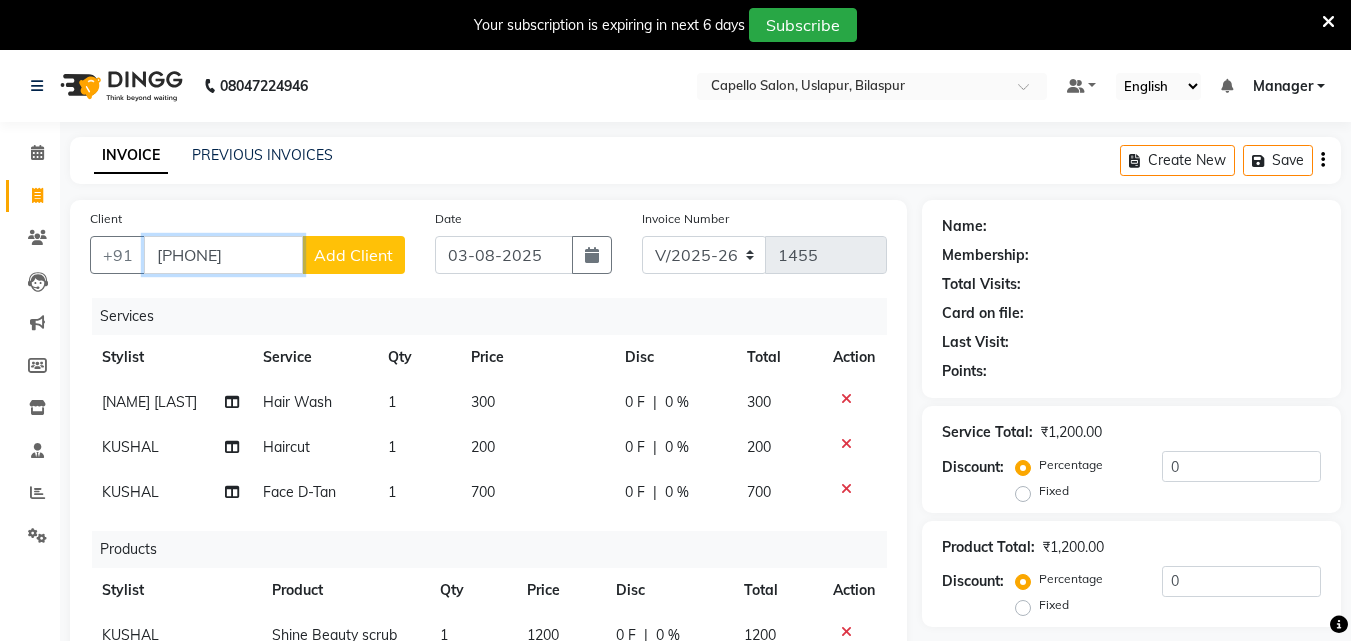 click on "[PHONE]" at bounding box center (223, 255) 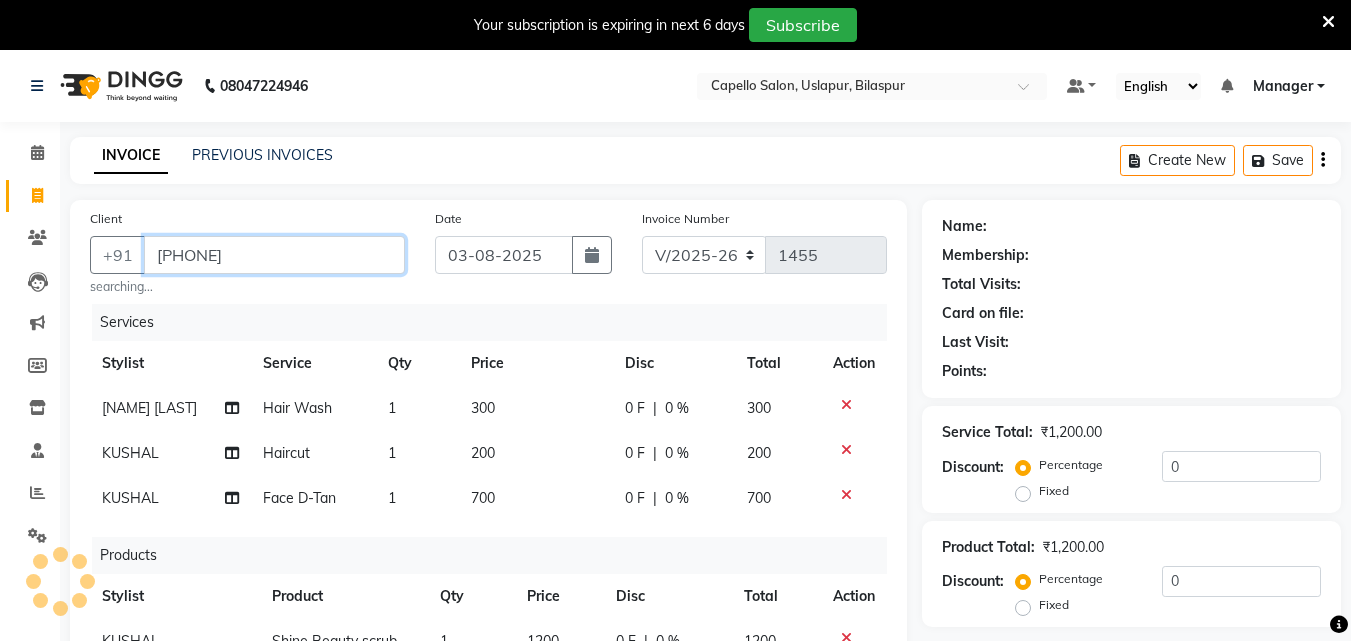 type on "[PHONE]" 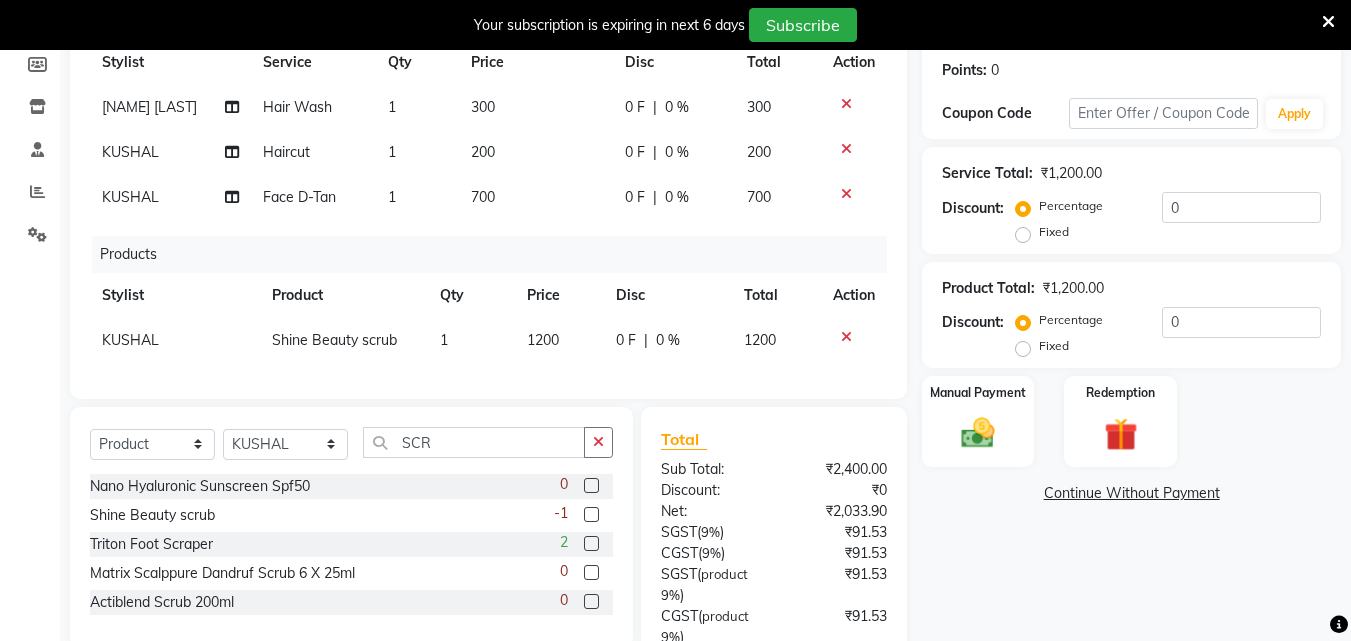 scroll, scrollTop: 390, scrollLeft: 0, axis: vertical 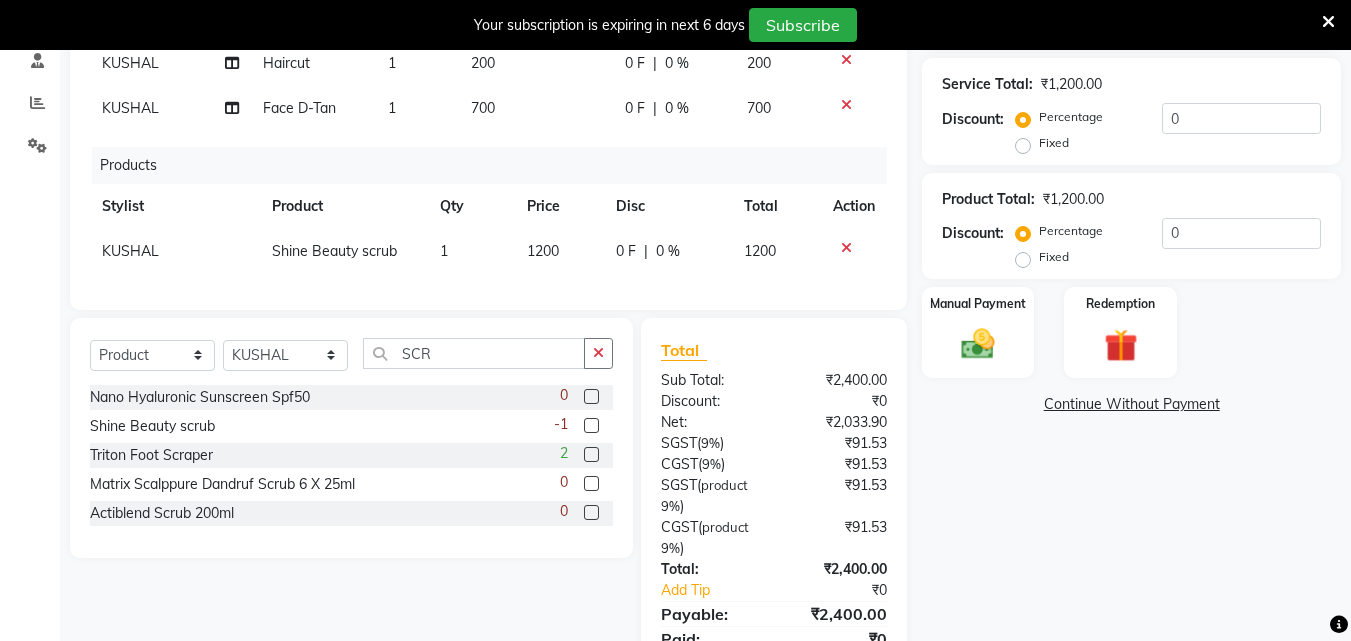 click on "0 %" 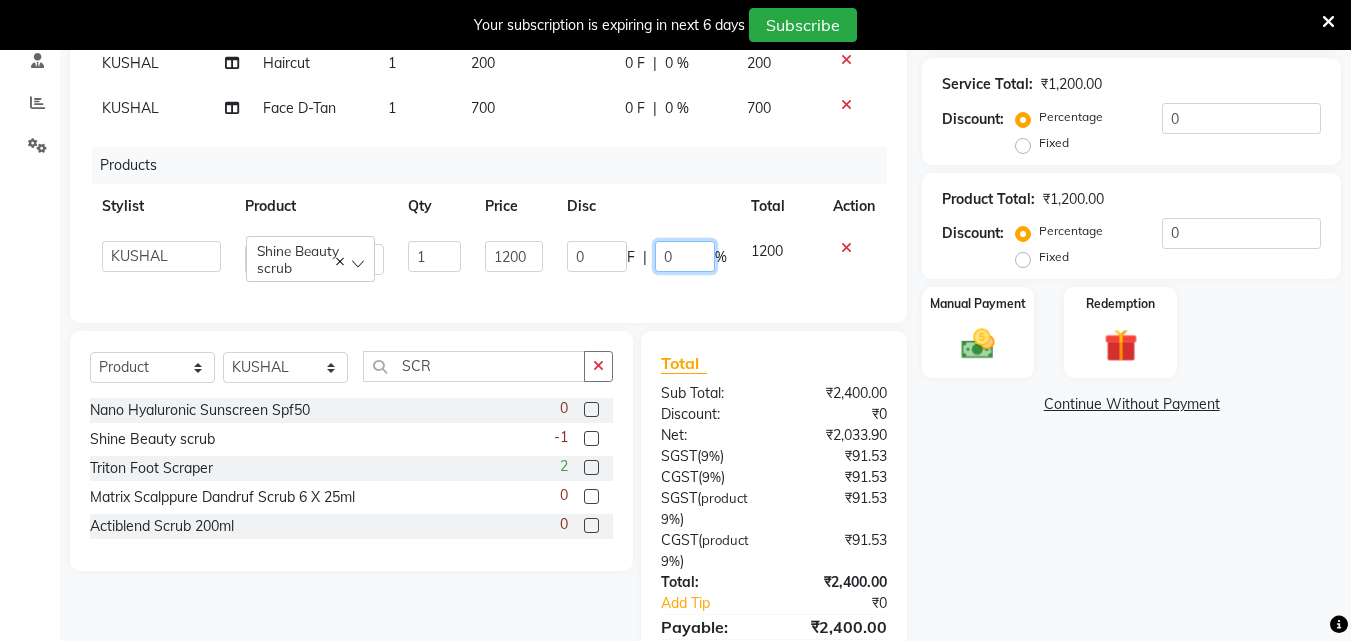 click on "0" 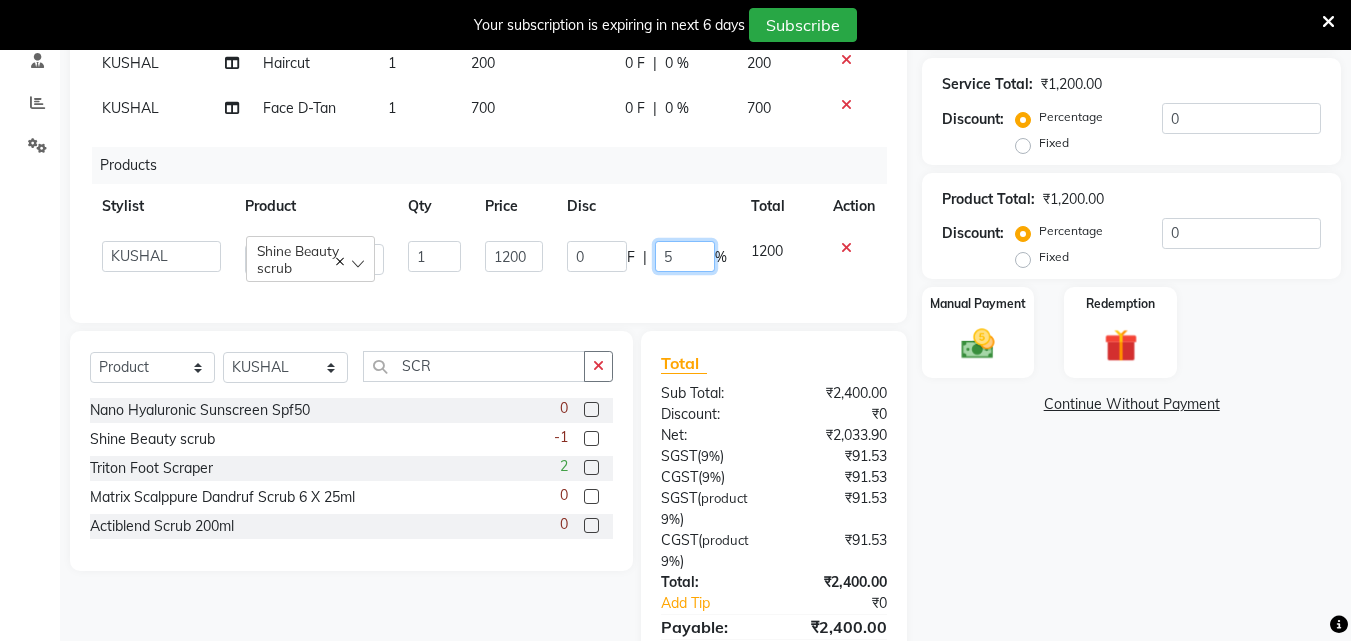 type on "50" 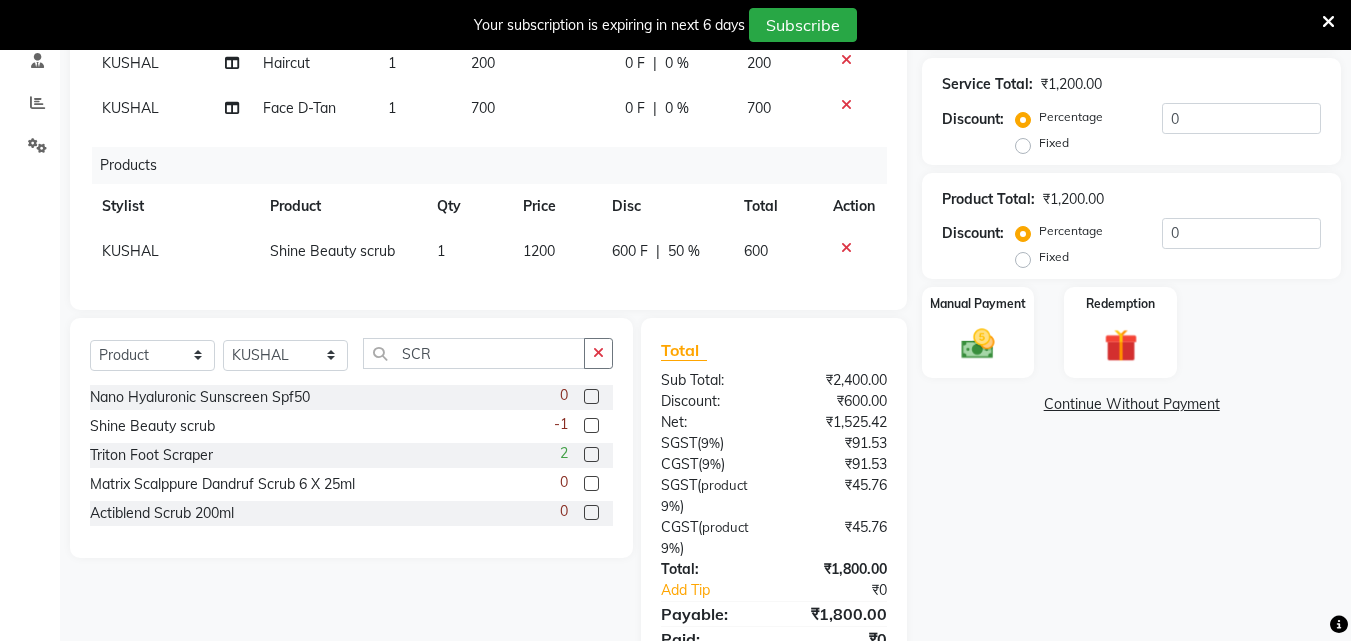 click on "Services Stylist Service Qty Price Disc Total Action KIRAN SAHU Hair Wash 1 300 0 F | 0 % 300 KUSHAL Haircut 1 200 0 F | 0 % 200 KUSHAL Face D-Tan 1 700 0 F | 0 % 700 Products Stylist Product Qty Price Disc Total Action KUSHAL Shine Beauty scrub 1 1200 600 F | 50 % 600" 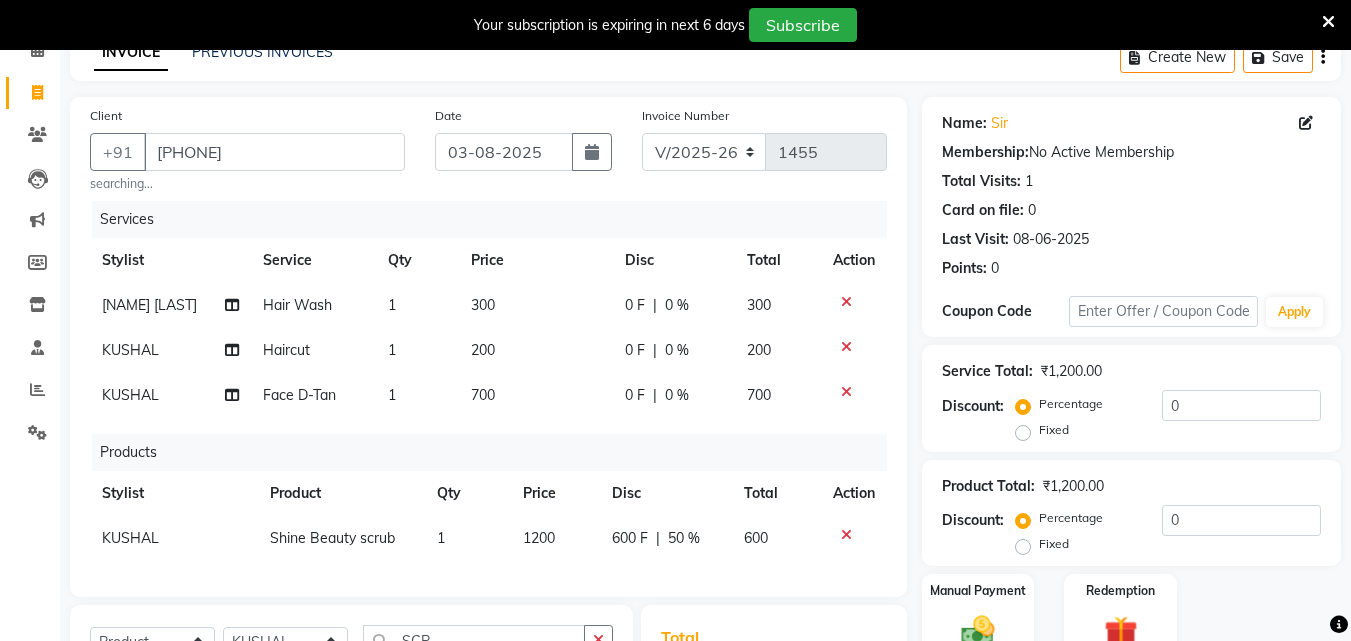 scroll, scrollTop: 200, scrollLeft: 0, axis: vertical 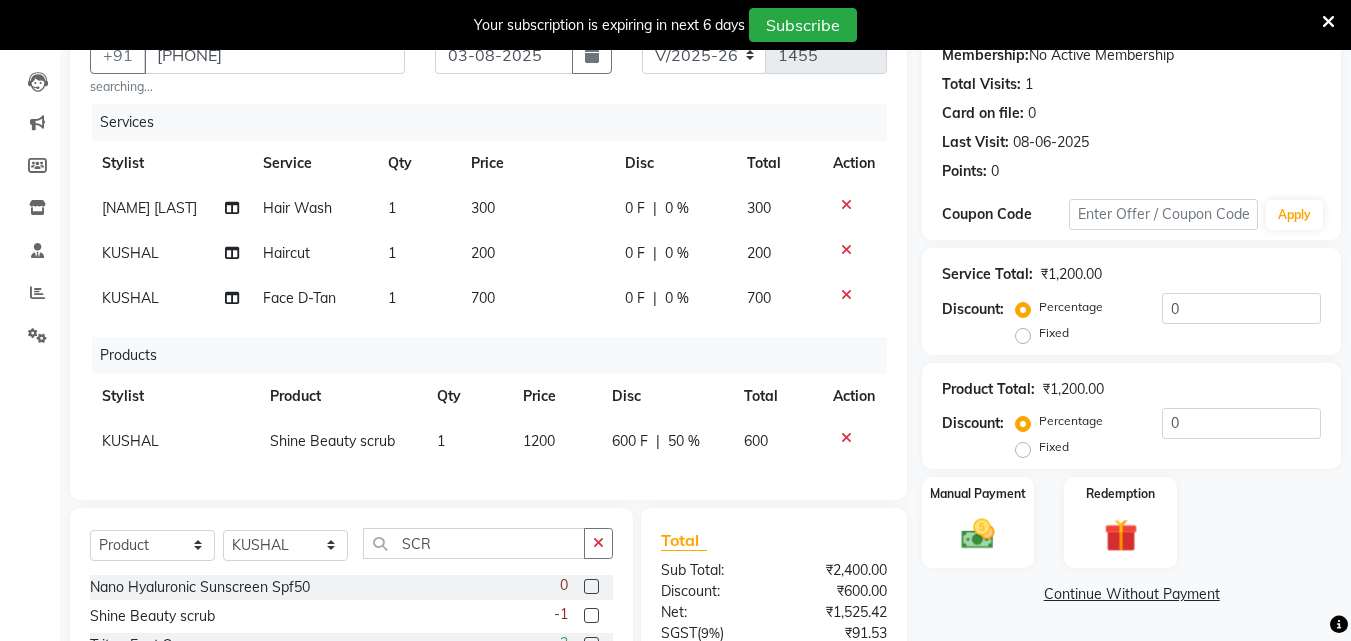click on "700" 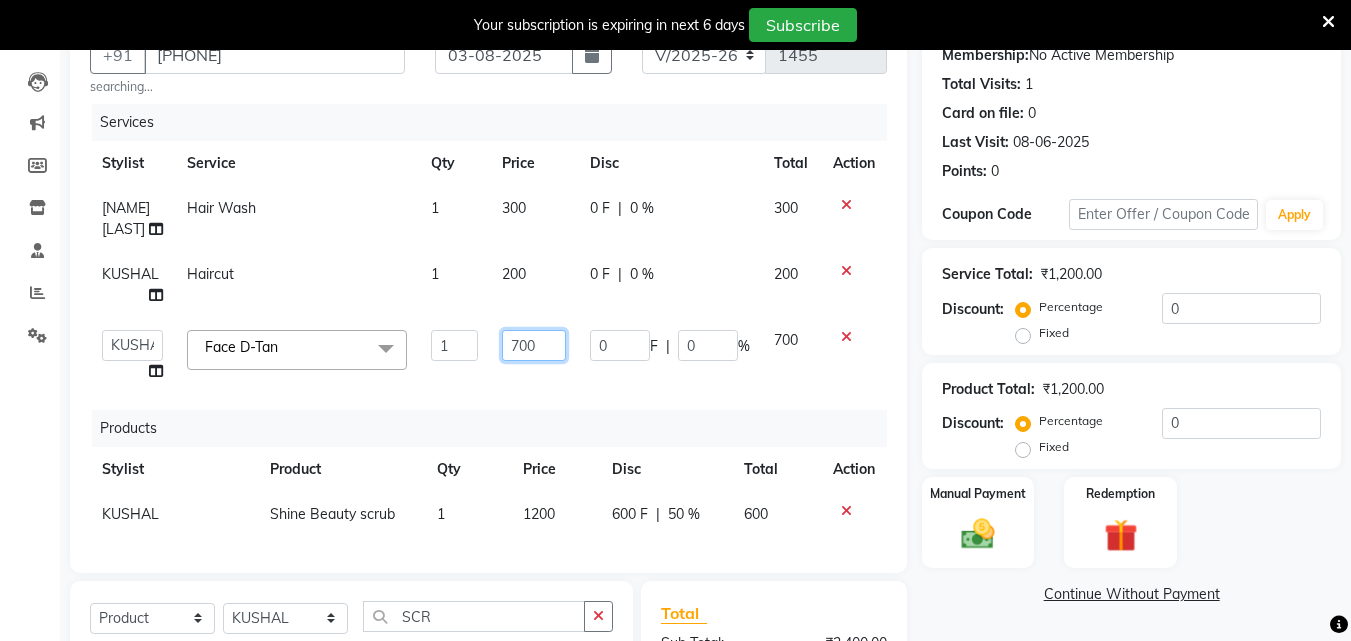click on "700" 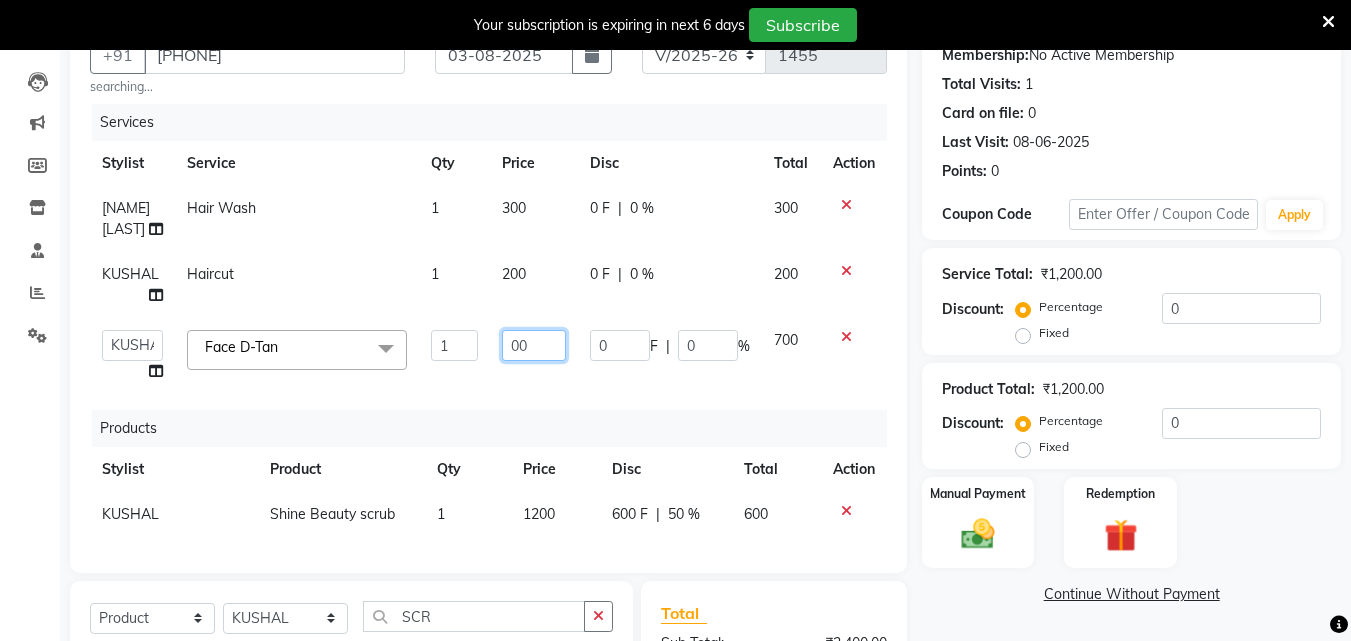 type on "600" 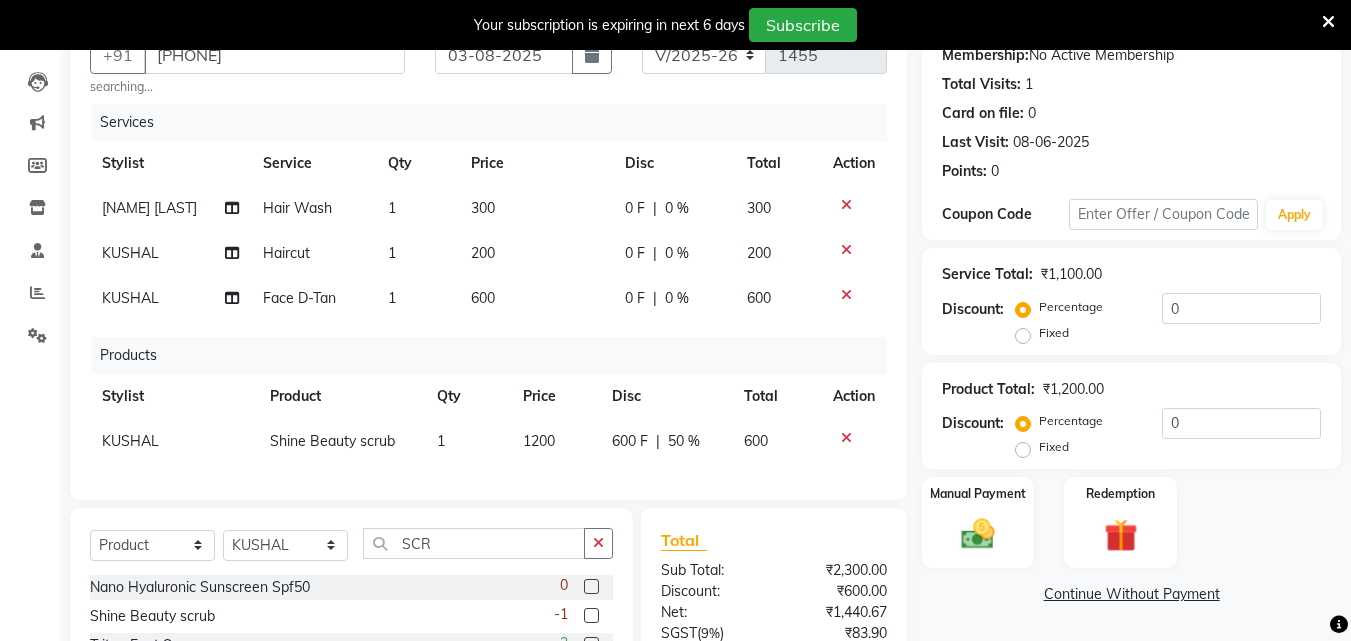 click on "Services Stylist Service Qty Price Disc Total Action KIRAN SAHU Hair Wash 1 300 0 F | 0 % 300 KUSHAL Haircut 1 200 0 F | 0 % 200 KUSHAL Face D-Tan 1 600 0 F | 0 % 600 Products Stylist Product Qty Price Disc Total Action KUSHAL Shine Beauty scrub 1 1200 600 F | 50 % 600" 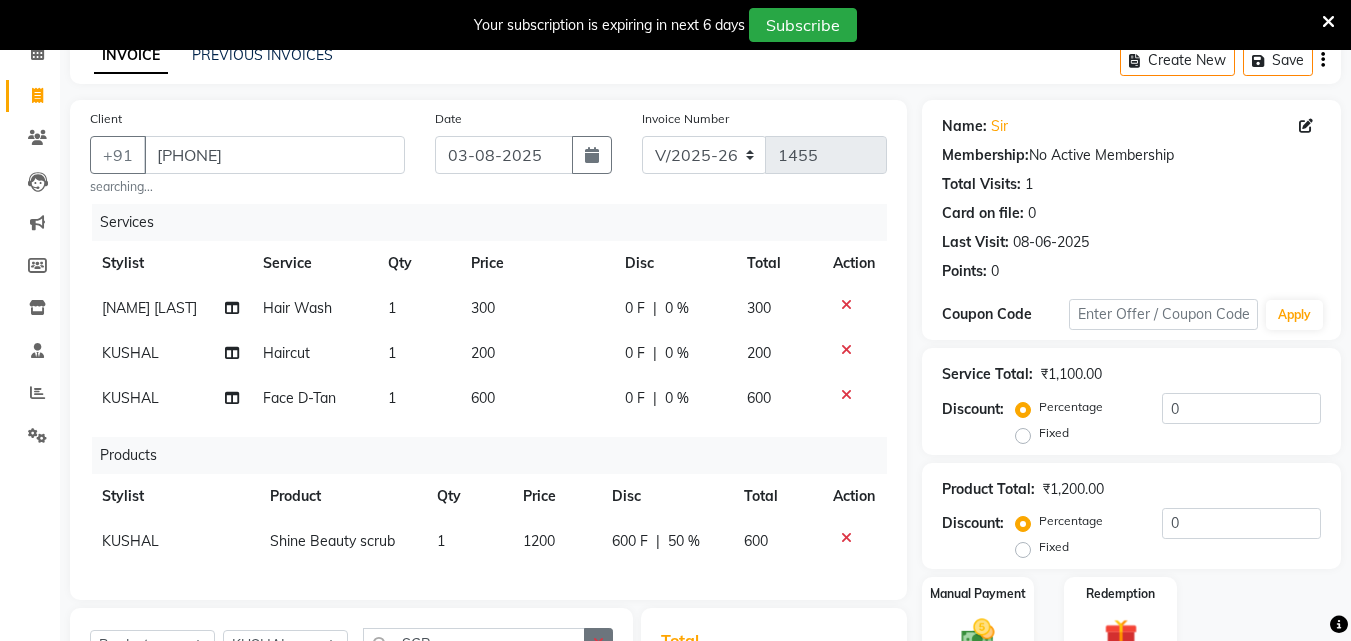 scroll, scrollTop: 90, scrollLeft: 0, axis: vertical 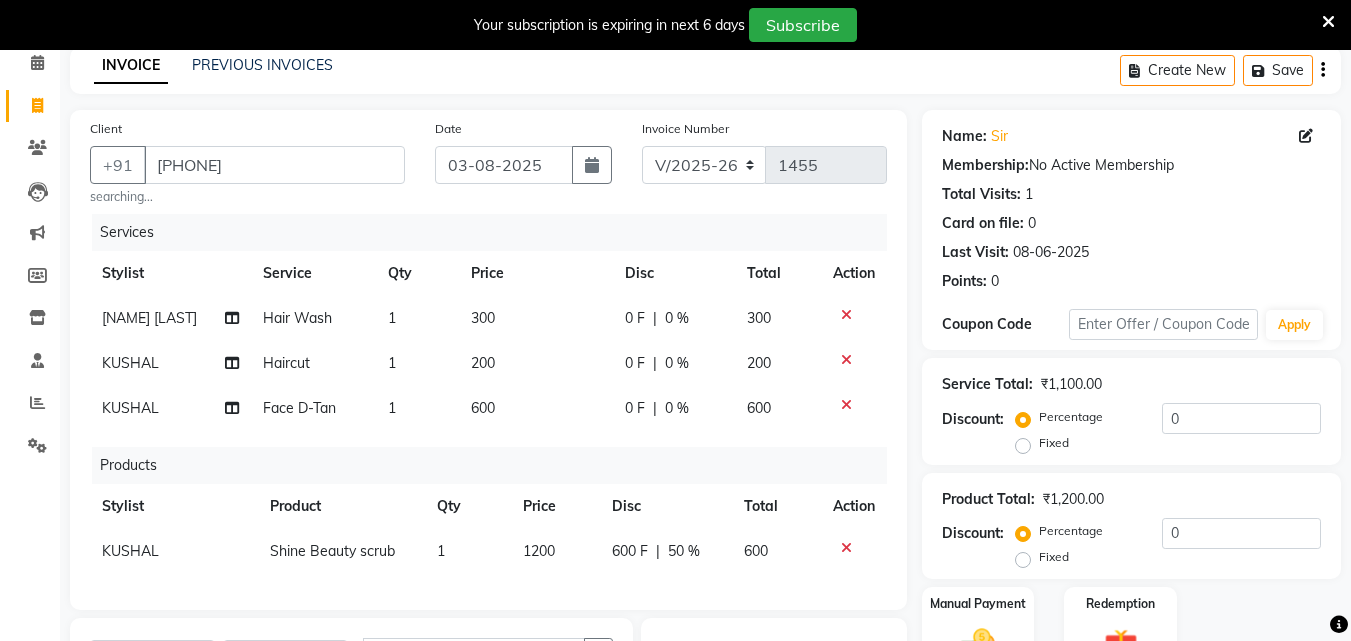 click on "600" 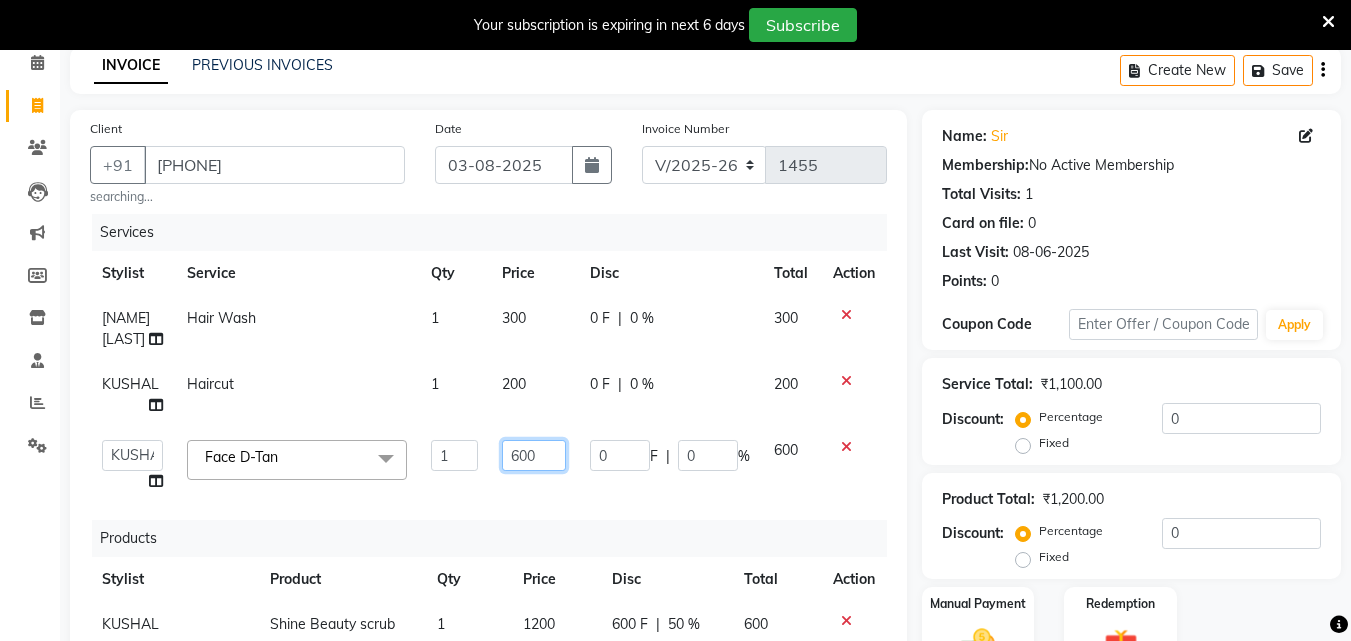 click on "600" 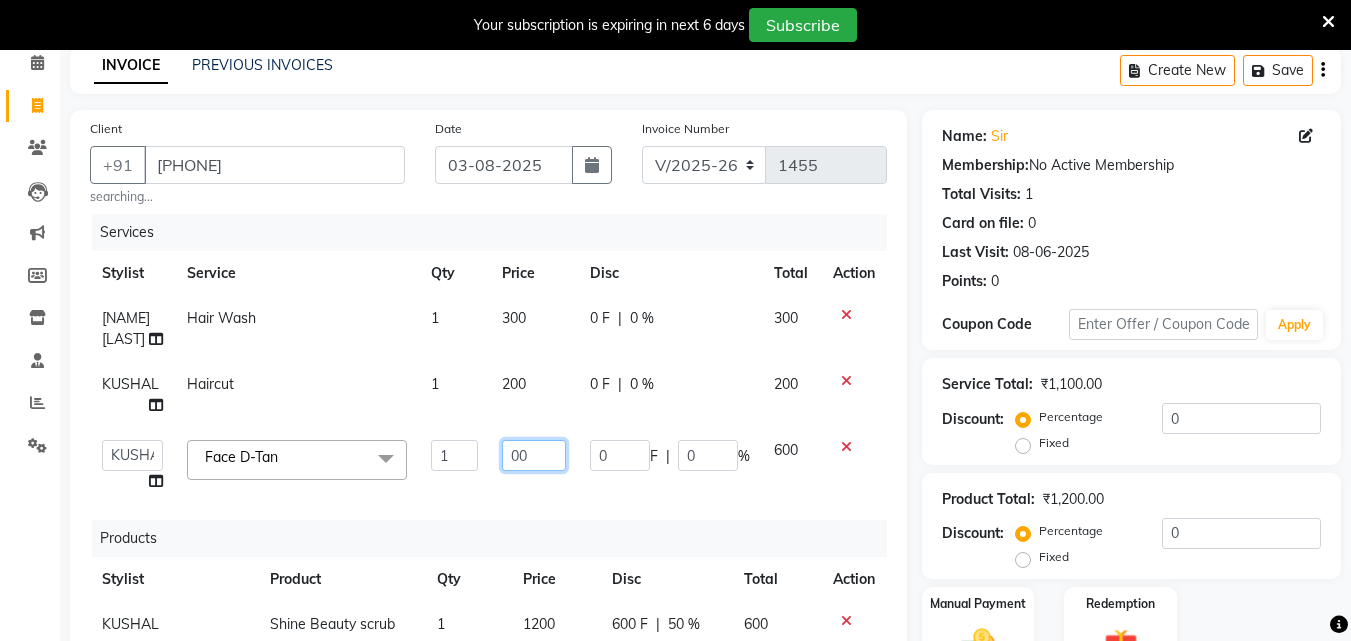 type on "700" 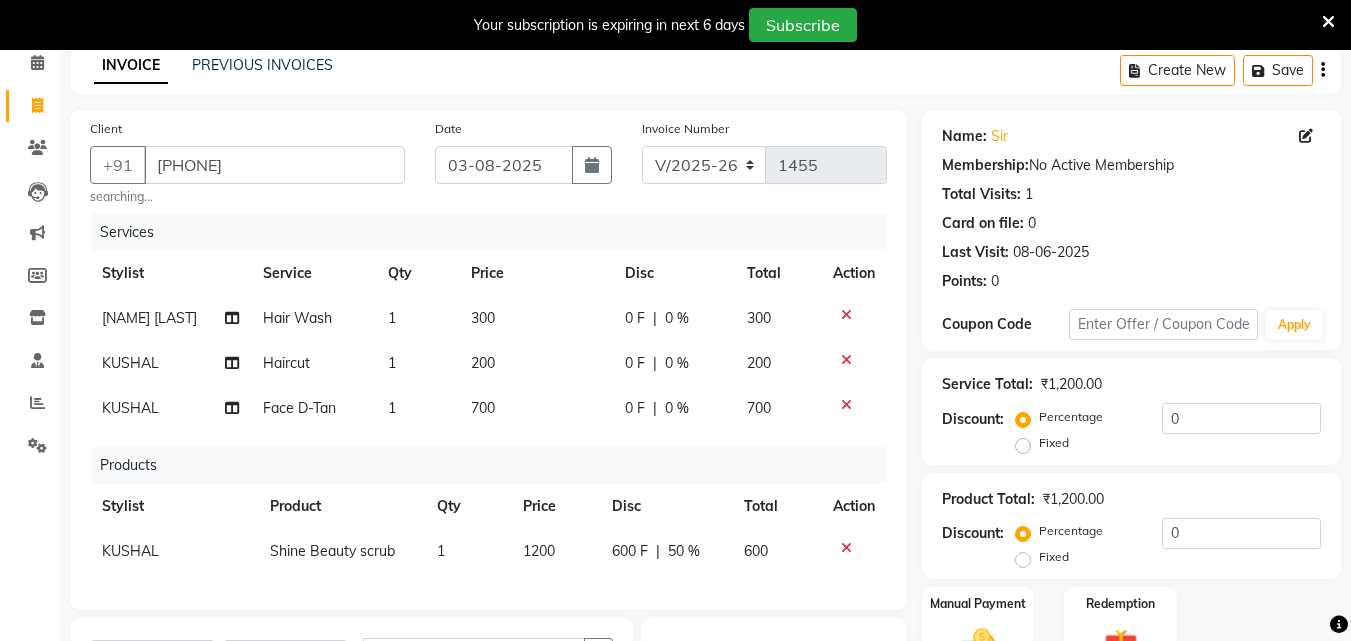 click on "Services Stylist Service Qty Price Disc Total Action KIRAN SAHU Hair Wash 1 300 0 F | 0 % 300 KUSHAL Haircut 1 200 0 F | 0 % 200 KUSHAL Face D-Tan 1 700 0 F | 0 % 700 Products Stylist Product Qty Price Disc Total Action KUSHAL Shine Beauty scrub 1 1200 600 F | 50 % 600" 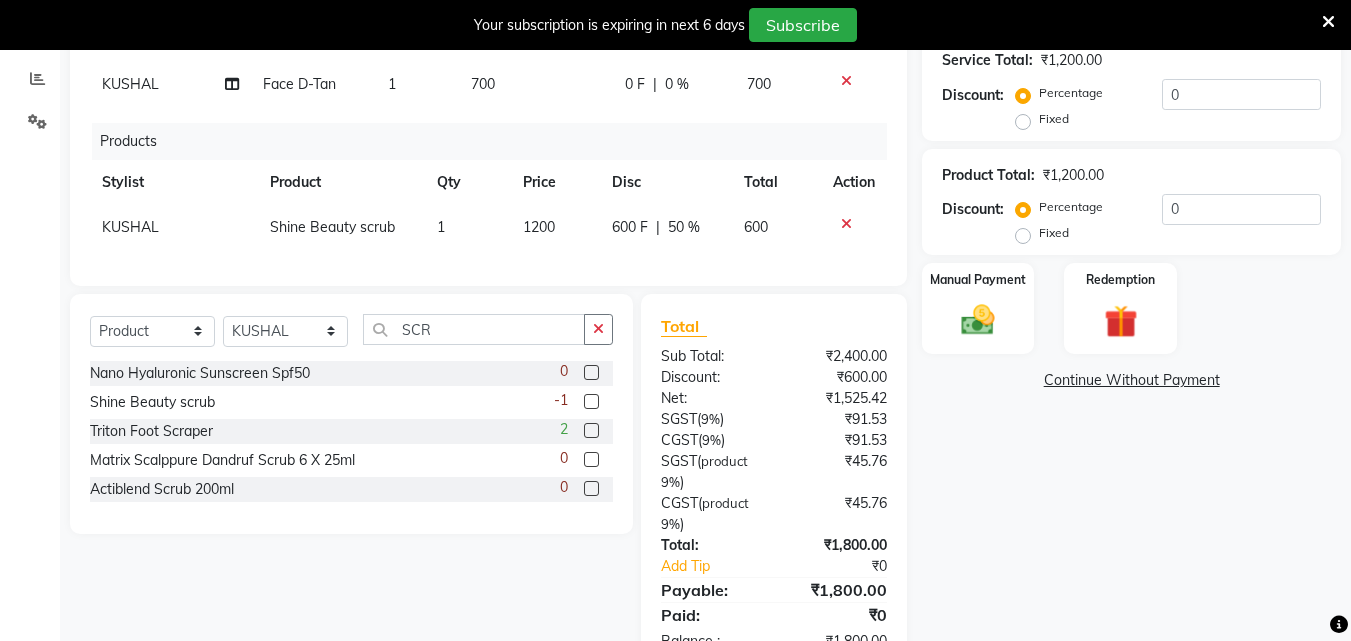 scroll, scrollTop: 290, scrollLeft: 0, axis: vertical 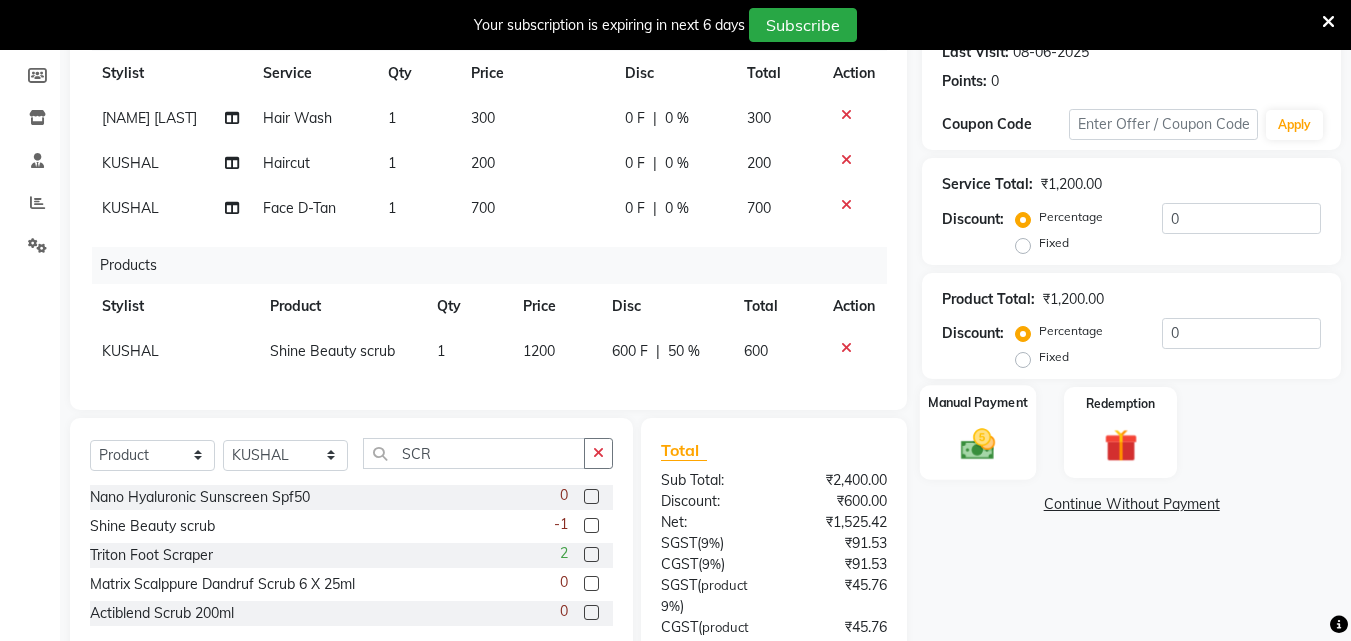 click 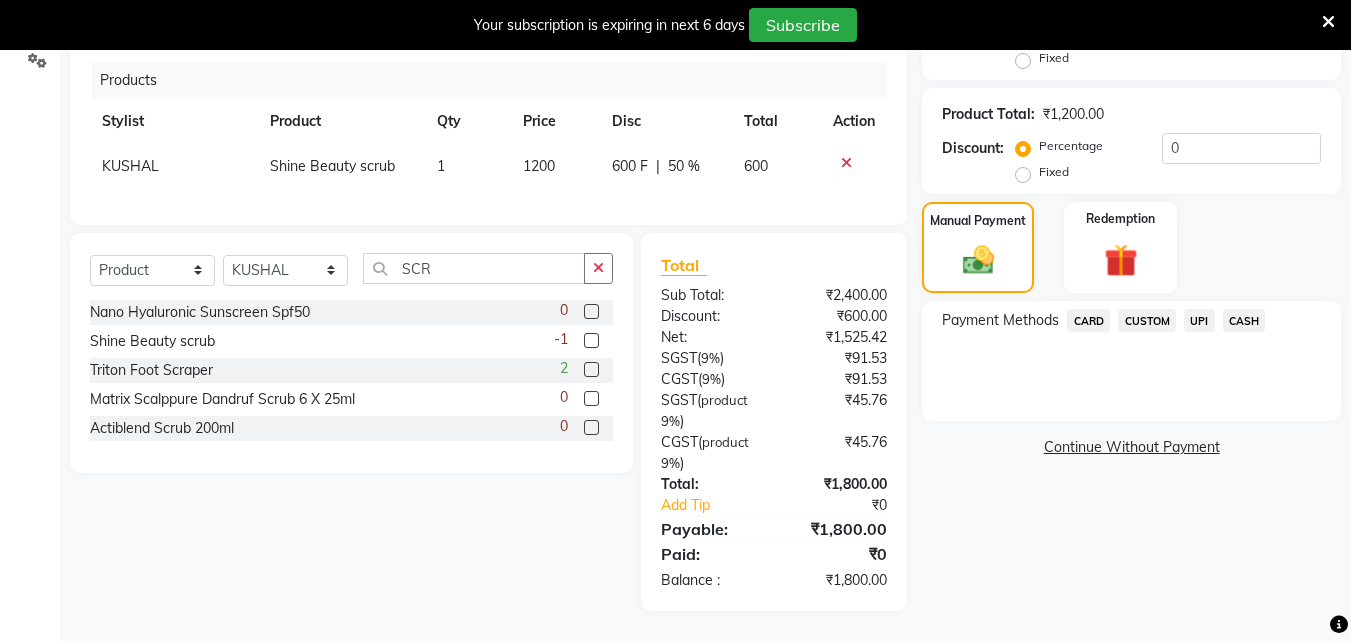 scroll, scrollTop: 490, scrollLeft: 0, axis: vertical 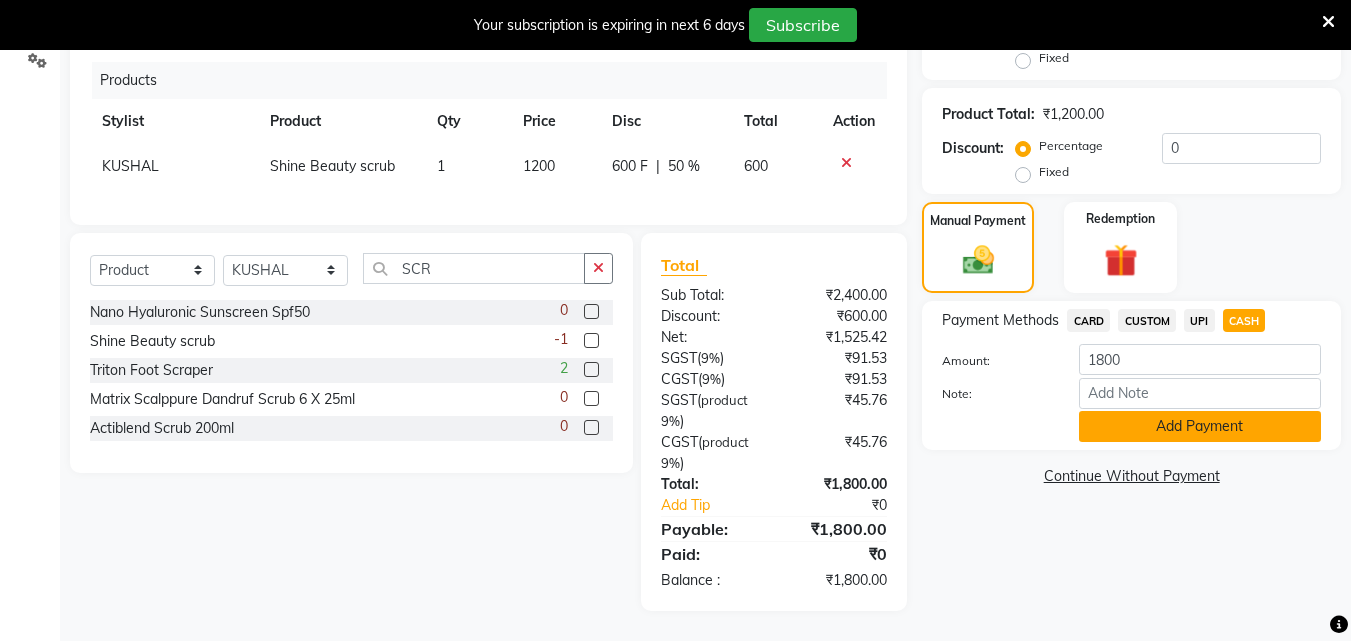 click on "Add Payment" 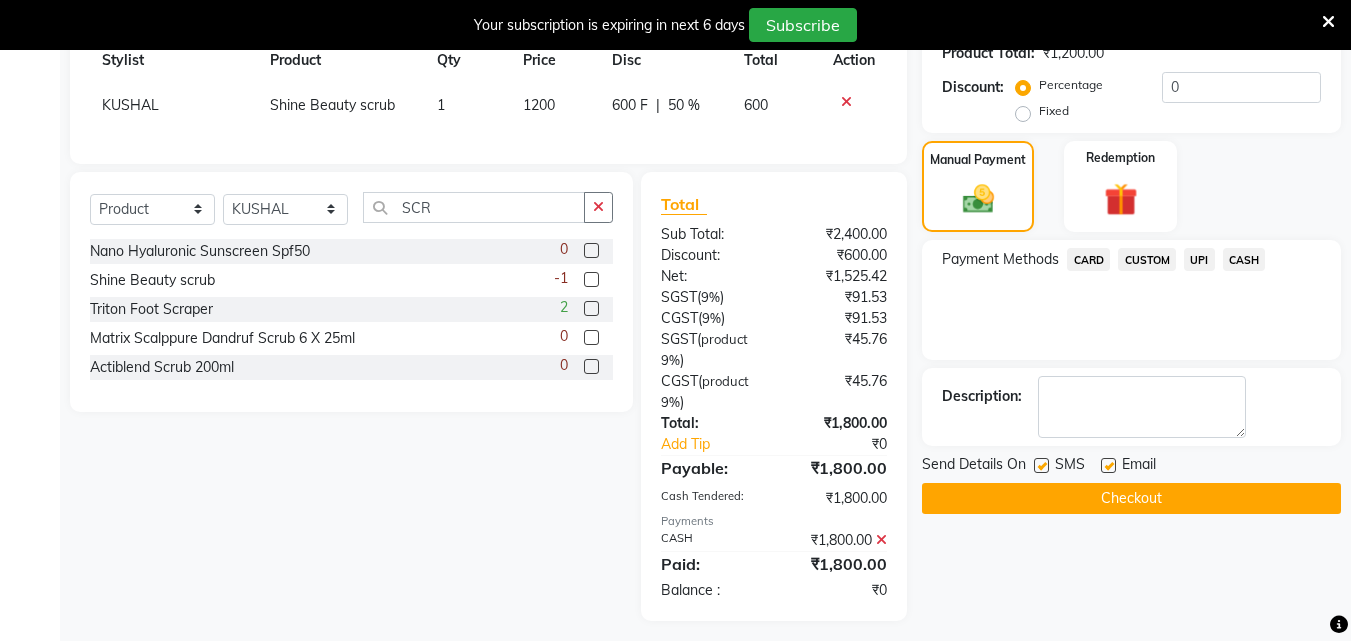 scroll, scrollTop: 561, scrollLeft: 0, axis: vertical 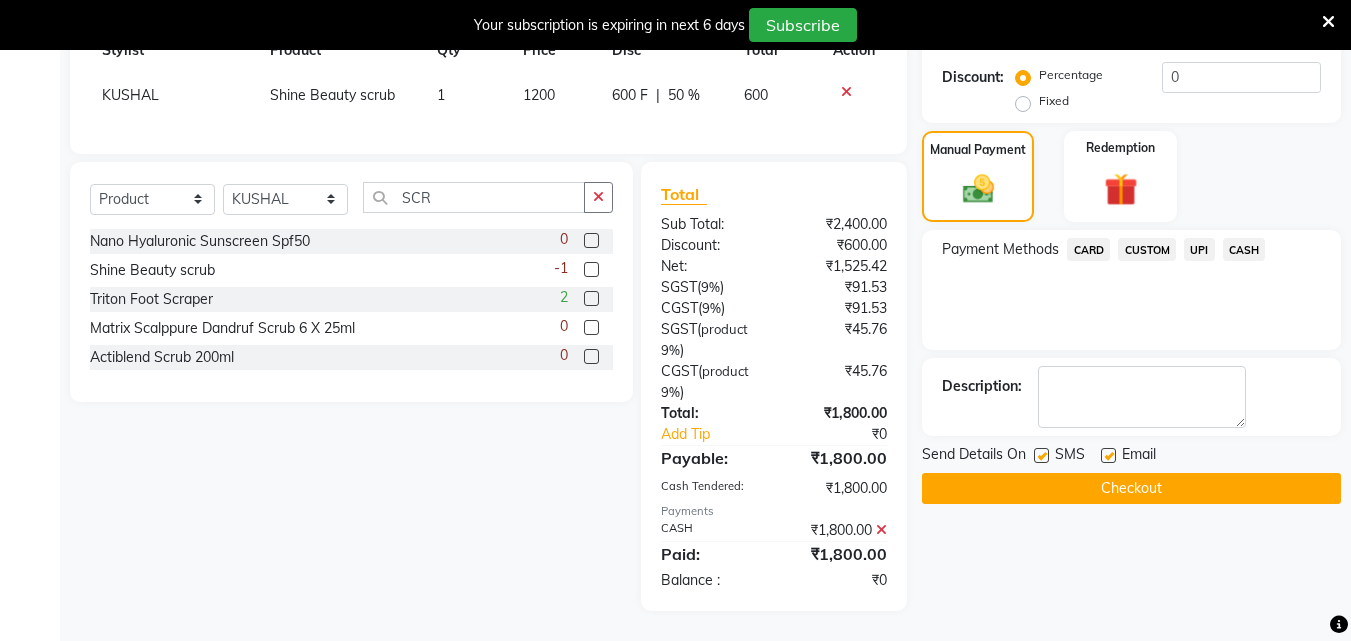 click on "Checkout" 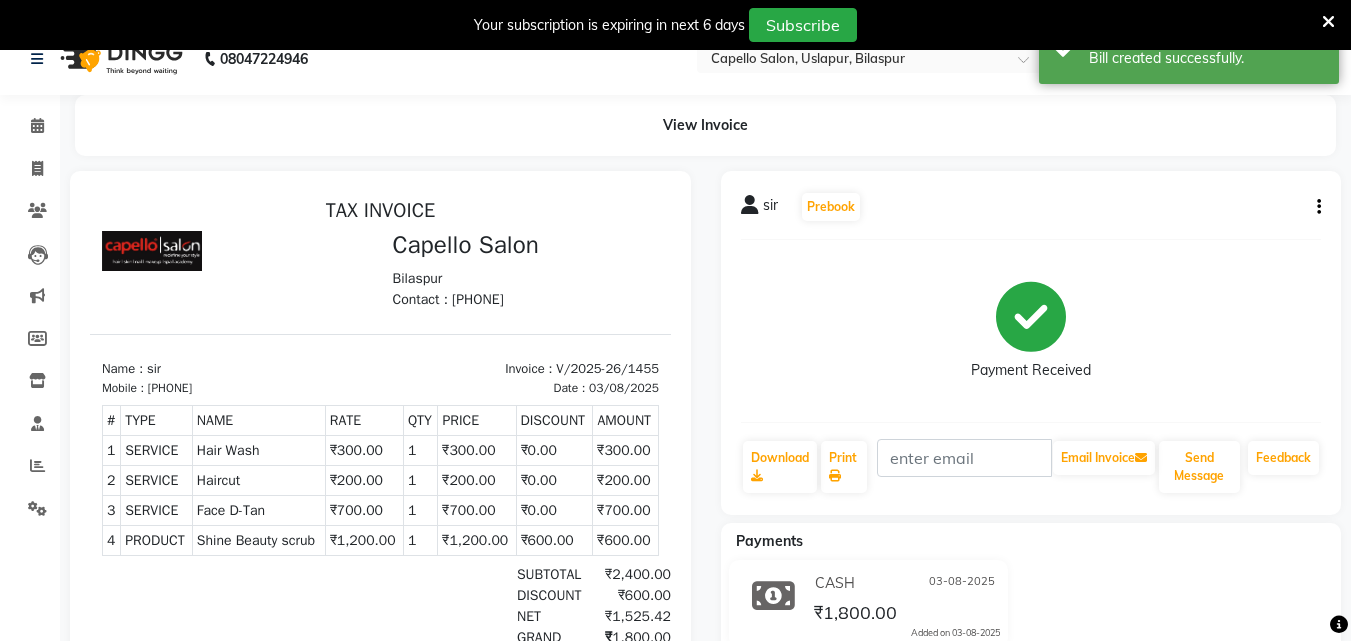 scroll, scrollTop: 0, scrollLeft: 0, axis: both 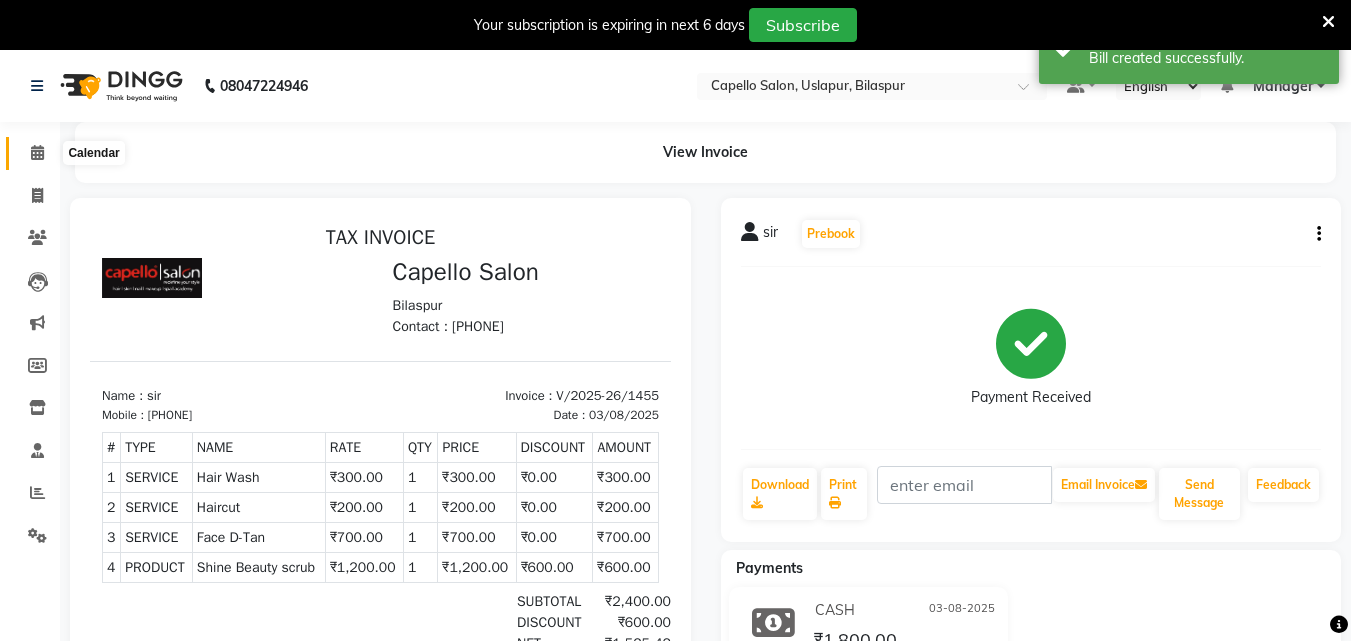 click 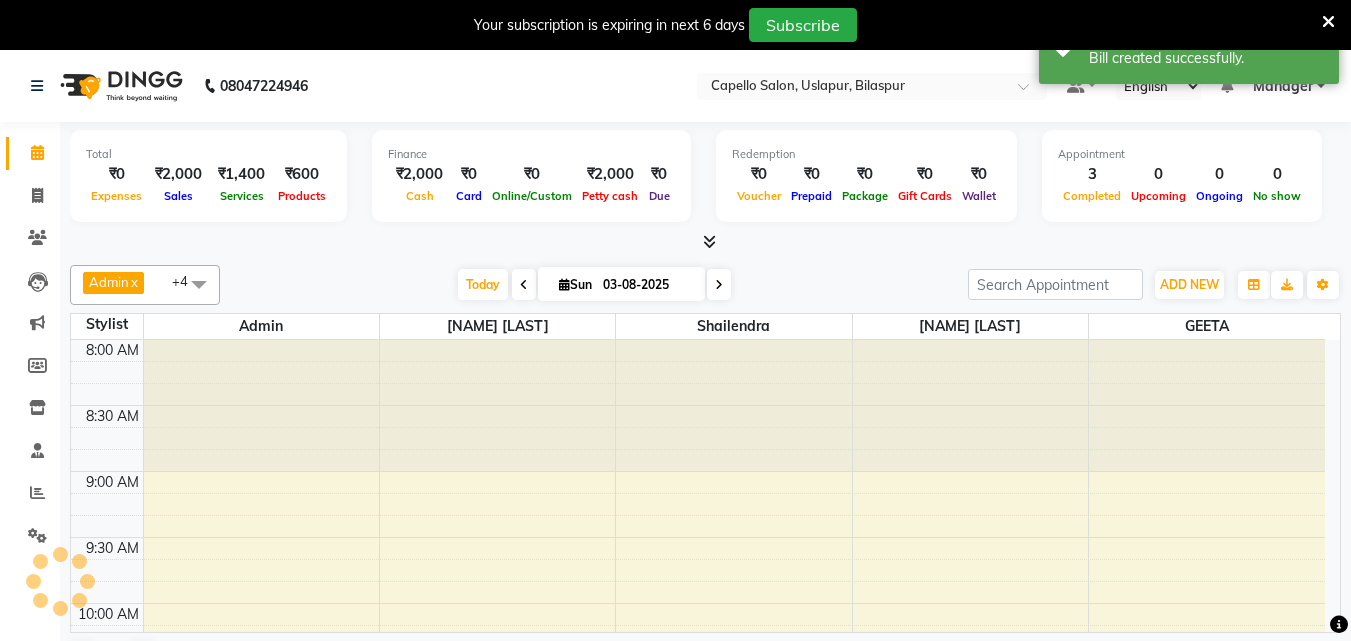 scroll, scrollTop: 0, scrollLeft: 0, axis: both 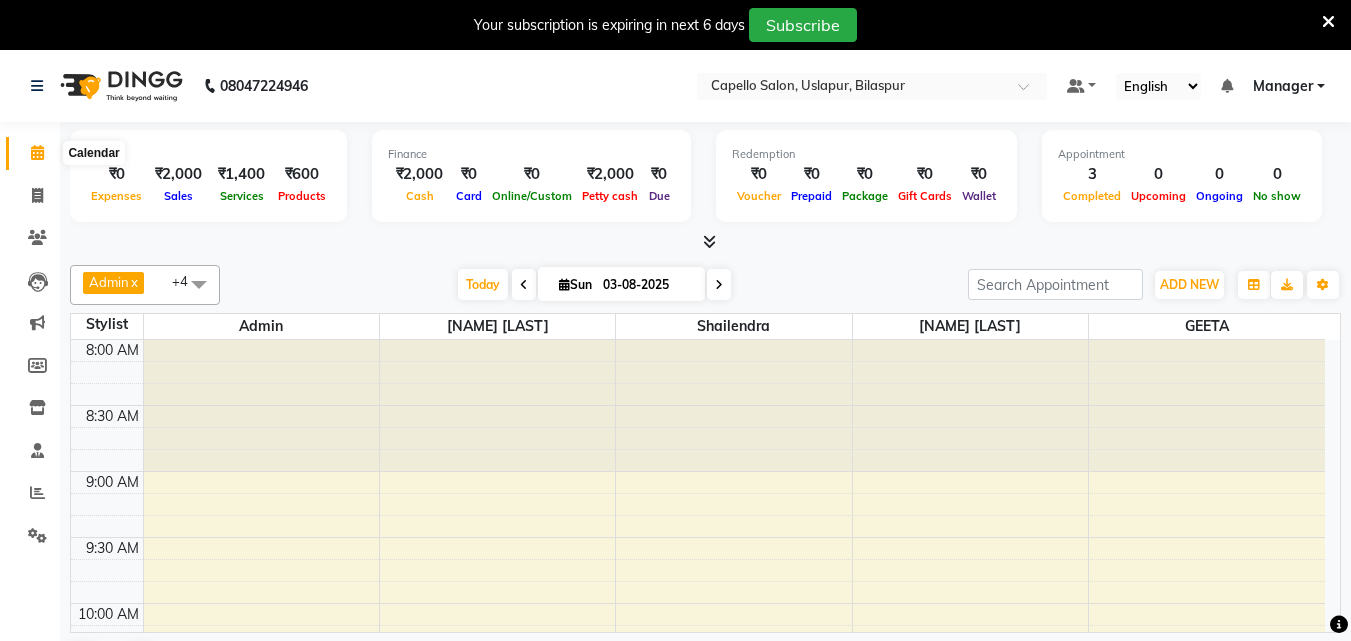 click 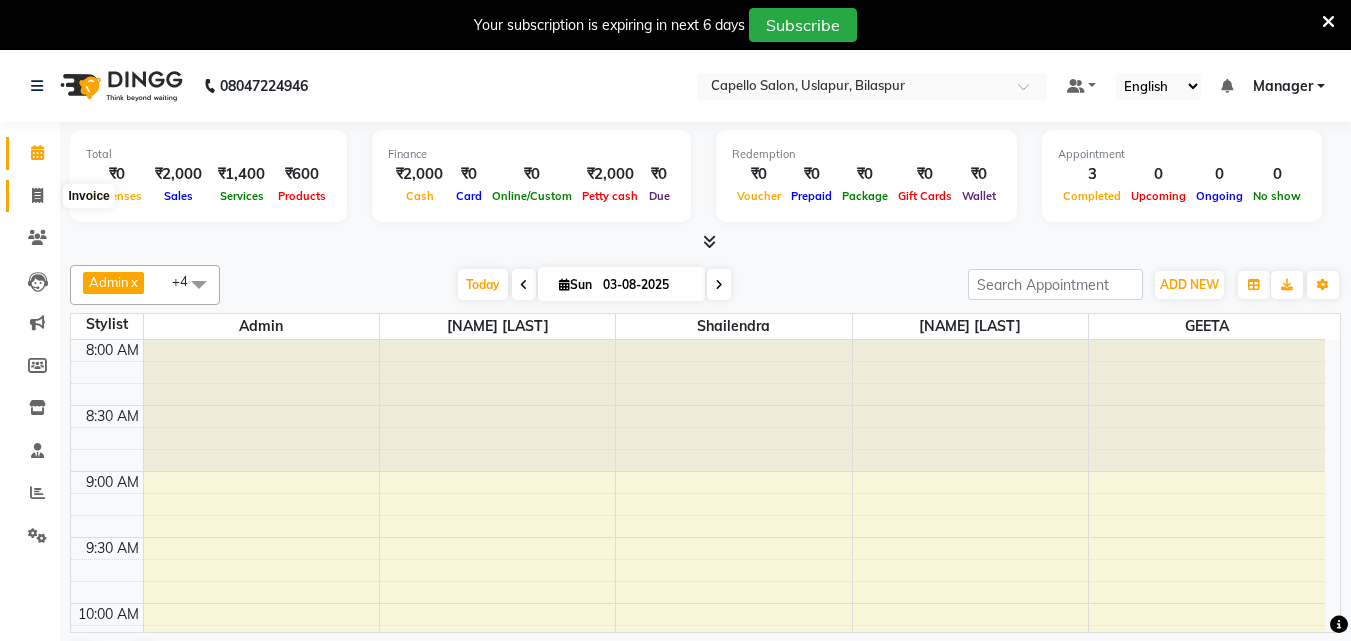 click 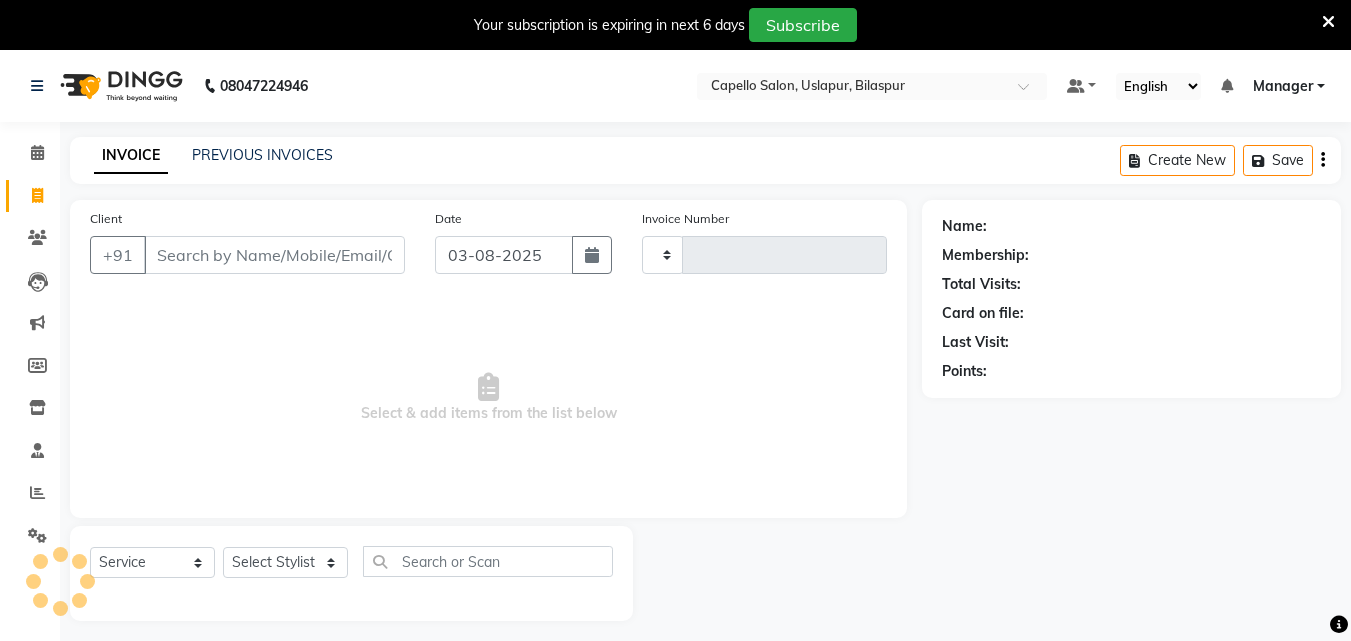 type on "1456" 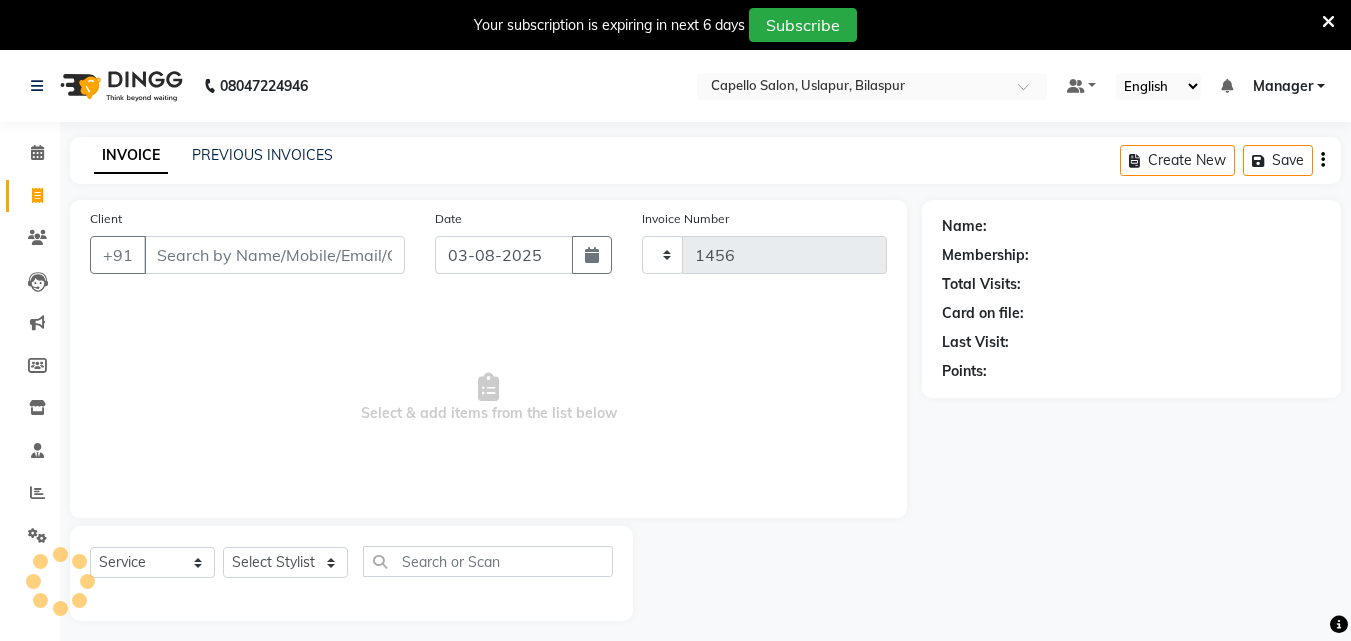 select on "4763" 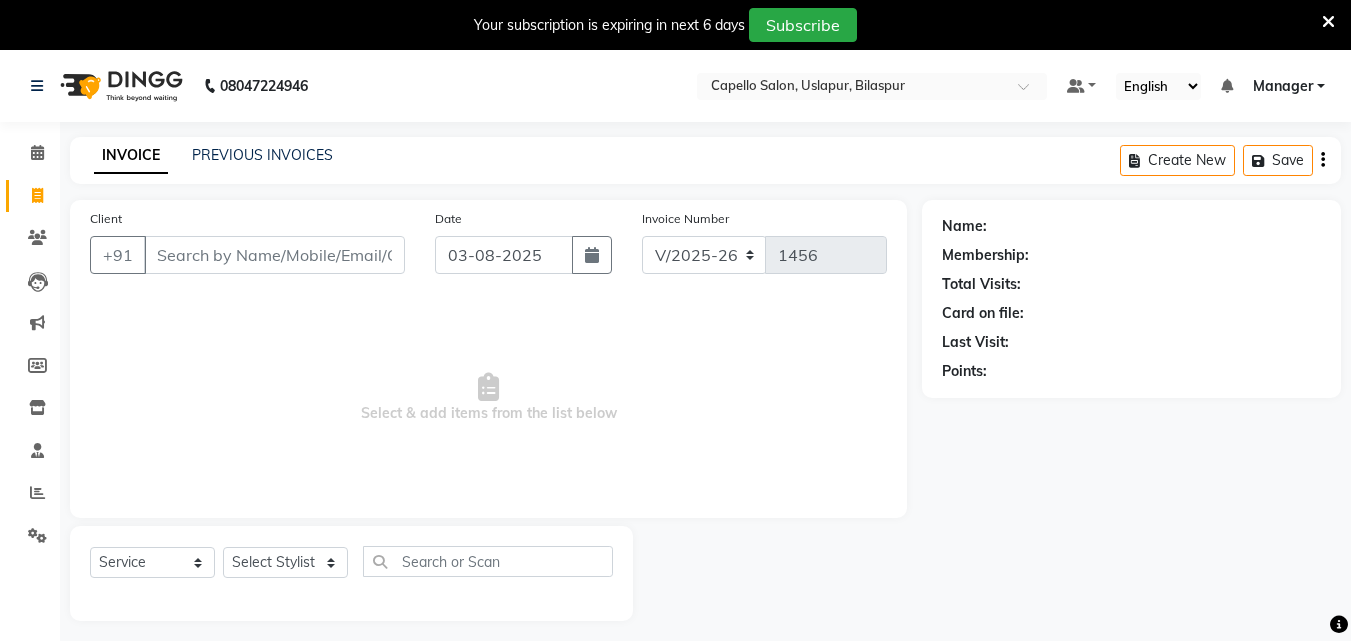 click on "Client" at bounding box center (274, 255) 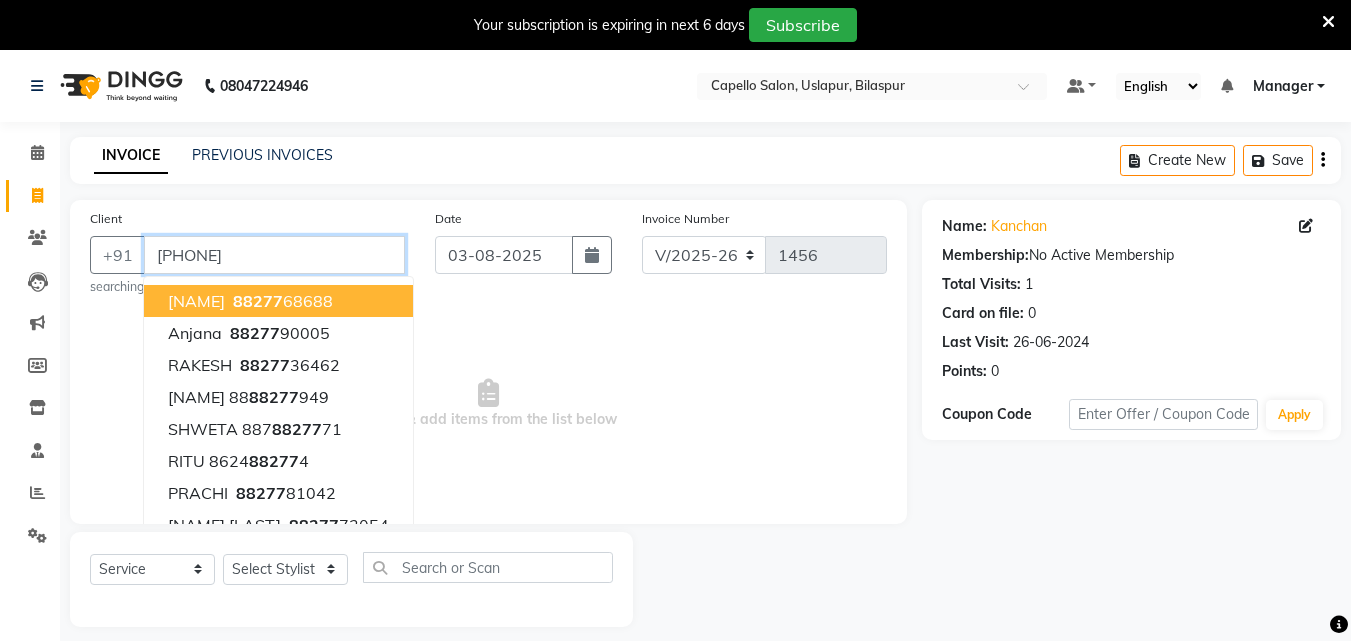 click on "[PHONE]" at bounding box center (274, 255) 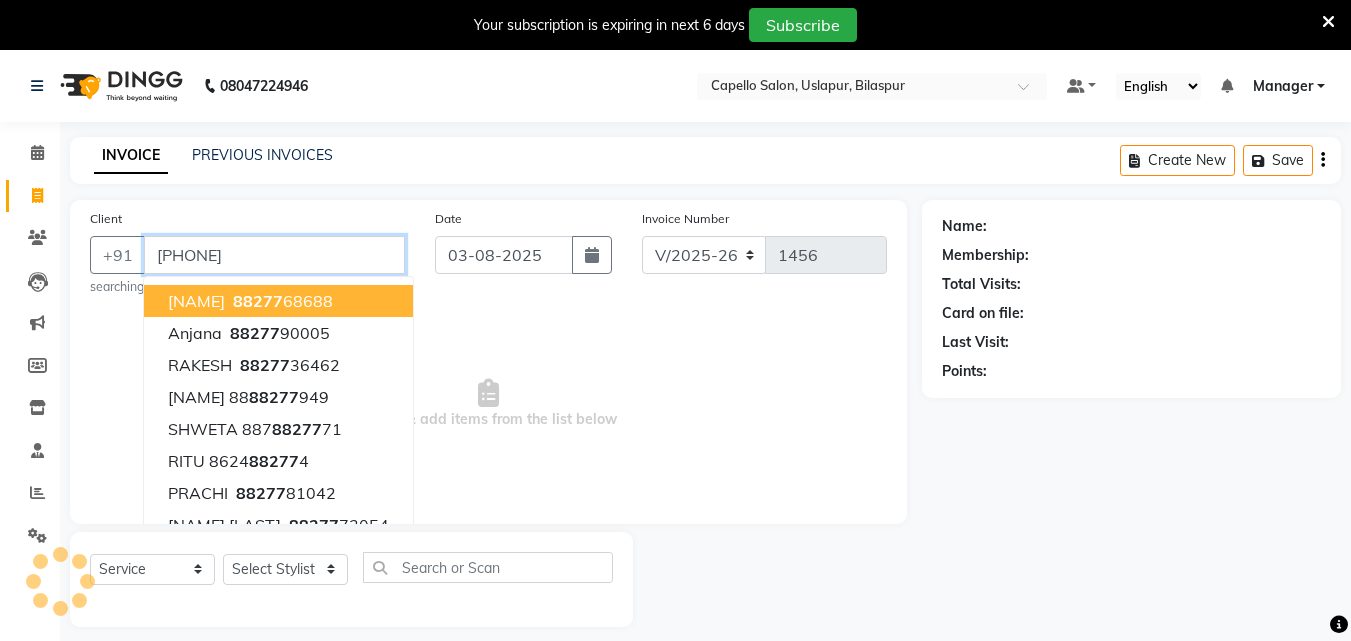 type on "[PHONE]" 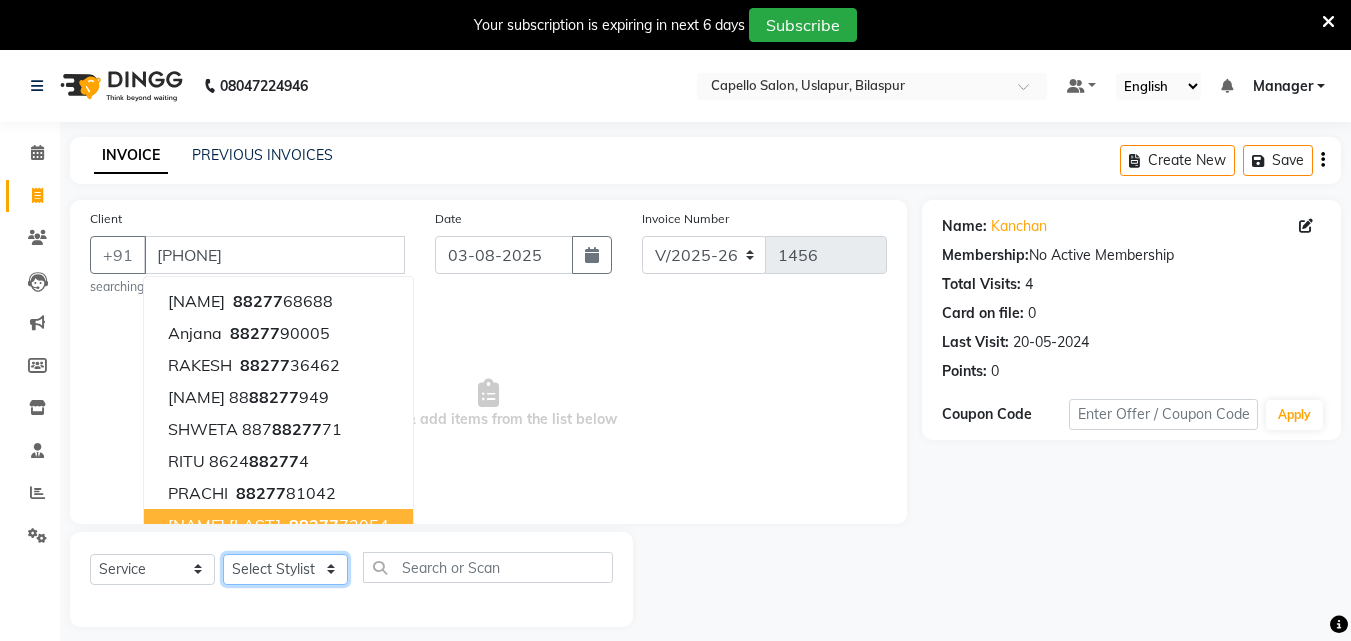 click on "Select Stylist Admin anish shirwash ANJALI CHAKRDHARI Arvind Ankar GEETA KIRAN SAHU KUSHAL Manager mukesh Rajesh Ankar Renuka Sahu SAKSHI SATYAM shailendra SOURABH vishal" 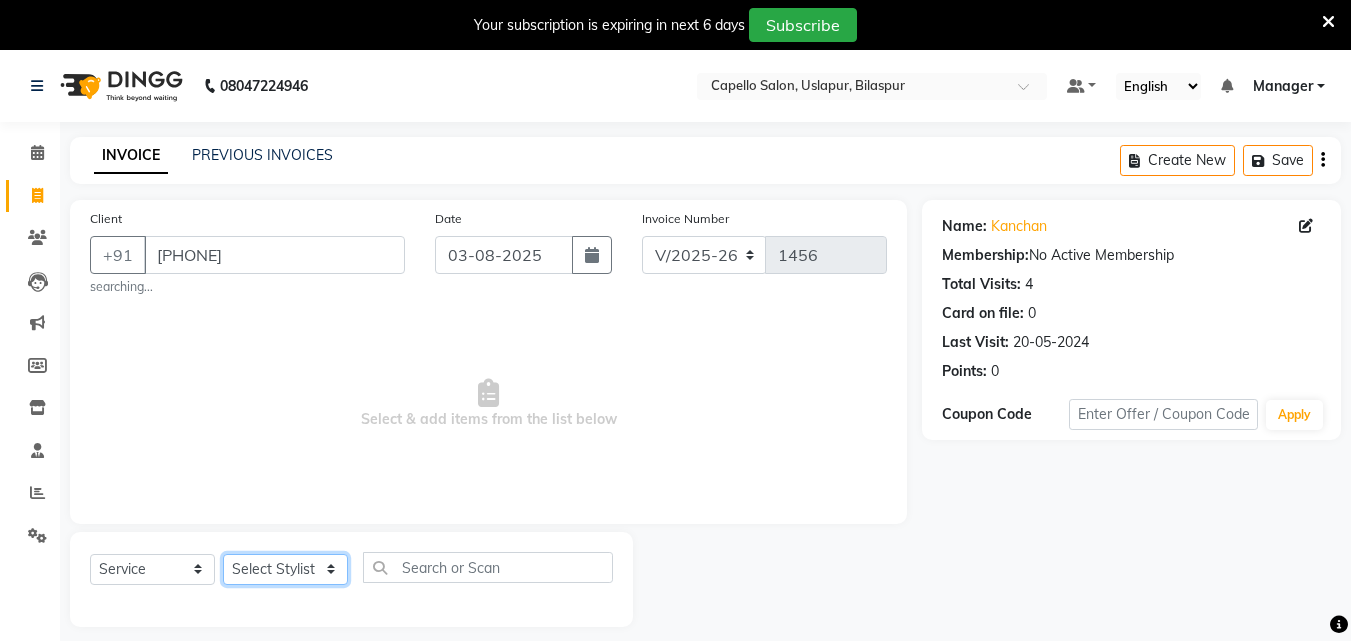 select on "65602" 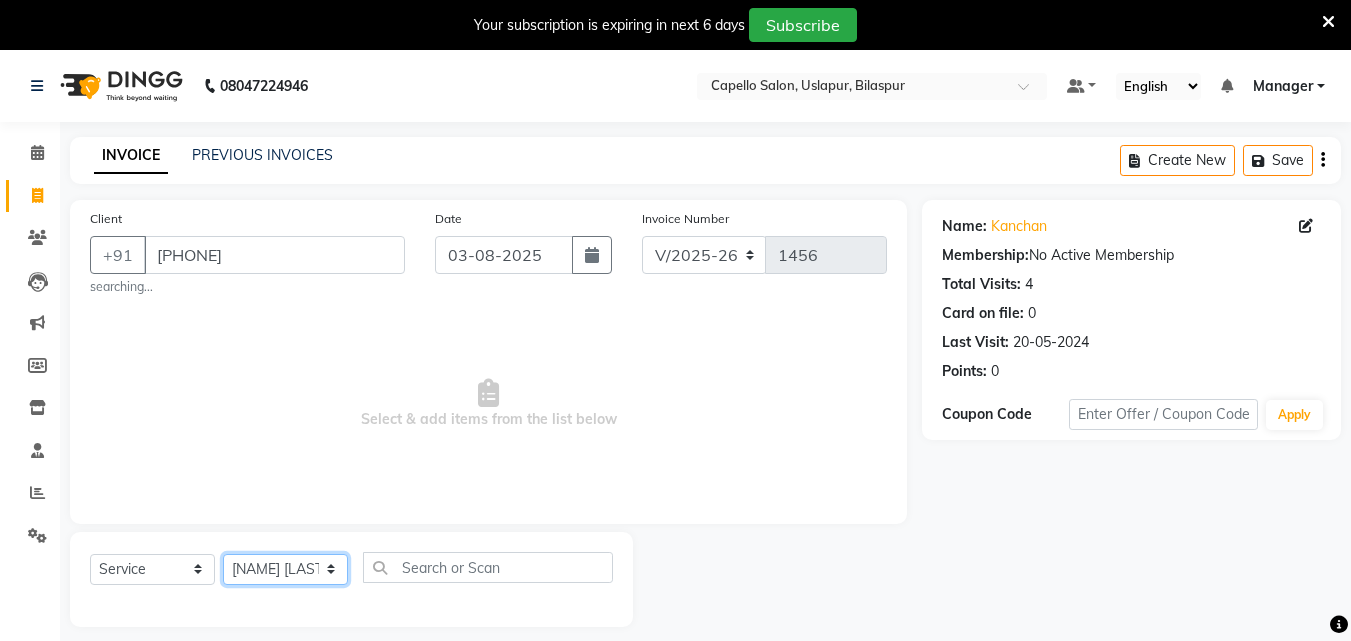 click on "Select Stylist Admin anish shirwash ANJALI CHAKRDHARI Arvind Ankar GEETA KIRAN SAHU KUSHAL Manager mukesh Rajesh Ankar Renuka Sahu SAKSHI SATYAM shailendra SOURABH vishal" 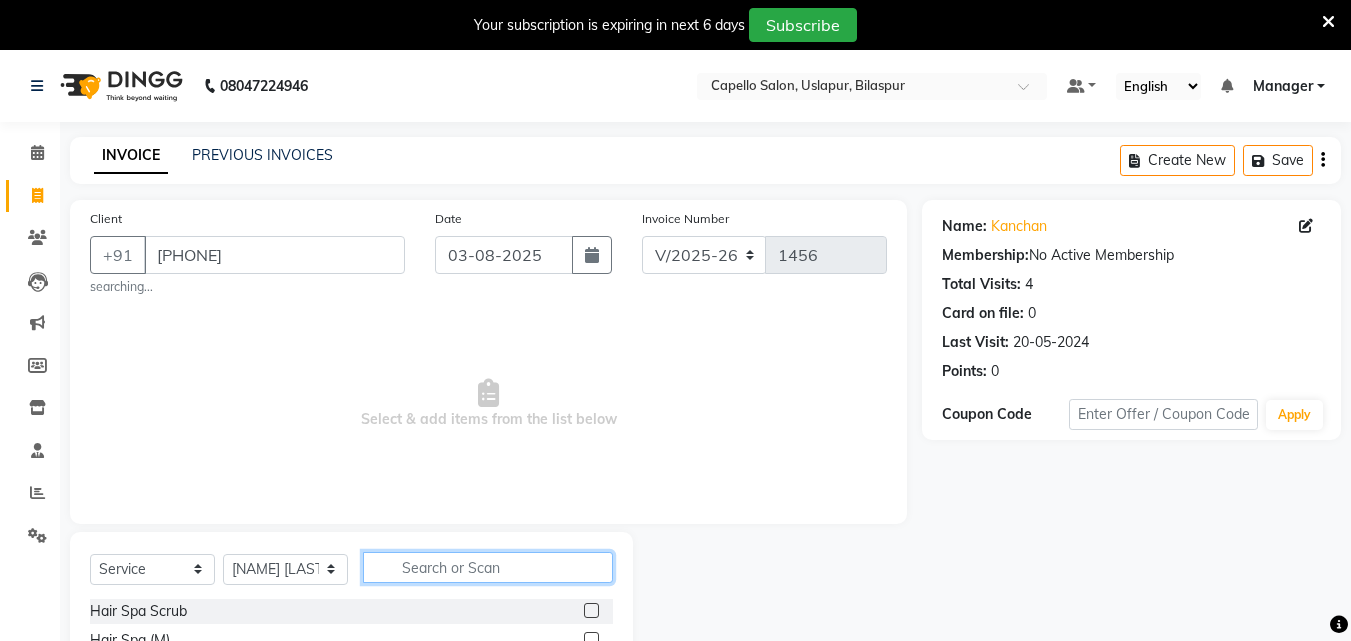 click 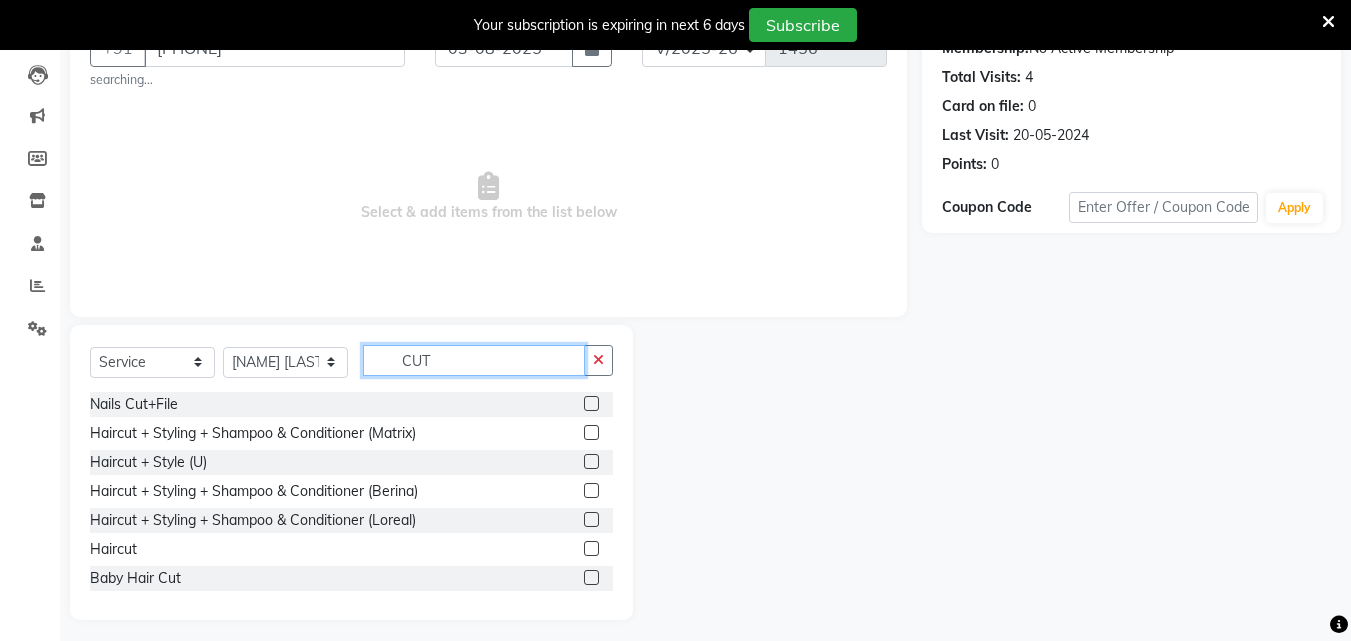 scroll, scrollTop: 216, scrollLeft: 0, axis: vertical 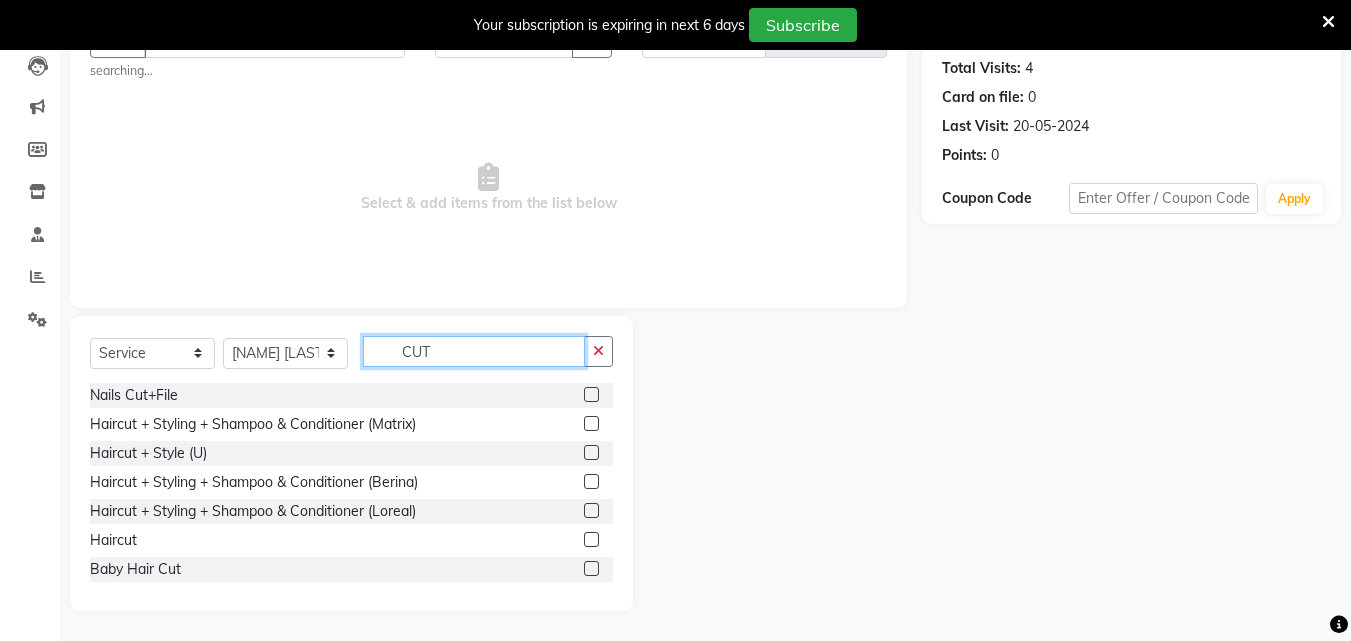 type on "CUT" 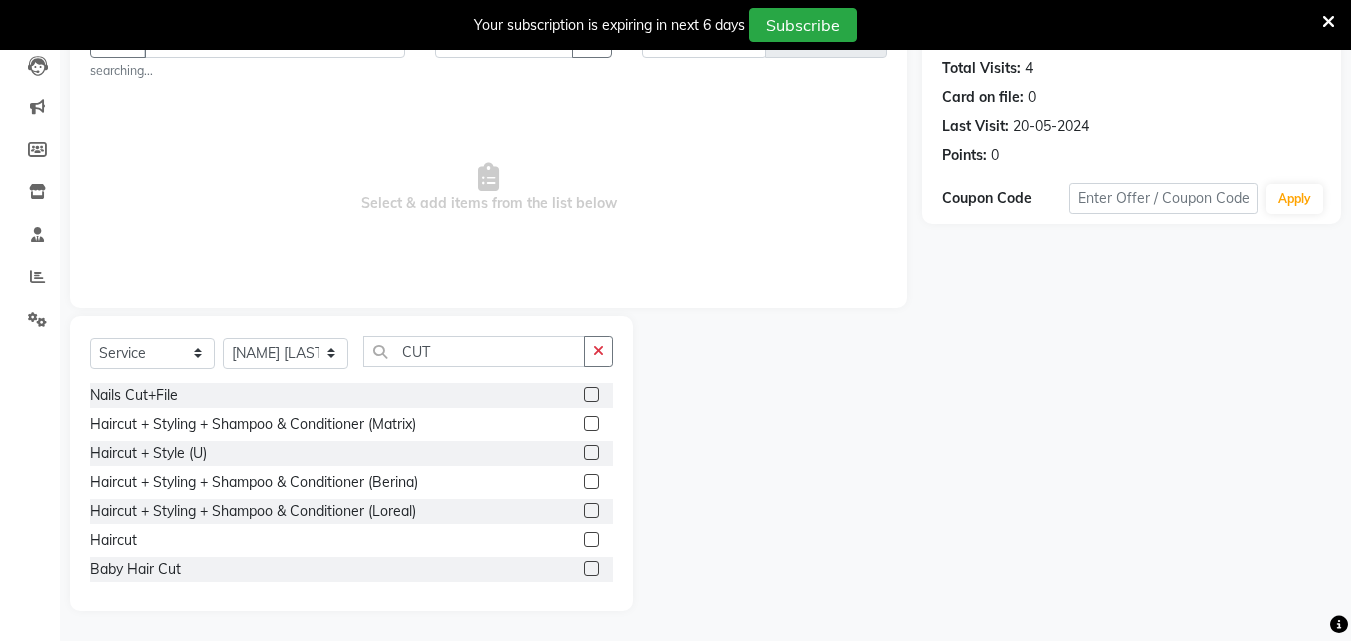 click 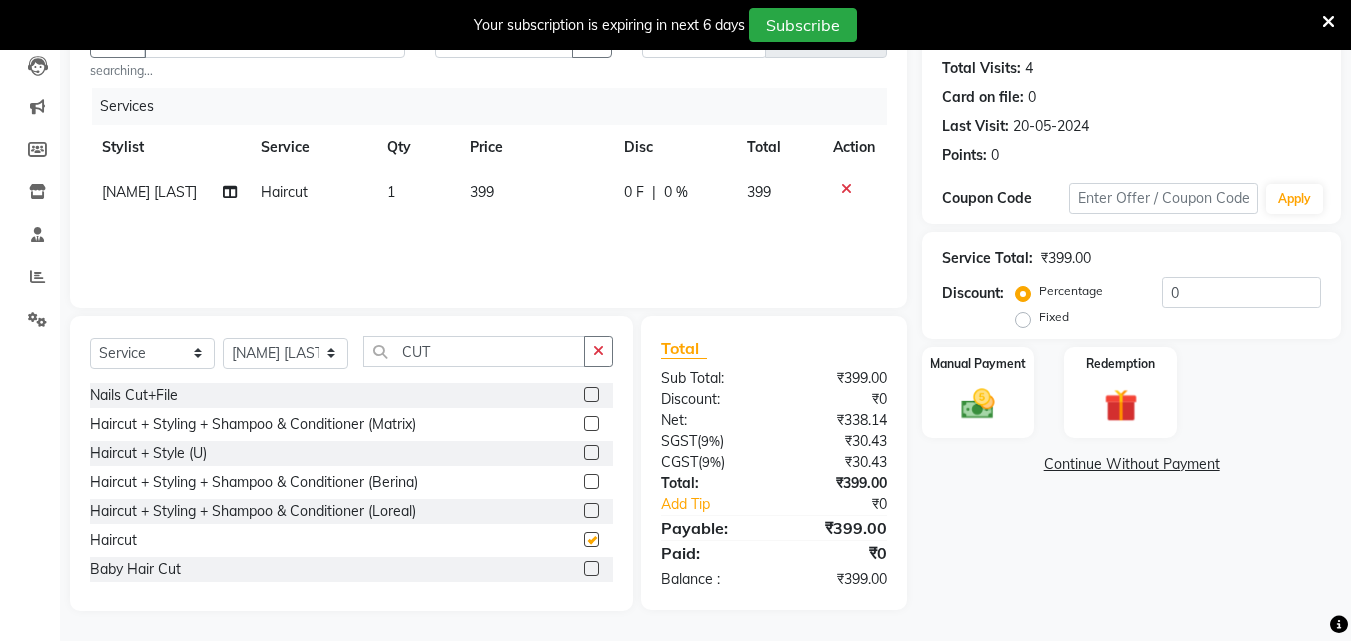 checkbox on "false" 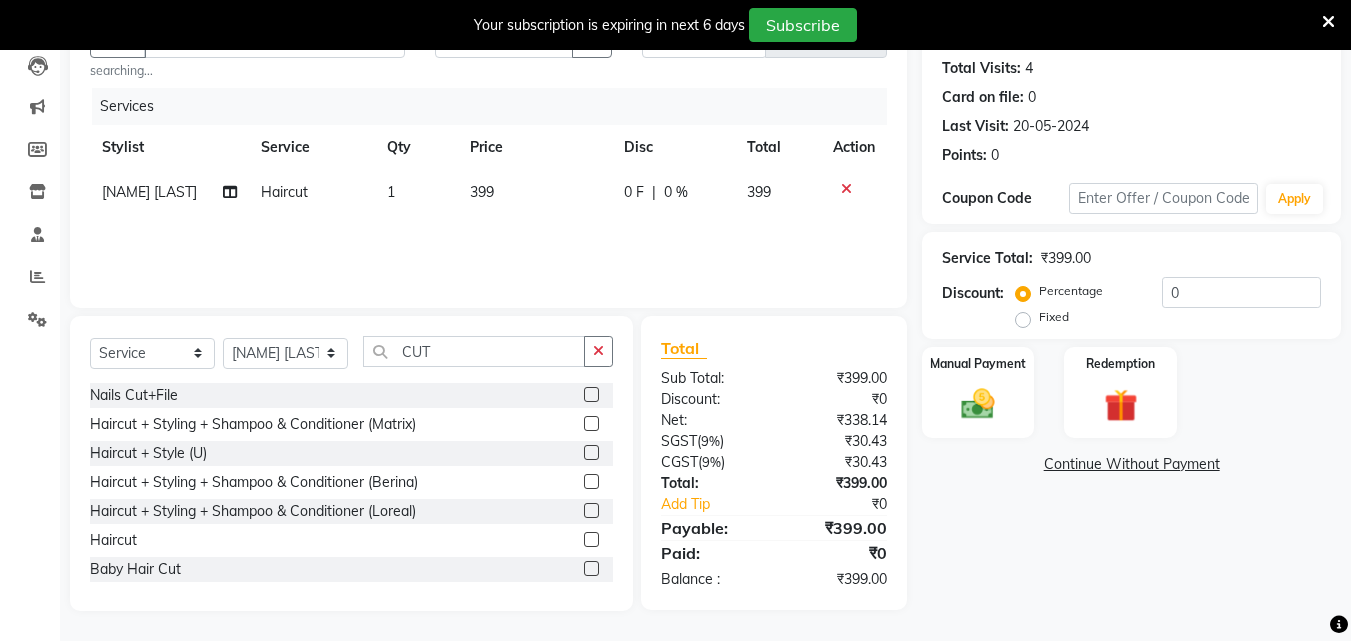 click on "399" 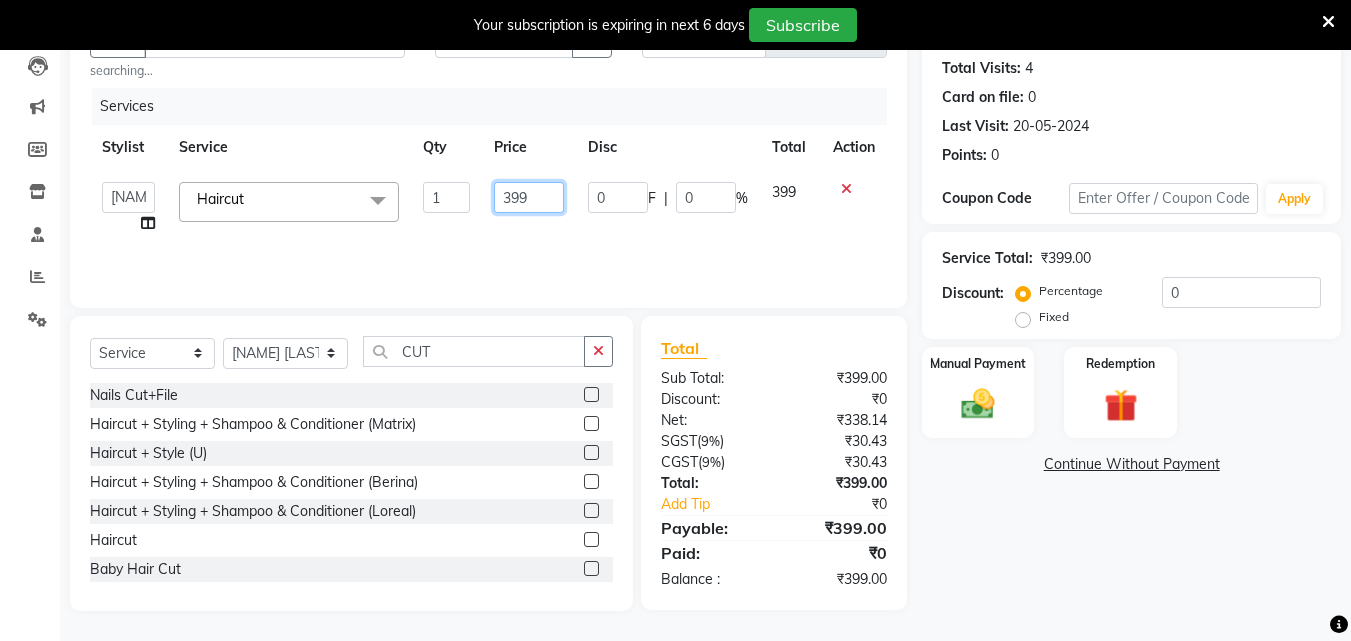 click on "399" 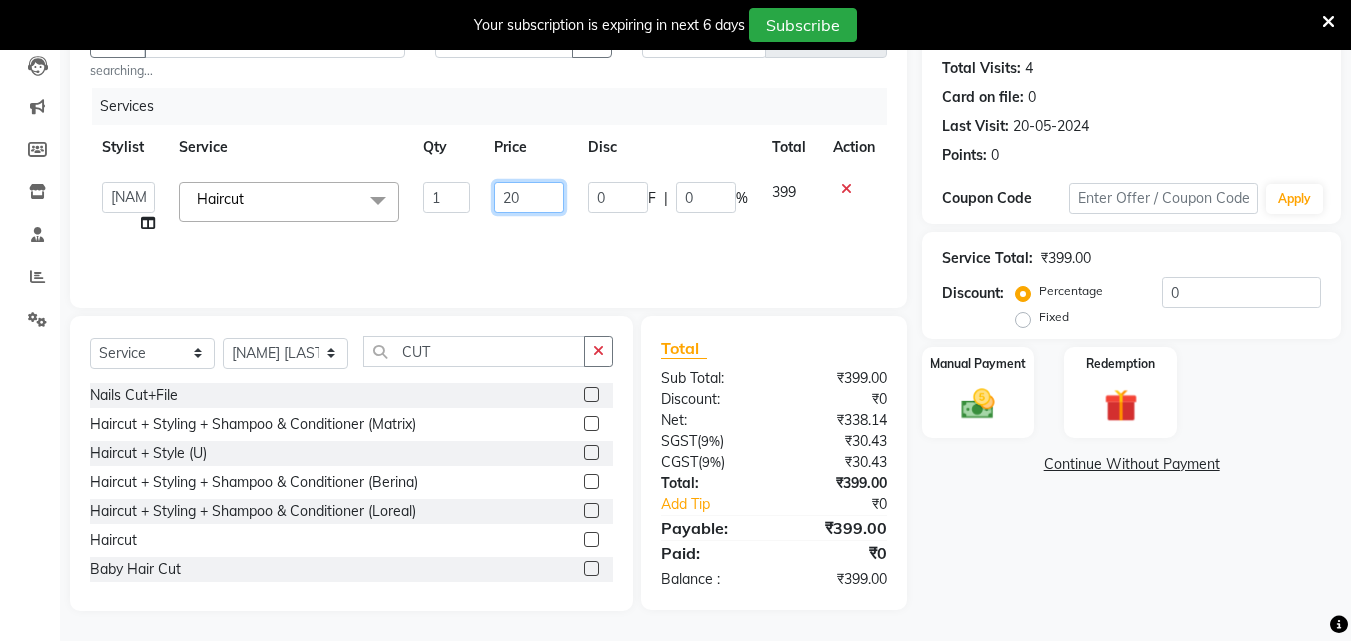 type on "200" 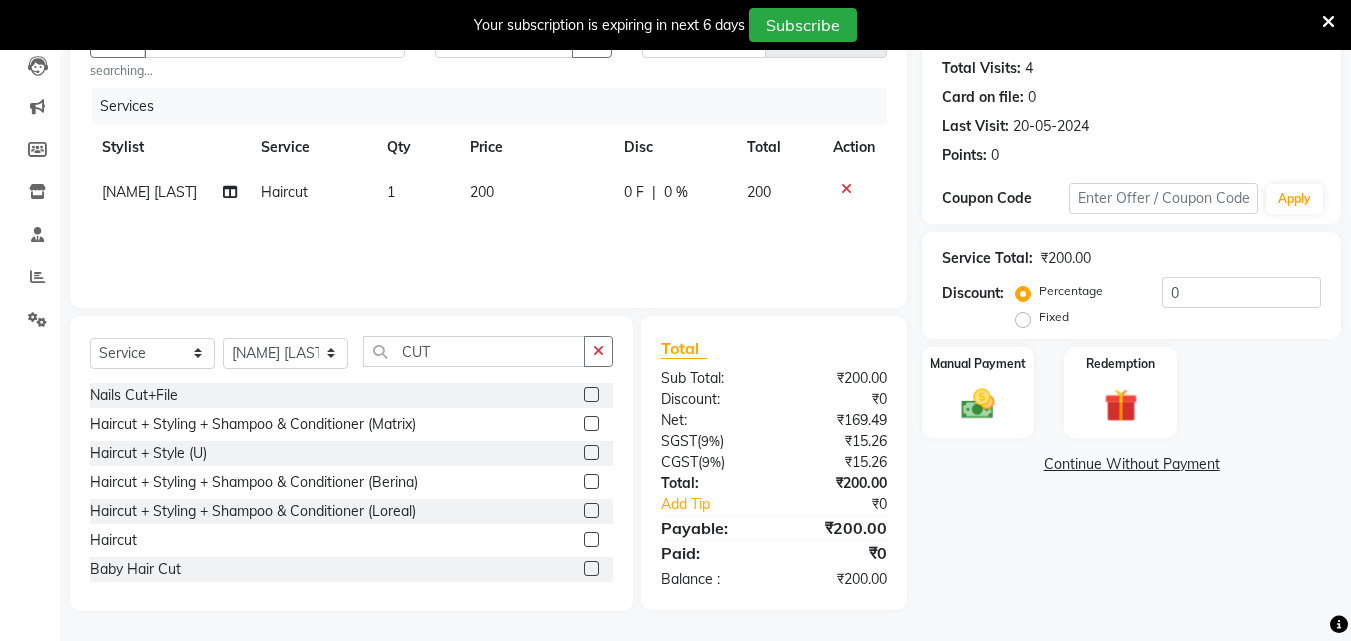 click on "Services Stylist Service Qty Price Disc Total Action anish shirwash Haircut 1 200 0 F | 0 % 200" 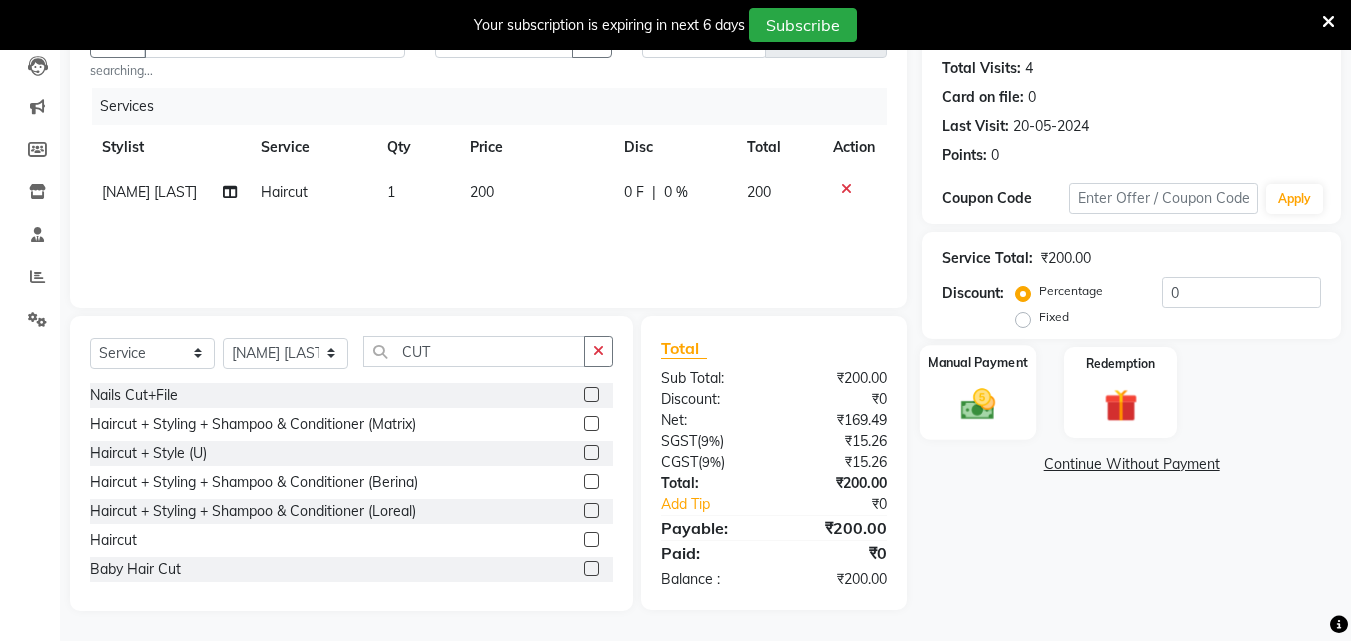 click 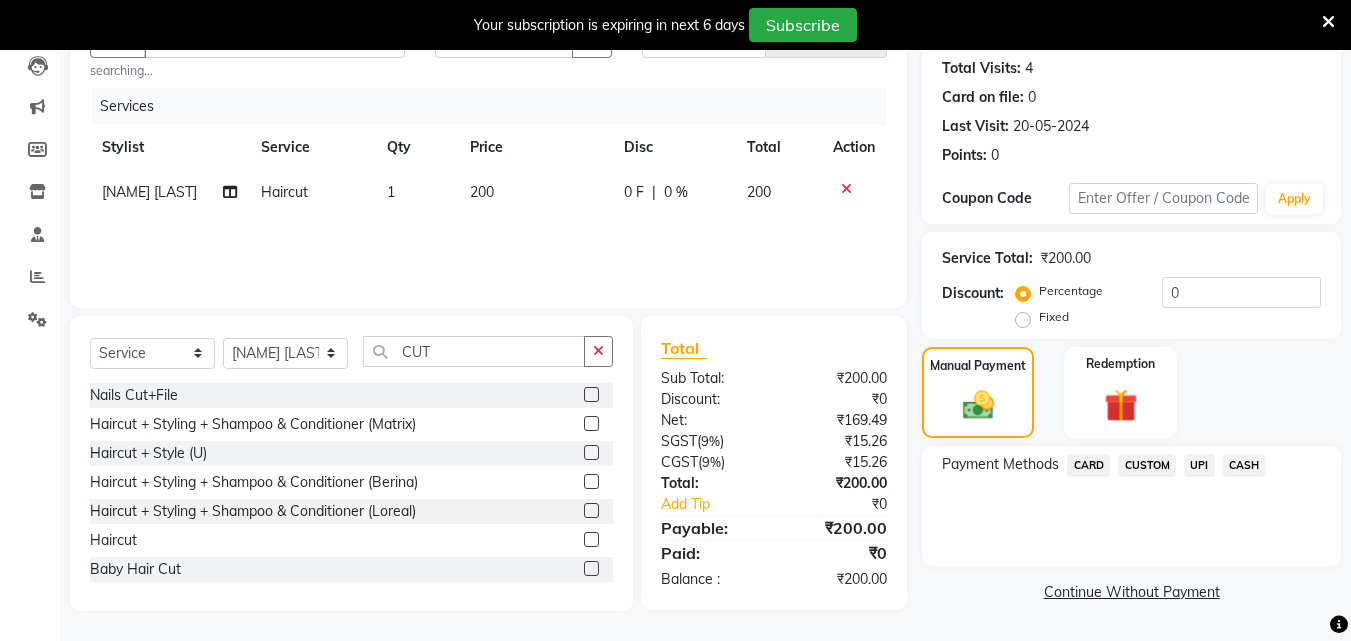 click on "UPI" 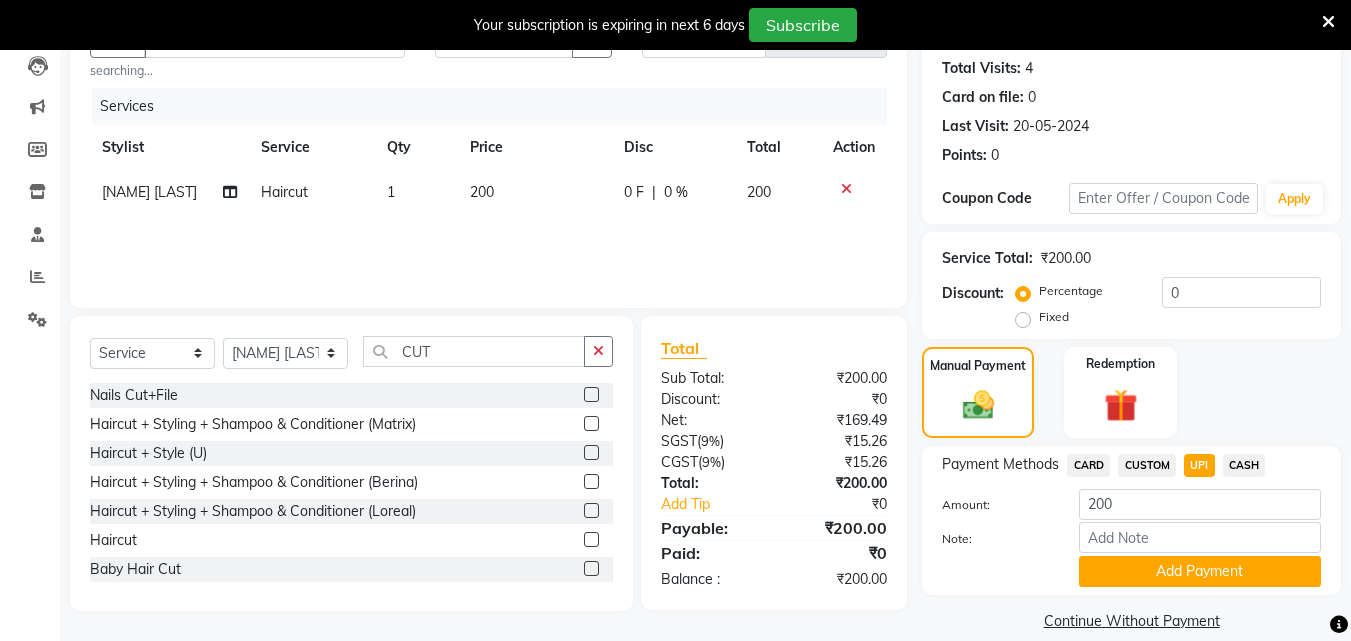 scroll, scrollTop: 241, scrollLeft: 0, axis: vertical 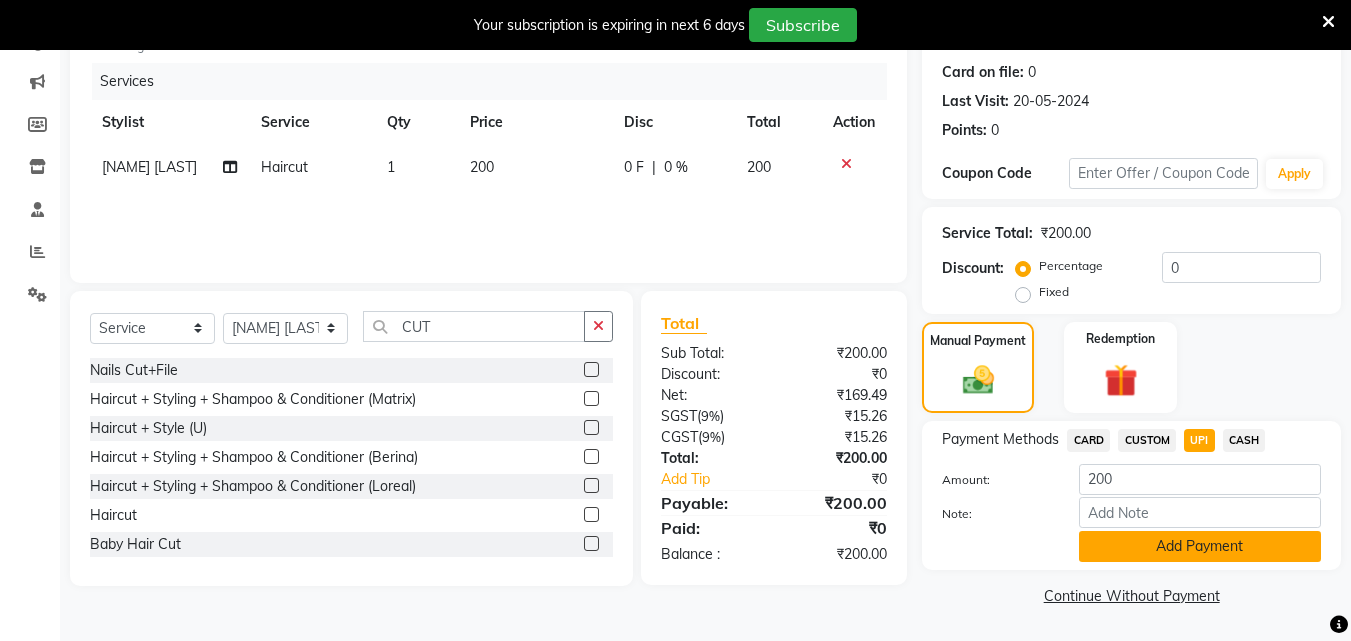 click on "Add Payment" 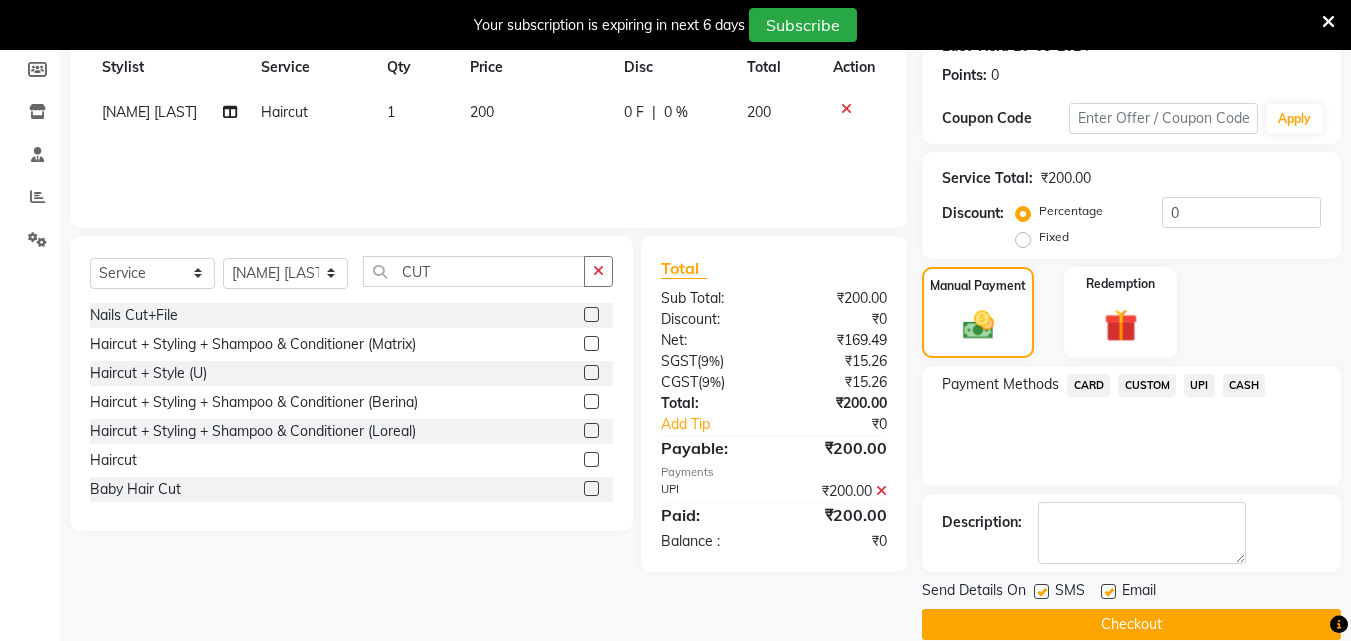 scroll, scrollTop: 325, scrollLeft: 0, axis: vertical 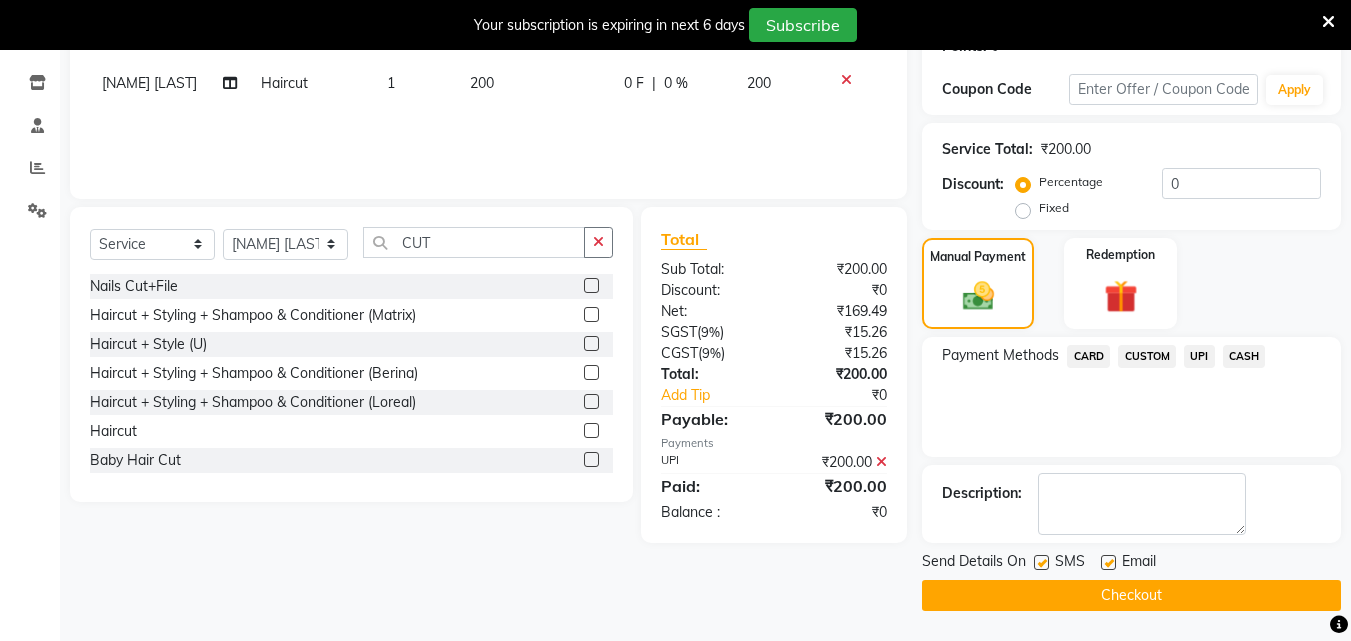 click on "Checkout" 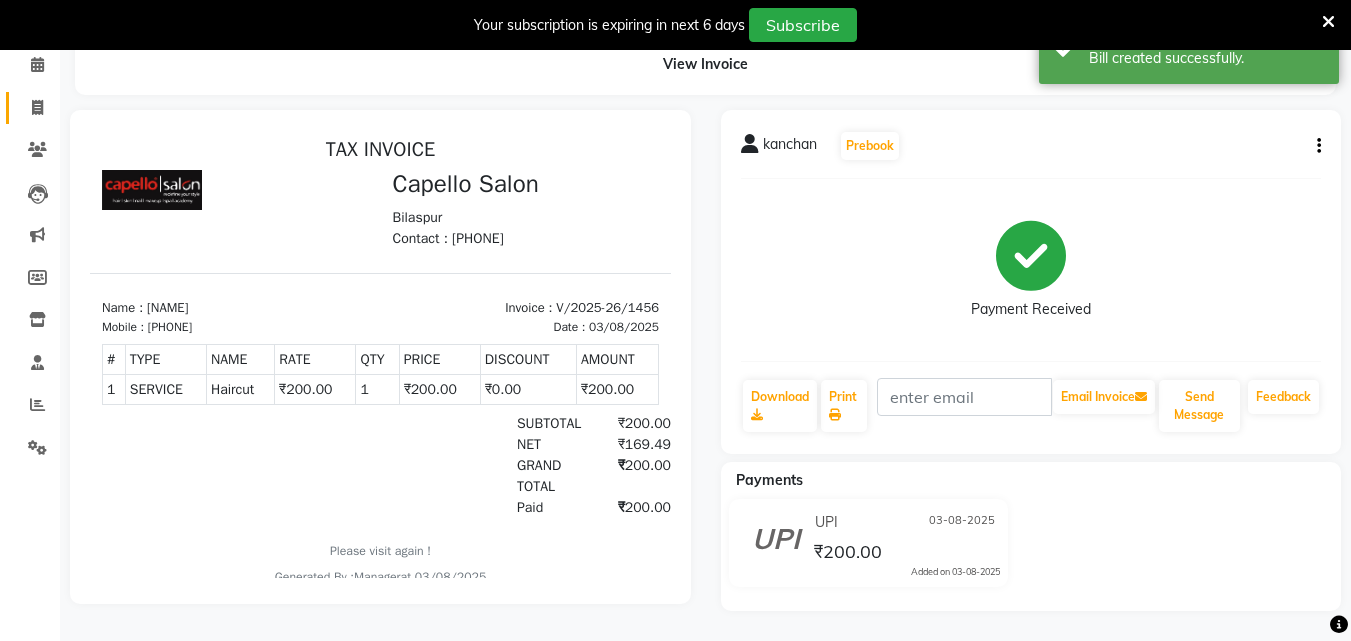 scroll, scrollTop: 0, scrollLeft: 0, axis: both 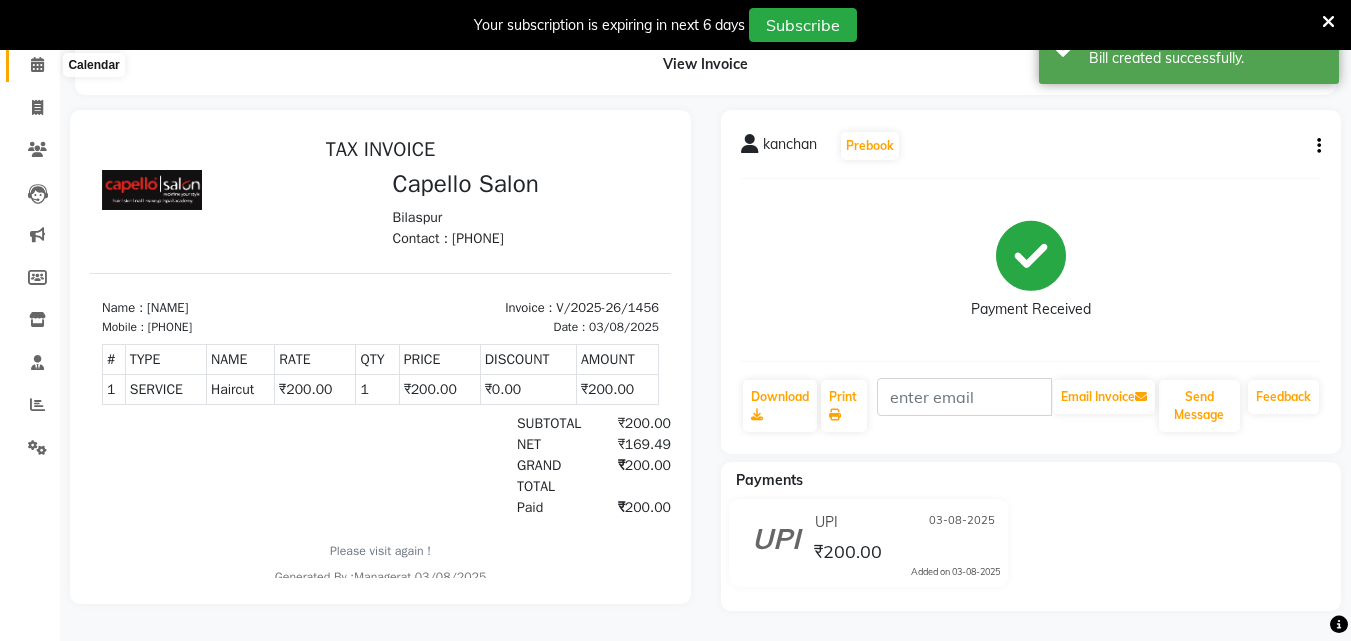 click 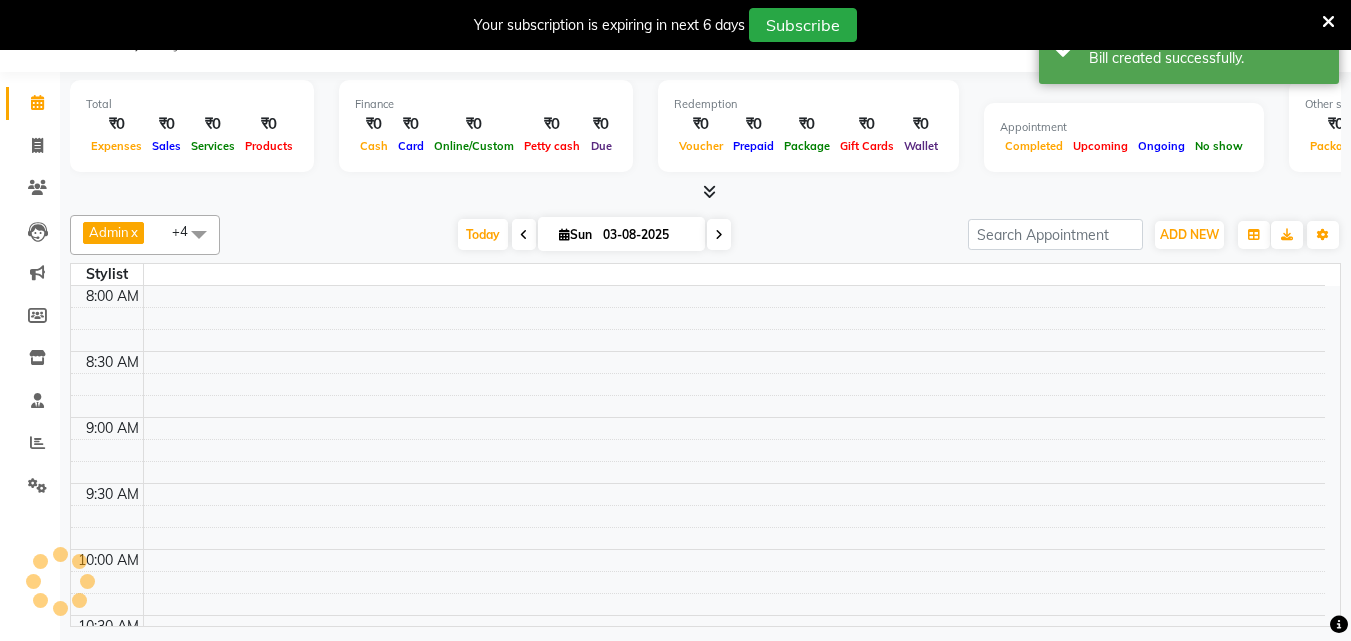 scroll, scrollTop: 50, scrollLeft: 0, axis: vertical 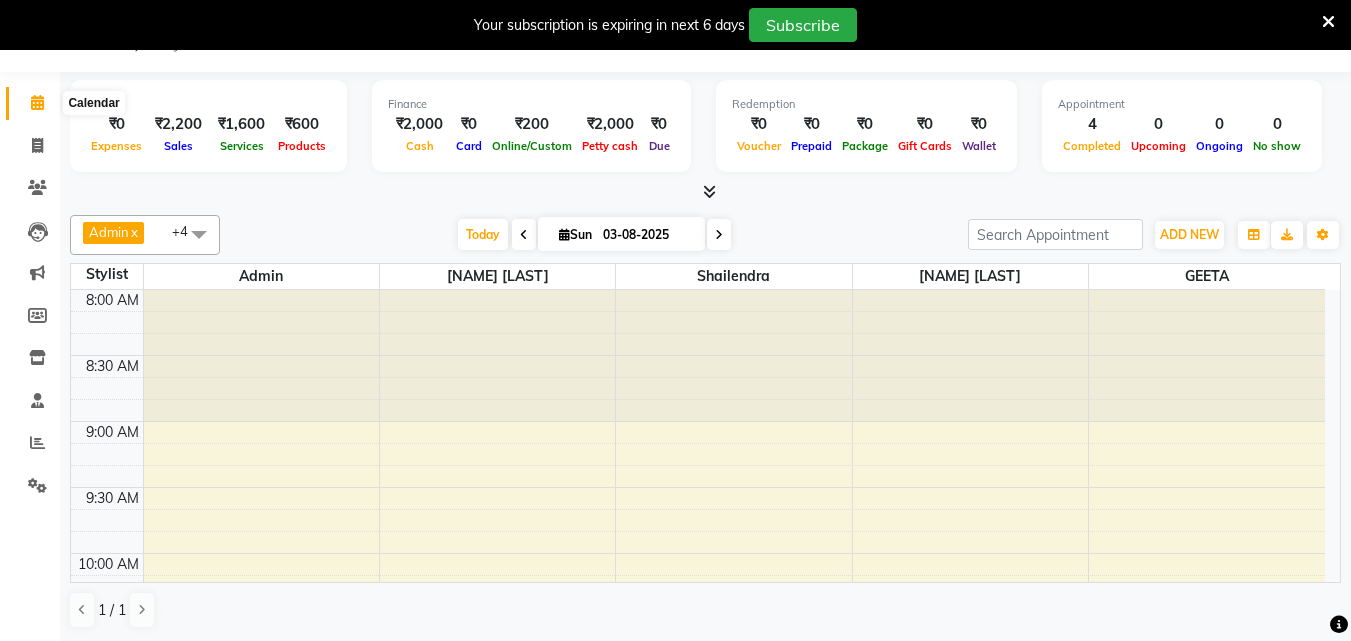 click 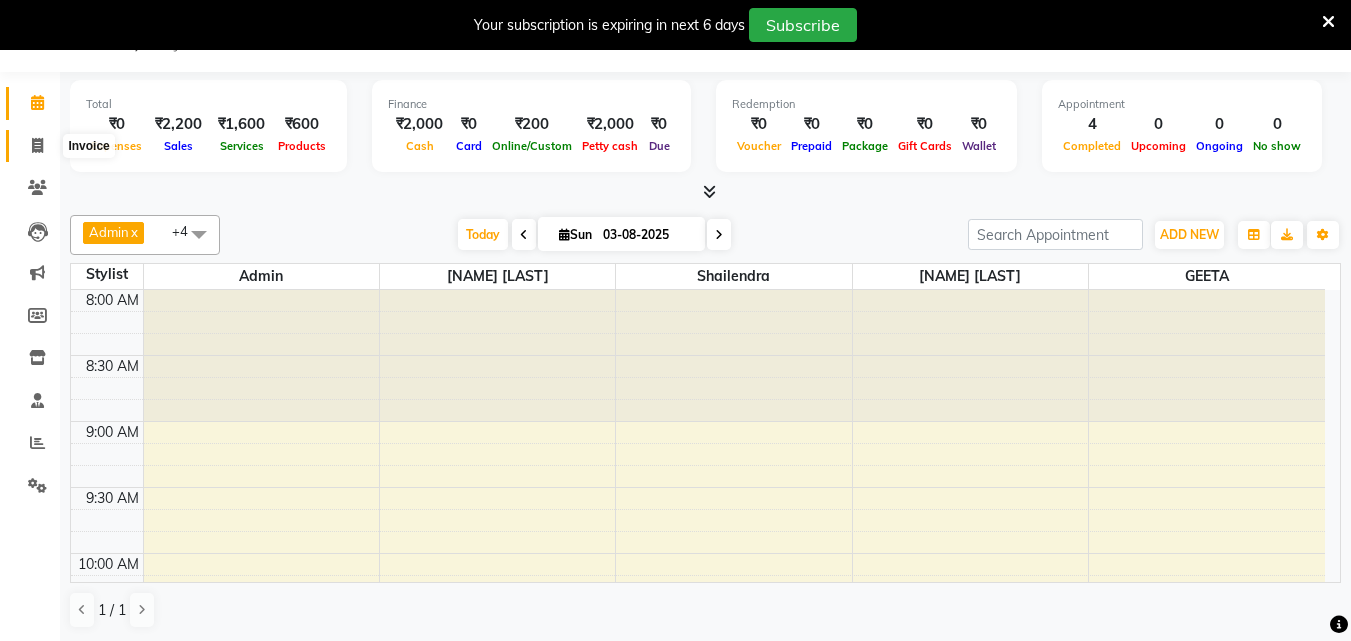 click 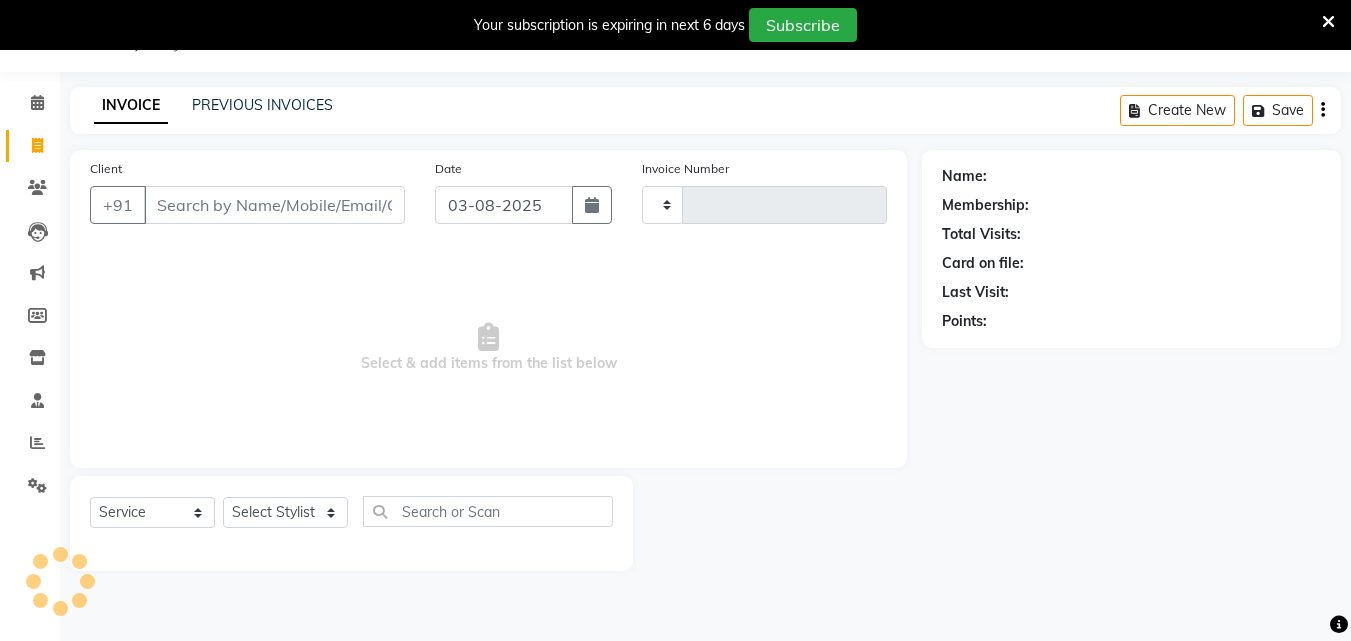 type on "1457" 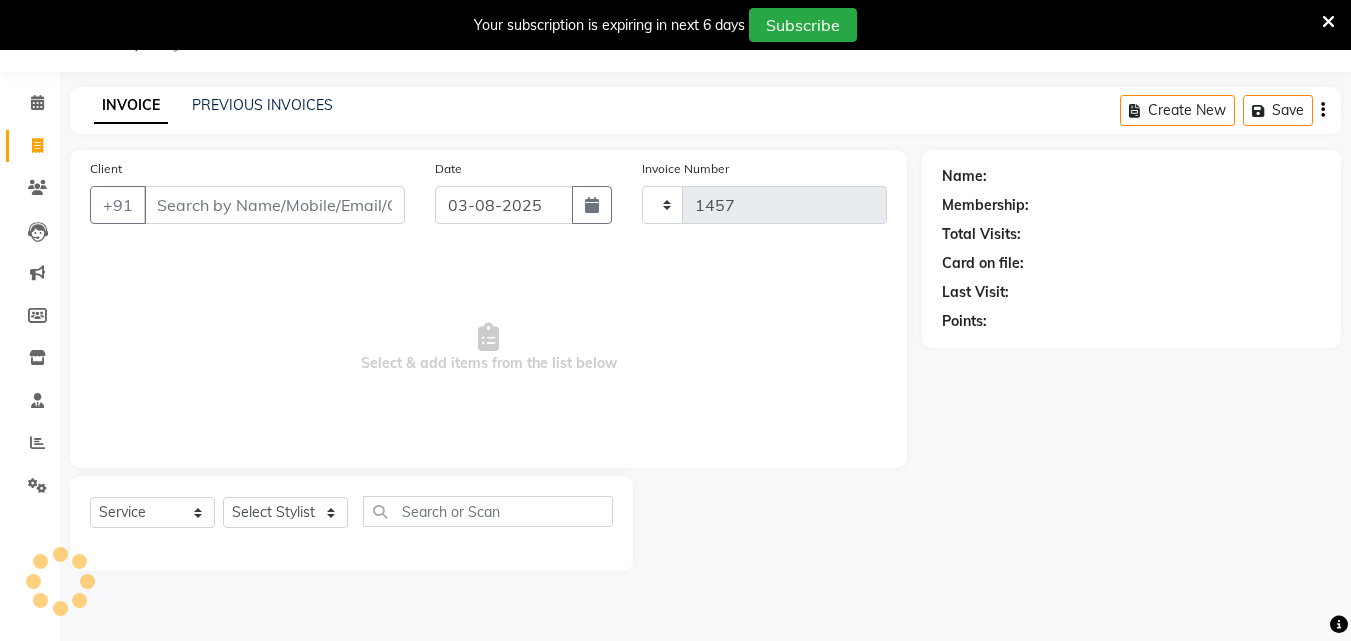select on "4763" 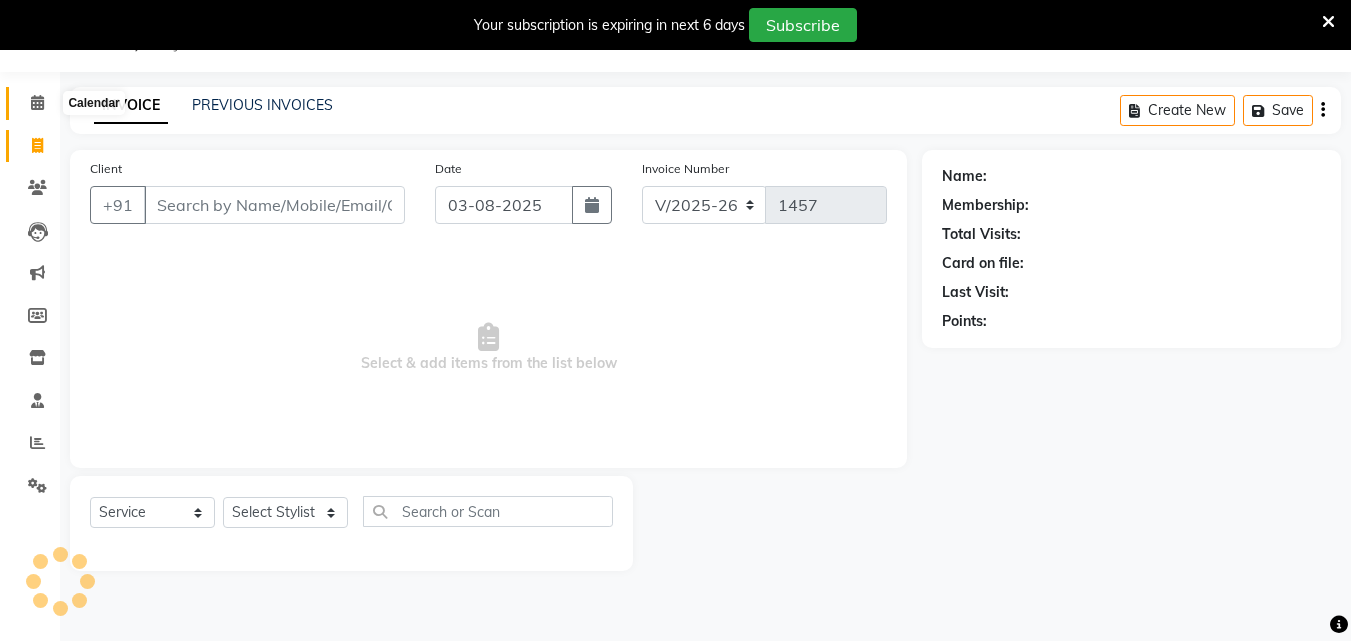 click 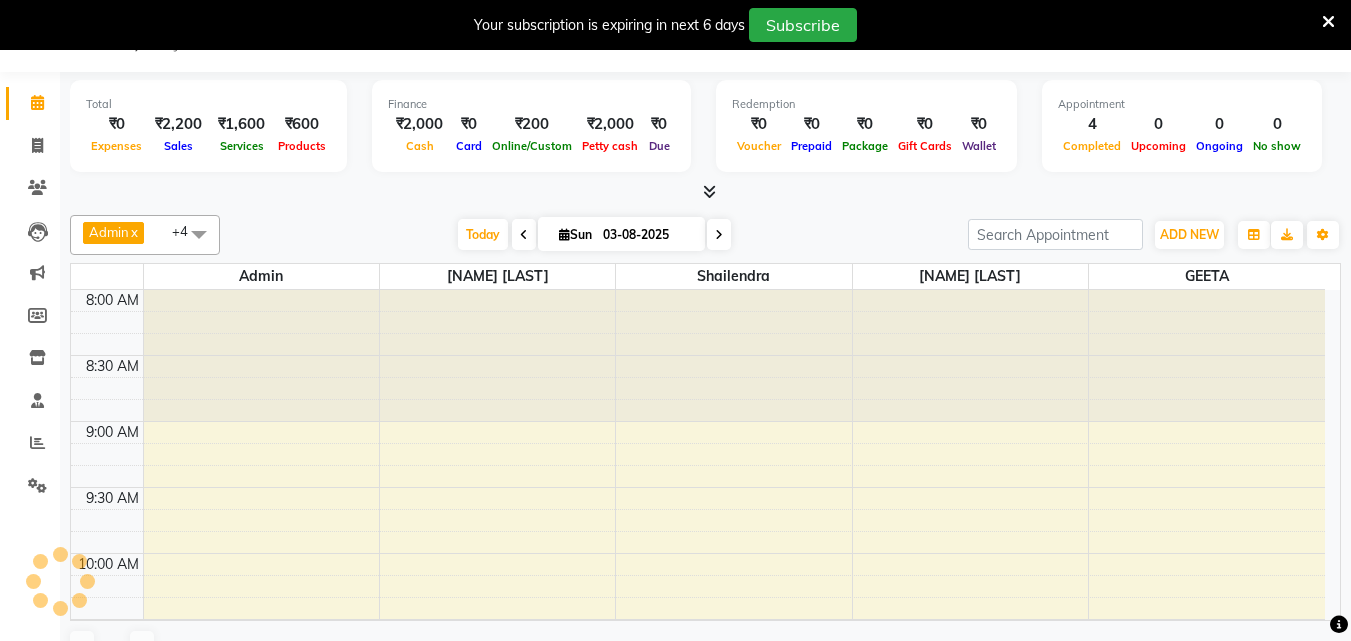 scroll, scrollTop: 0, scrollLeft: 0, axis: both 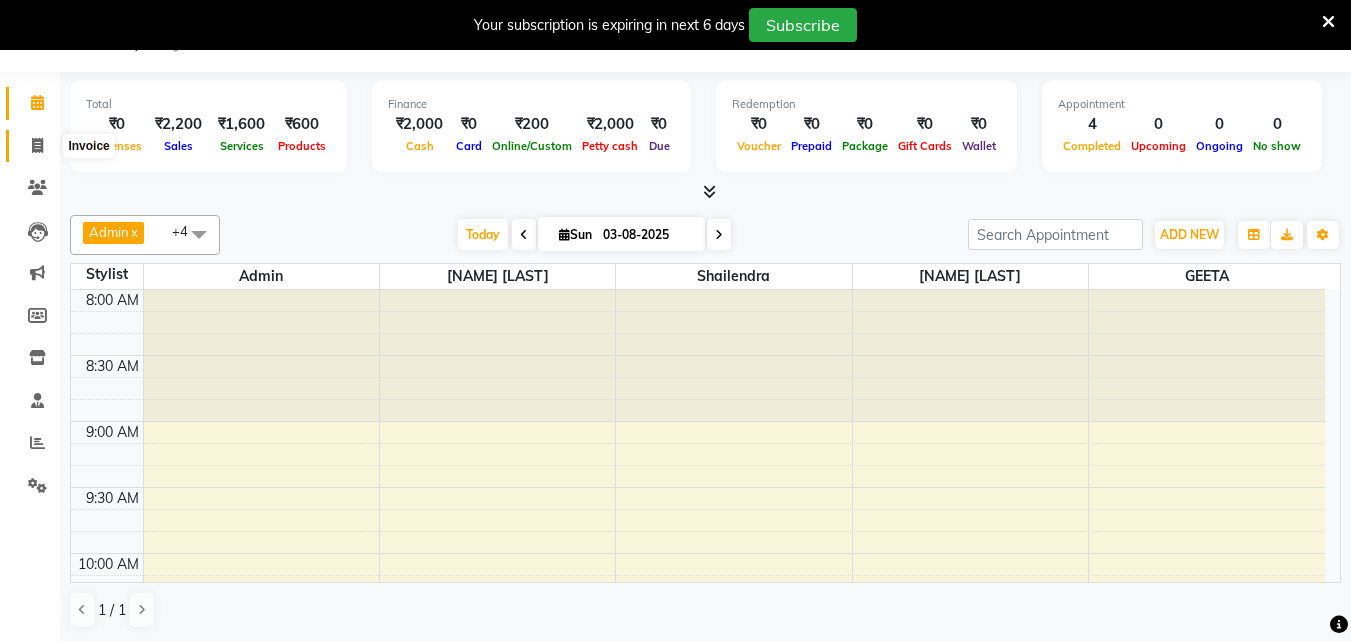 click 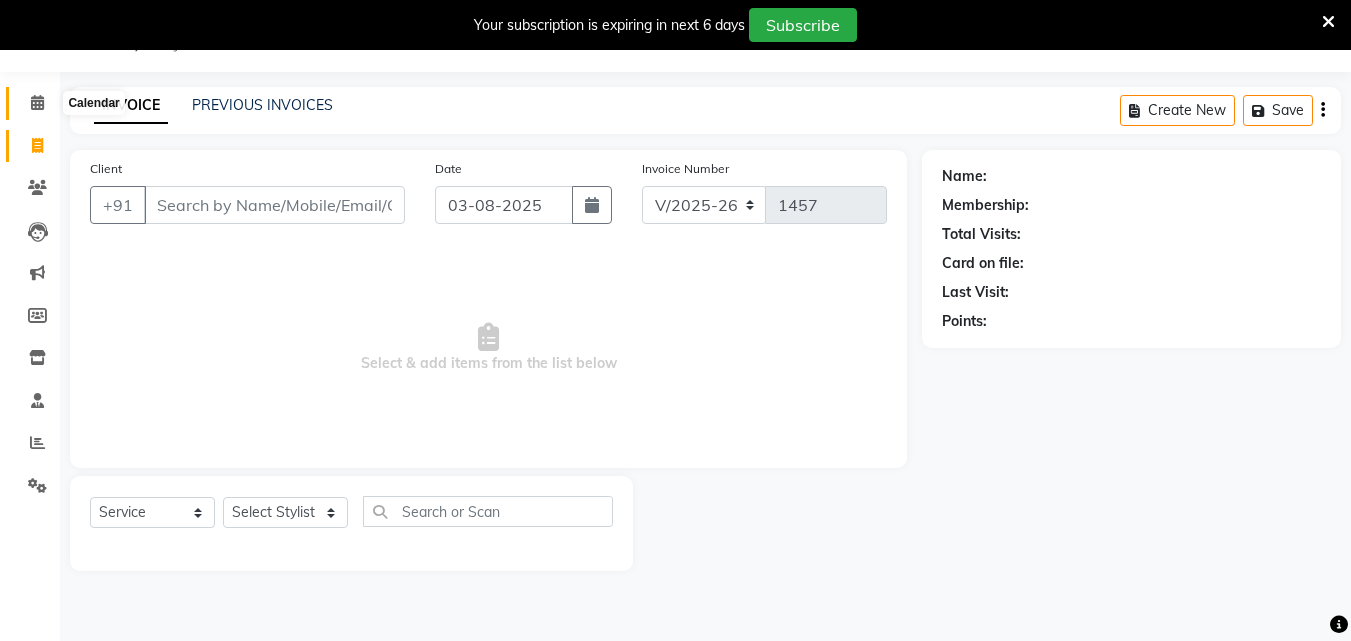 click 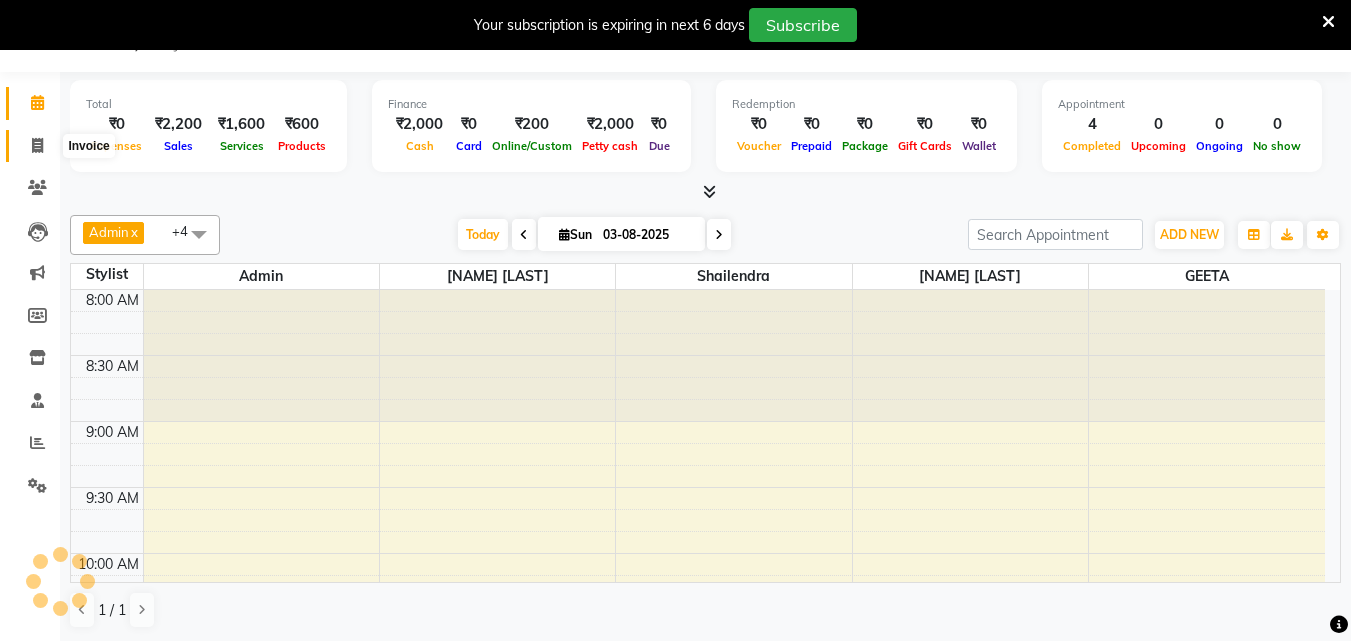 click 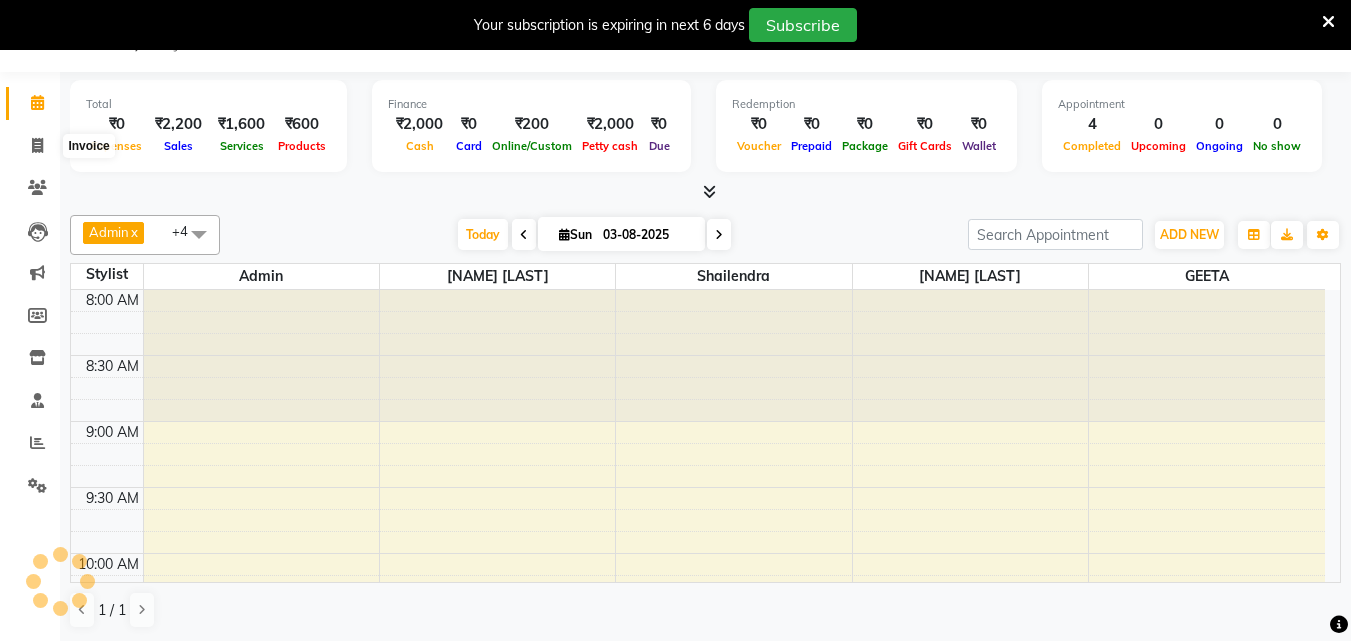 select on "service" 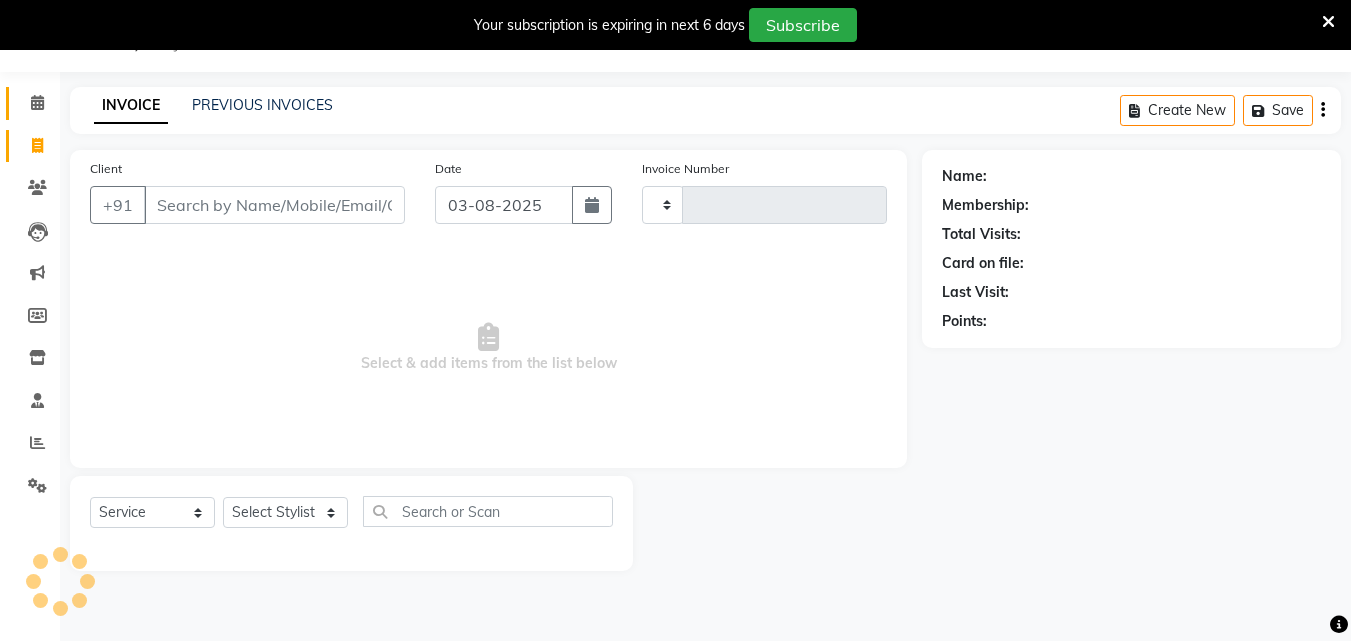 type on "1457" 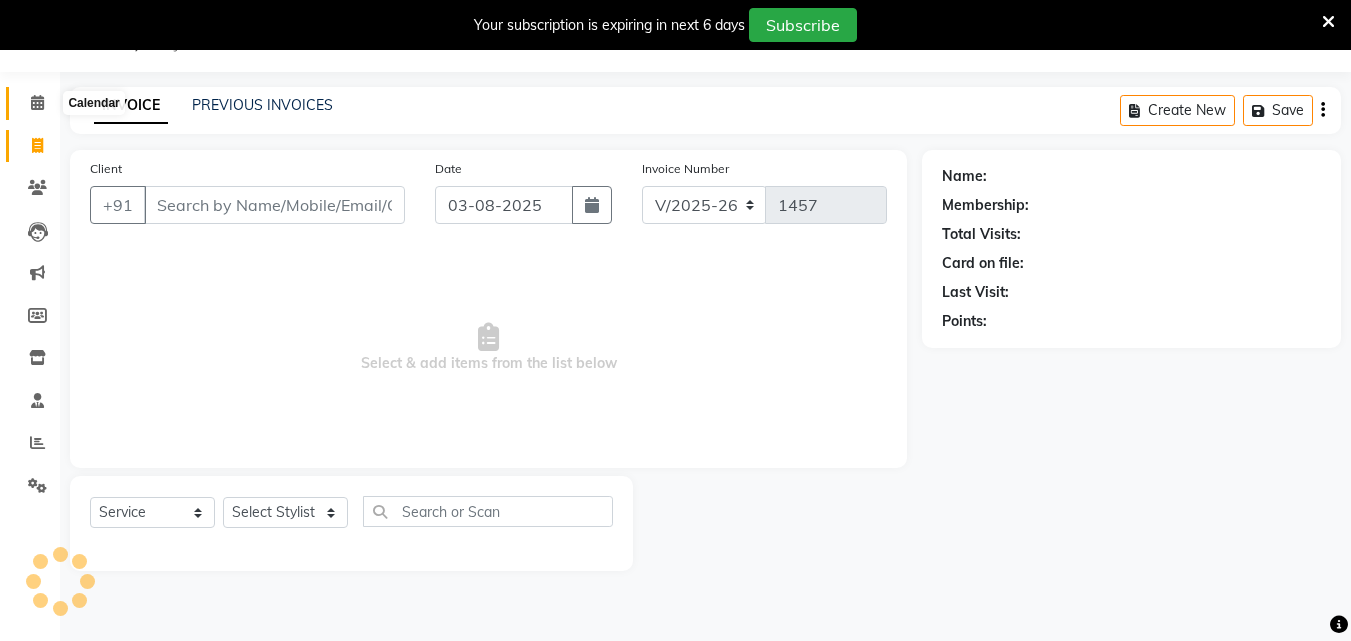 click 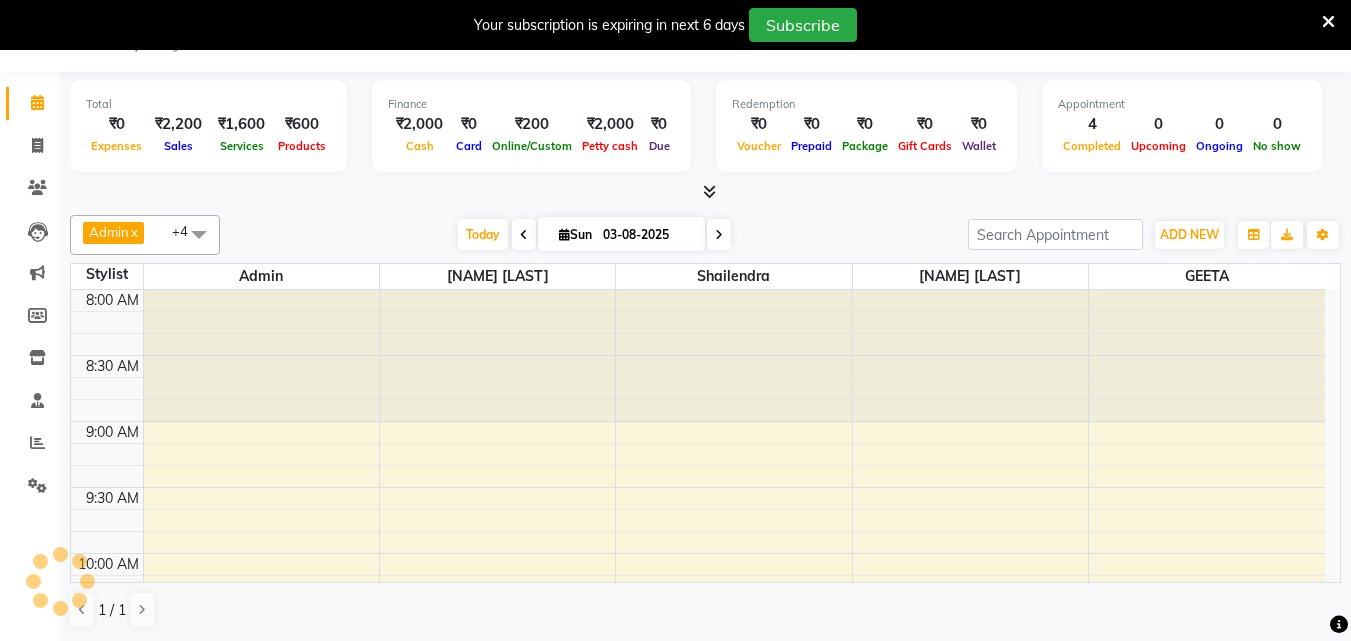scroll, scrollTop: 0, scrollLeft: 0, axis: both 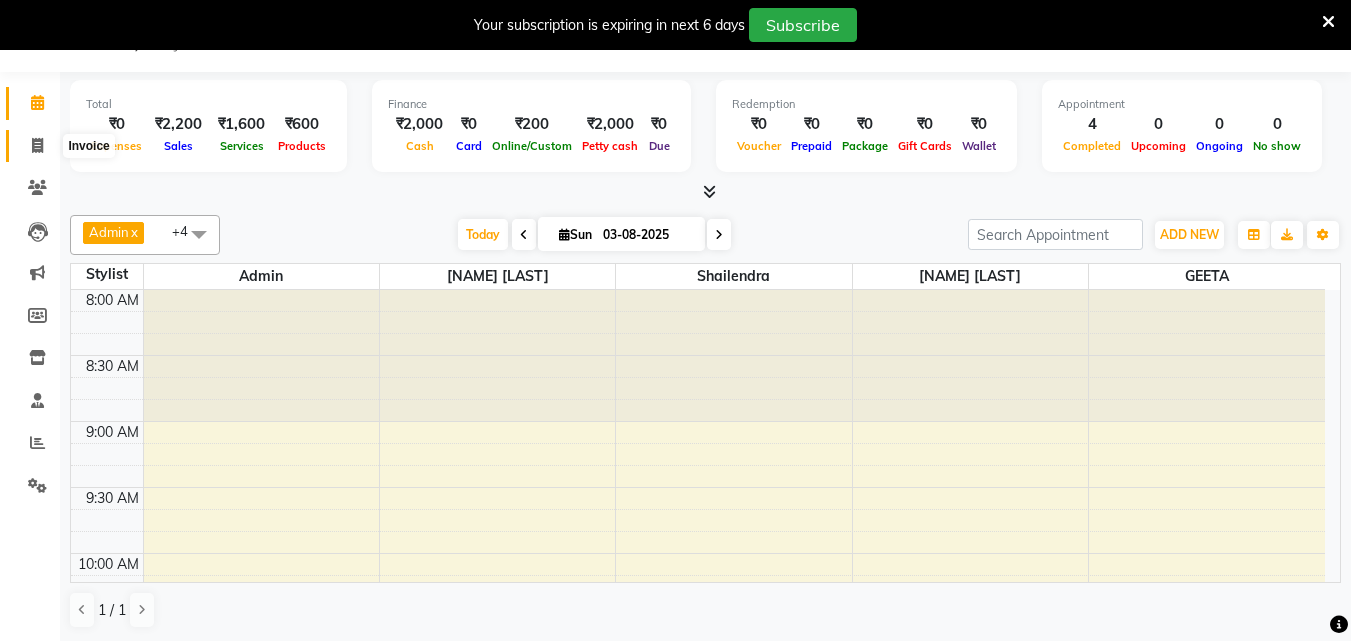 click 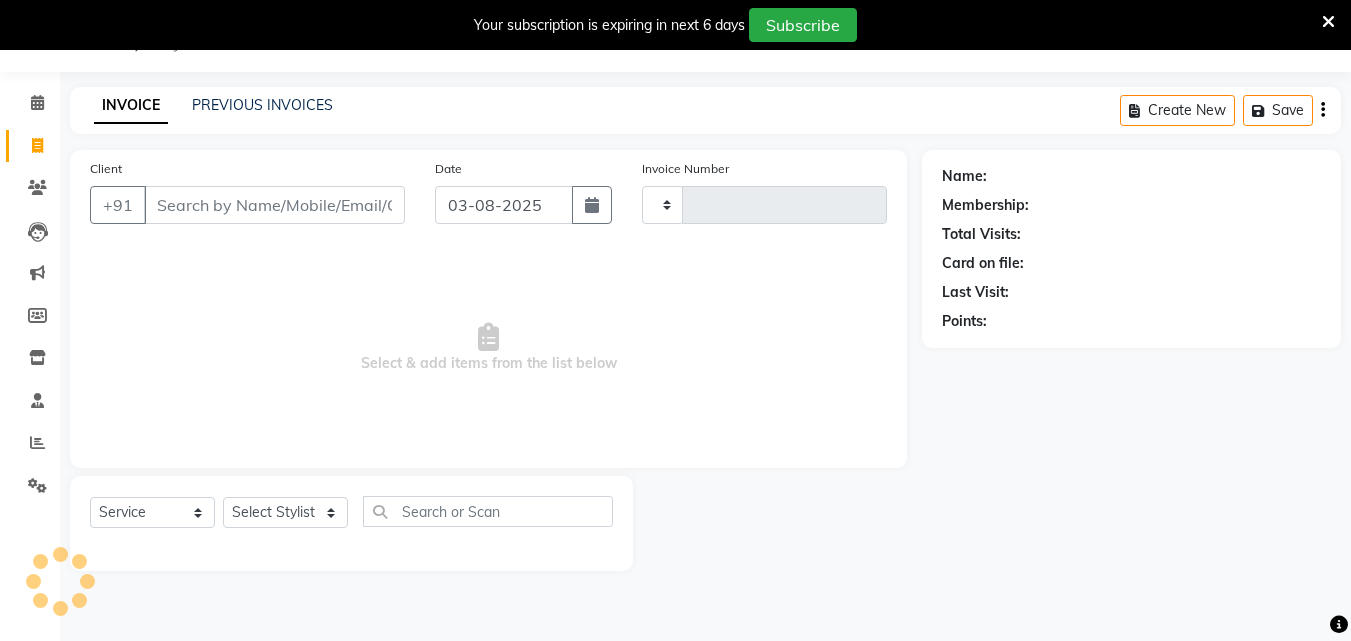 type on "1457" 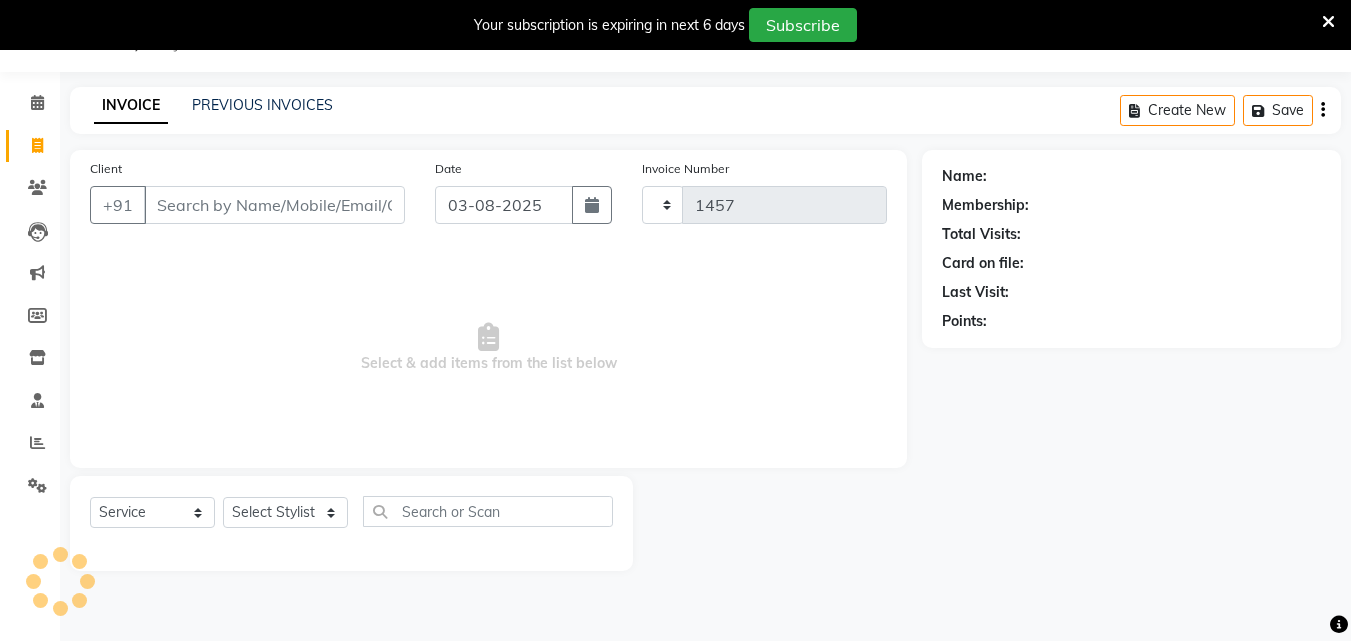 select on "4763" 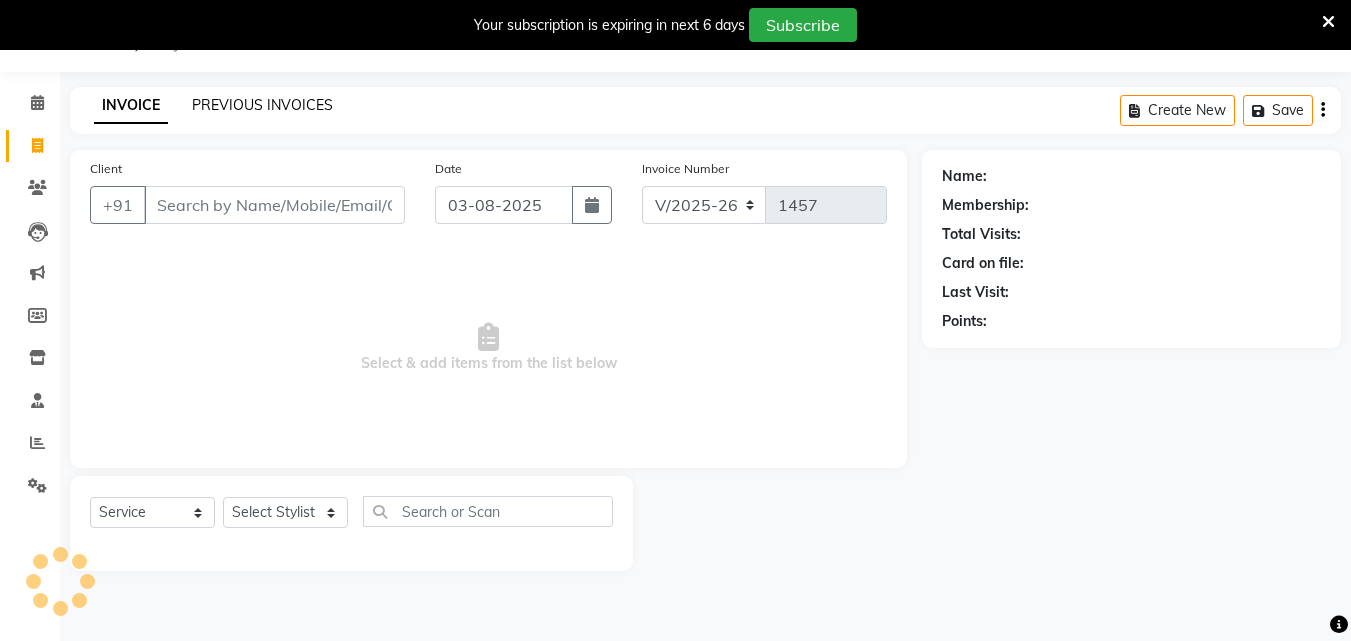 click on "PREVIOUS INVOICES" 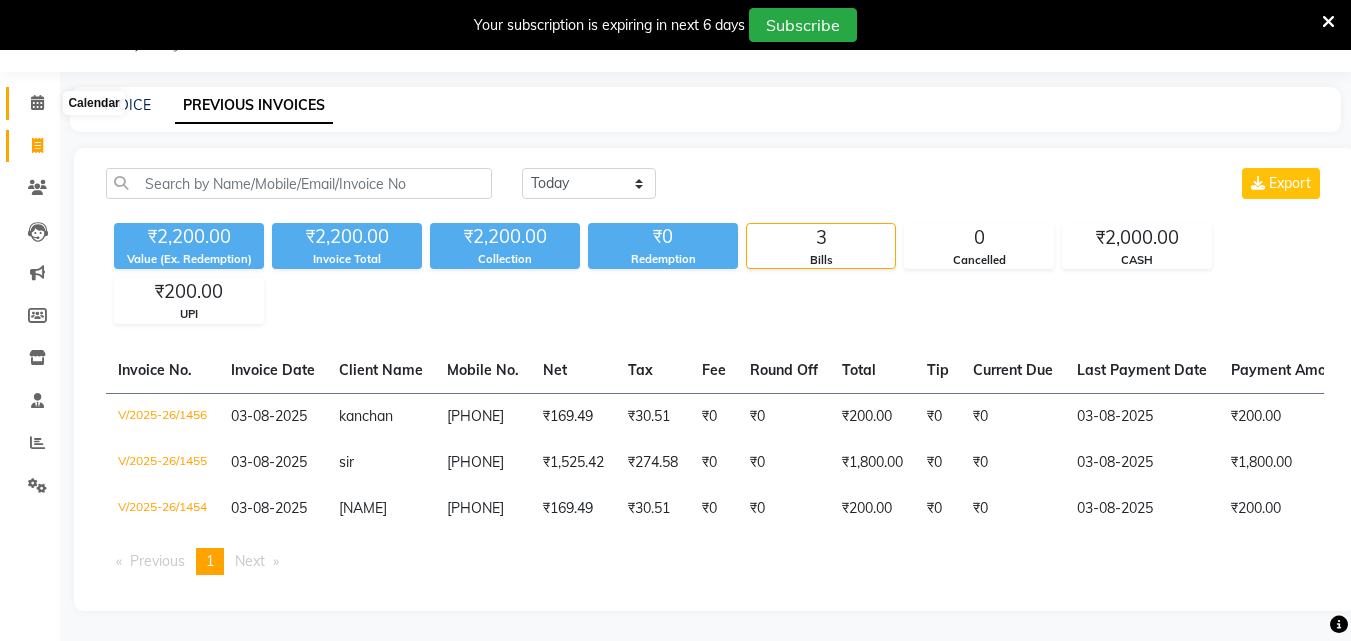 click 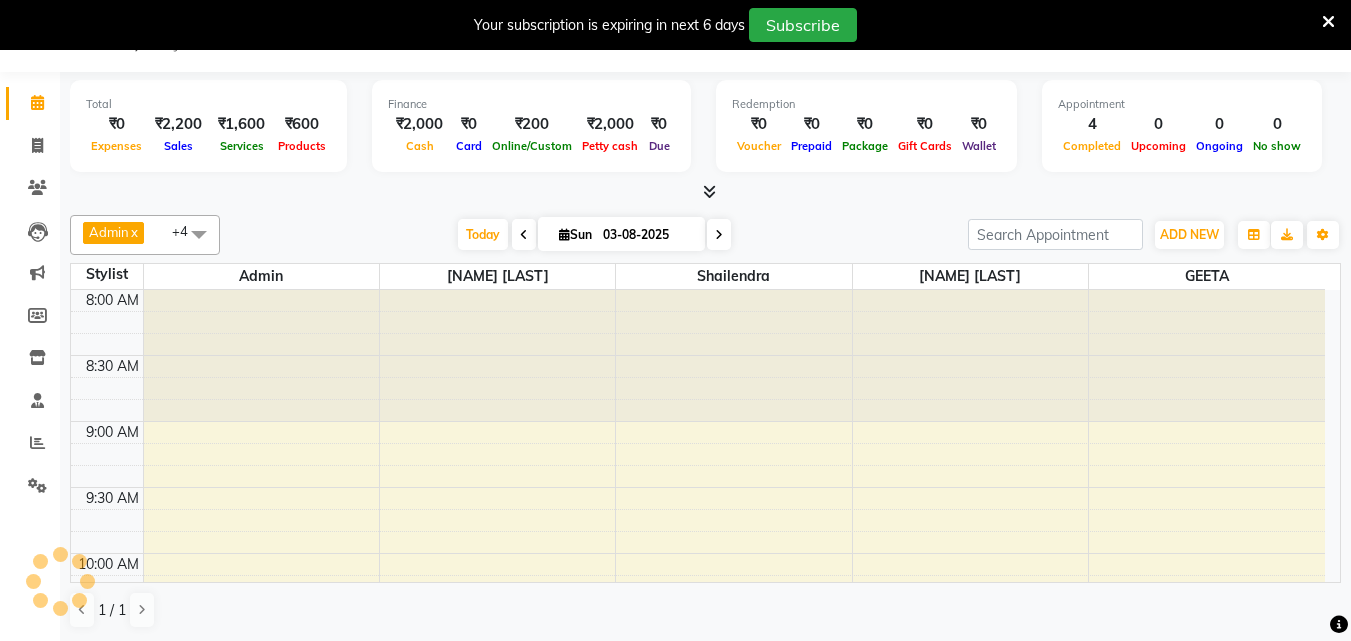 scroll, scrollTop: 0, scrollLeft: 0, axis: both 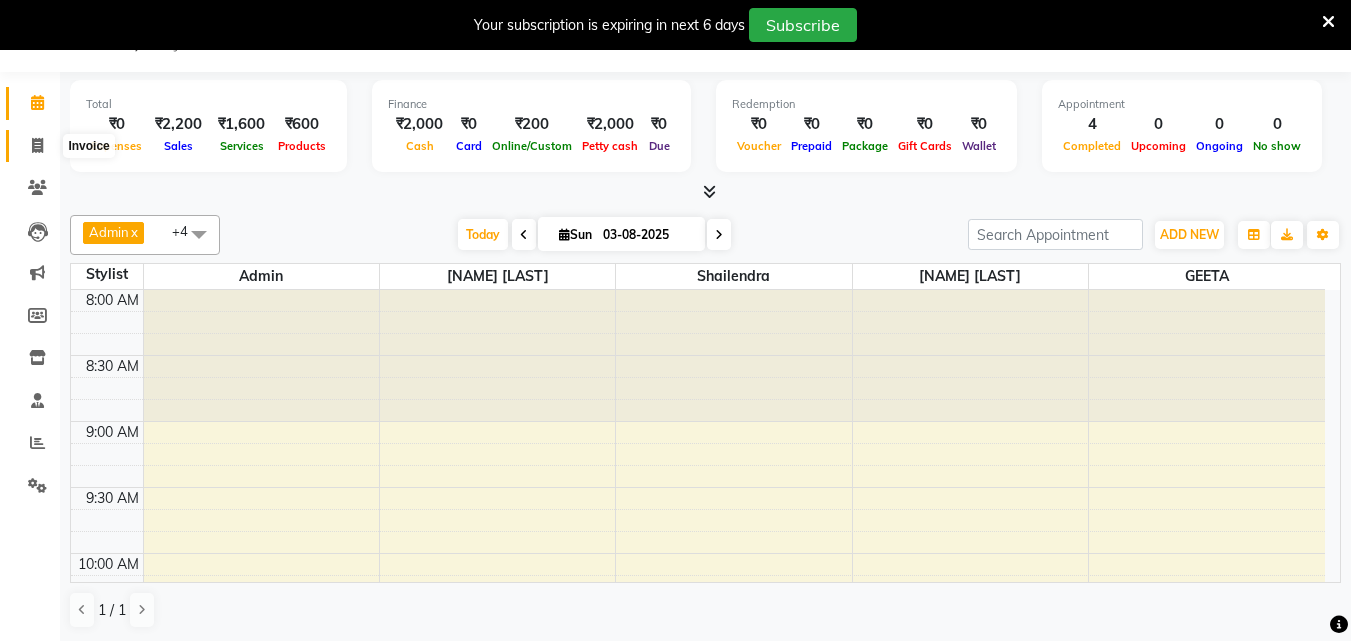 click 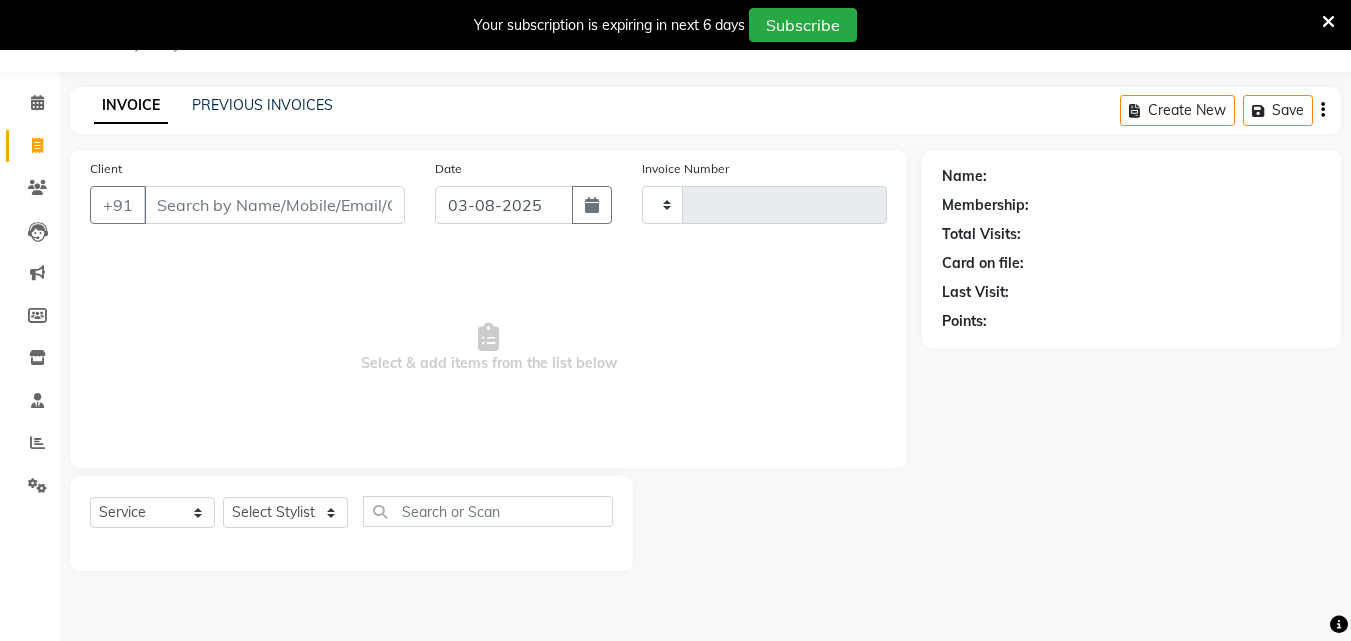 type on "1457" 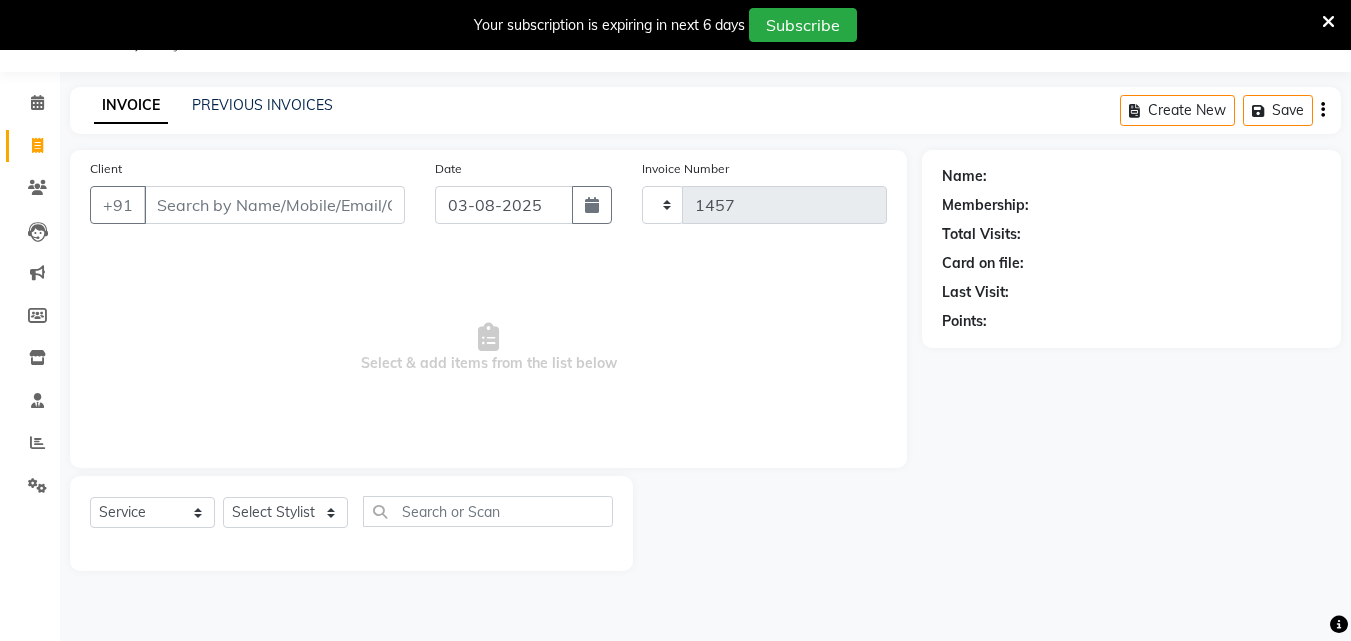 select on "4763" 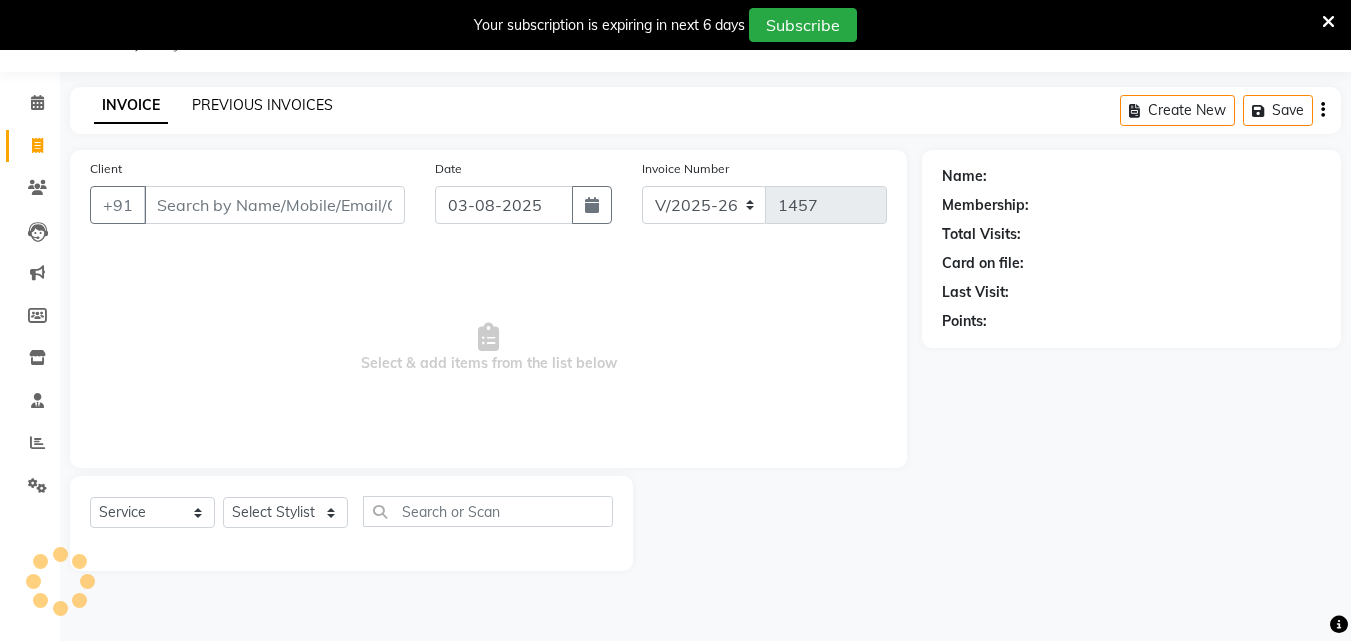 click on "PREVIOUS INVOICES" 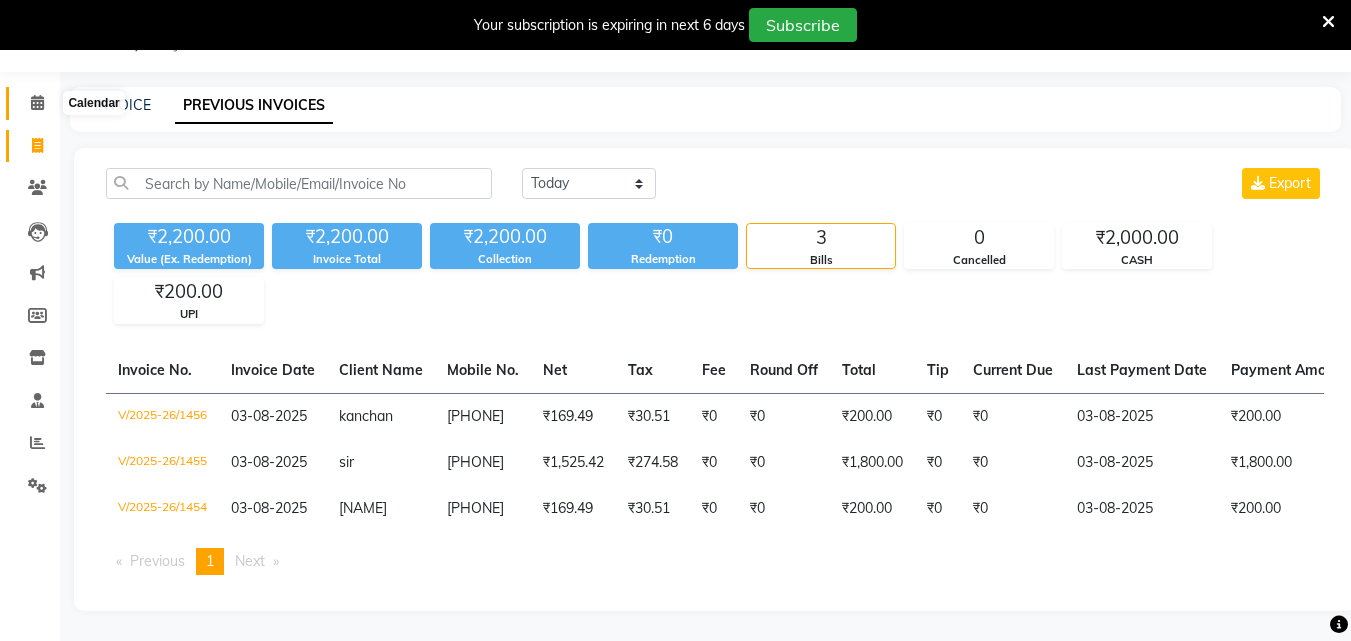 click 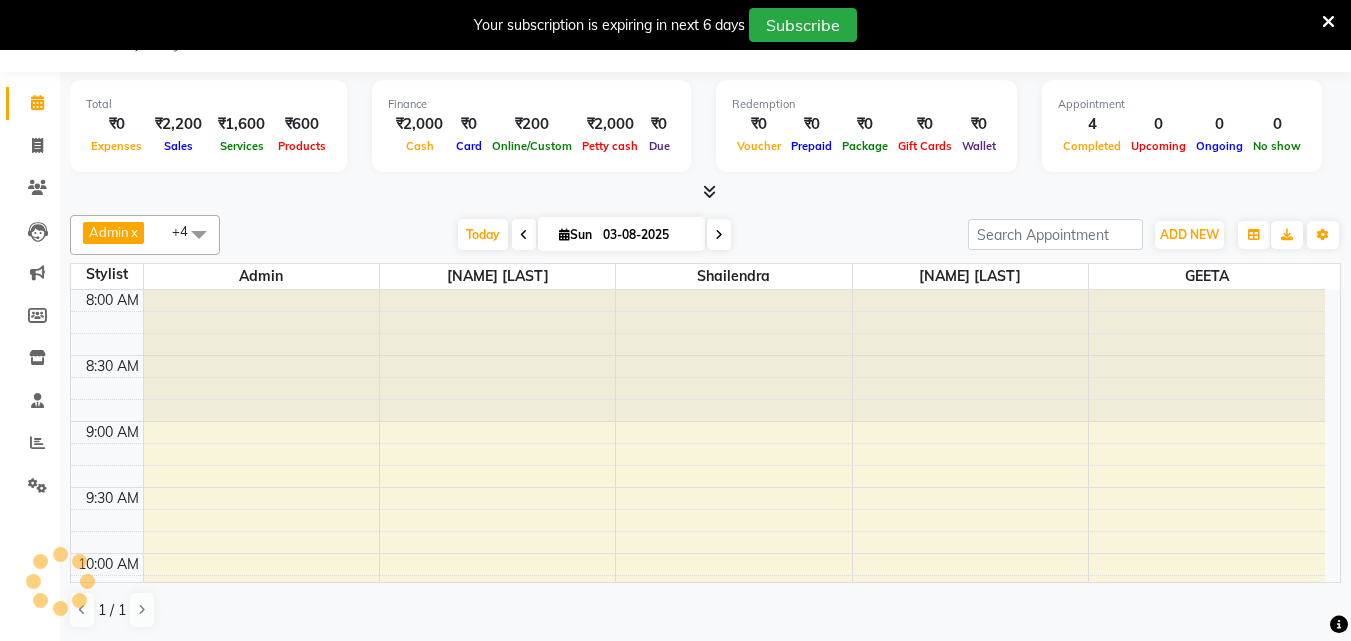scroll, scrollTop: 0, scrollLeft: 0, axis: both 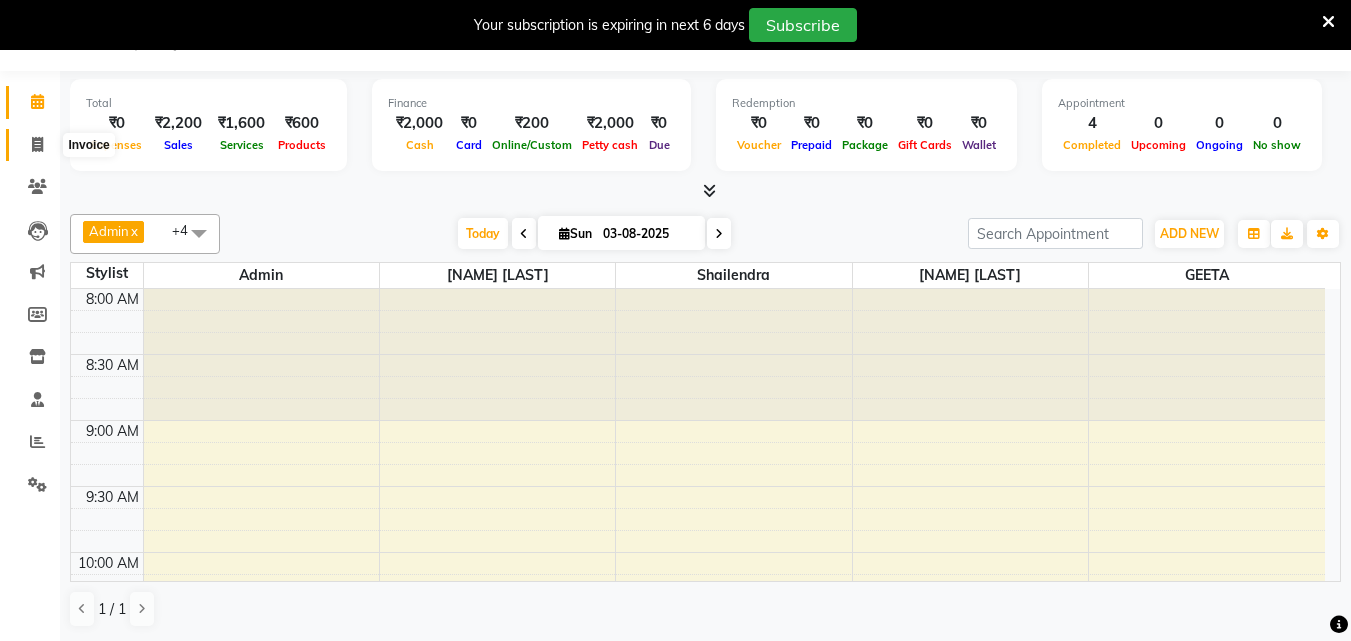 click 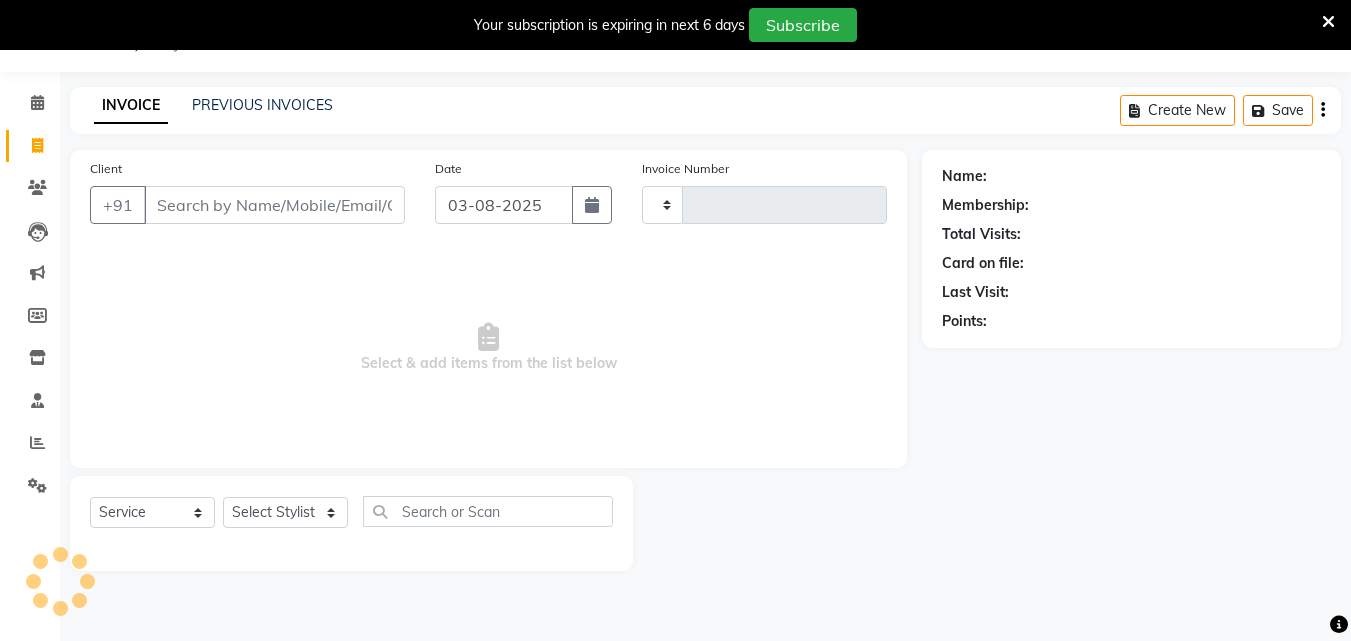 scroll, scrollTop: 50, scrollLeft: 0, axis: vertical 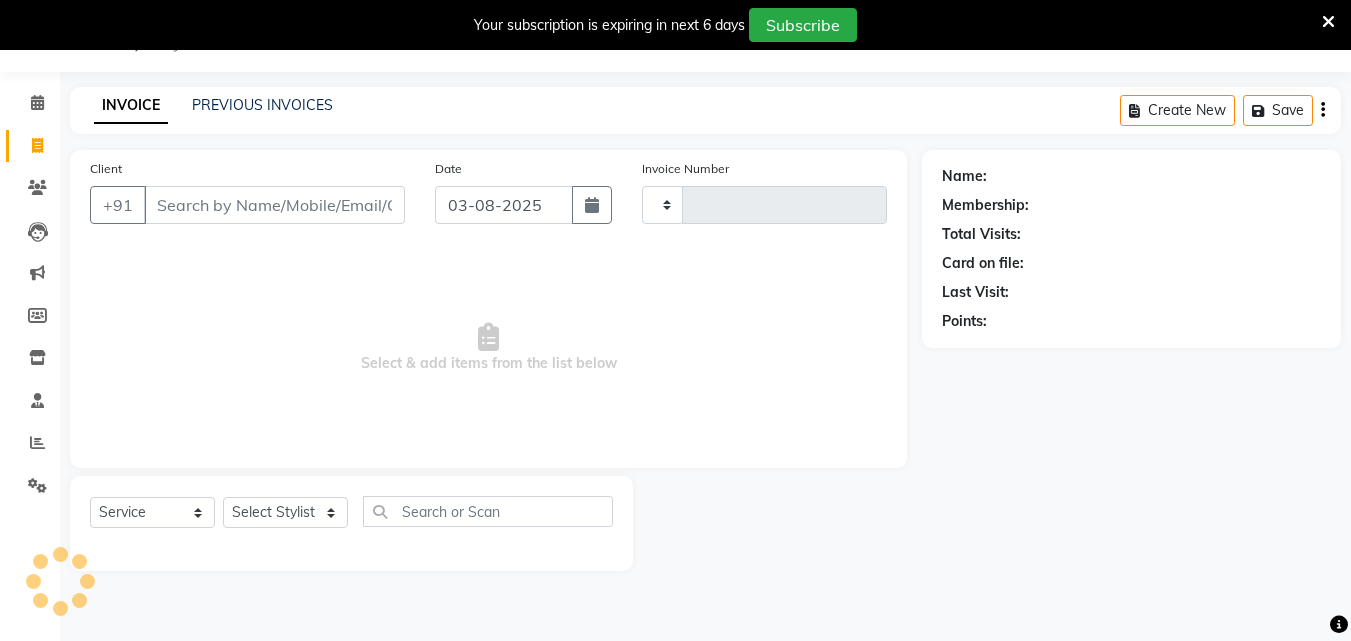type on "1457" 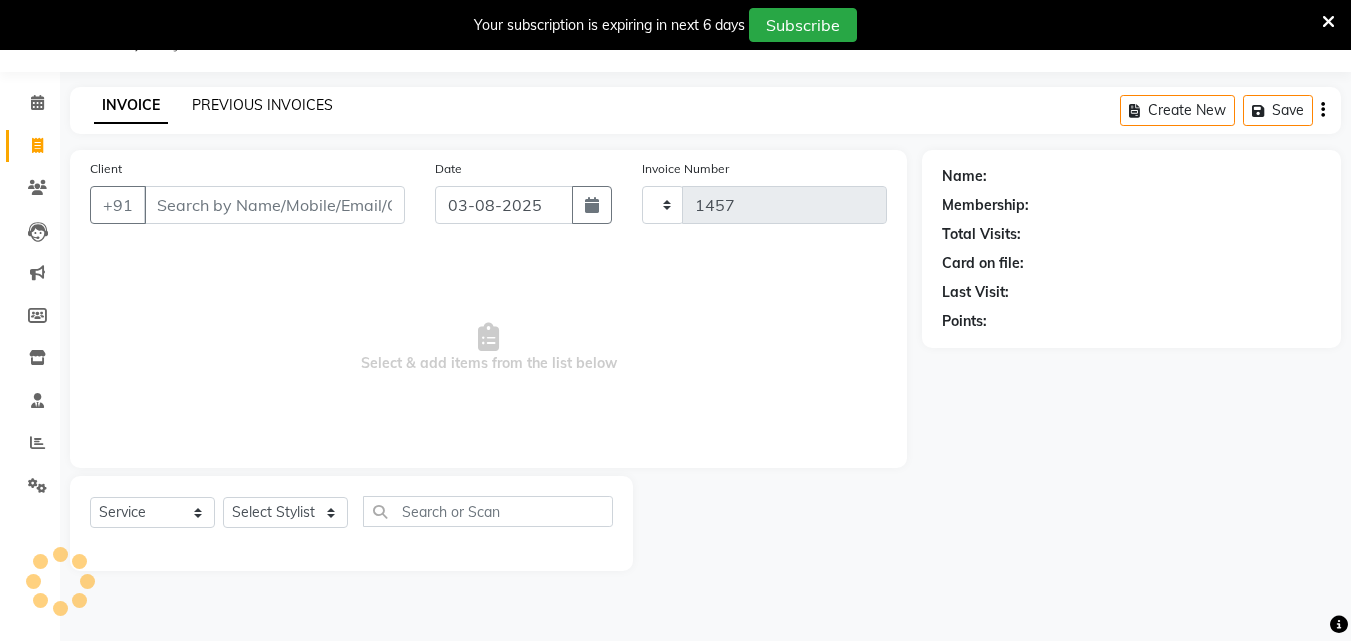 select on "4763" 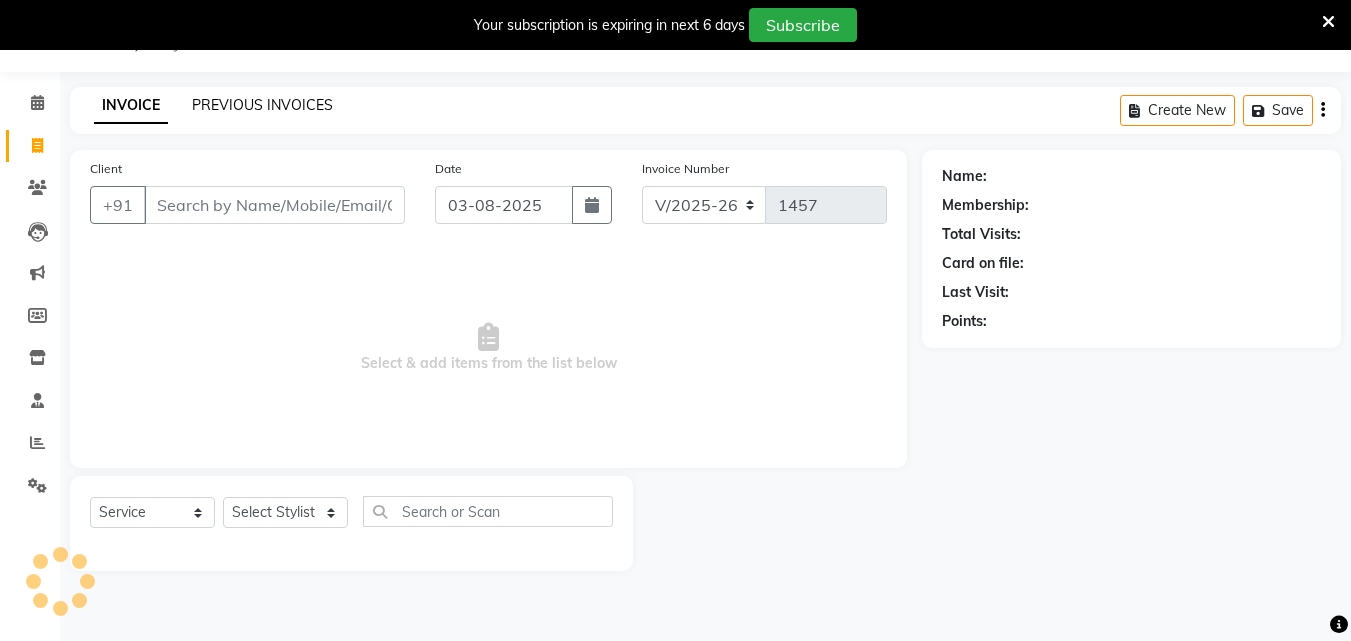 click on "PREVIOUS INVOICES" 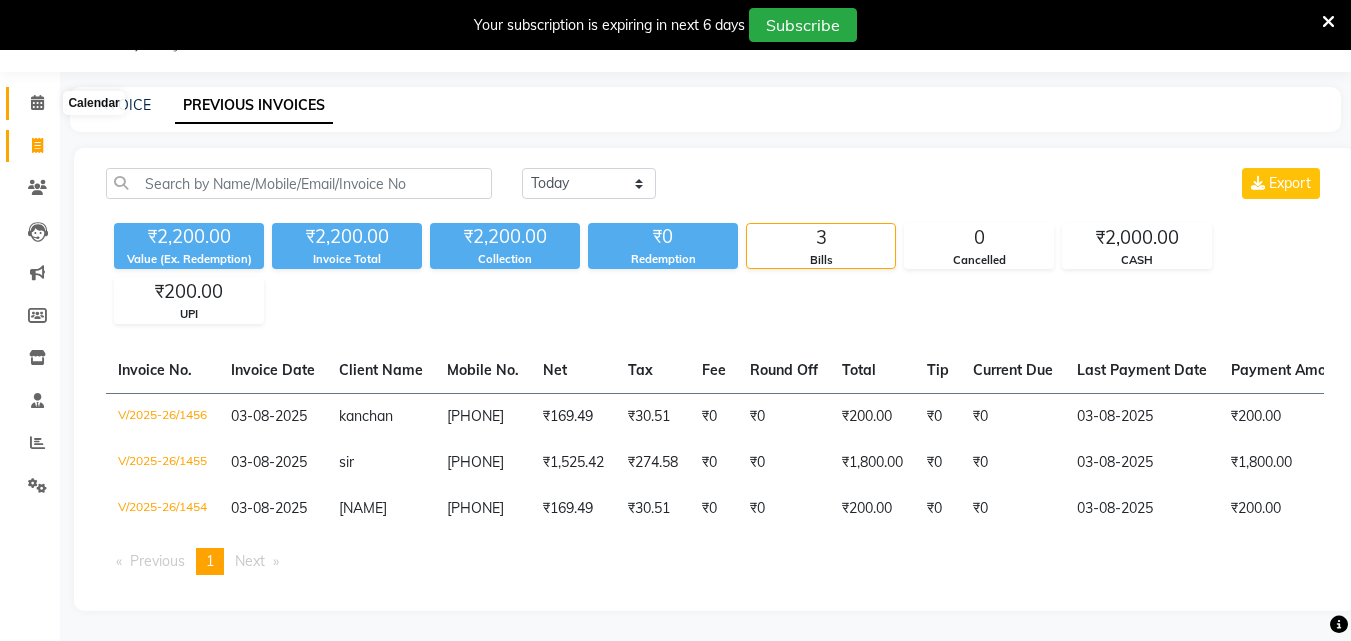 click 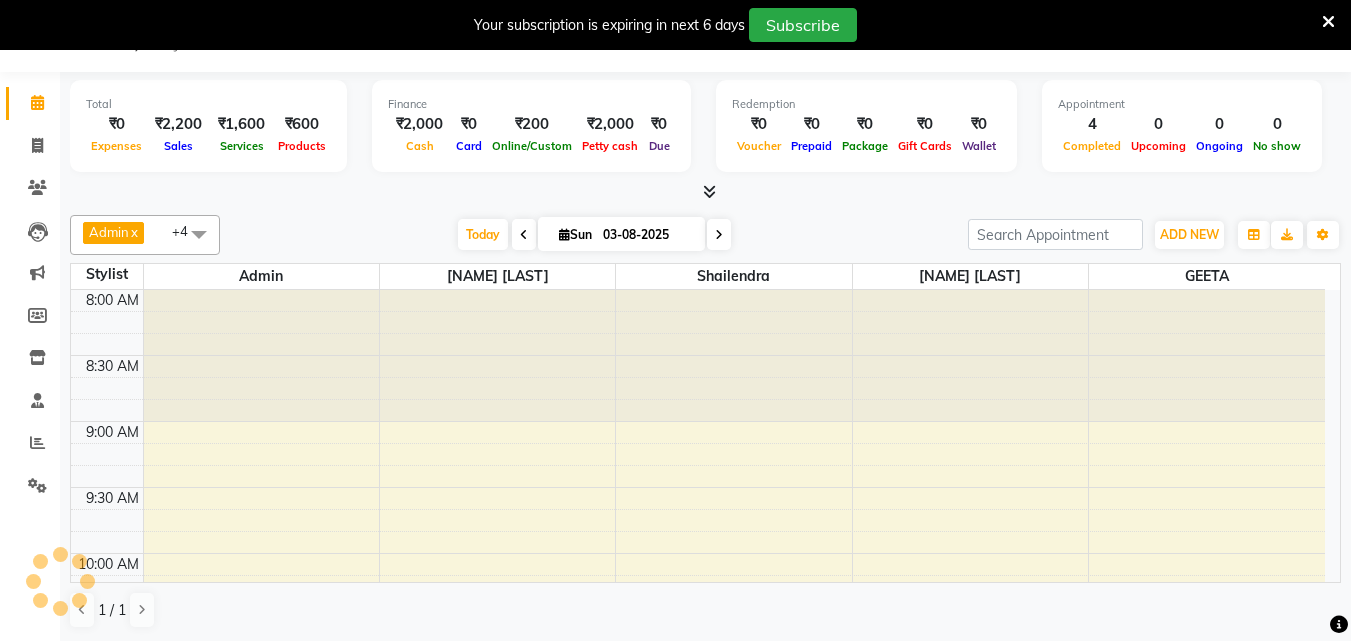 scroll, scrollTop: 0, scrollLeft: 0, axis: both 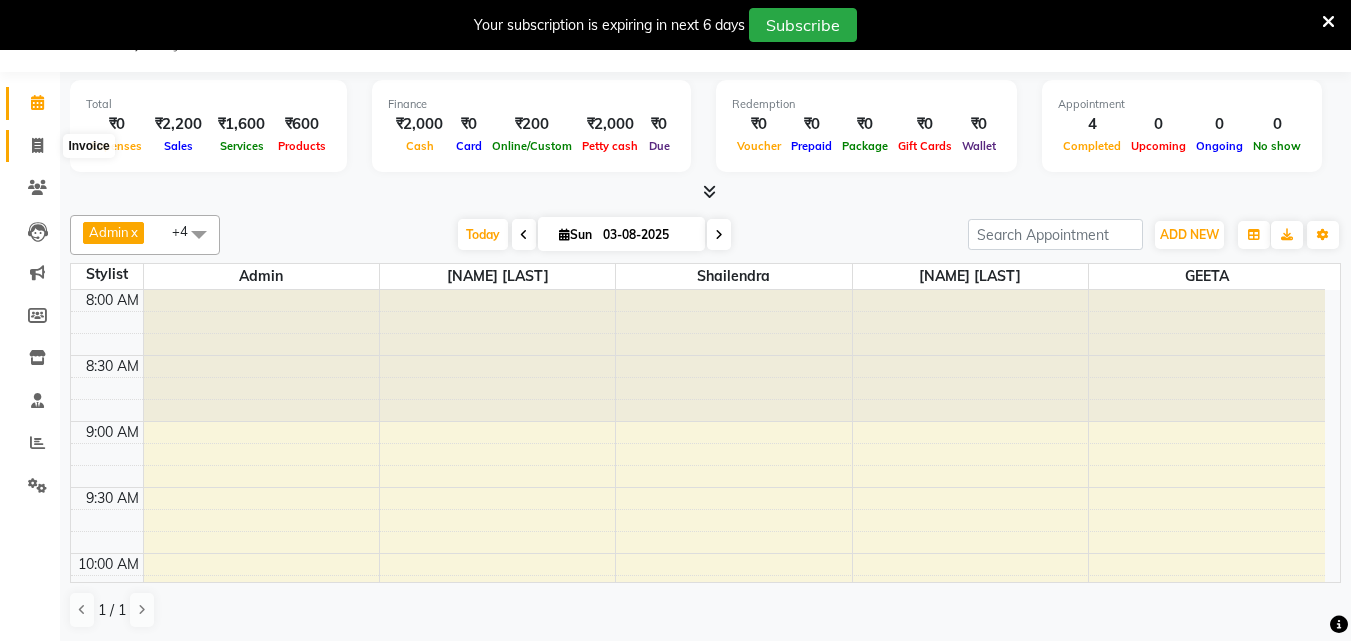 click 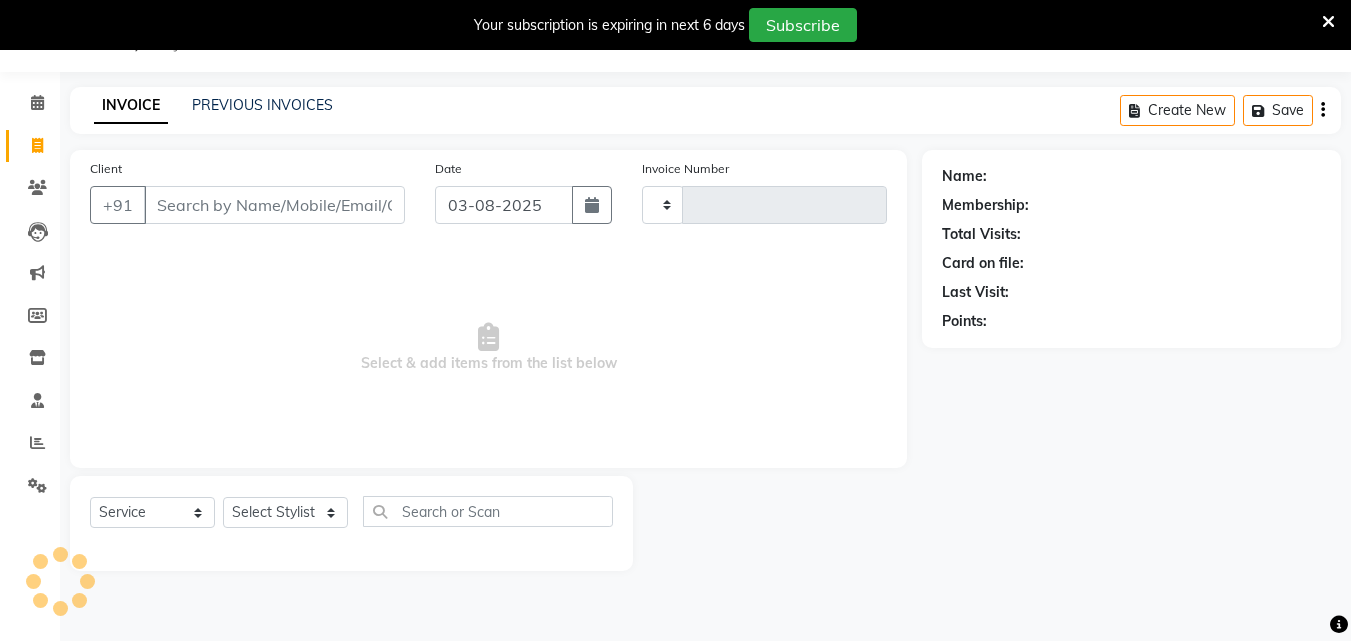 type on "1457" 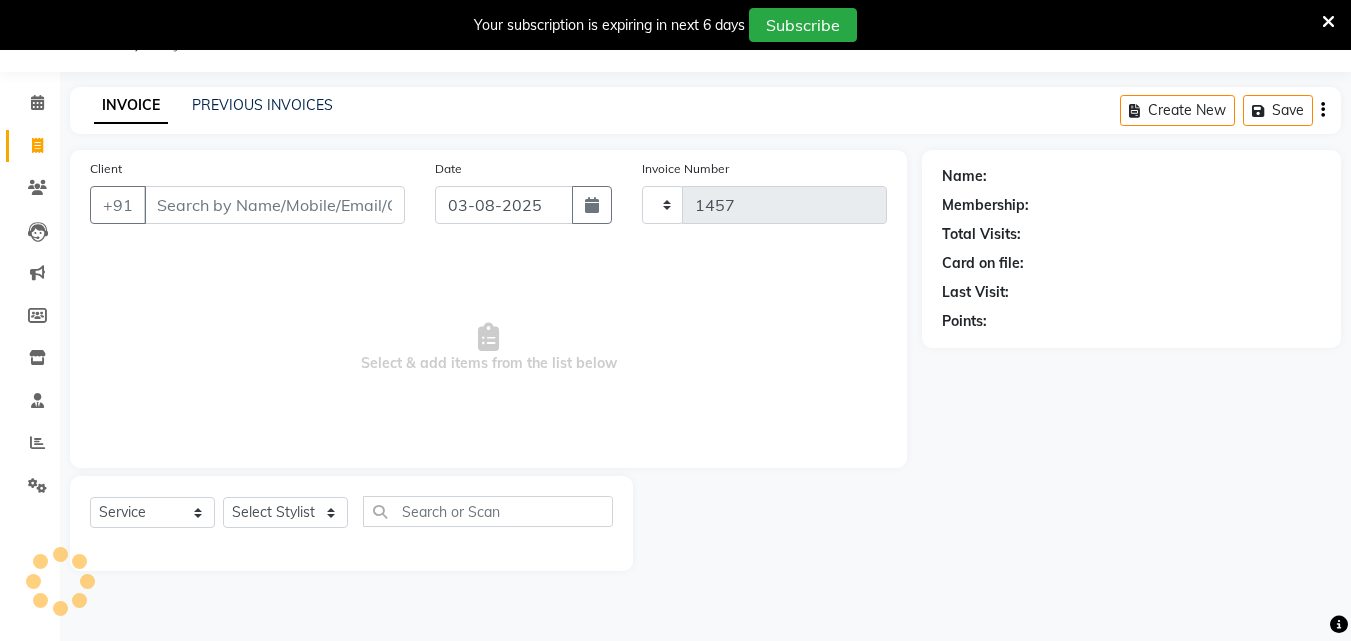 select on "4763" 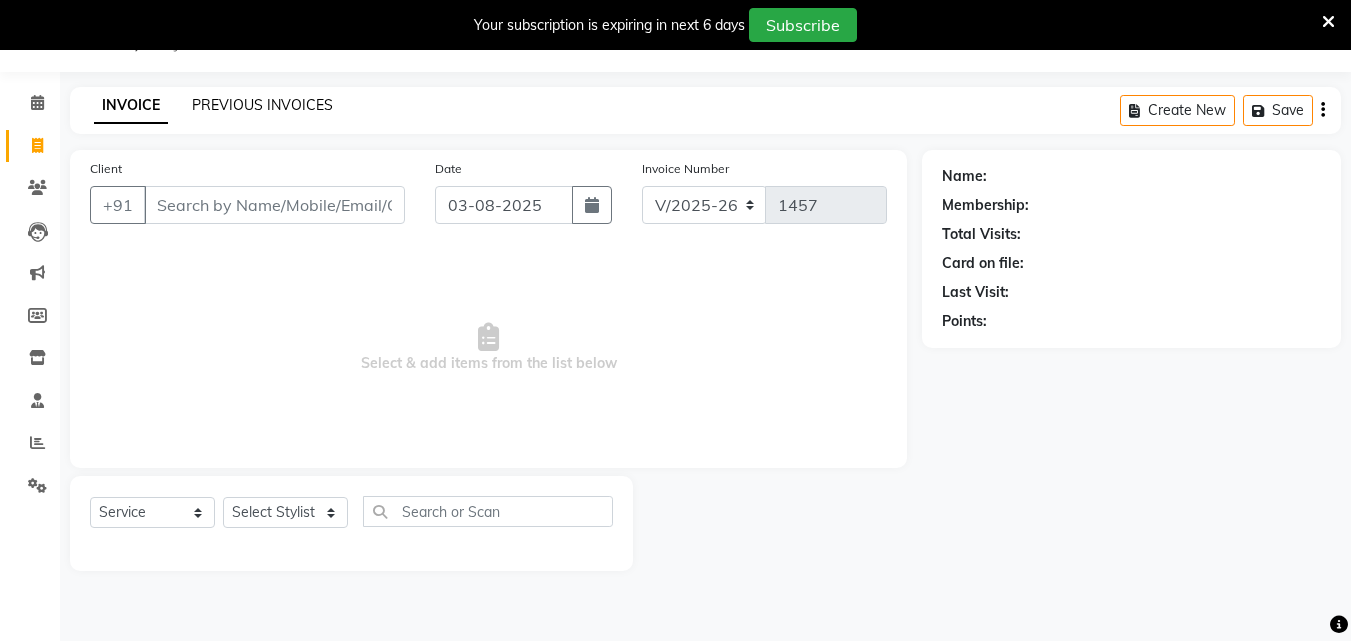 click on "PREVIOUS INVOICES" 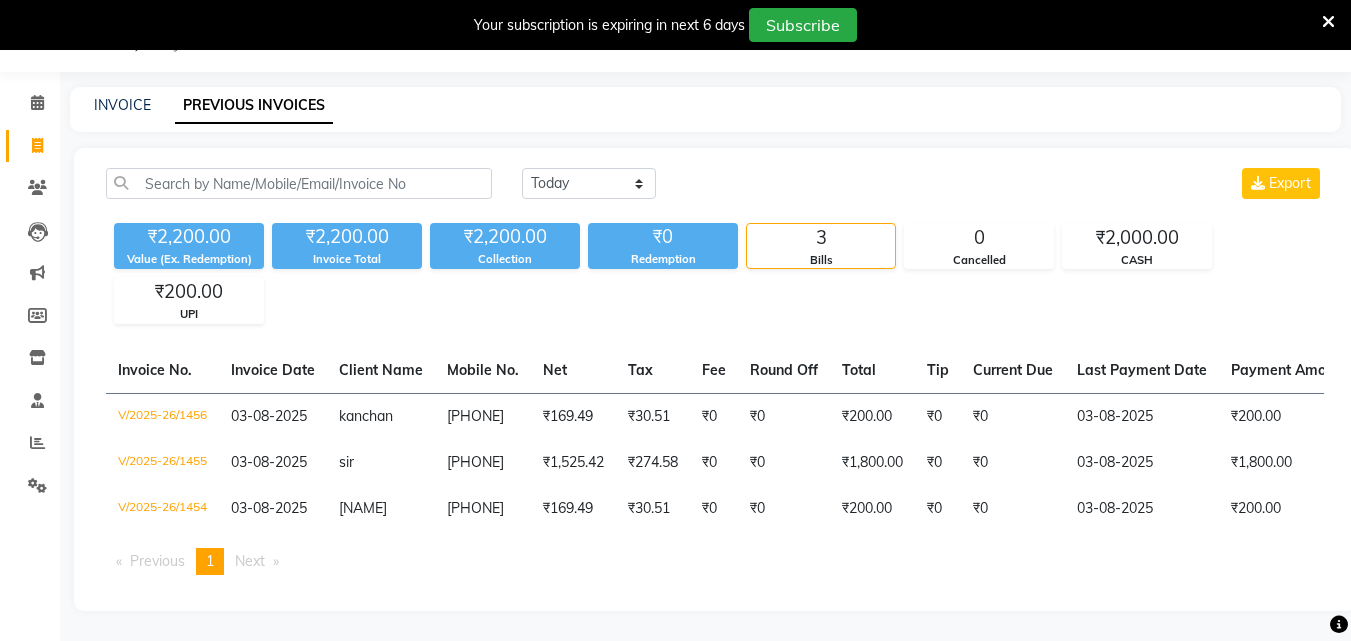 click on "V/2025-26/1456  03-08-2025 [NAME]   [PHONE] ₹169.49 ₹30.51" at bounding box center [675, 320] 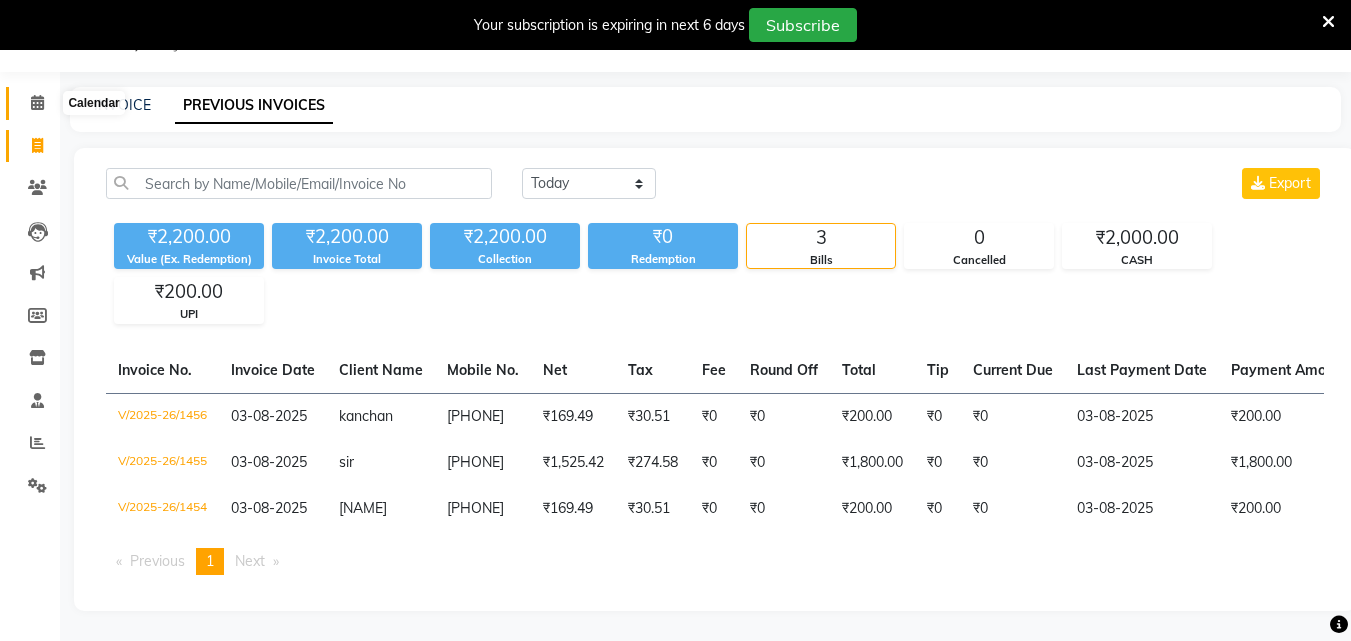click 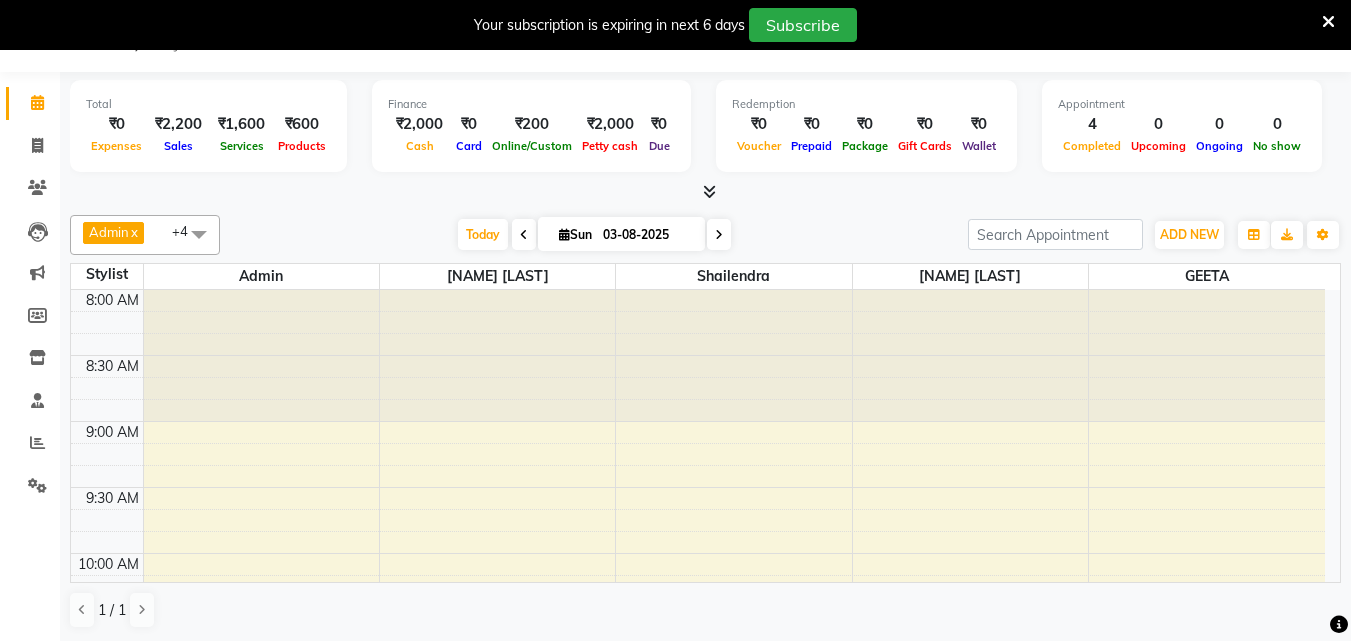 scroll, scrollTop: 0, scrollLeft: 0, axis: both 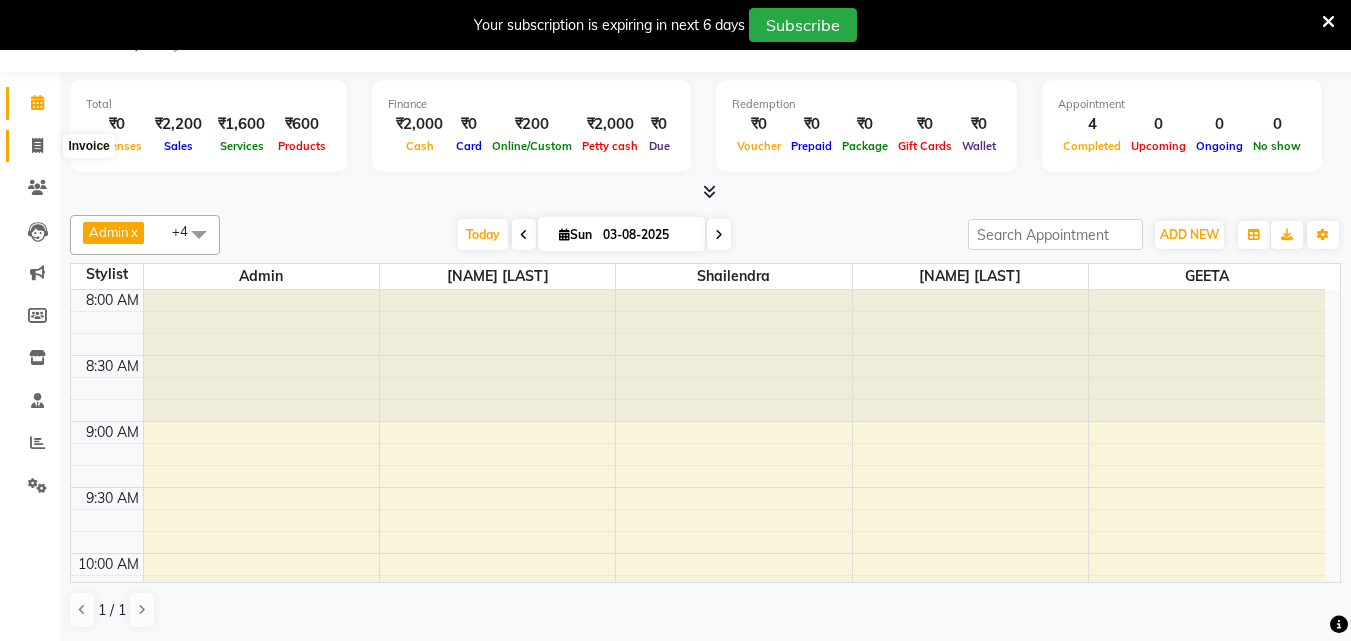 click 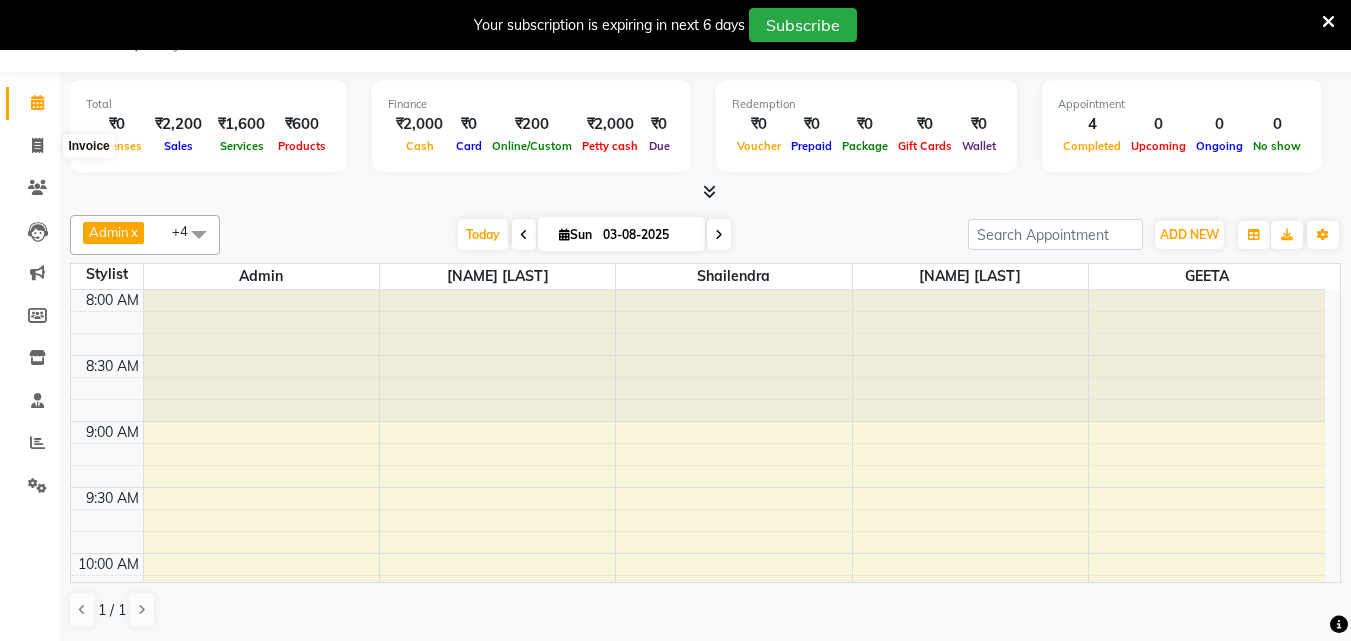 select on "service" 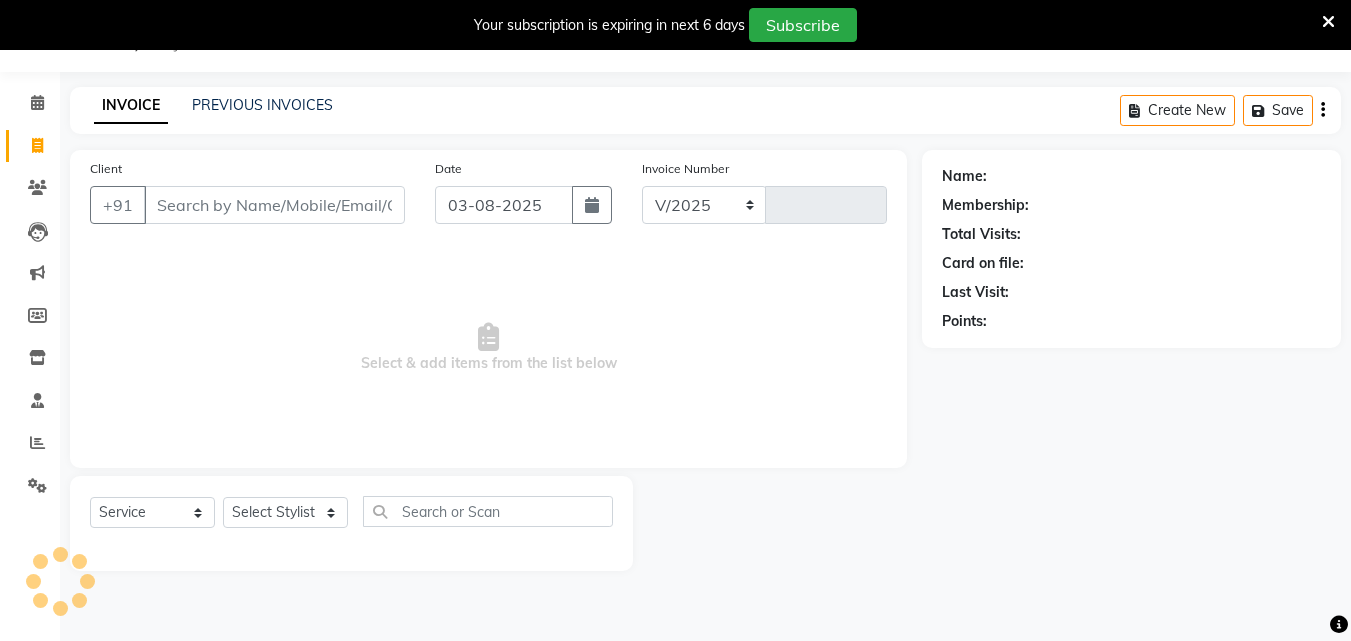 select on "4763" 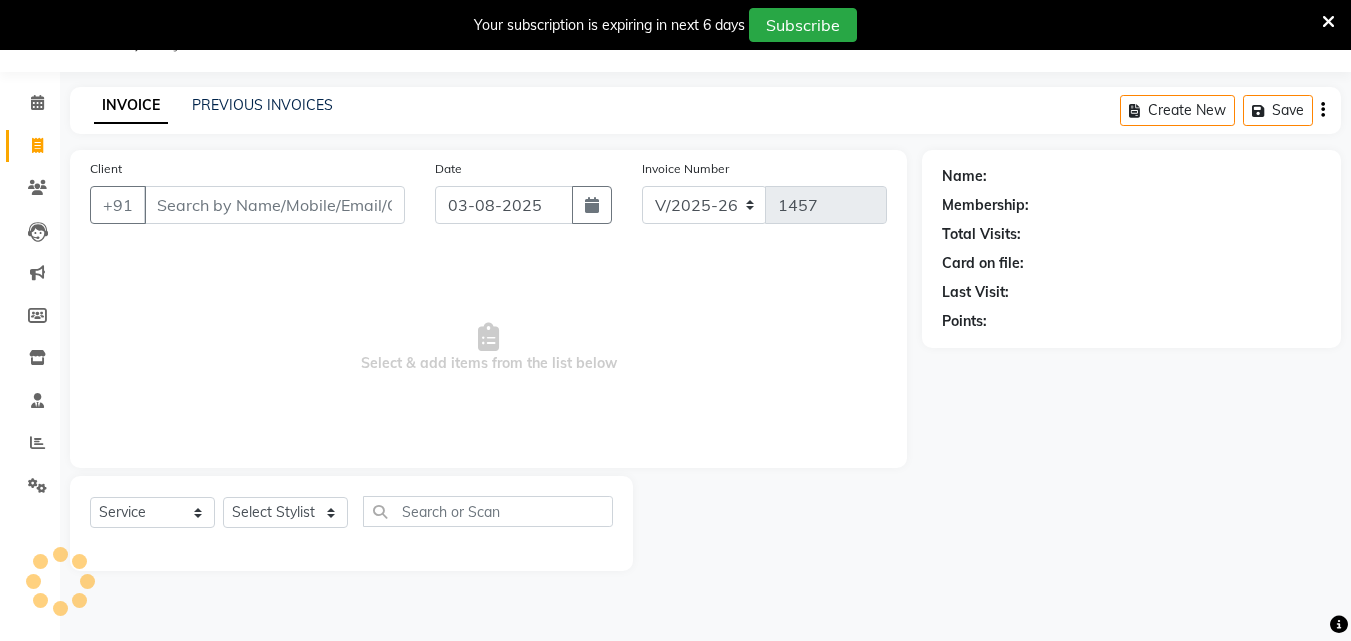 click on "Client" at bounding box center [274, 205] 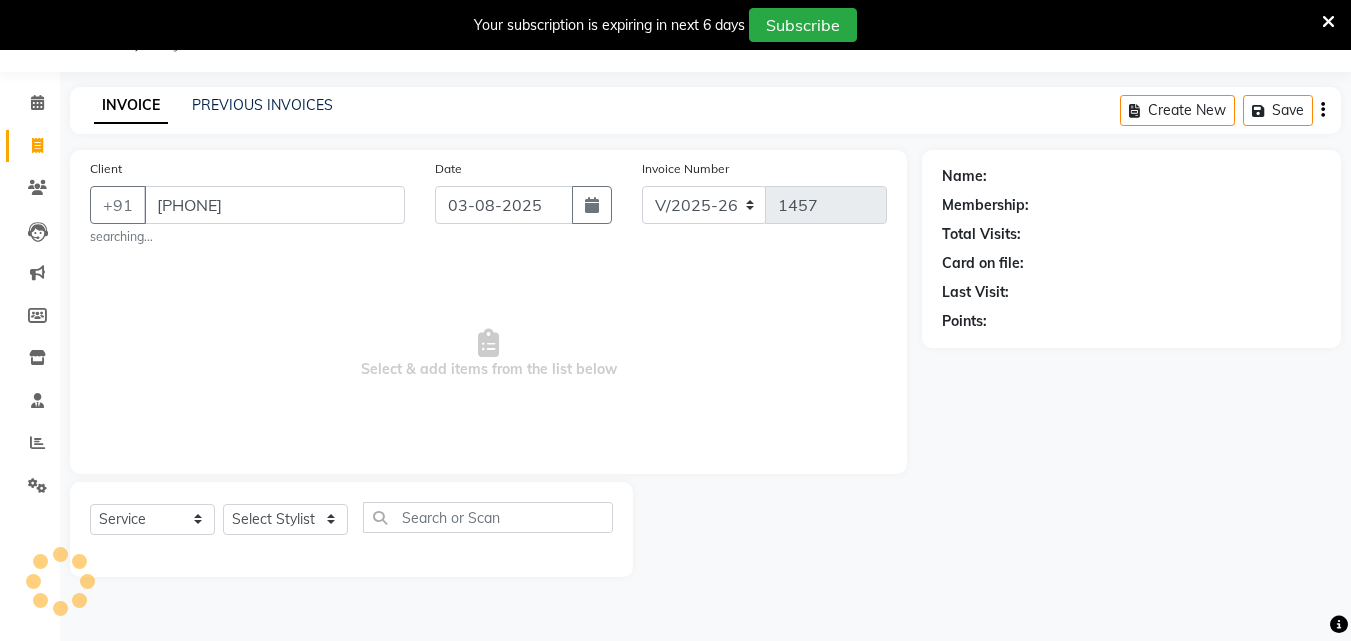 type on "[PHONE]" 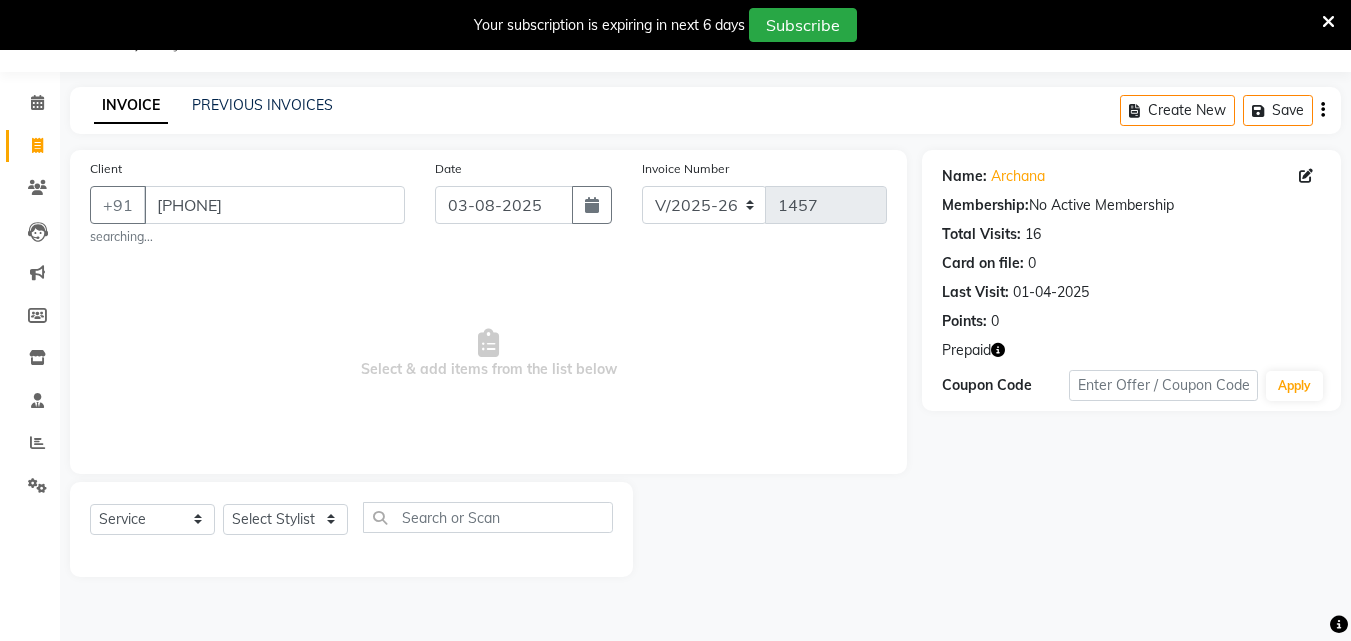 click 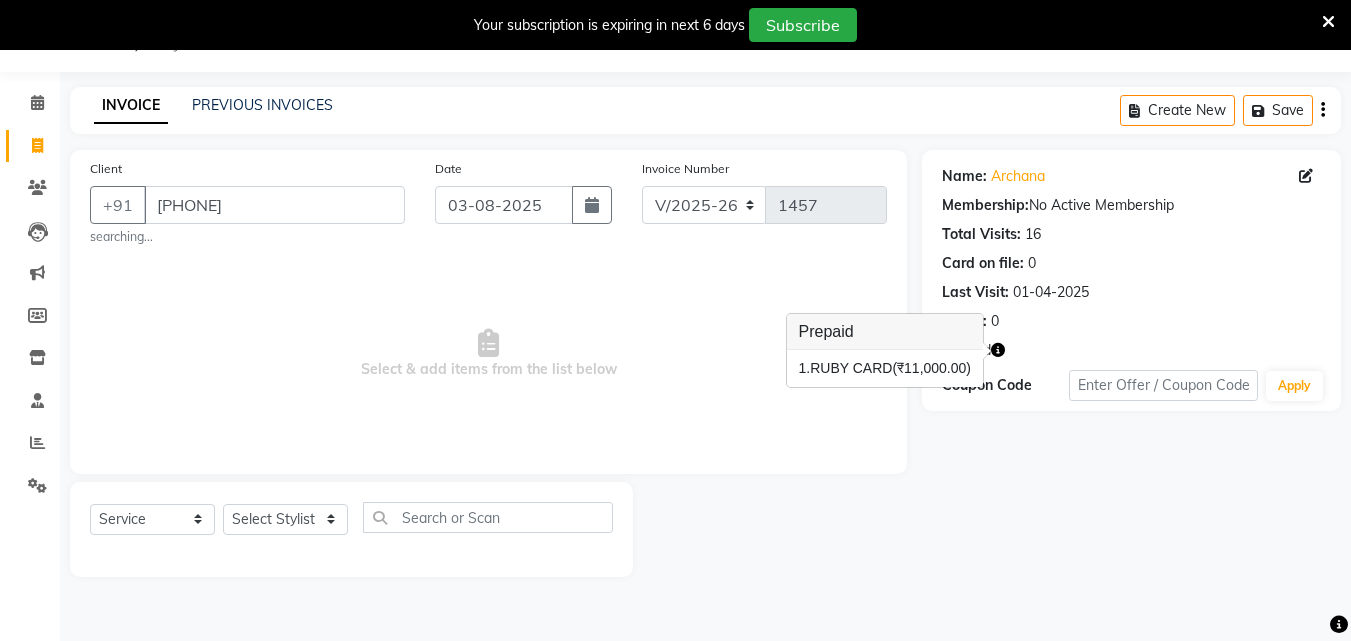 click 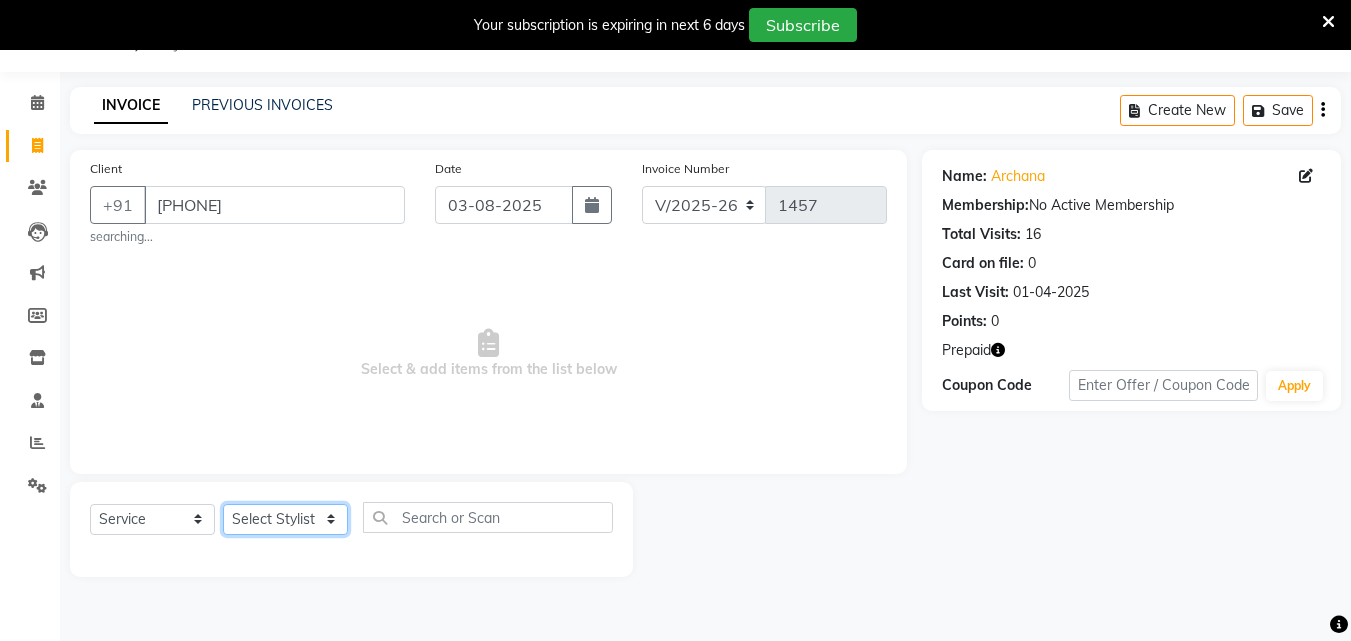 click on "Select Stylist Admin anish shirwash ANJALI CHAKRDHARI Arvind Ankar GEETA KIRAN SAHU KUSHAL Manager mukesh Rajesh Ankar Renuka Sahu SAKSHI SATYAM shailendra SOURABH vishal" 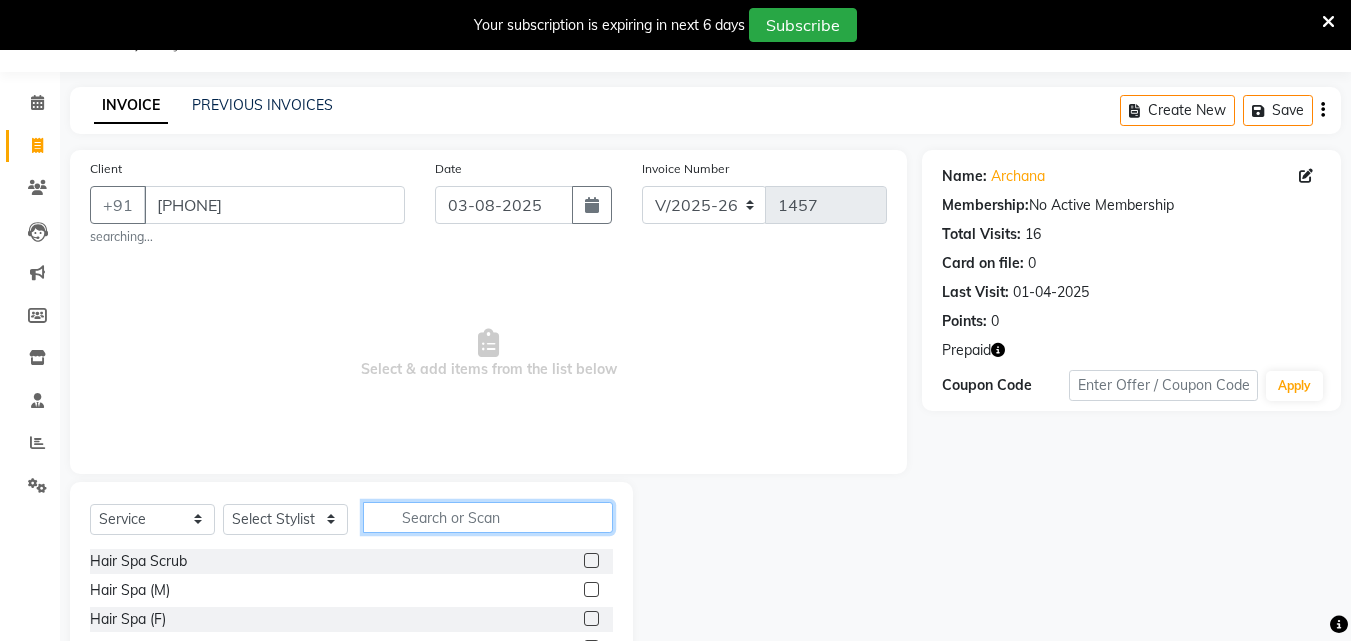 click 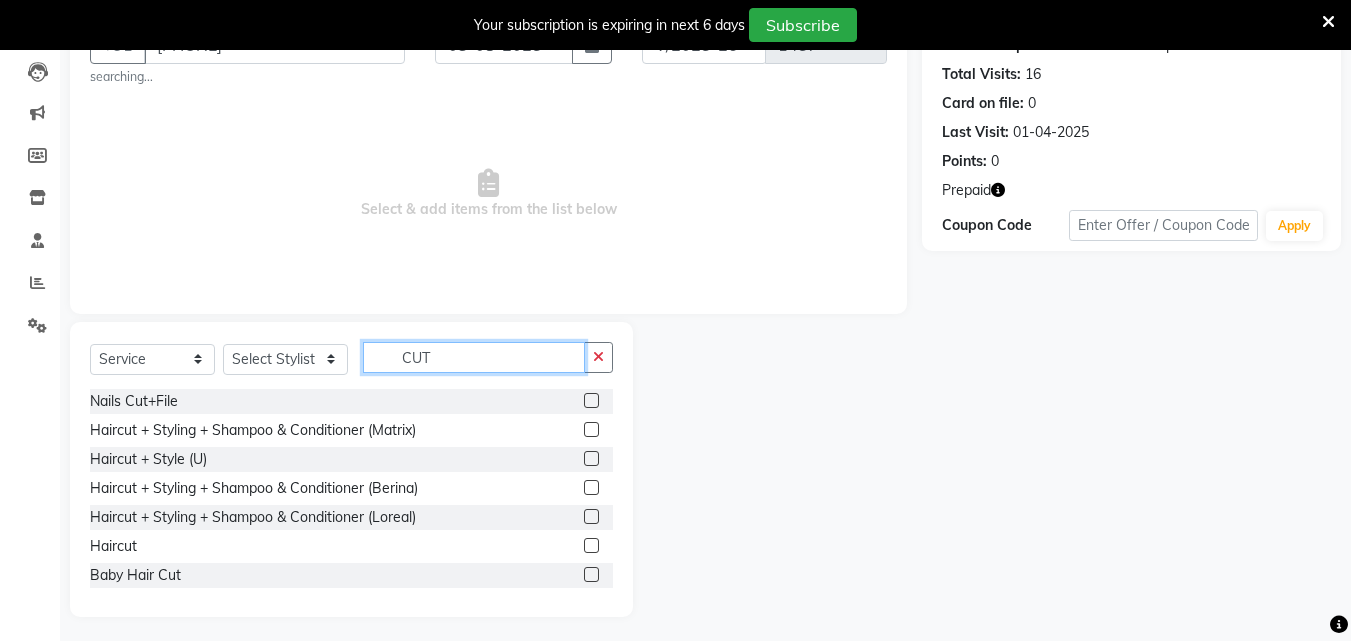scroll, scrollTop: 216, scrollLeft: 0, axis: vertical 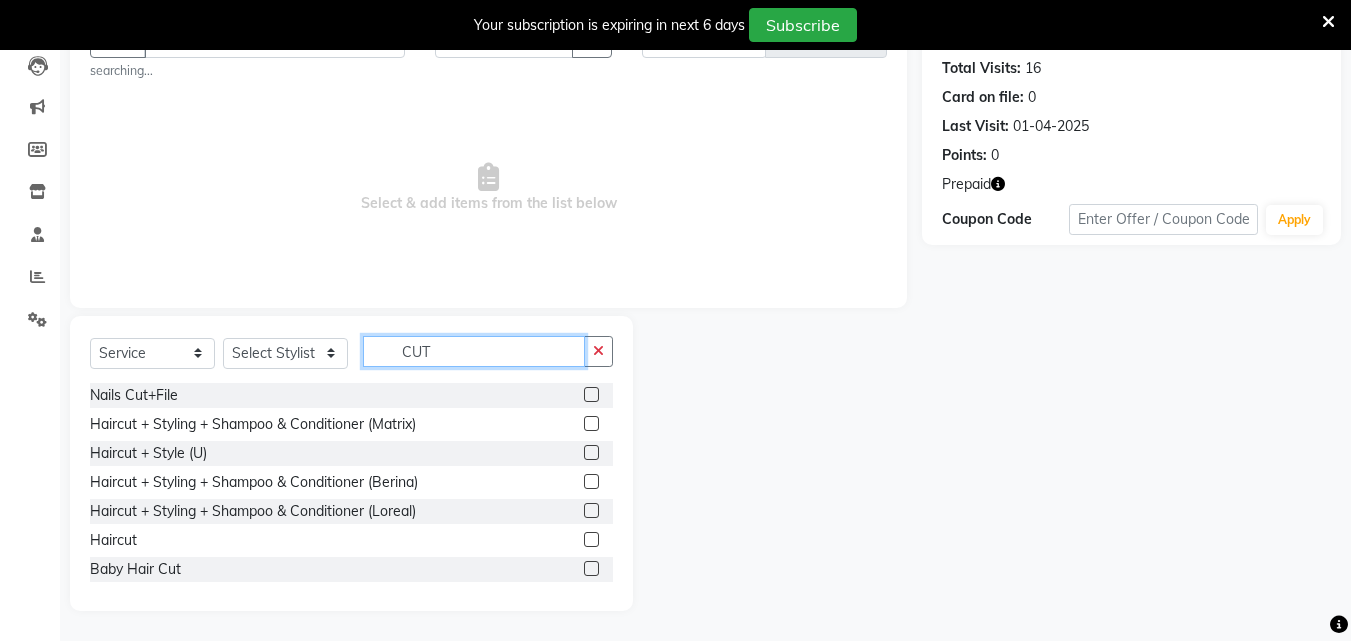 type on "CUT" 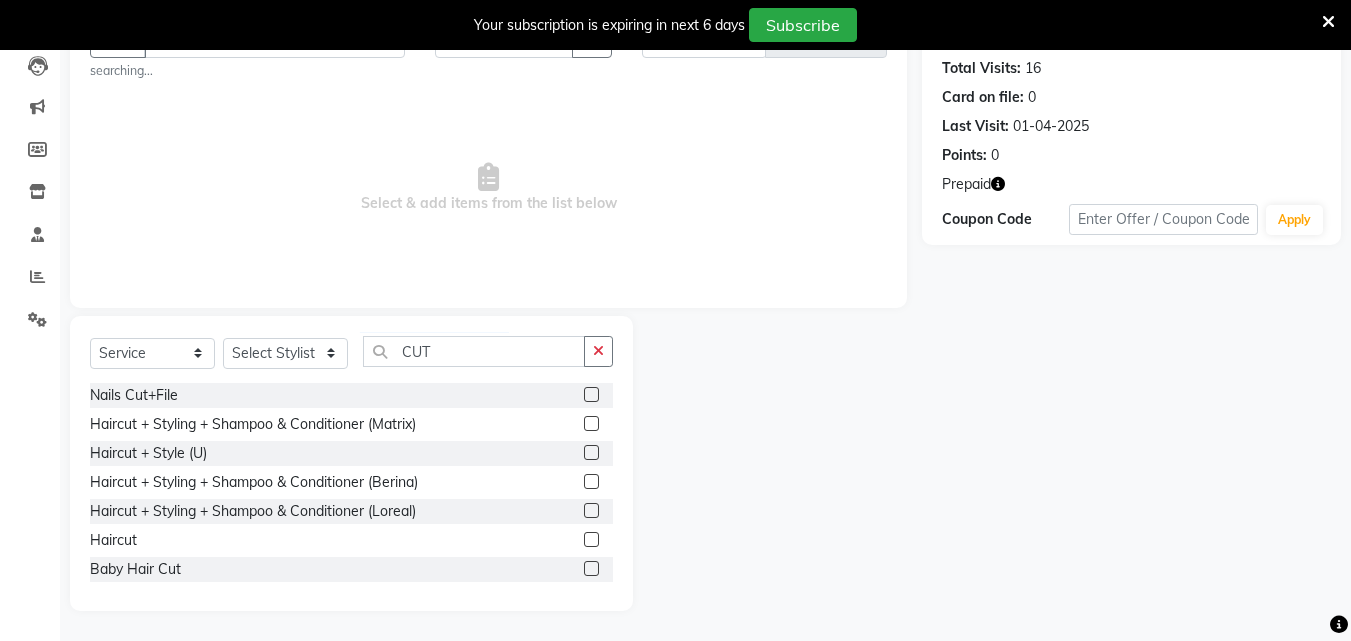 click 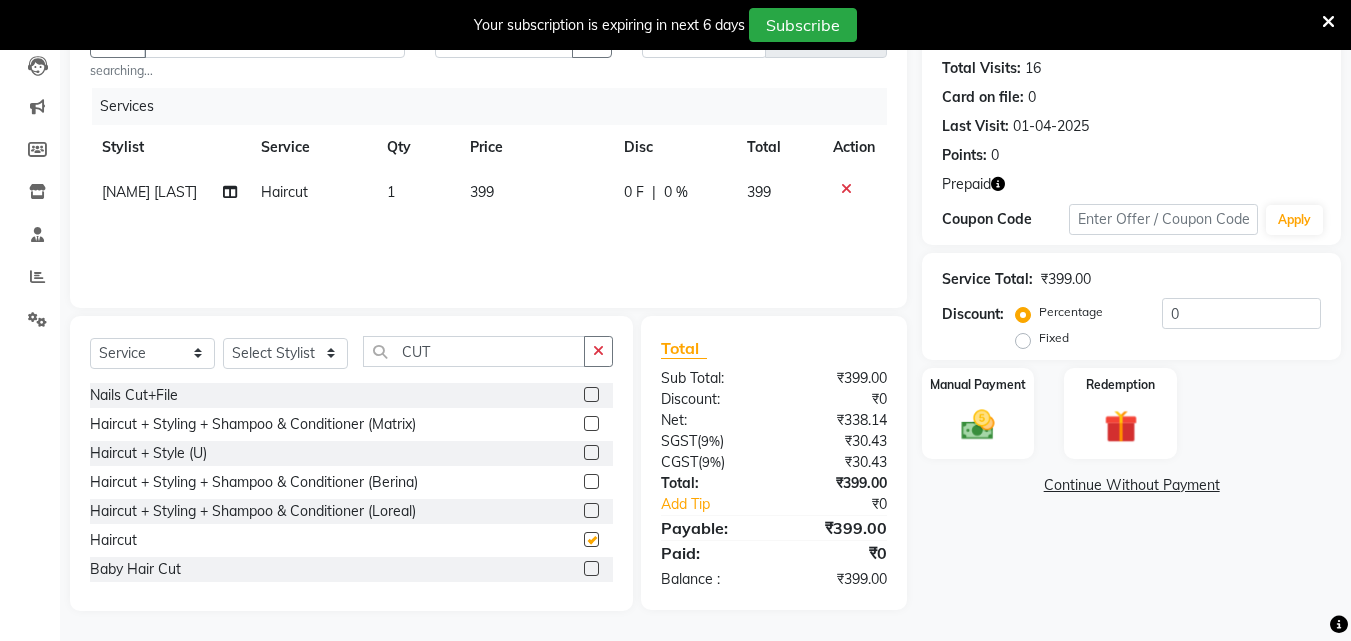 checkbox on "false" 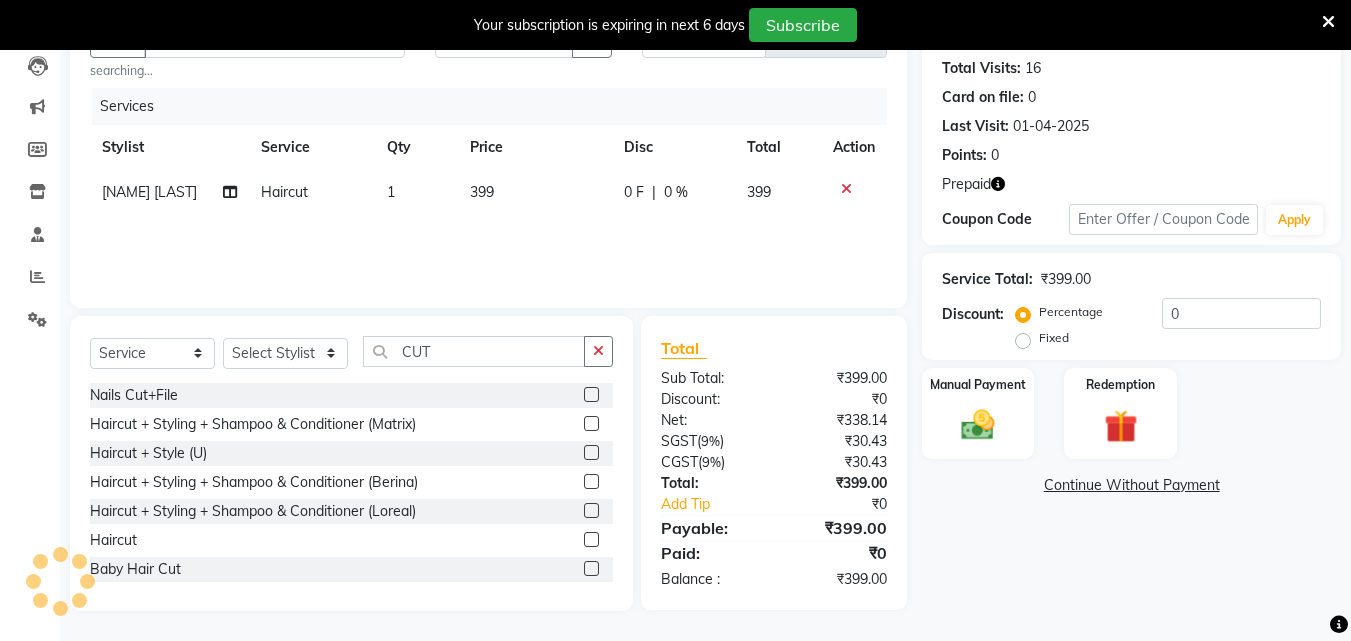 click on "399" 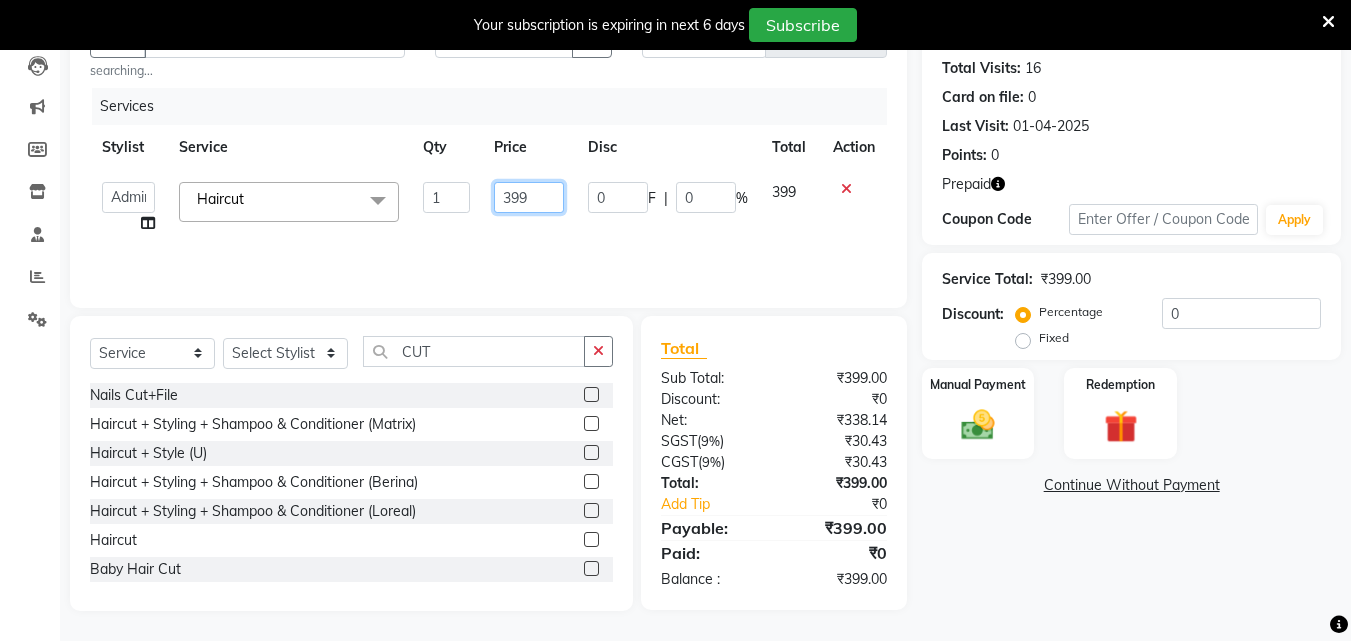 click on "399" 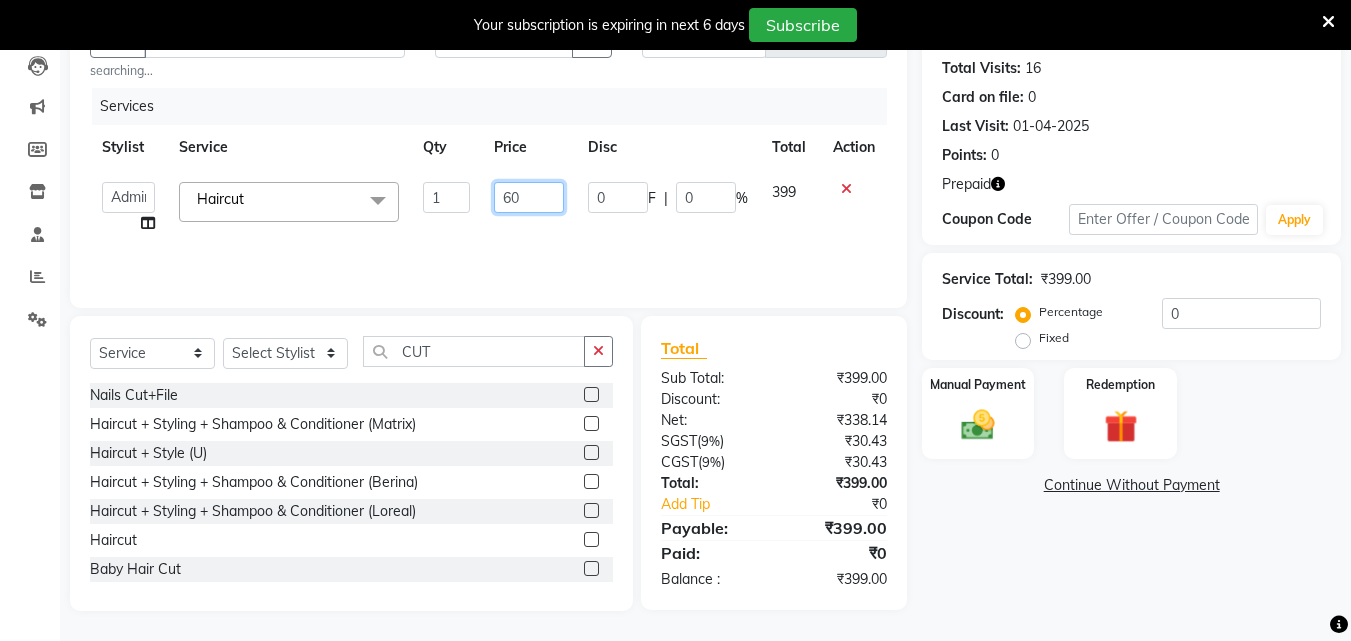 type on "600" 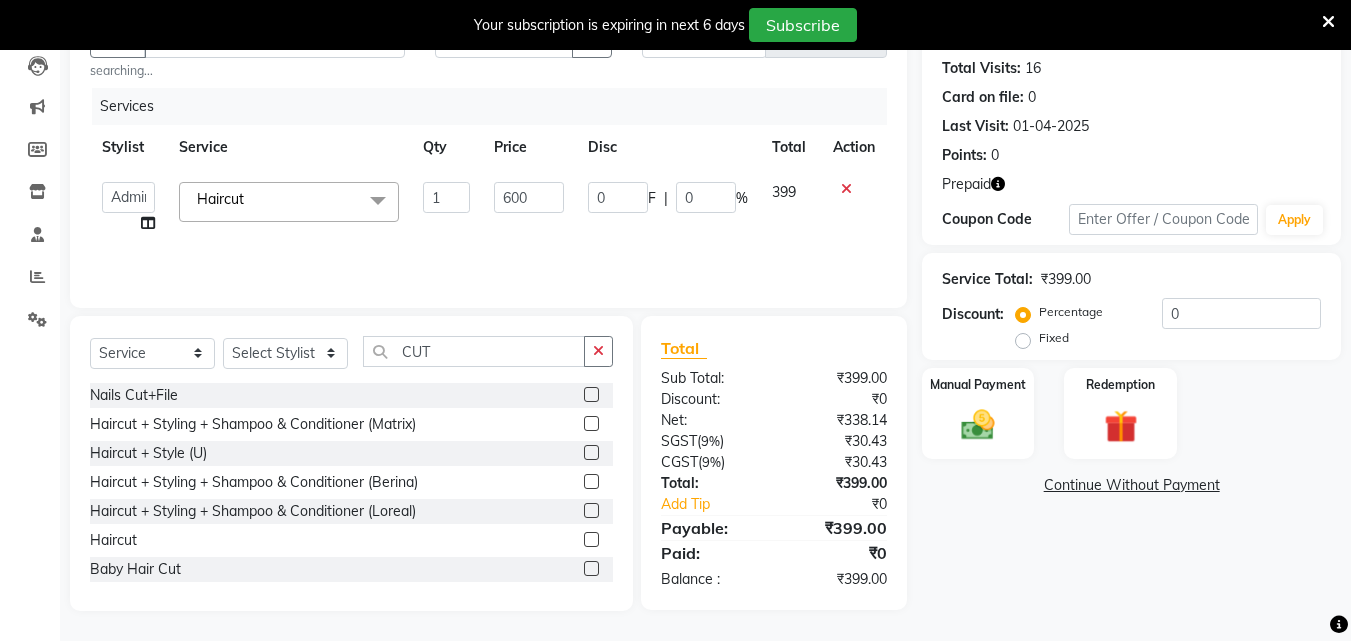 click on "Services Stylist Service Qty Price Disc Total Action  Admin   [NAME]   [NAME] [LAST]   [NAME] [LAST]   [NAME]   [NAME] [LAST]   [NAME]   Manager   [NAME]   [NAME] [LAST]   [NAME] [LAST]   [NAME]   [NAME]   [NAME]   [NAME]   [NAME]  Haircut  x Hair Spa Scrub Hair Spa (M) Hair Spa (F) Keratin Spa Hair Treatment Hair Treatment Smartbond Hair Smoothing Hair Straightening Hair Rebonding Hair Keratin Cadiveu Head Massage L Hair Keratin Keramelon Hair Botox Keramelon Scalp Advance (F) Scalp Advance (M) Nanoplastia treatment Brillare Anti-Dandruff oil (F) Brillare Hairfall Control oil (F) Brillare Anti-Dandruff oil (M) Brillare Hairfall Control oil (M) Reflexology (U lux) 1400 Face Bleach Face D-Tan Face Clean Up Clean-up (Shine beauty) Facial Actiblend Glass Facial Mask Signature Facial Deluxe Facial Luxury Facial Magical Facial Premium Facial Royal Treatment Skinora Age Control F Treatment ( Snow Algae&Saffron) Skinora Calming Treatment (Avacado & Oat) Skinora Hydra Treatment (Butter&Coconut Milk) Haircut" 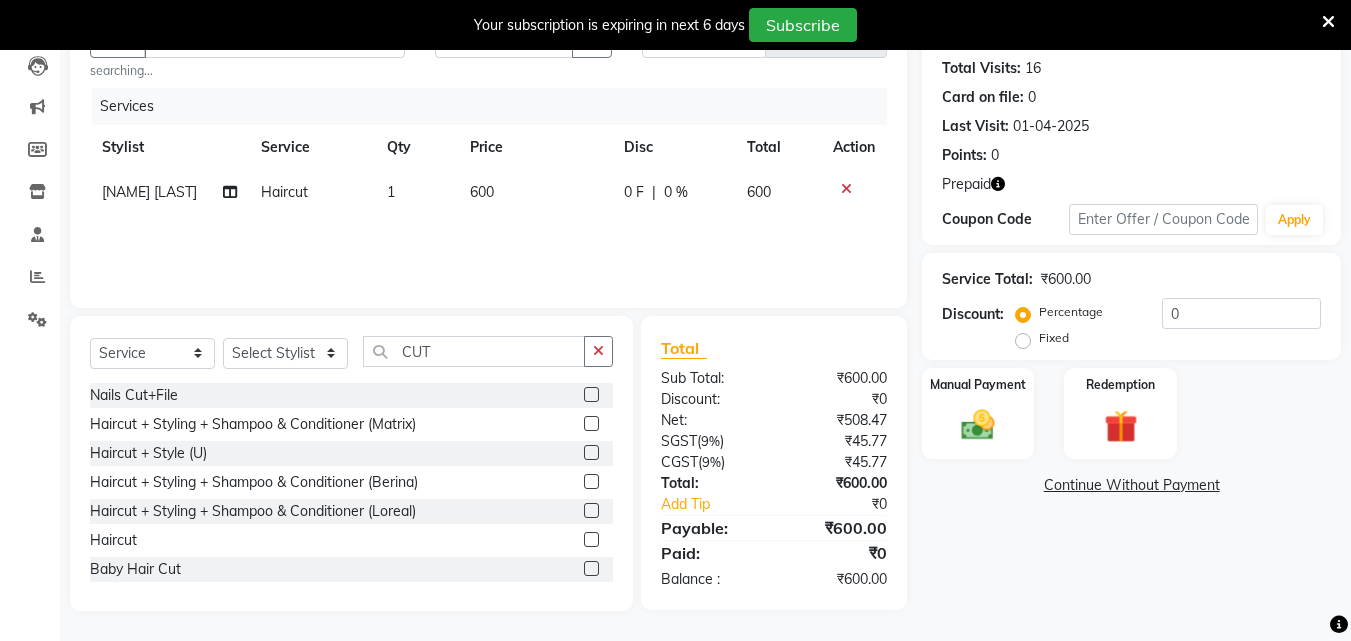 click on "1" 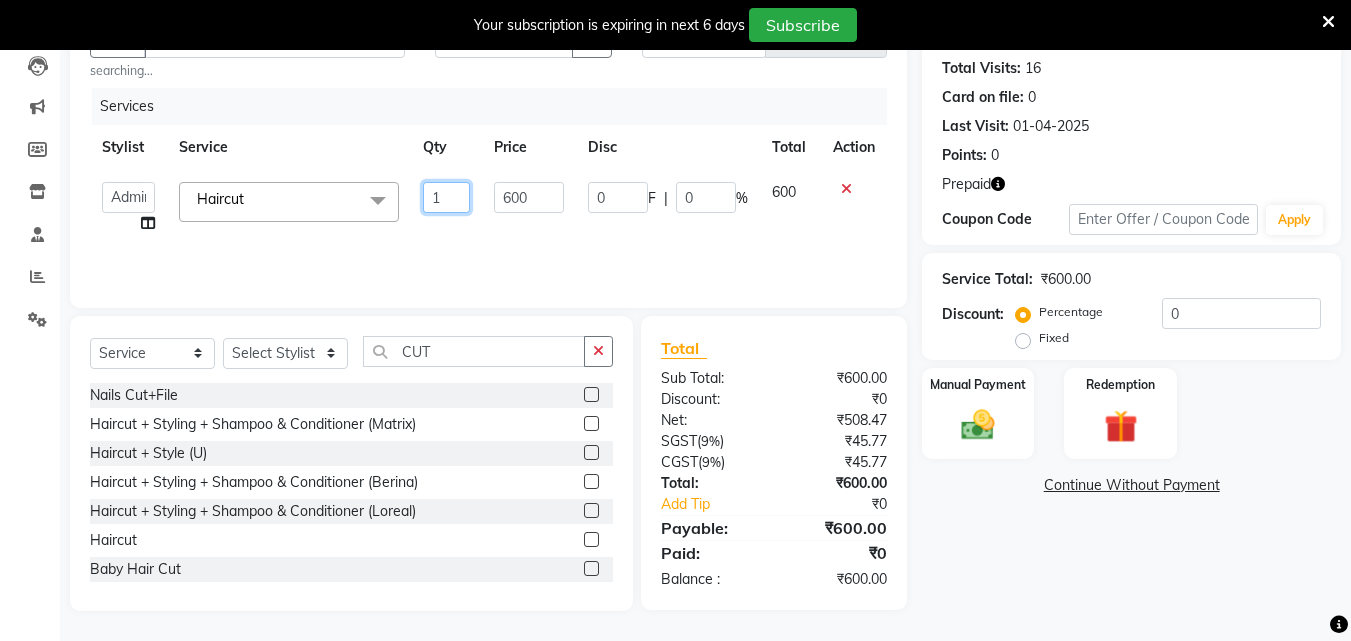 click on "1" 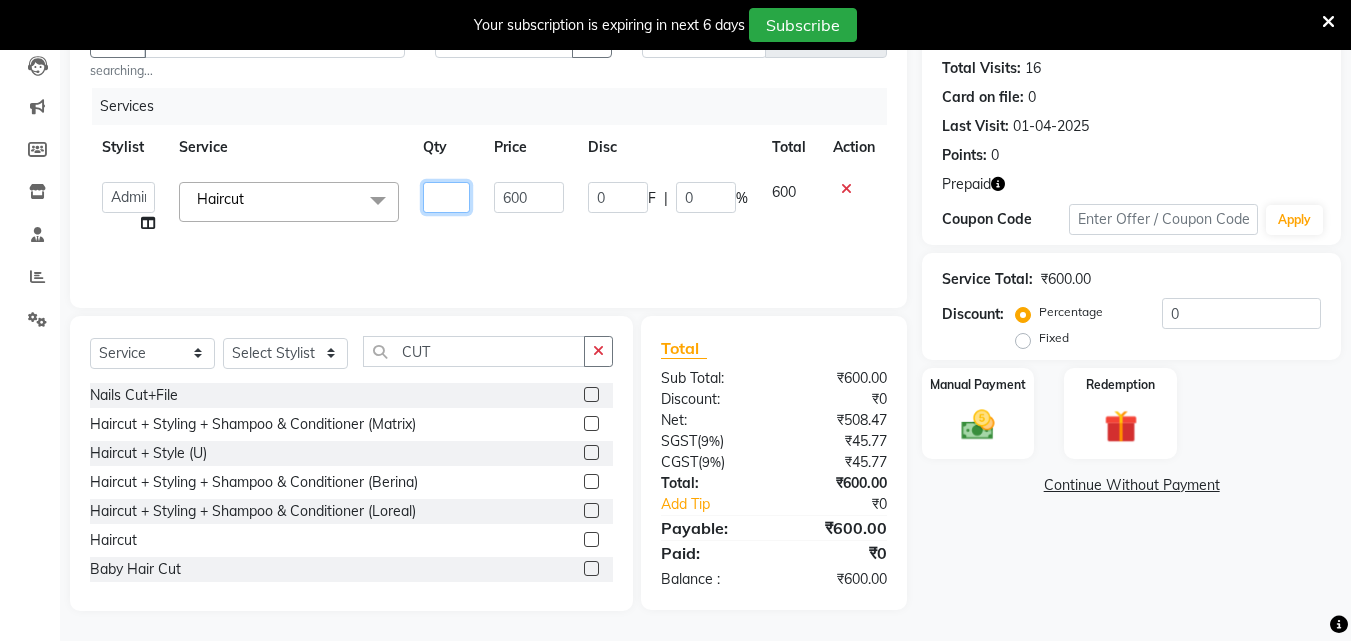 type on "2" 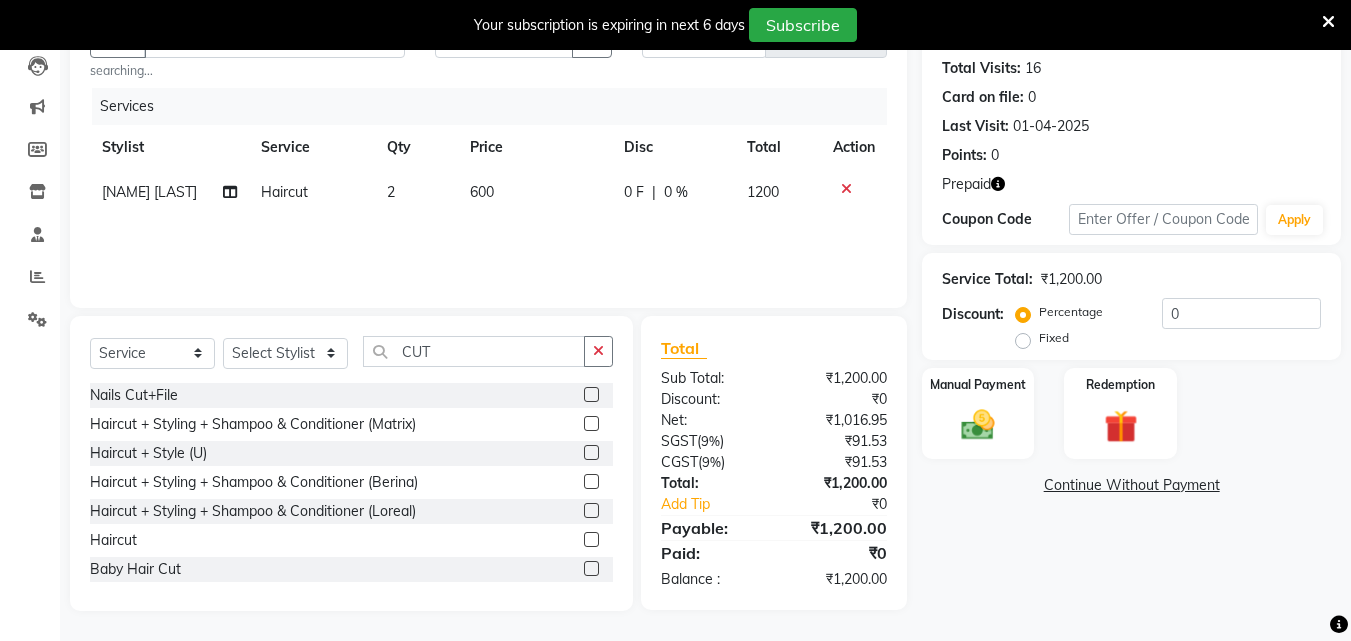 click on "Services Stylist Service Qty Price Disc Total Action KIRAN SAHU Haircut 2 600 0 F | 0 % 1200" 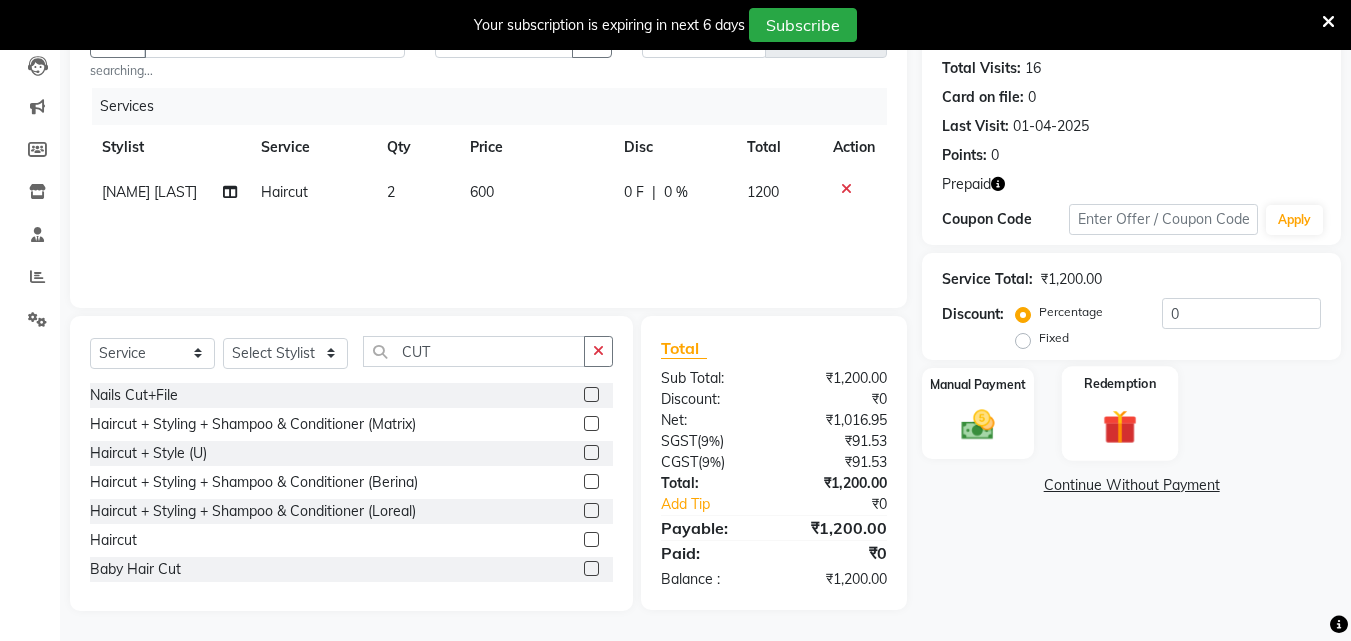 click 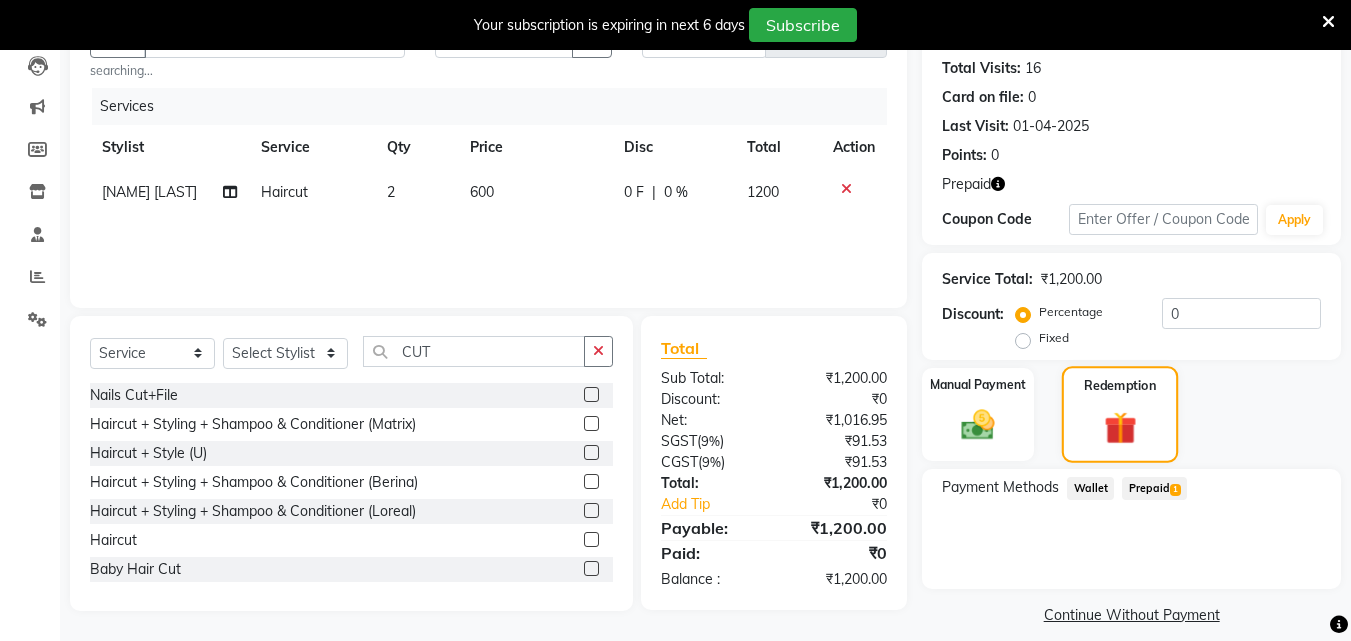 scroll, scrollTop: 235, scrollLeft: 0, axis: vertical 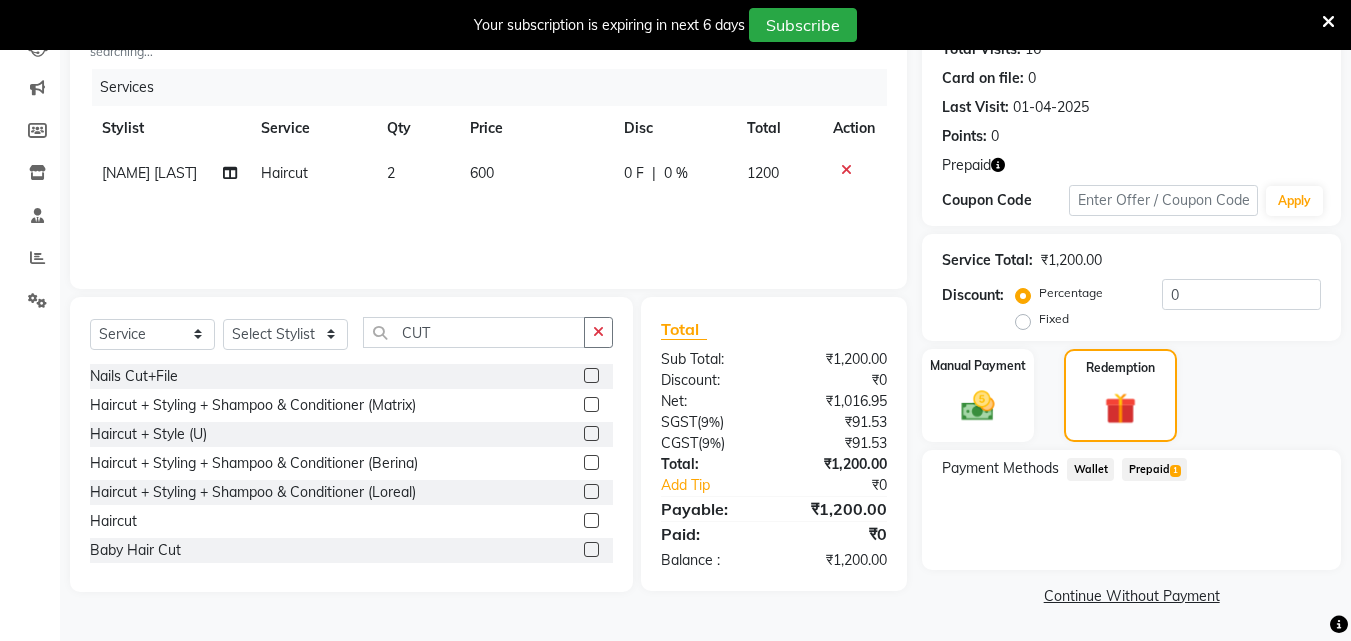 click on "Prepaid  1" 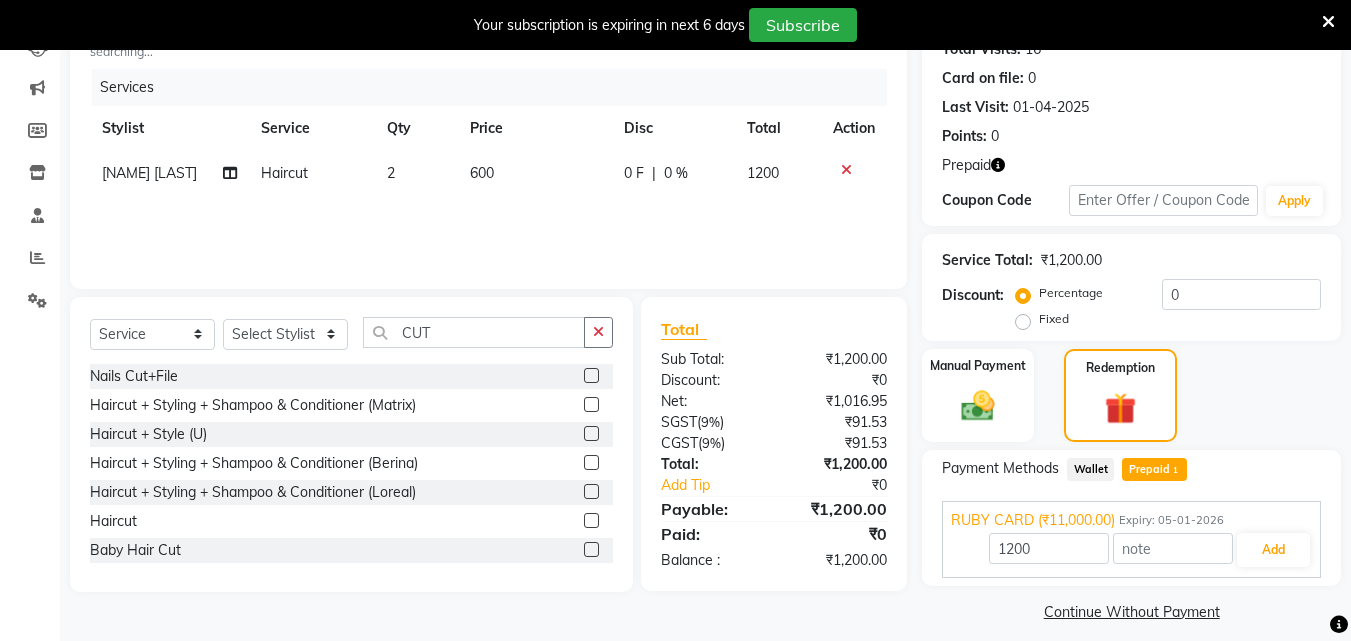 scroll, scrollTop: 251, scrollLeft: 0, axis: vertical 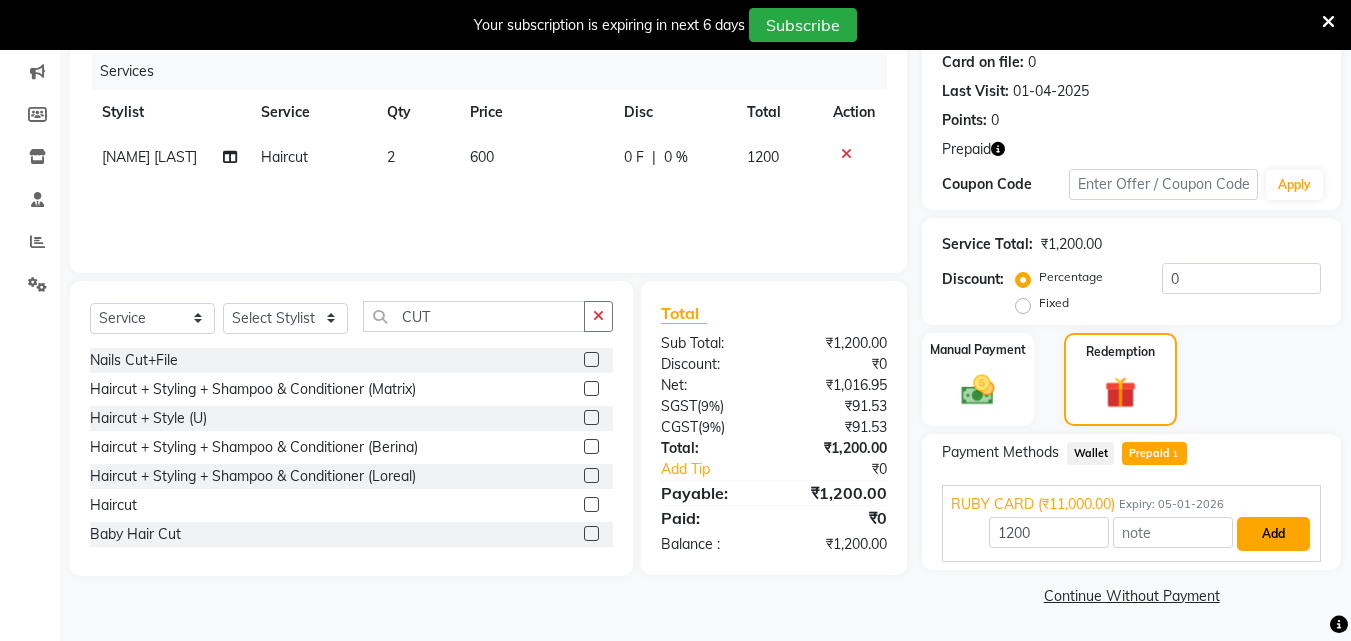 click on "Add" at bounding box center (1273, 534) 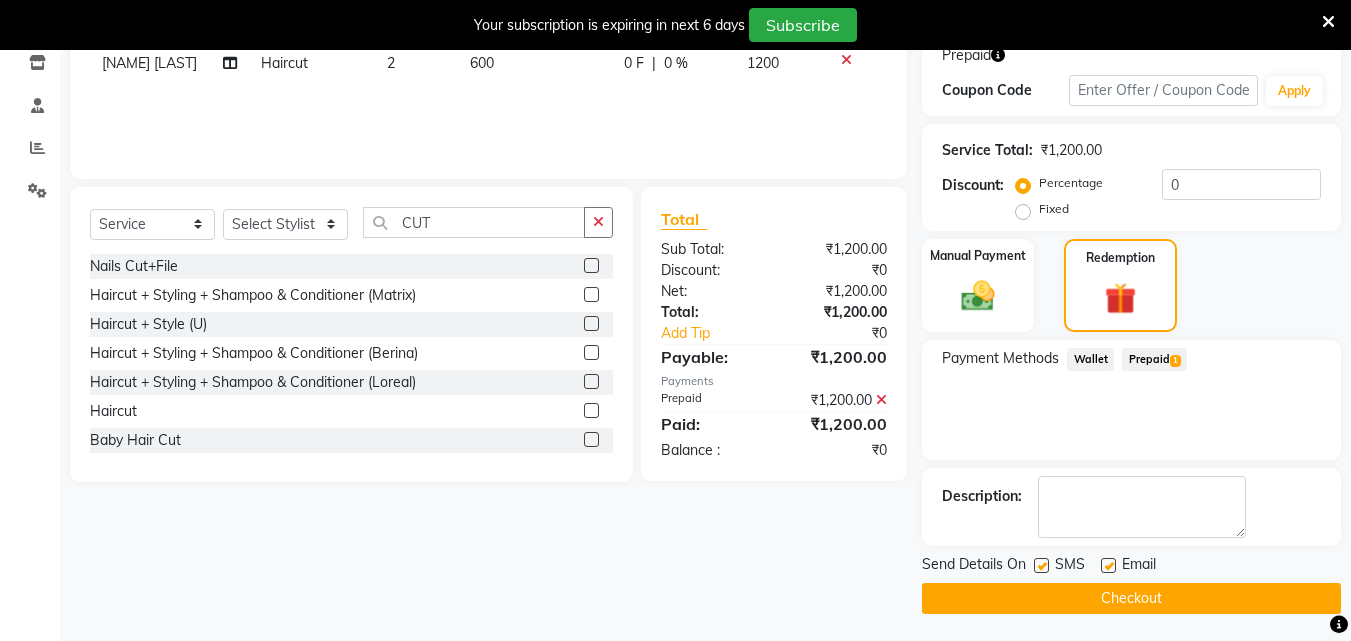 scroll, scrollTop: 348, scrollLeft: 0, axis: vertical 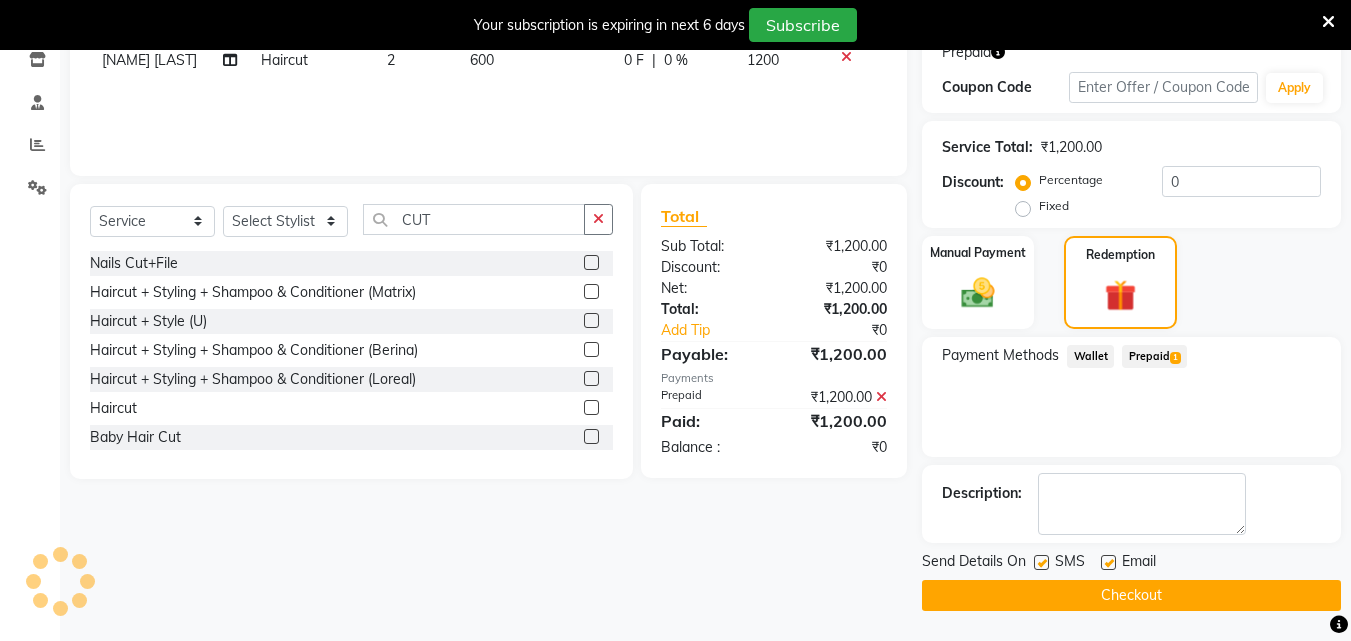 click on "Checkout" 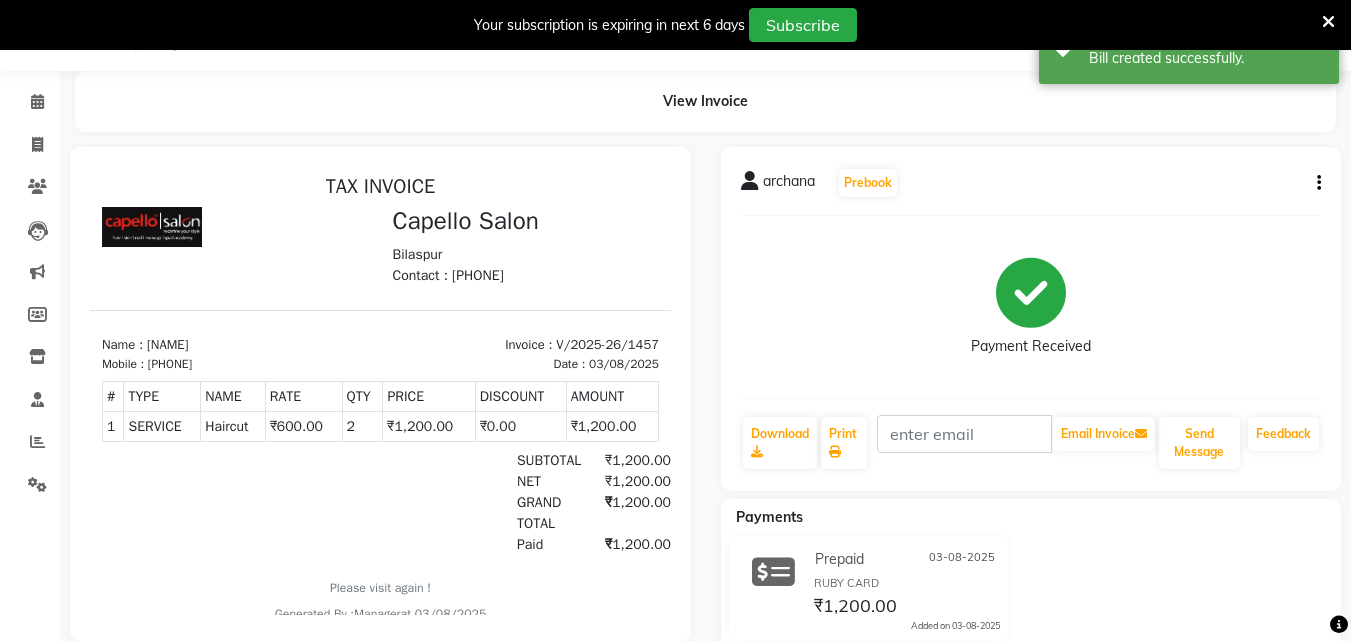 scroll, scrollTop: 0, scrollLeft: 0, axis: both 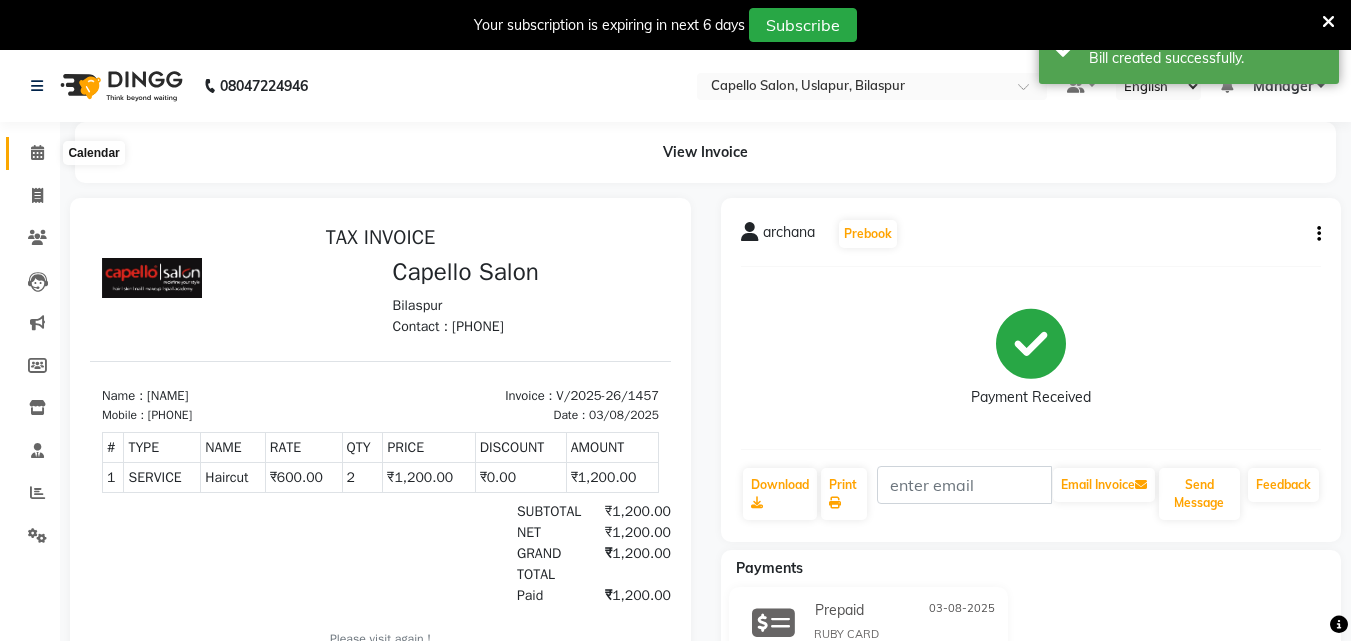 drag, startPoint x: 34, startPoint y: 154, endPoint x: 42, endPoint y: 130, distance: 25.298222 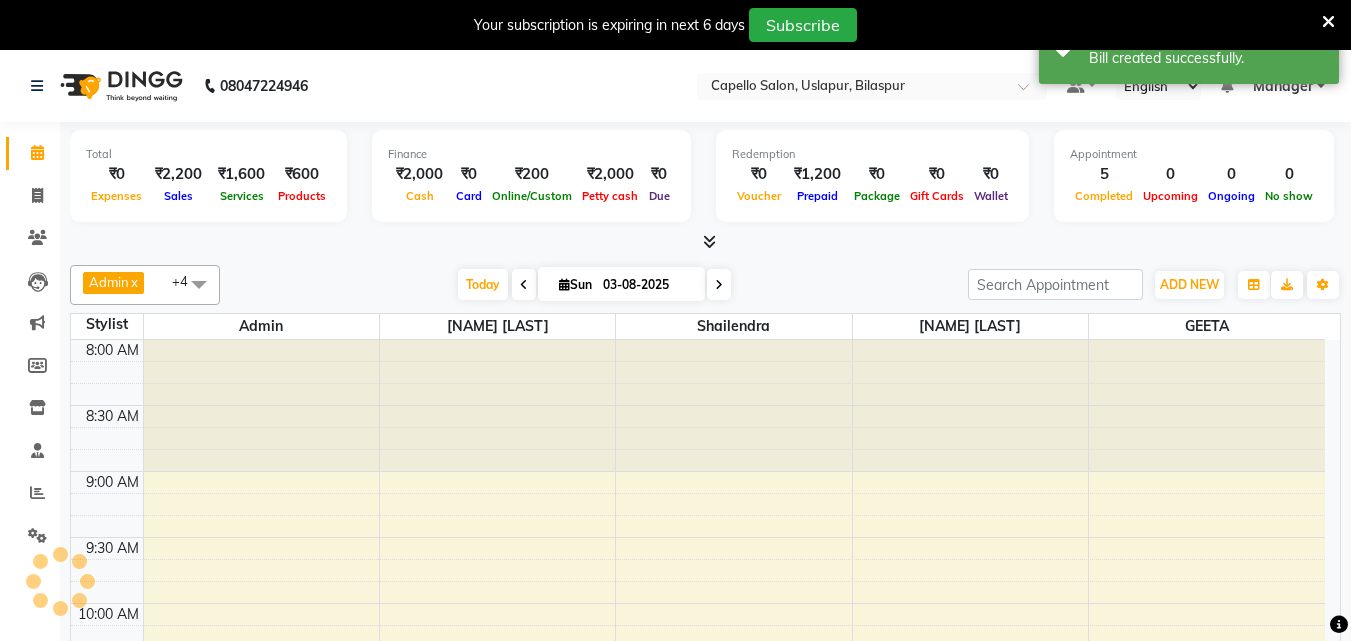 scroll, scrollTop: 0, scrollLeft: 0, axis: both 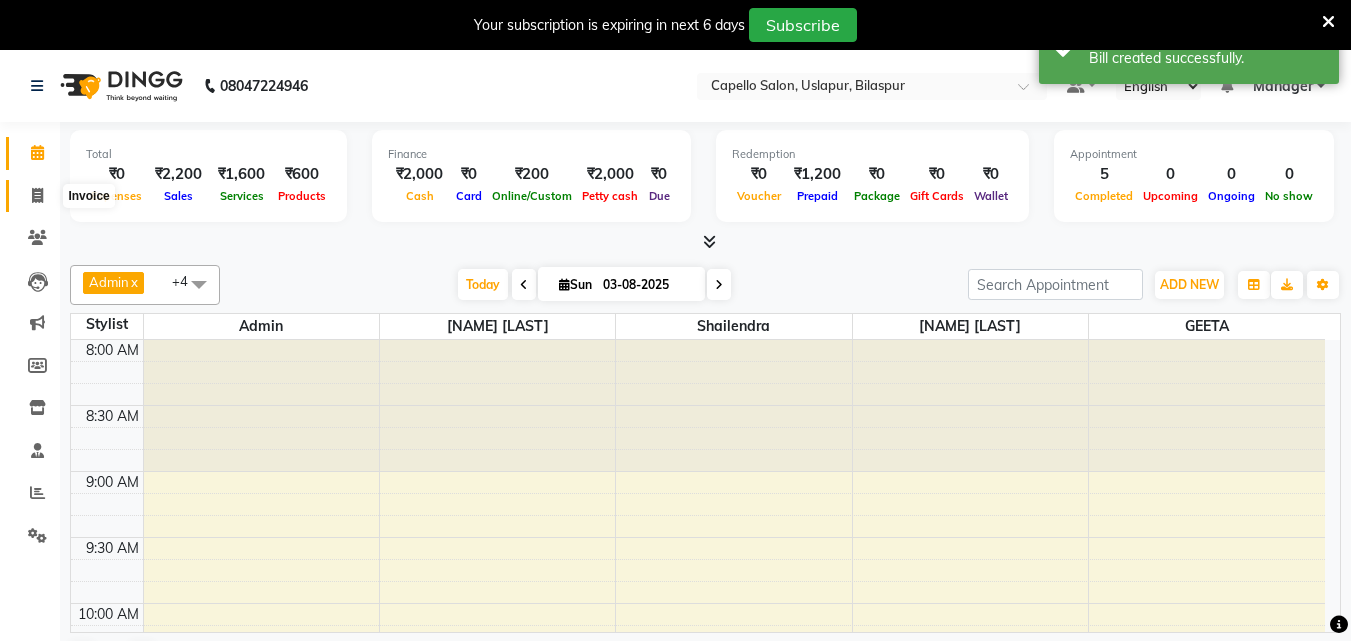 click 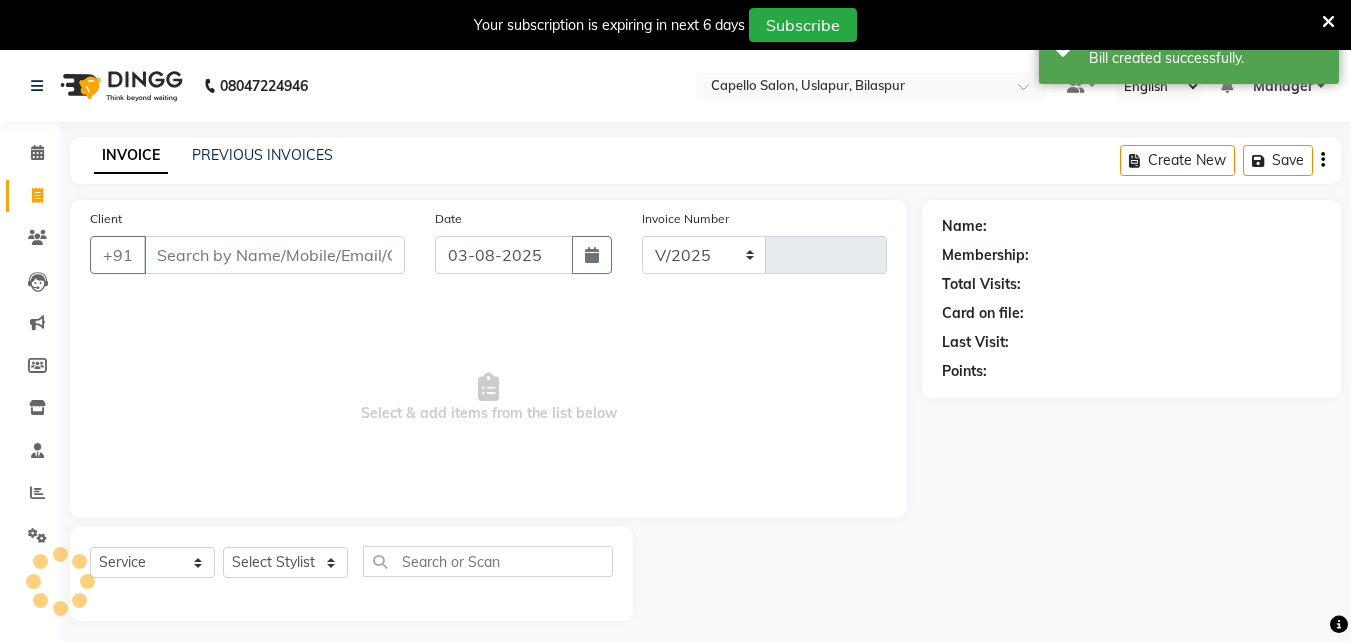select on "4763" 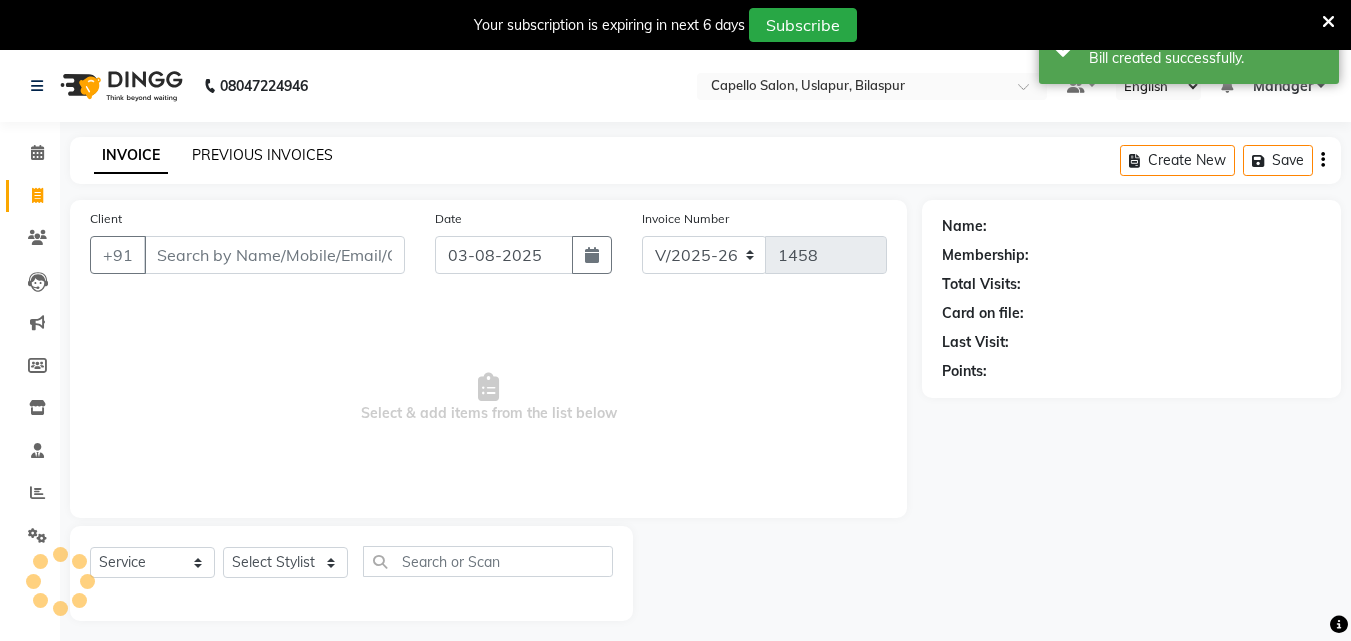 click on "PREVIOUS INVOICES" 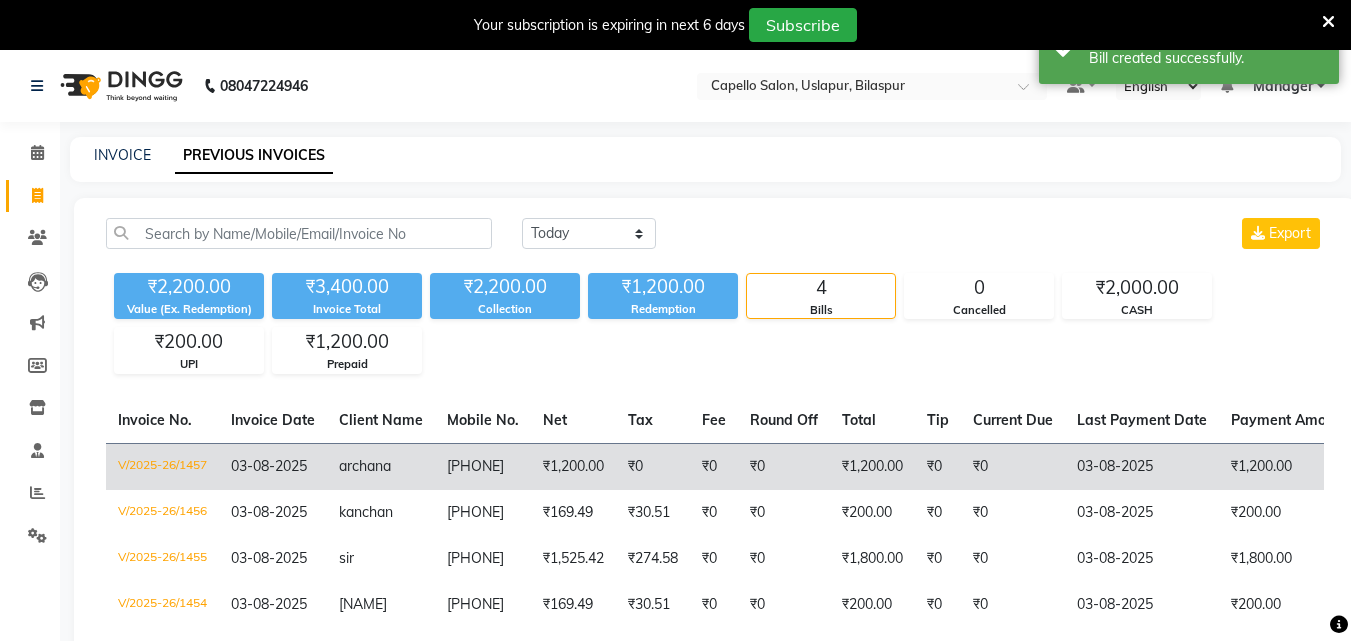 click on "V/2025-26/1457" 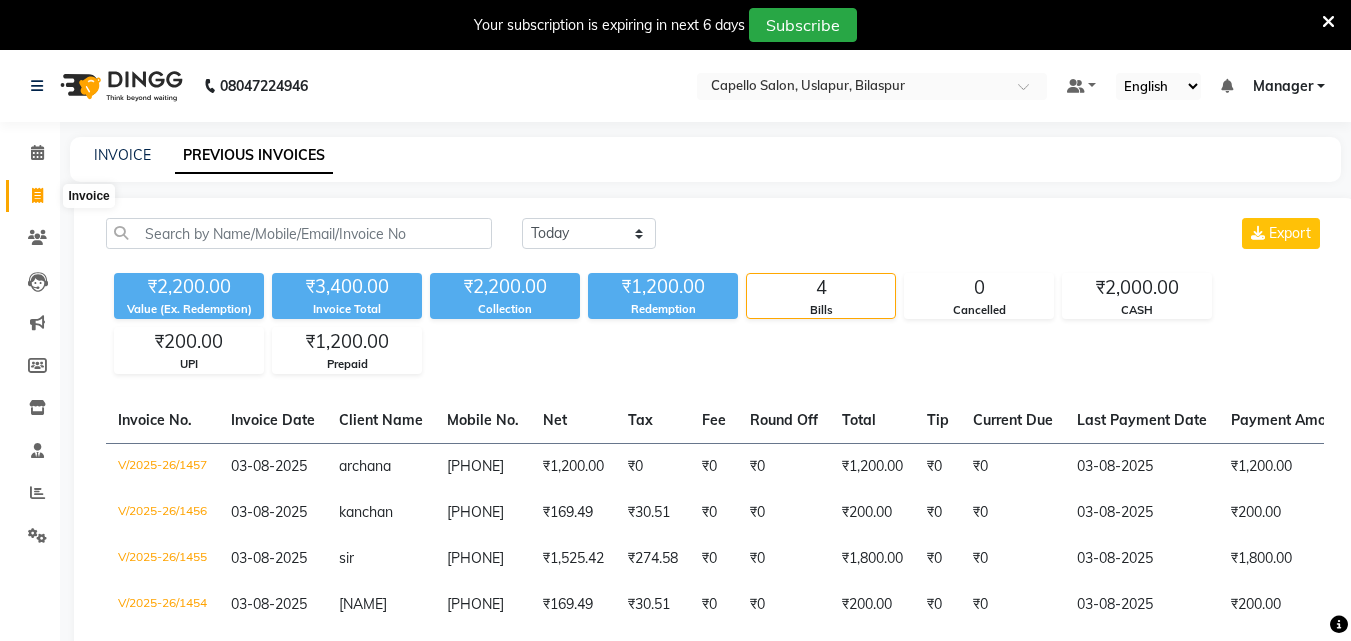 click 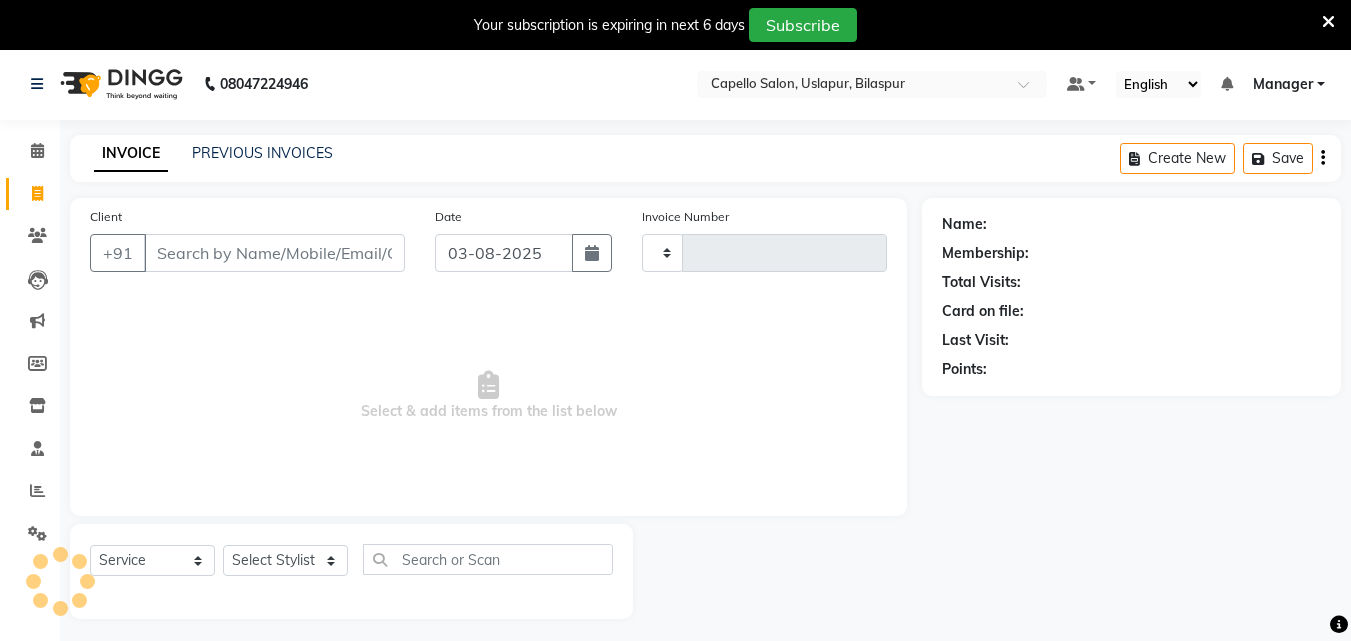 type on "1458" 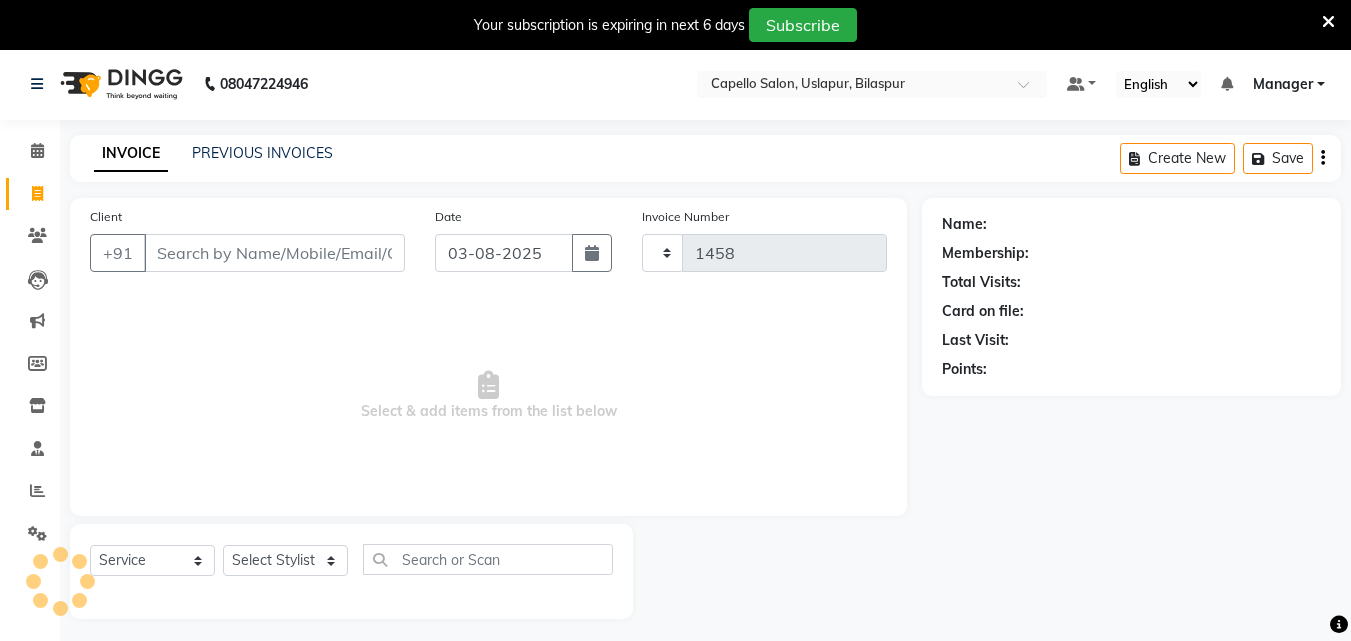 select on "4763" 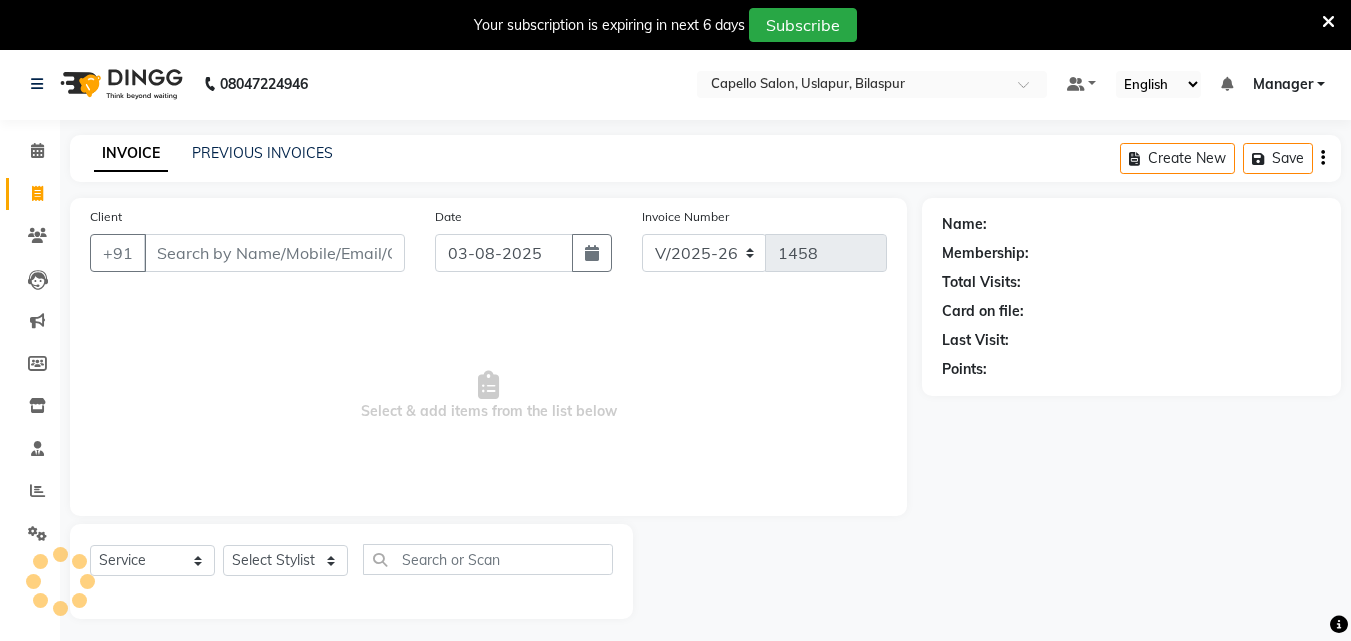 scroll, scrollTop: 50, scrollLeft: 0, axis: vertical 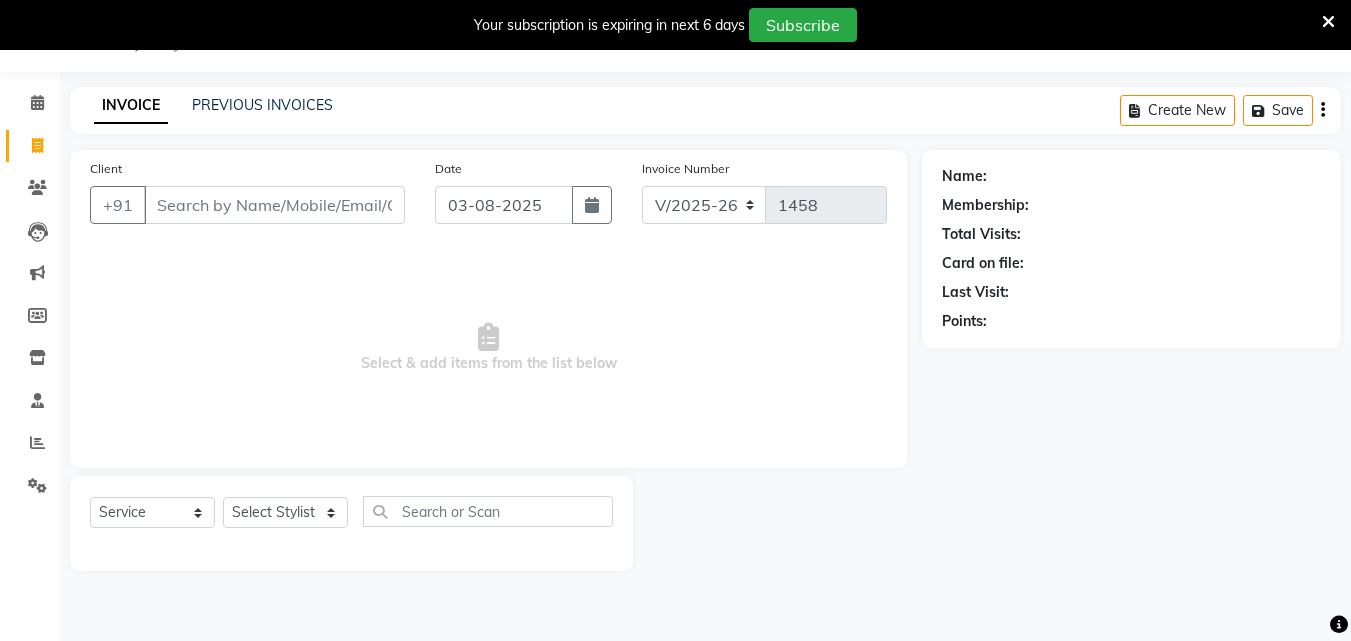 click on "Client" at bounding box center (274, 205) 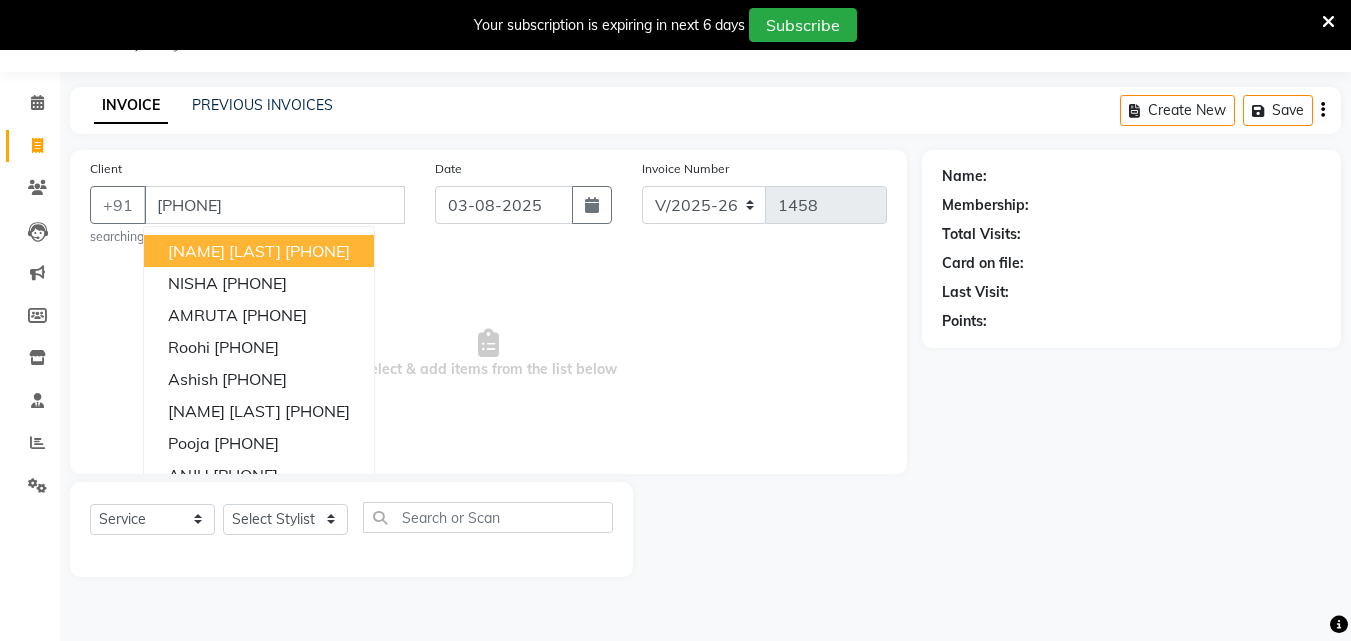 type on "[PHONE]" 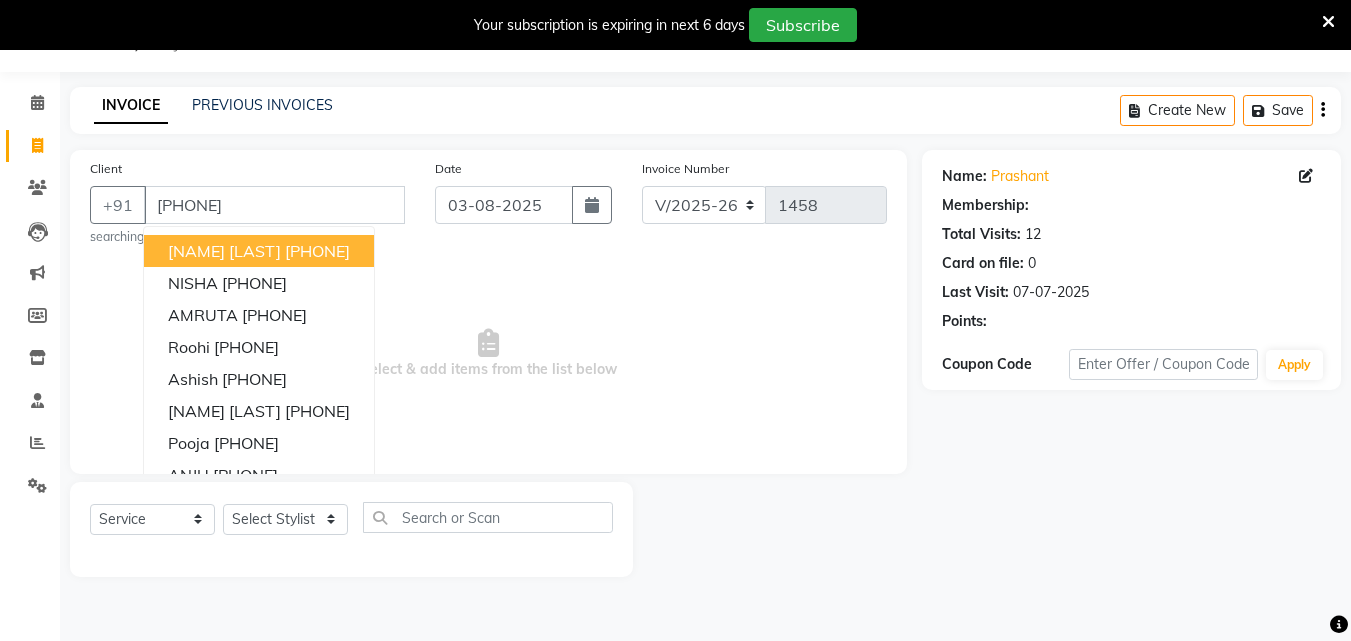select on "1: Object" 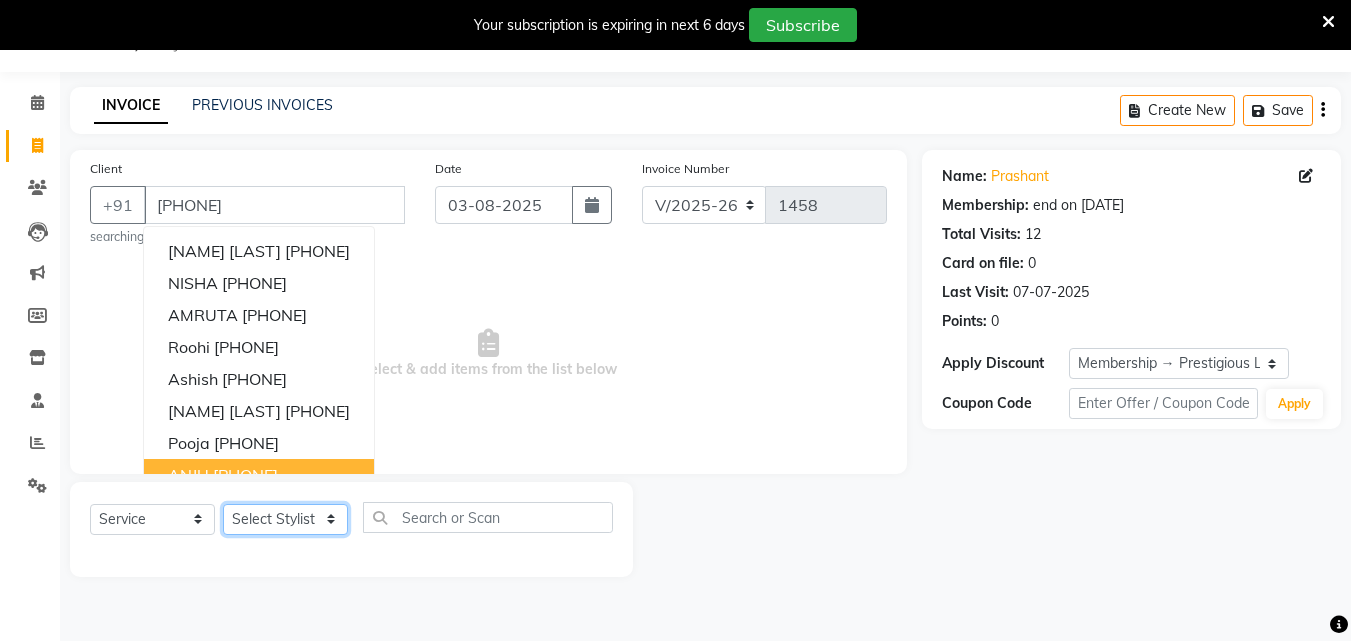 click on "Select Stylist Admin anish shirwash ANJALI CHAKRDHARI Arvind Ankar GEETA KIRAN SAHU KUSHAL Manager mukesh Rajesh Ankar Renuka Sahu SAKSHI SATYAM shailendra SOURABH vishal" 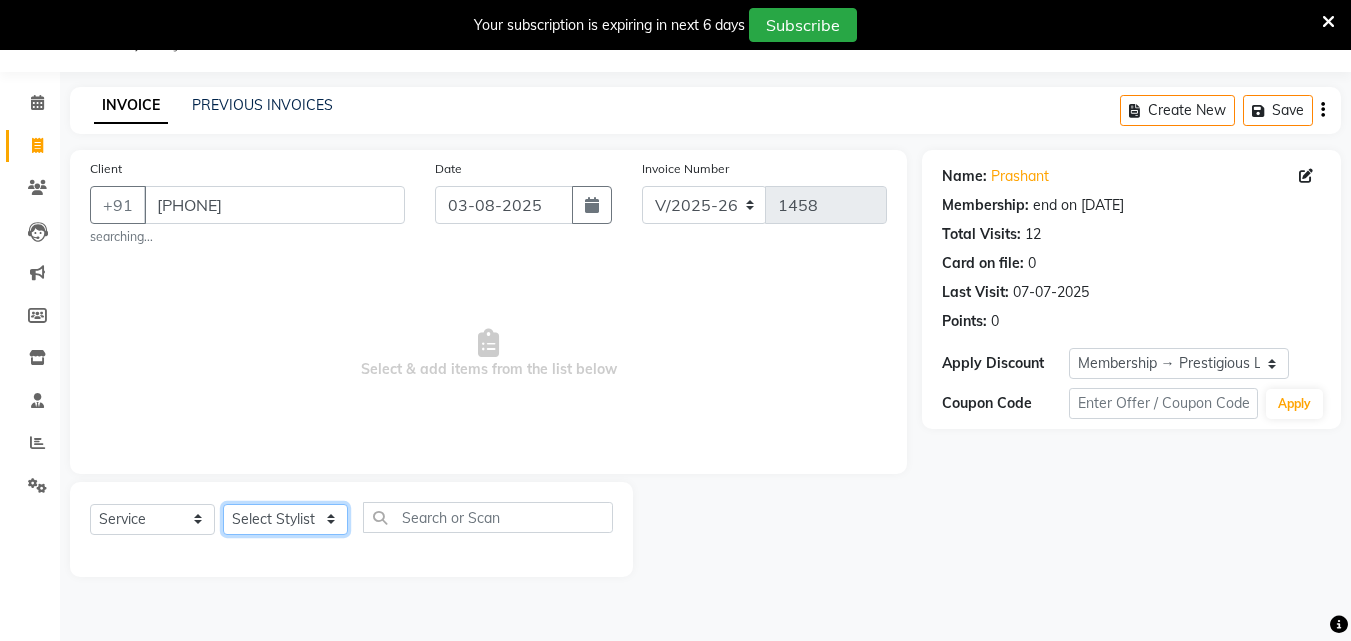 select on "65602" 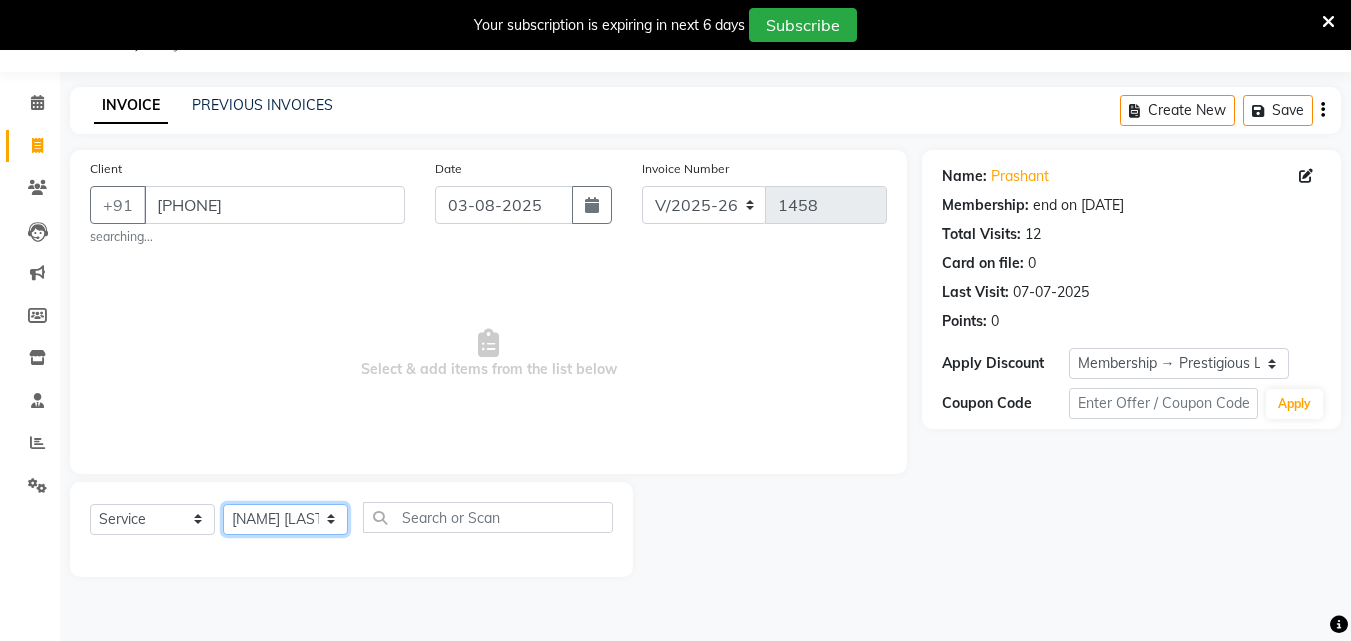 click on "Select Stylist Admin anish shirwash ANJALI CHAKRDHARI Arvind Ankar GEETA KIRAN SAHU KUSHAL Manager mukesh Rajesh Ankar Renuka Sahu SAKSHI SATYAM shailendra SOURABH vishal" 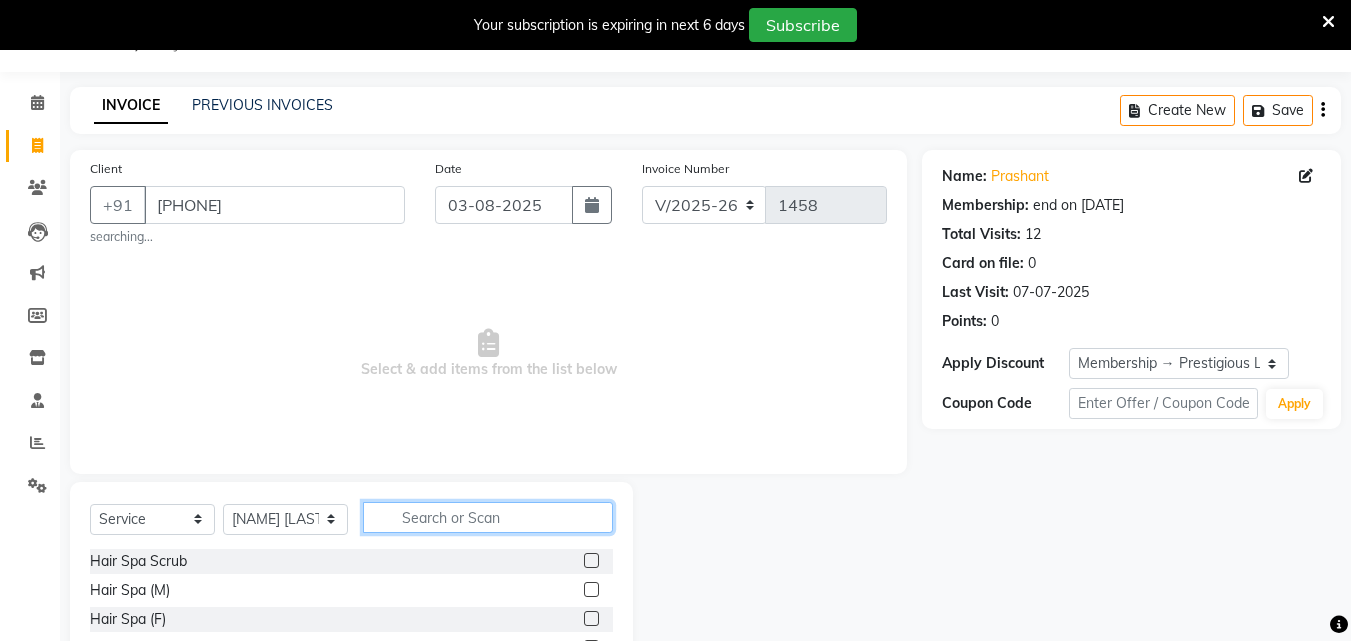 click 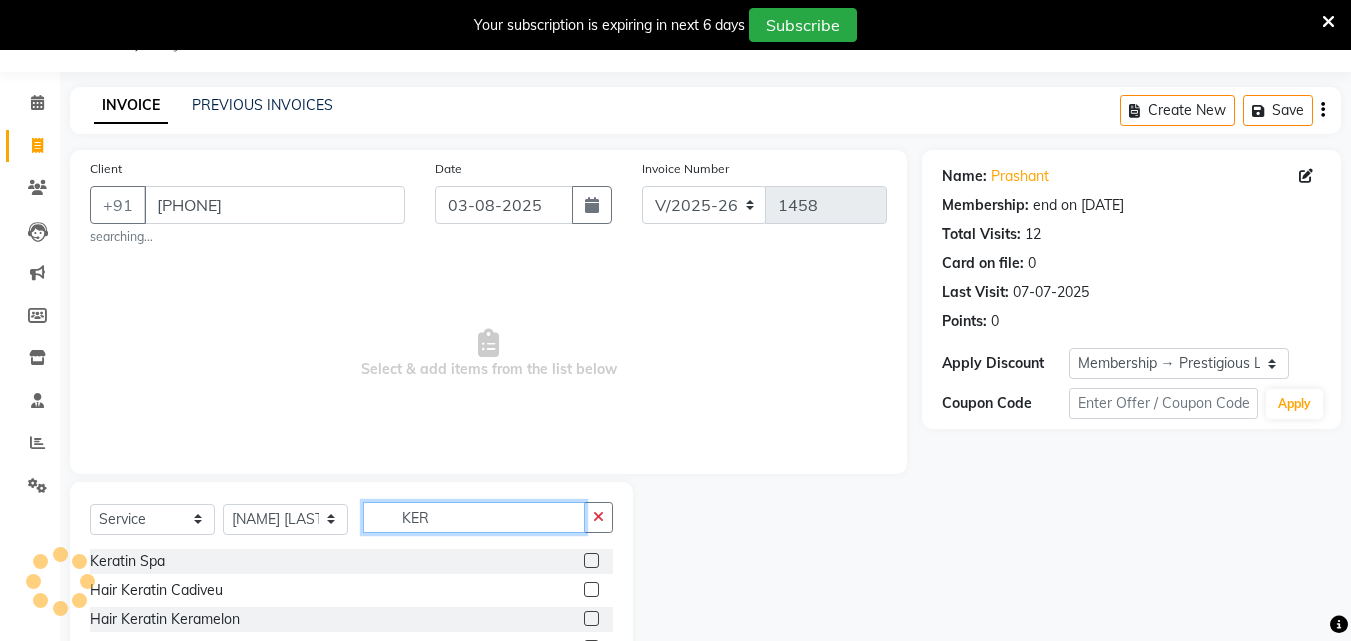 type on "KER" 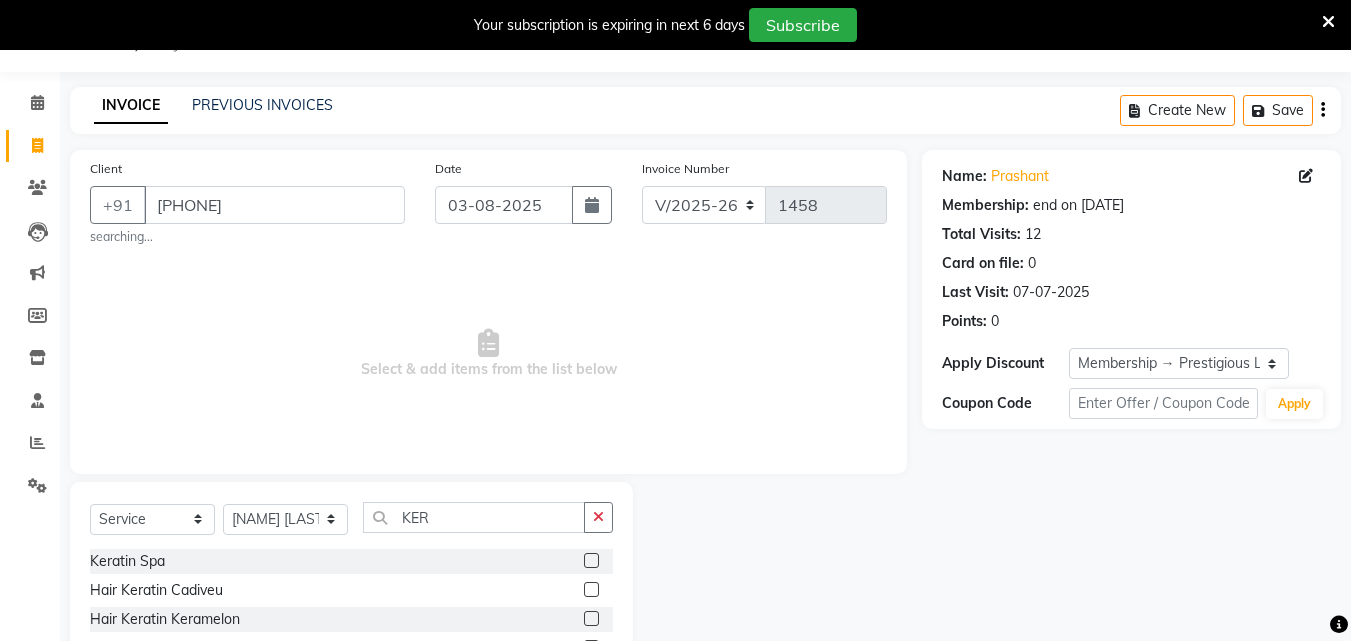 click 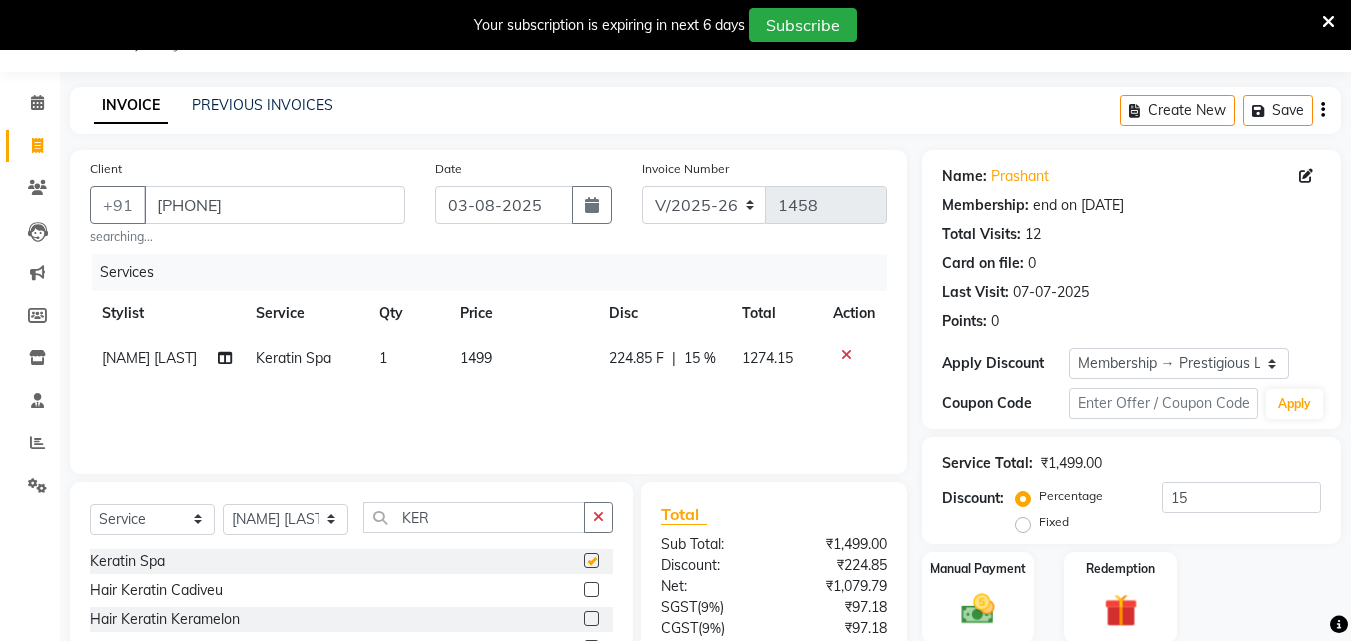 checkbox on "false" 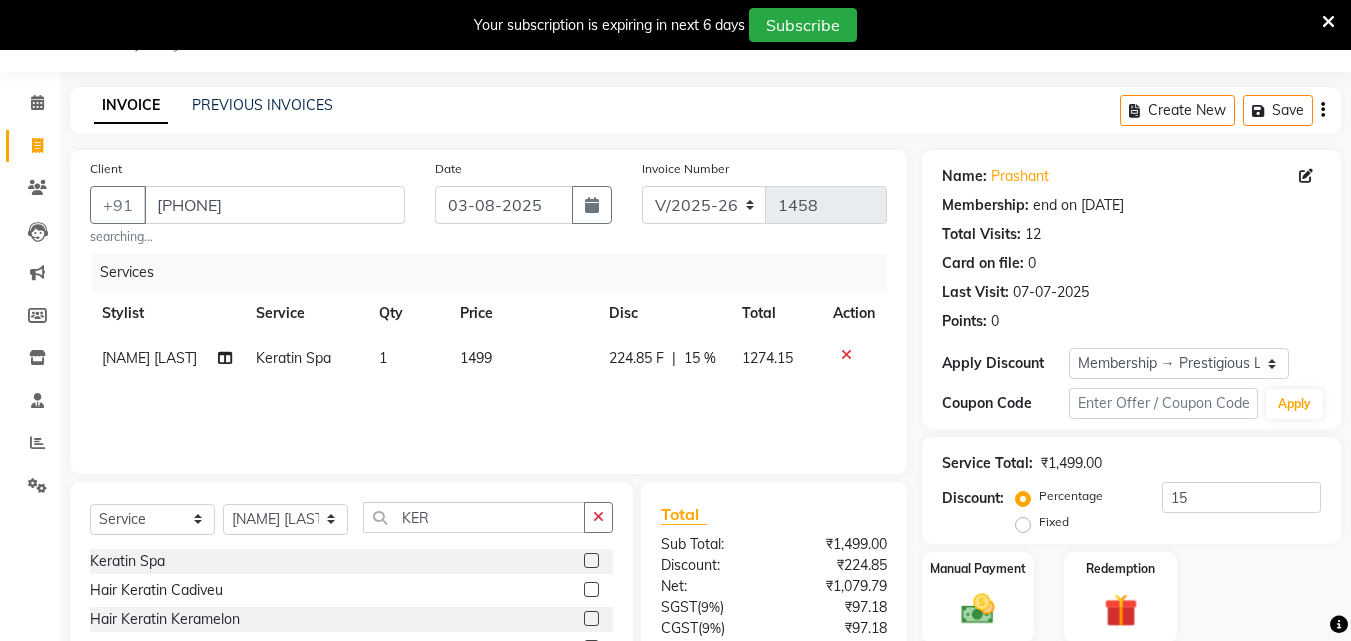 click on "1499" 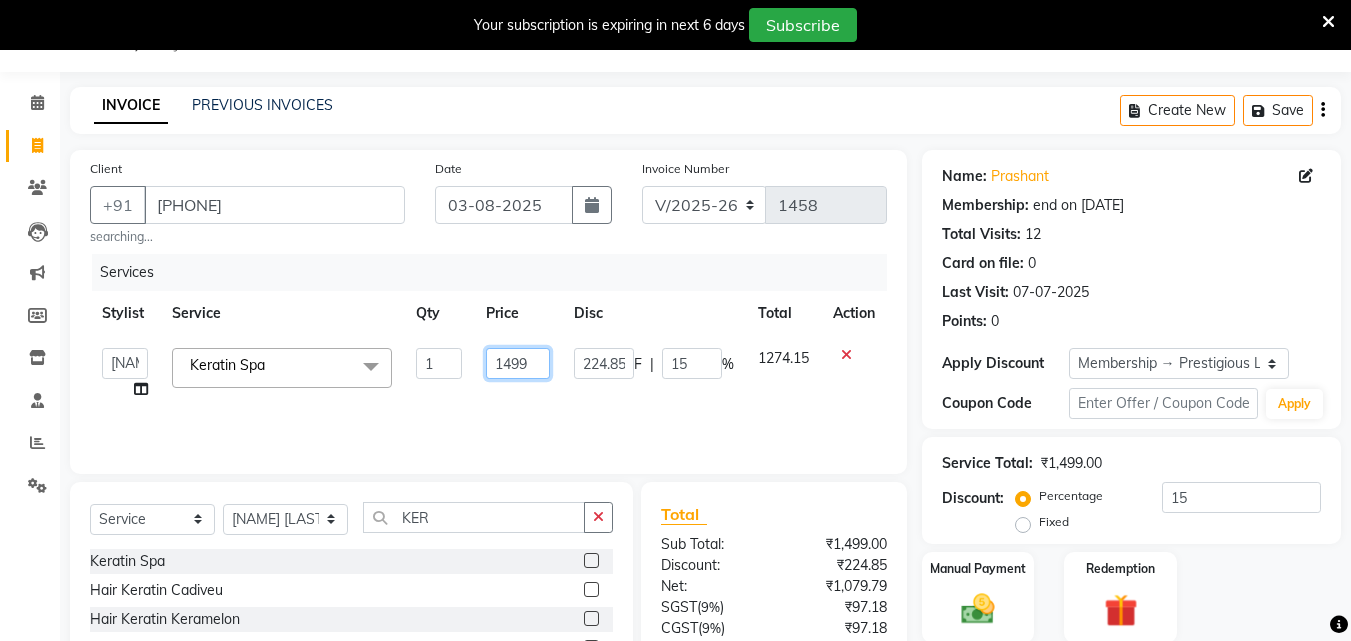 click on "1499" 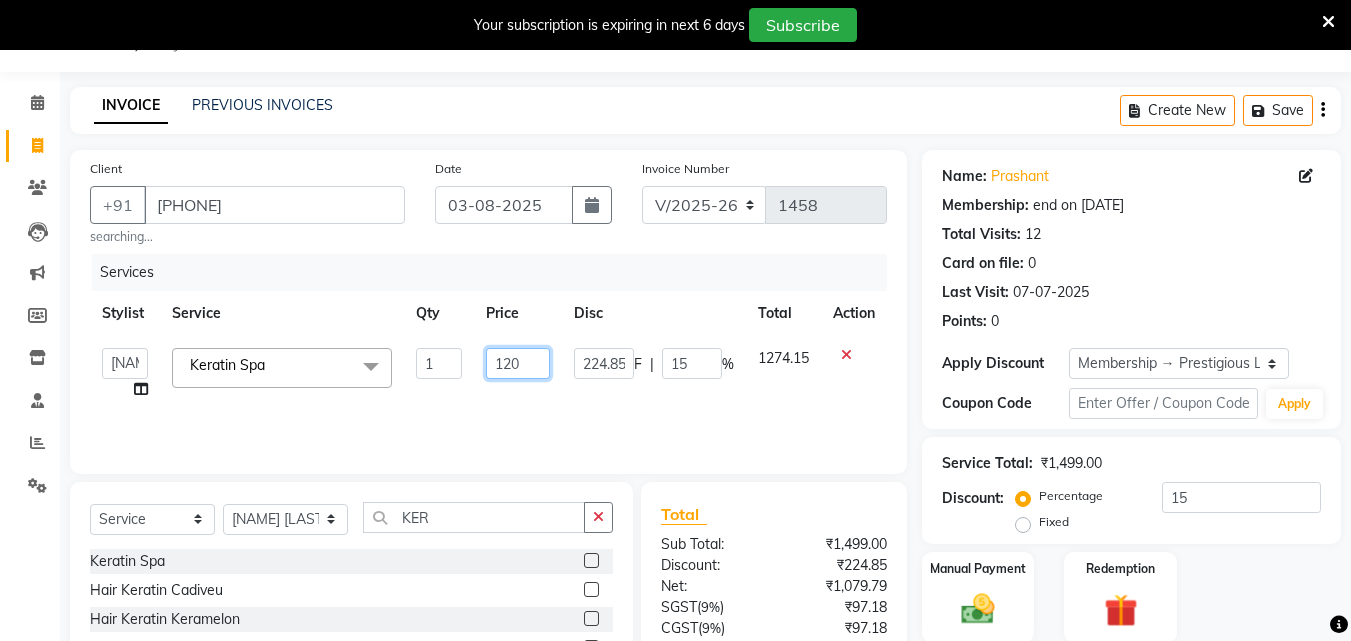 type on "1200" 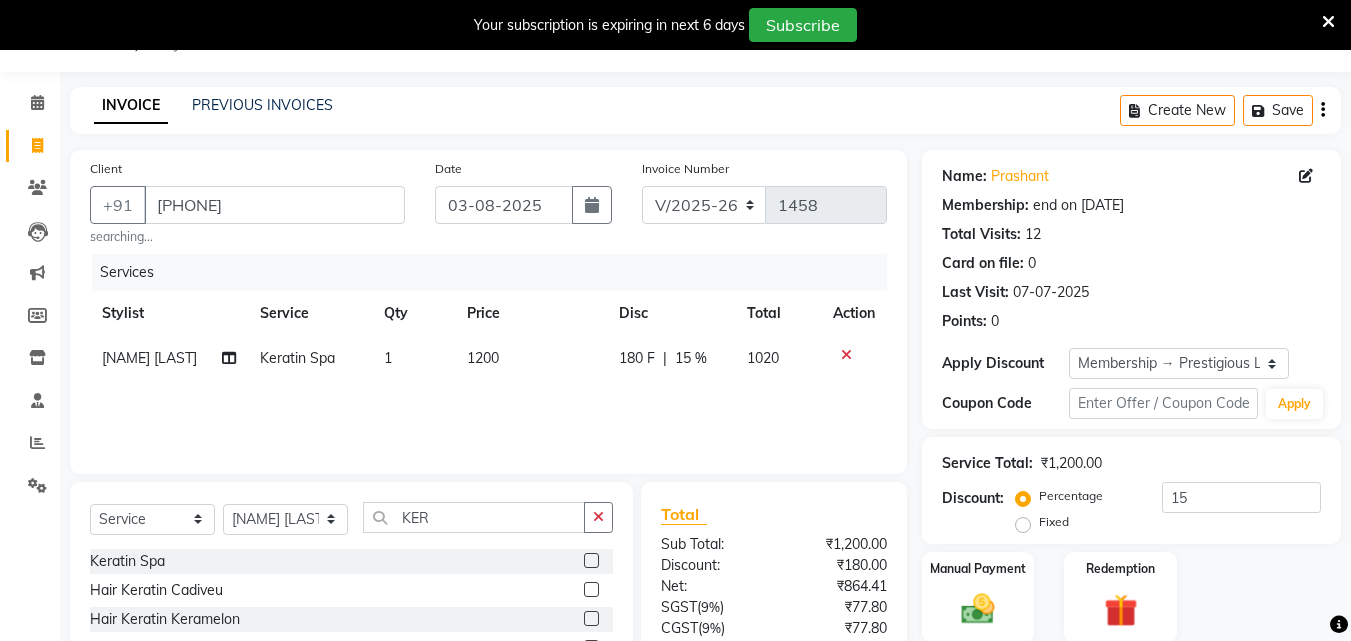 click on "Services Stylist Service Qty Price Disc Total Action anish shirwash Keratin Spa 1 1200 180 F | 15 % 1020" 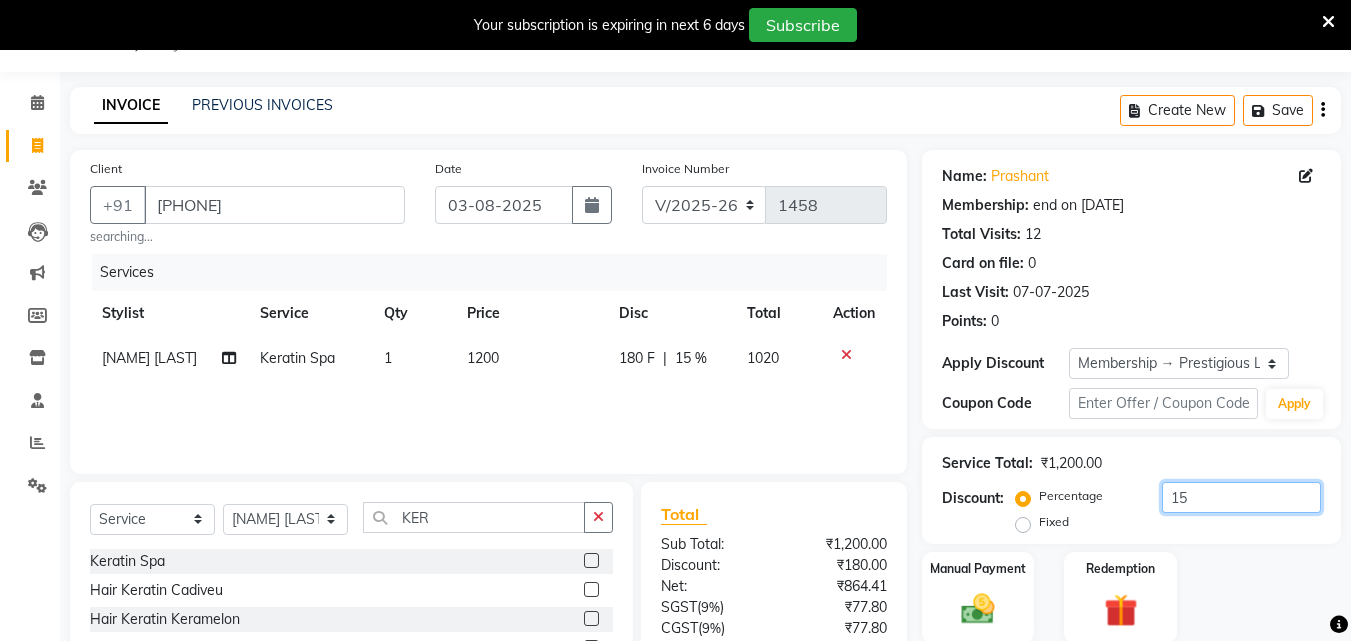 click on "15" 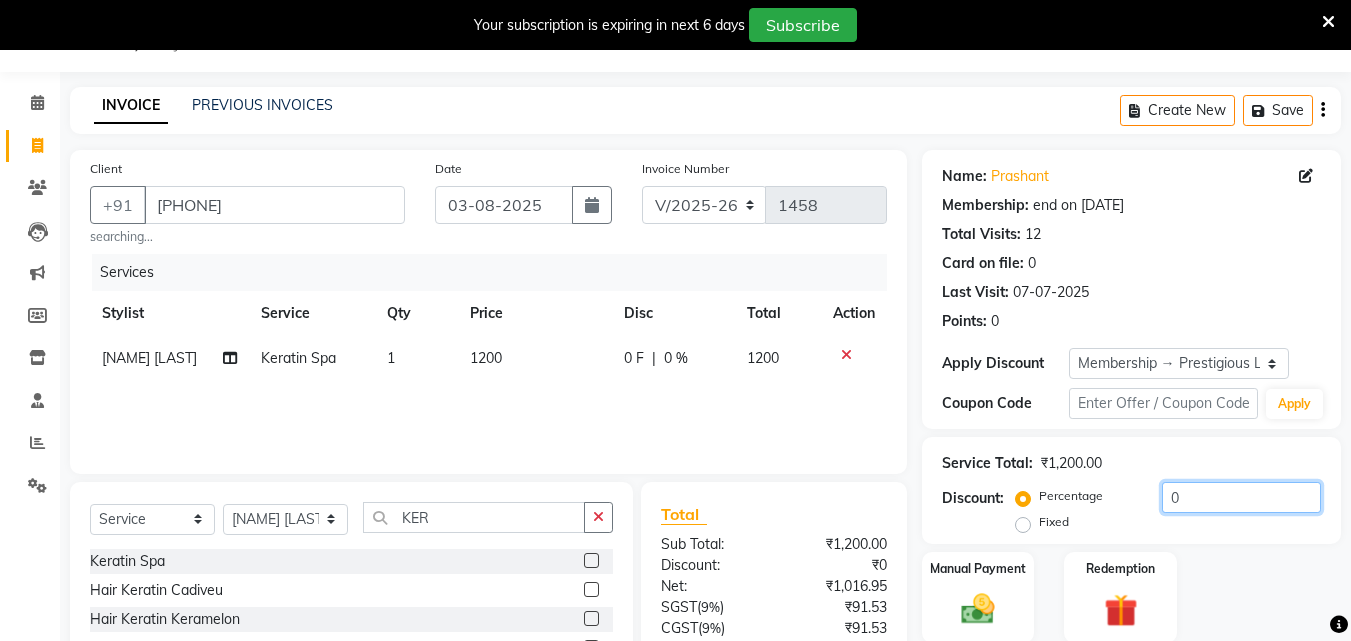 type on "0" 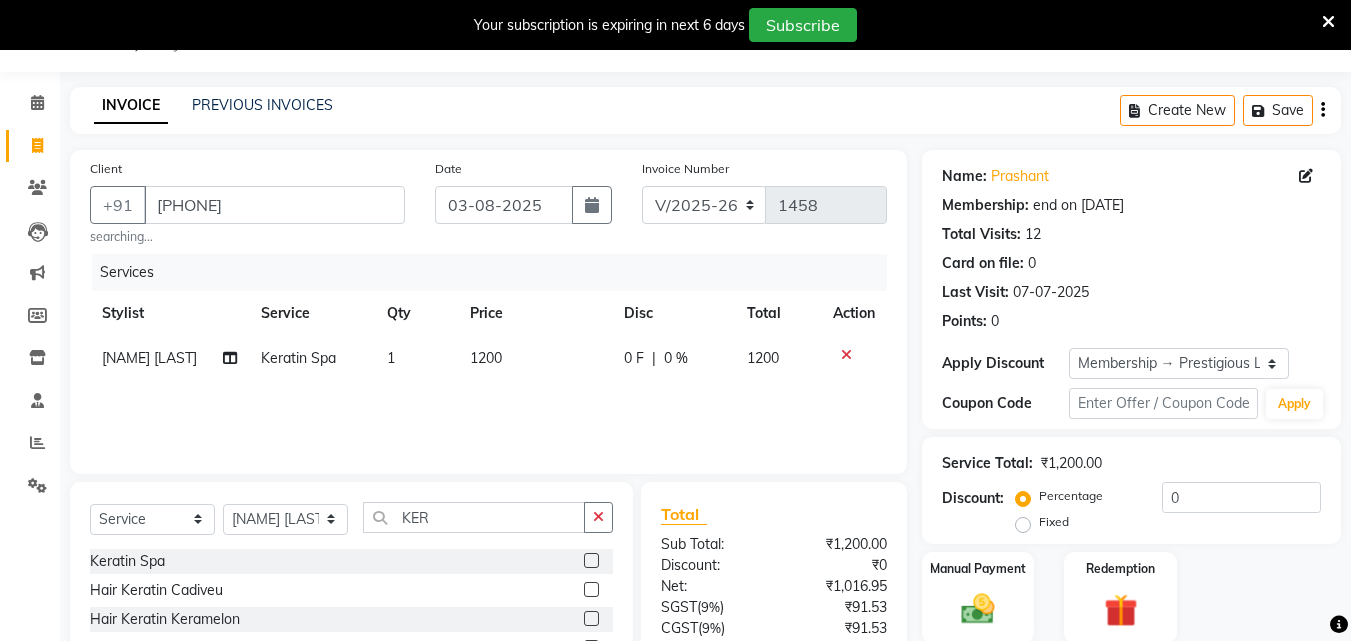 click on "1200" 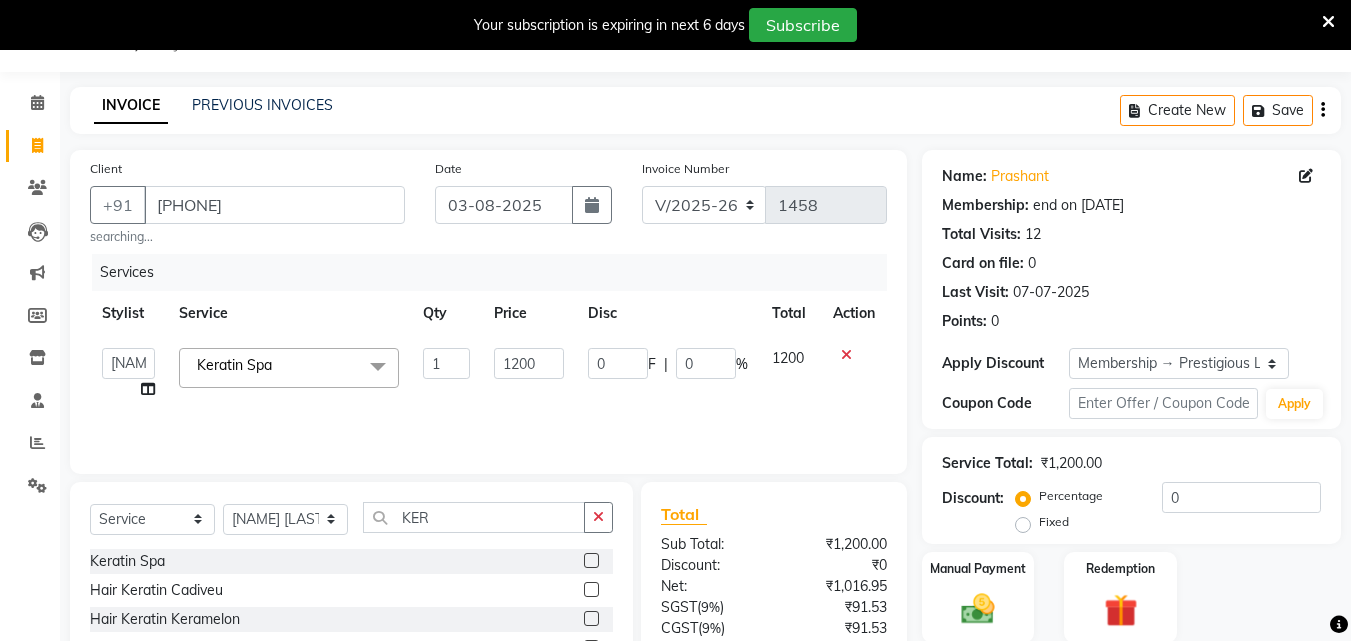 click on "Membership: end on [DATE]" 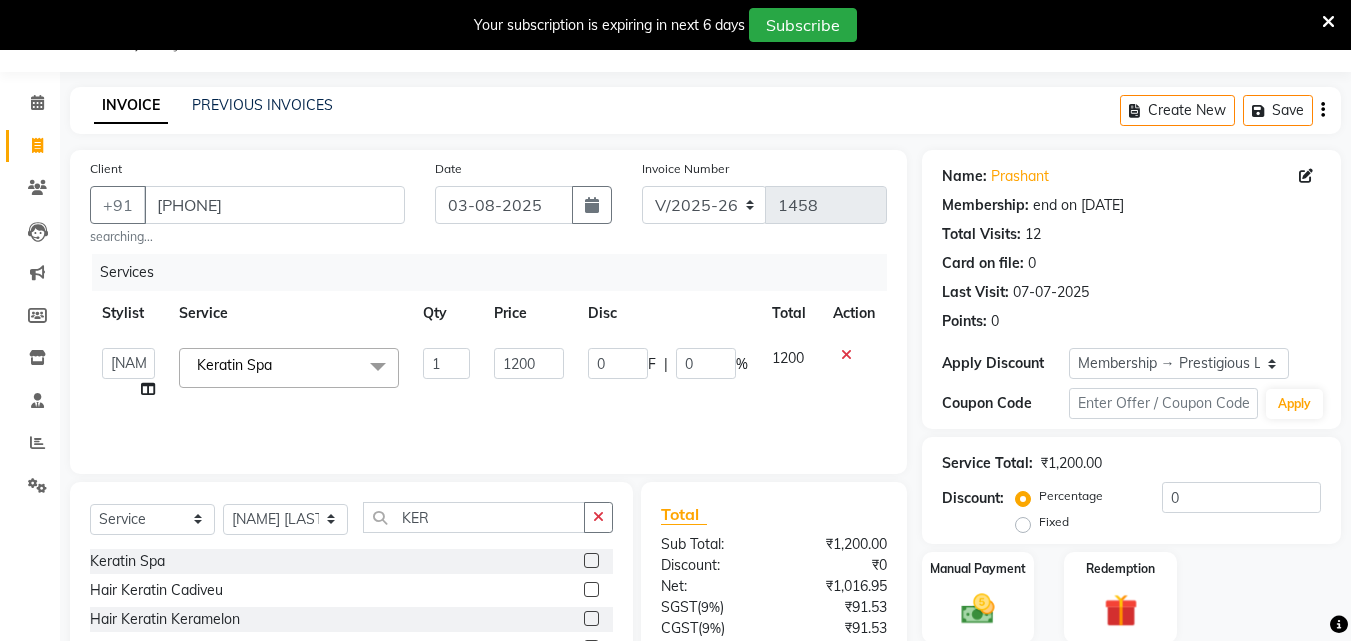 click on "Name: [NAME]  Membership: end on [DATE] Total Visits:  12 Card on file:  0 Last Visit:   [DATE] Points:   0  Apply Discount Select Membership → Prestigious Loyalty Membership Coupon Code Apply" 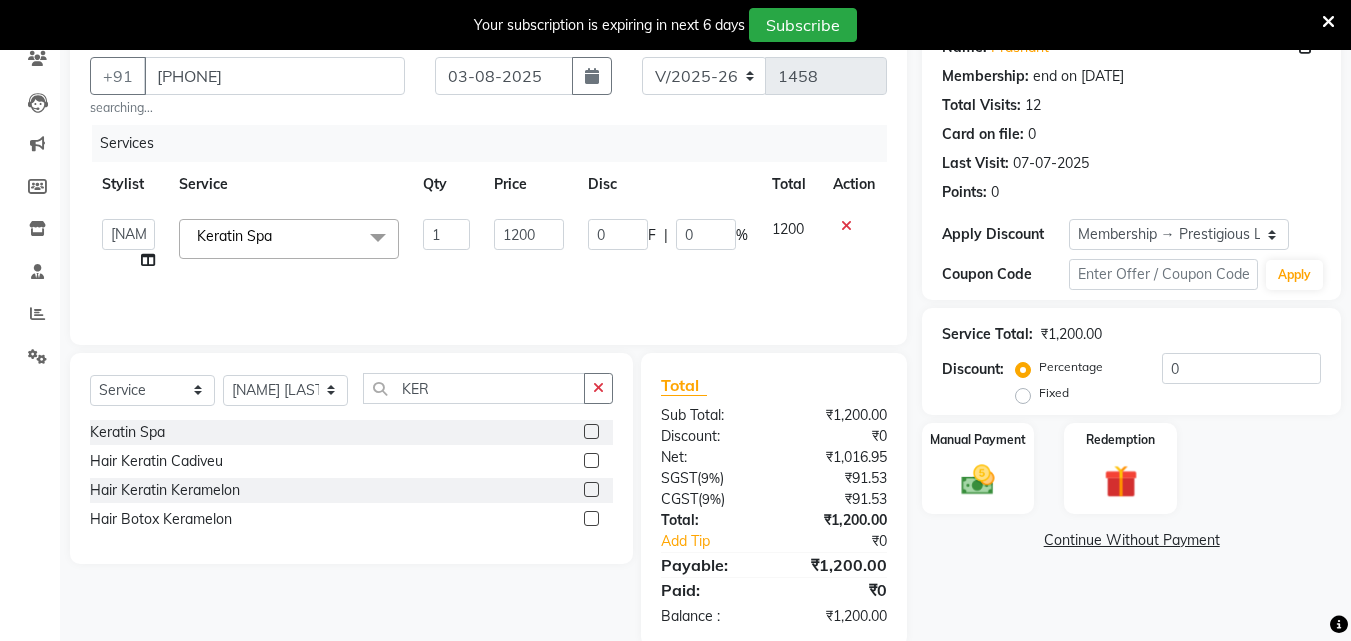 scroll, scrollTop: 215, scrollLeft: 0, axis: vertical 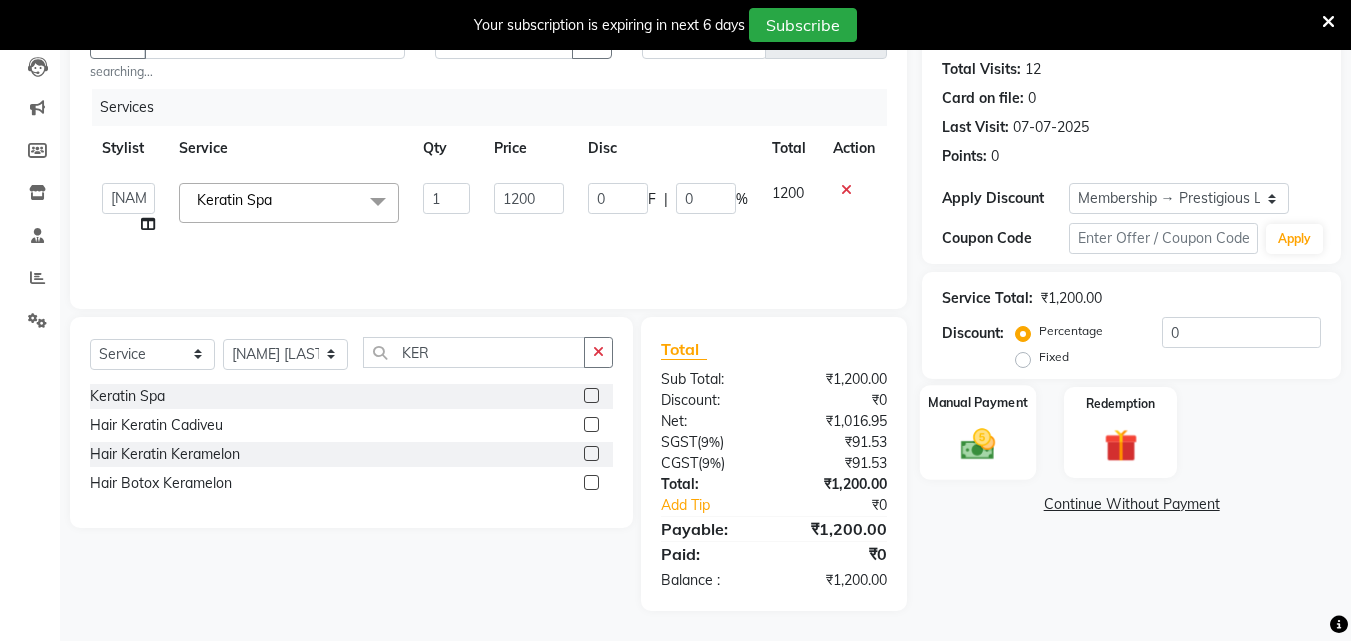 click on "Manual Payment" 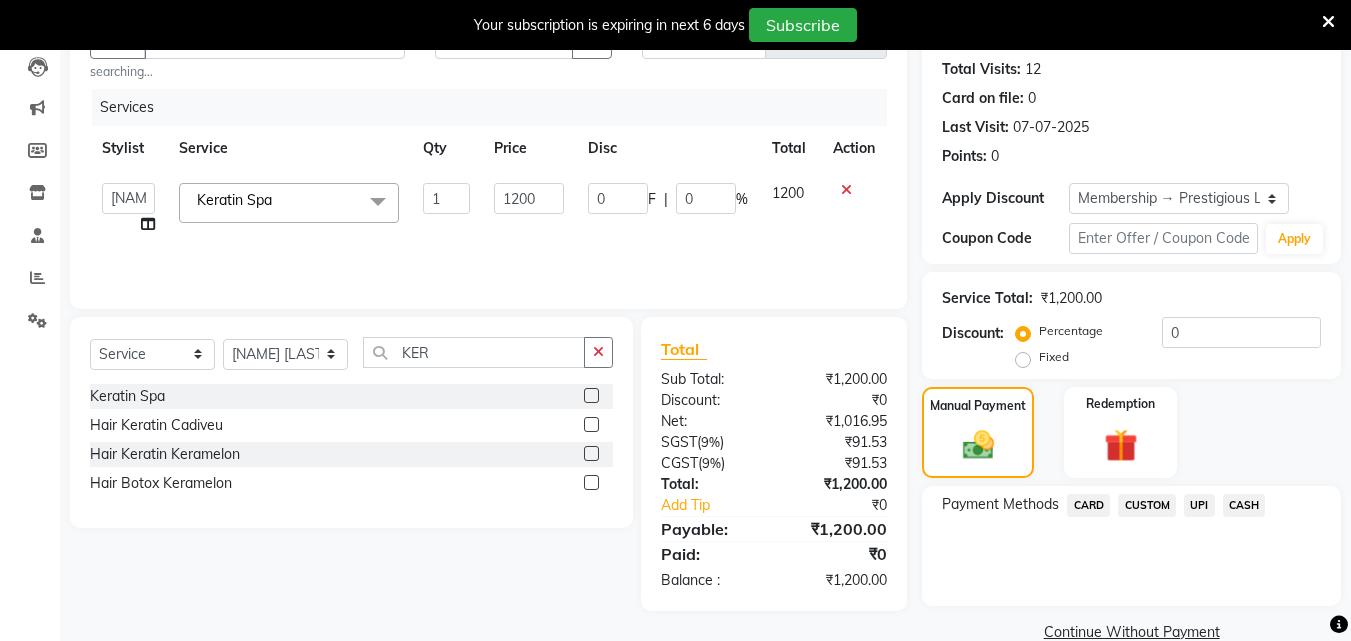 click on "CASH" 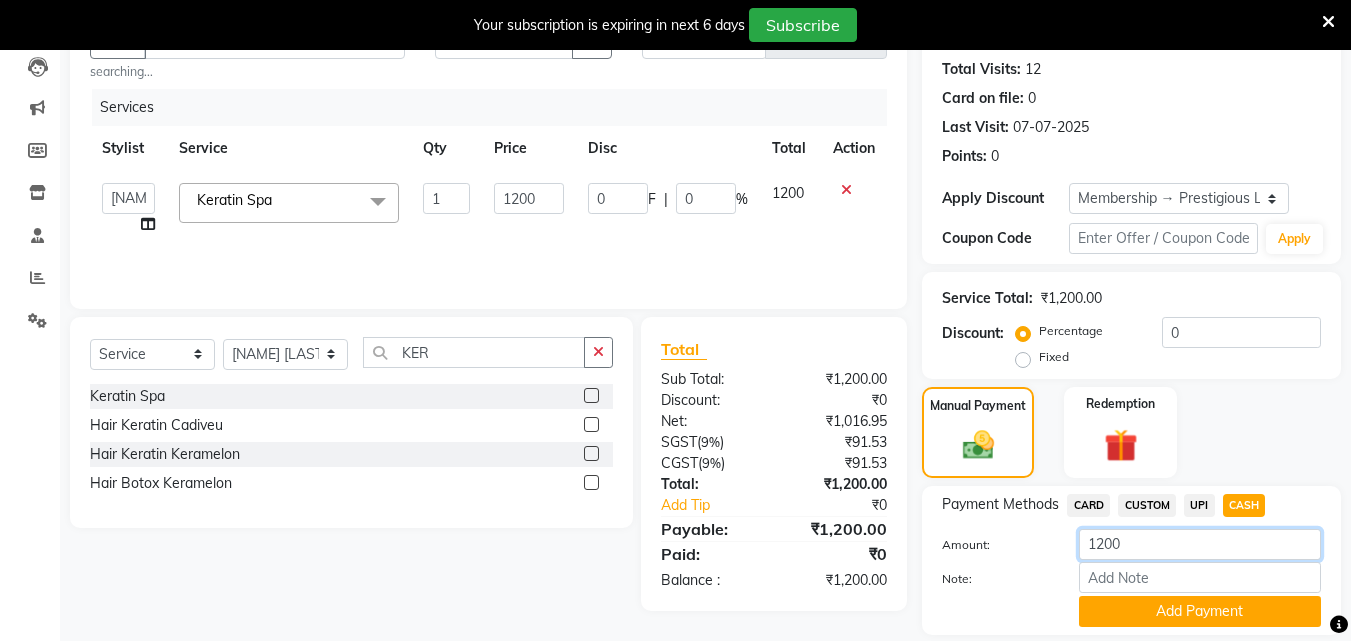 click on "1200" 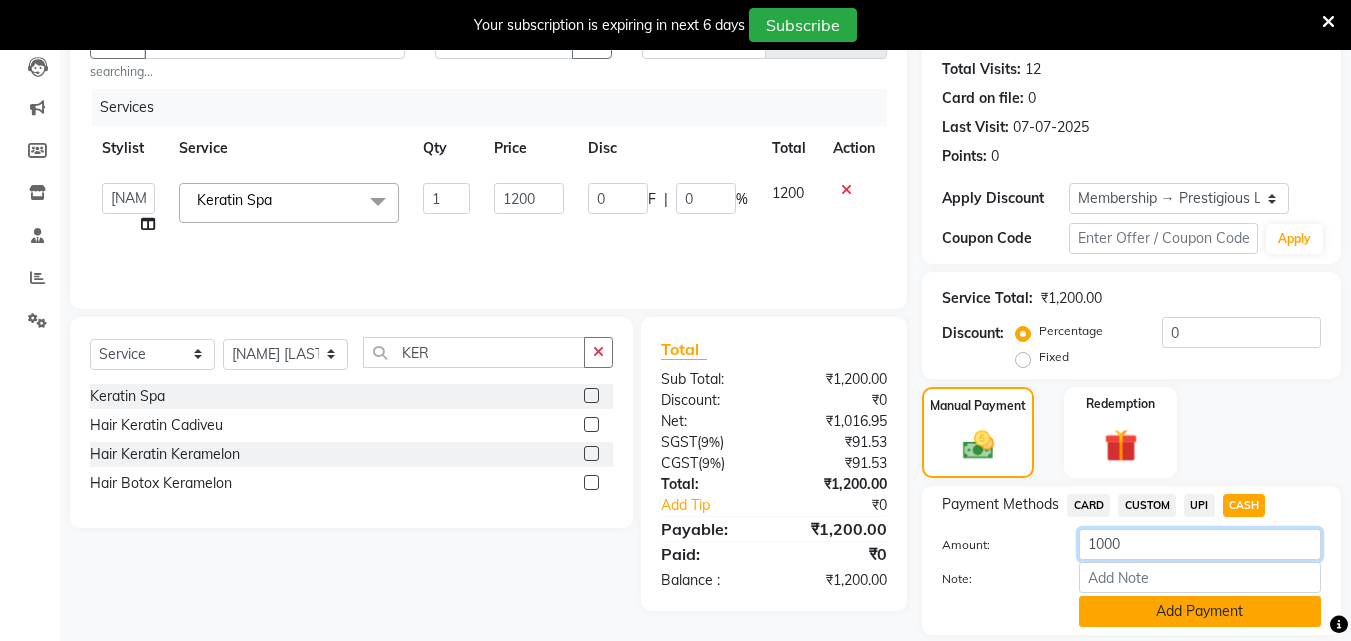 type on "1000" 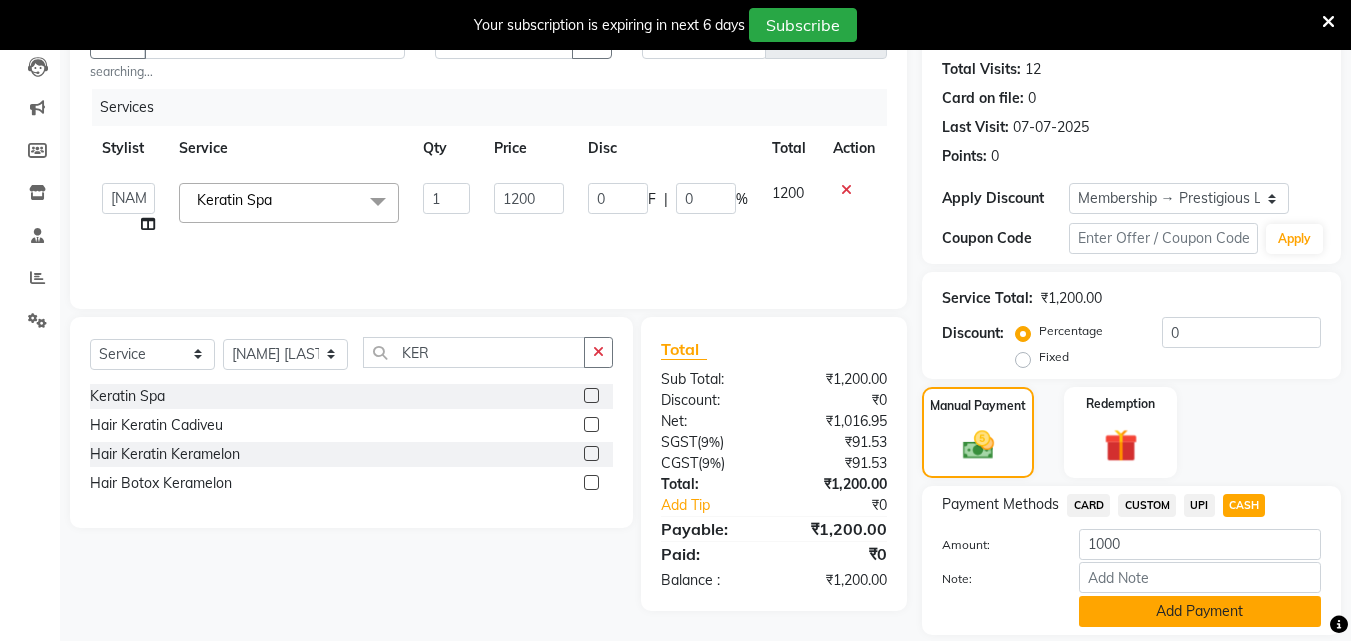 click on "Add Payment" 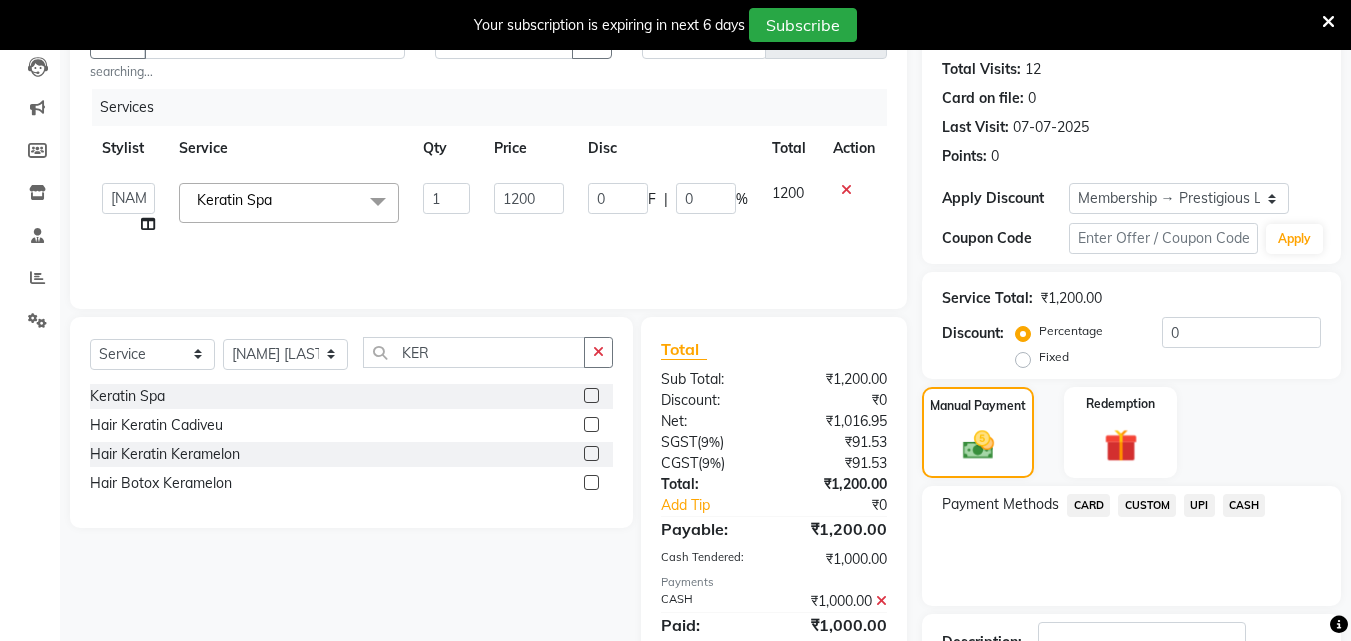click on "UPI" 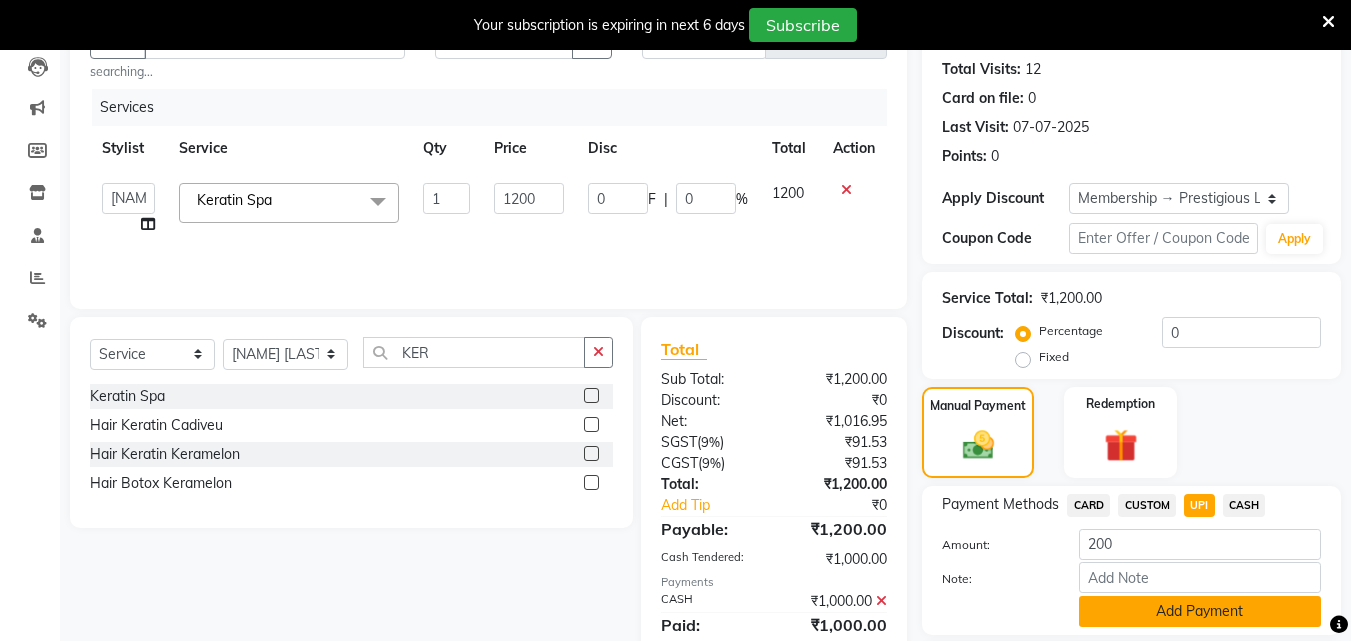 click on "Add Payment" 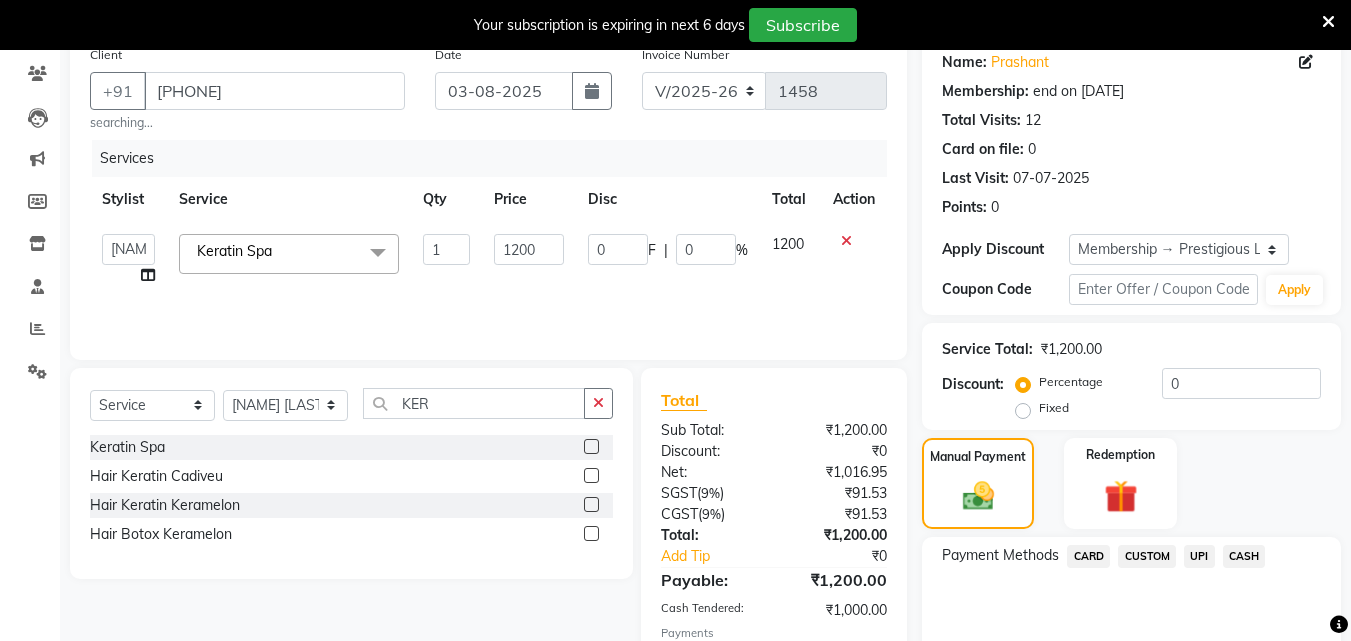 scroll, scrollTop: 364, scrollLeft: 0, axis: vertical 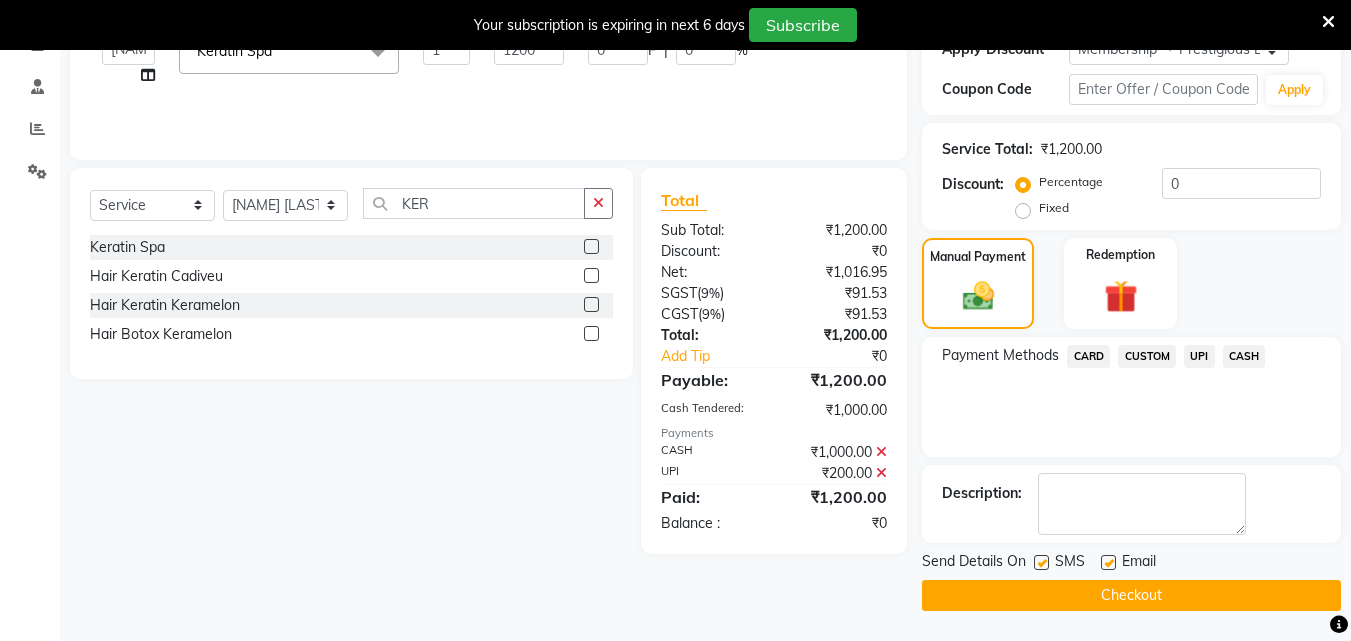 click on "Checkout" 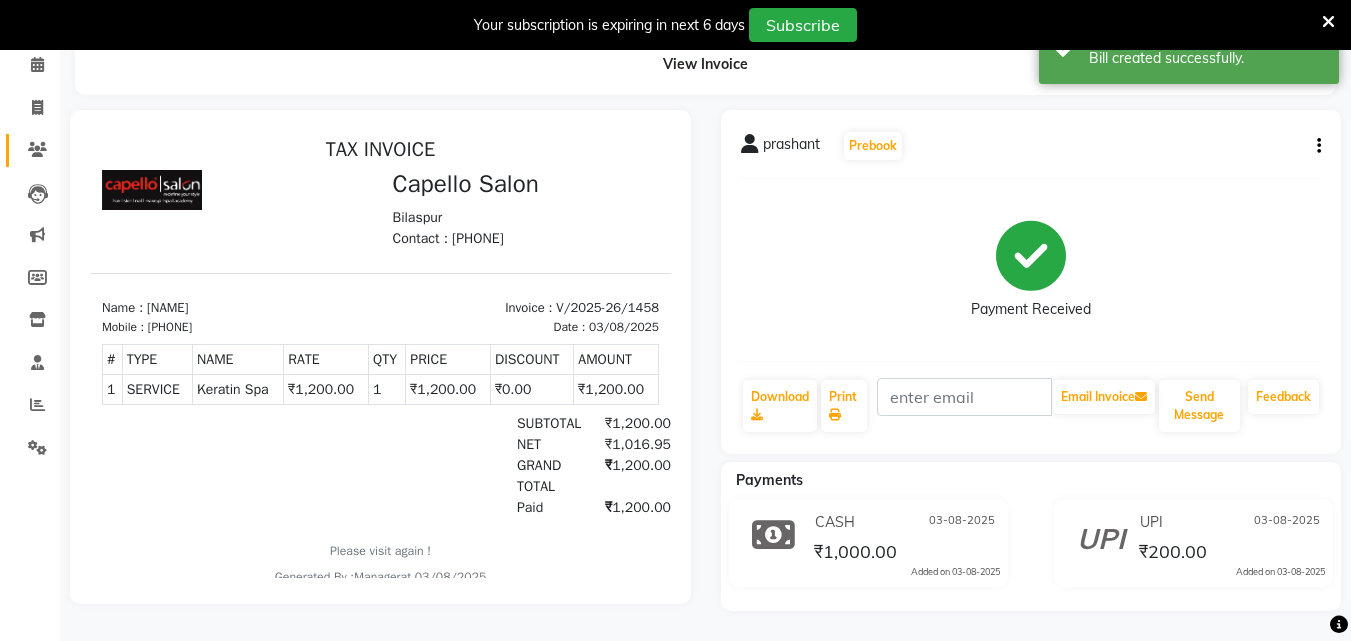 scroll, scrollTop: 0, scrollLeft: 0, axis: both 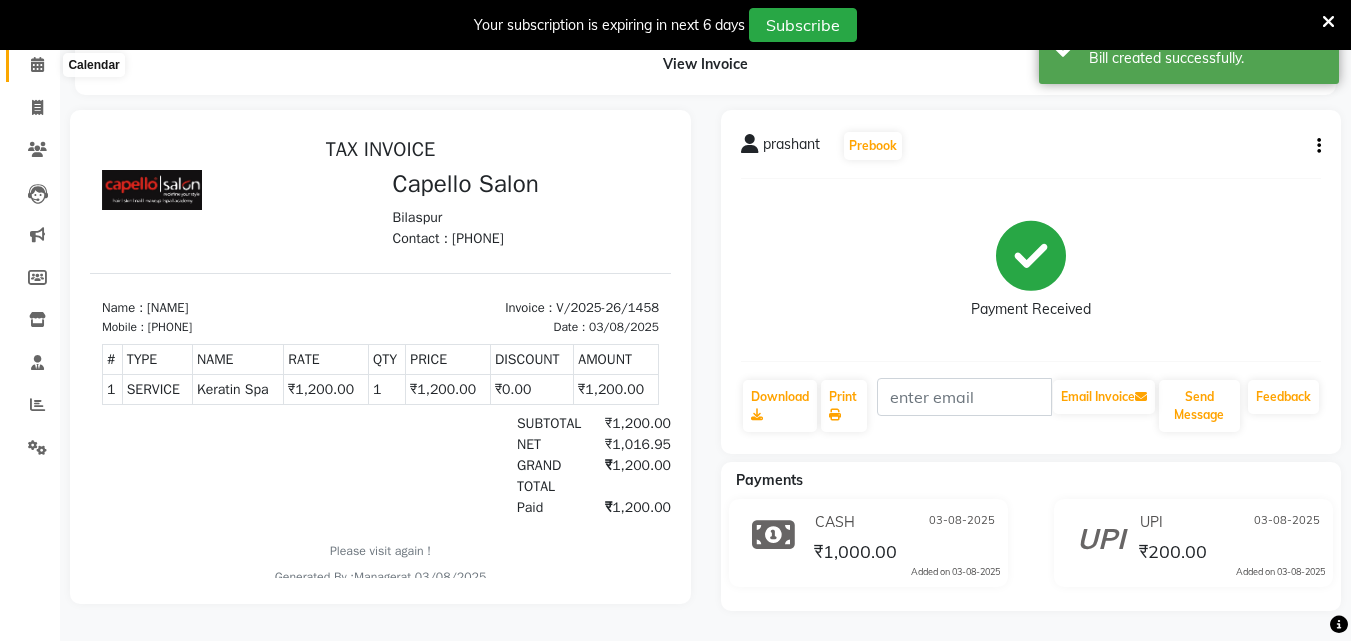 click 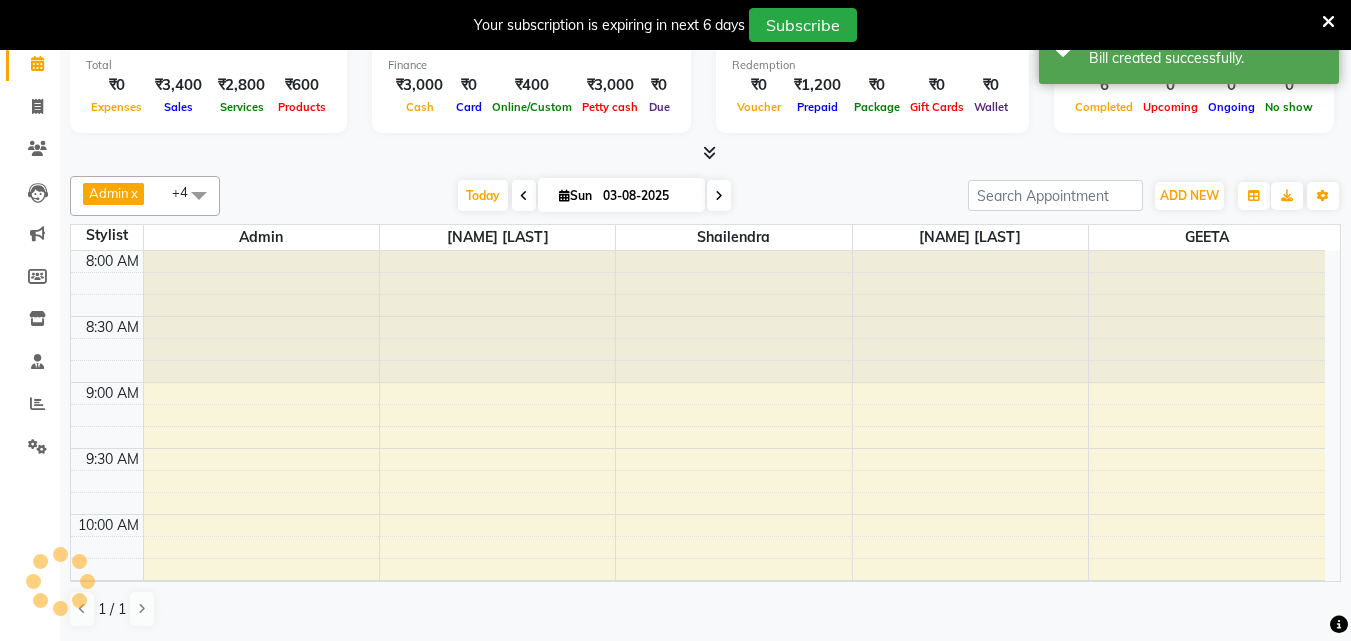 scroll, scrollTop: 50, scrollLeft: 0, axis: vertical 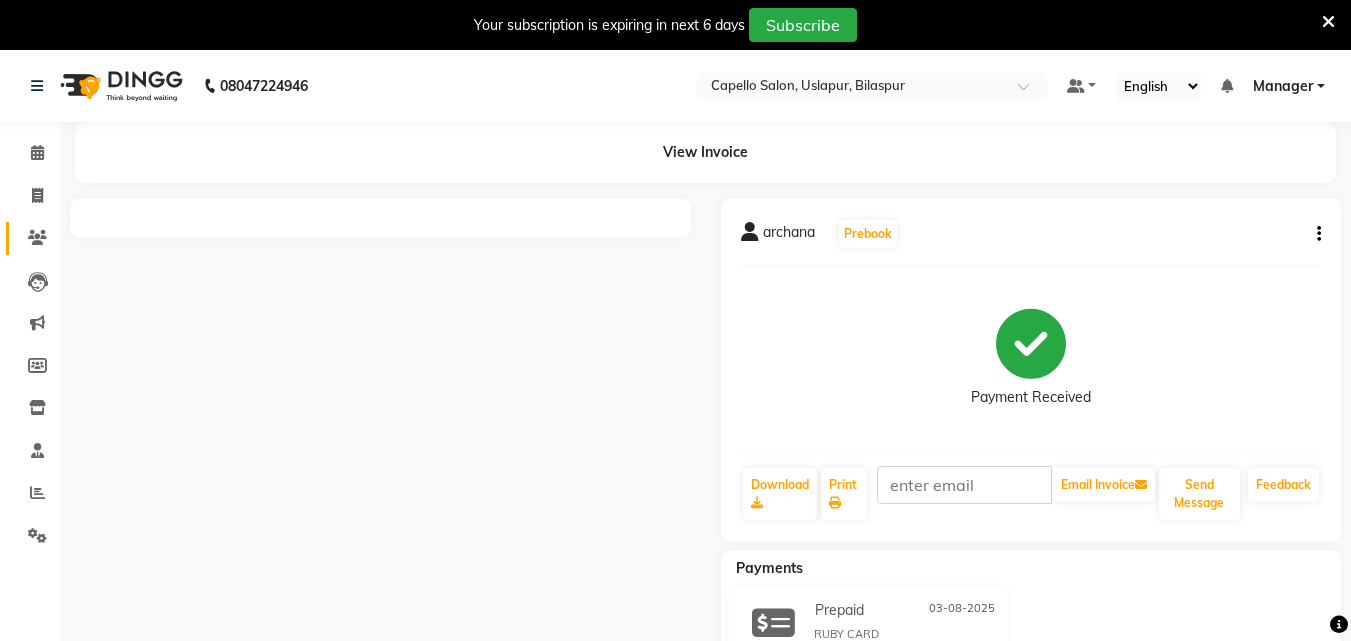 click on "Clients" 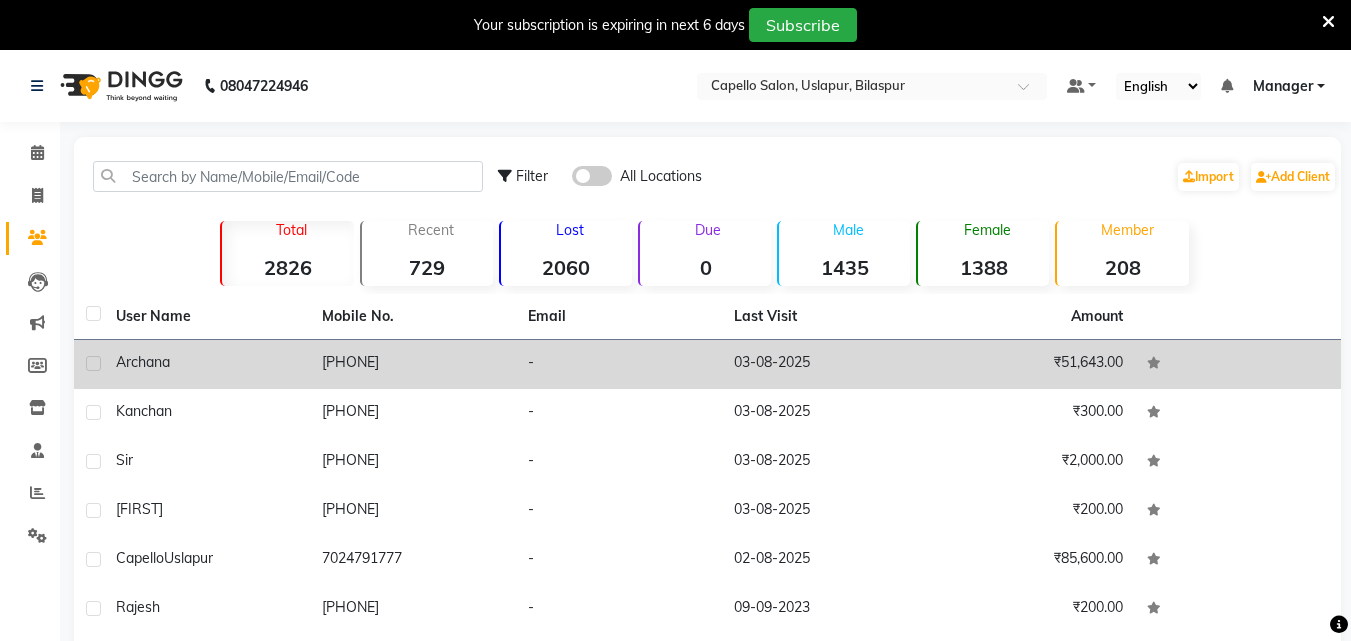 click on "archana" 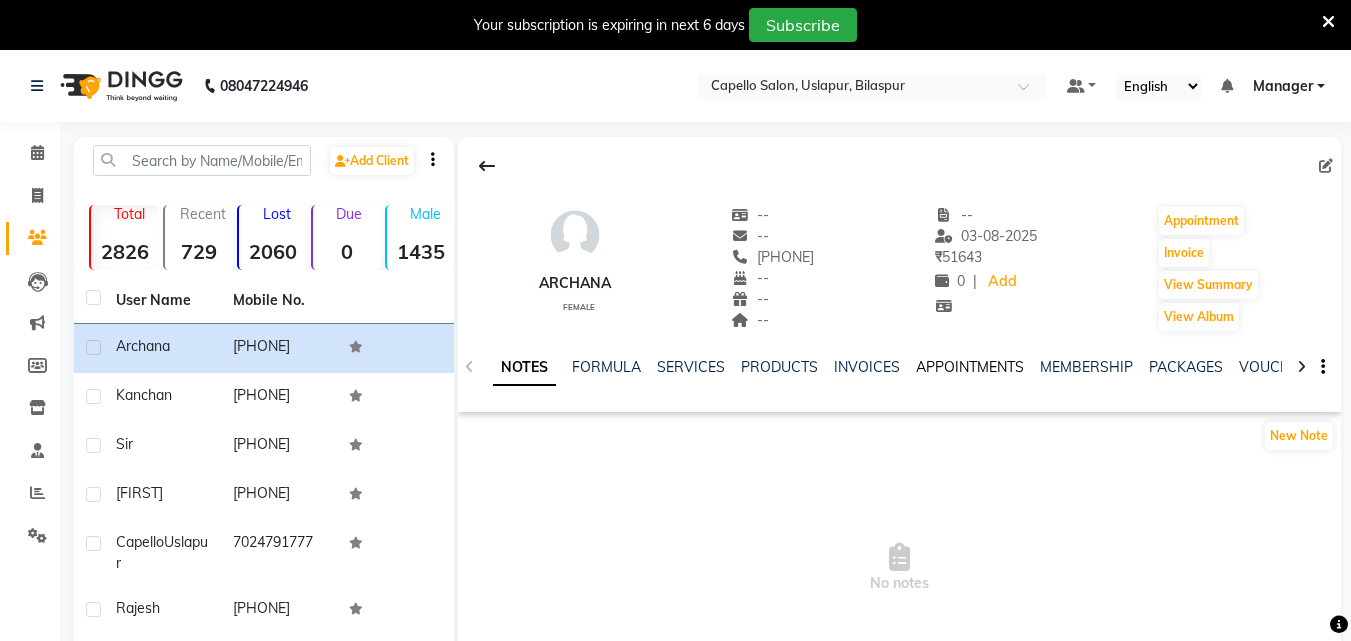 drag, startPoint x: 969, startPoint y: 365, endPoint x: 980, endPoint y: 368, distance: 11.401754 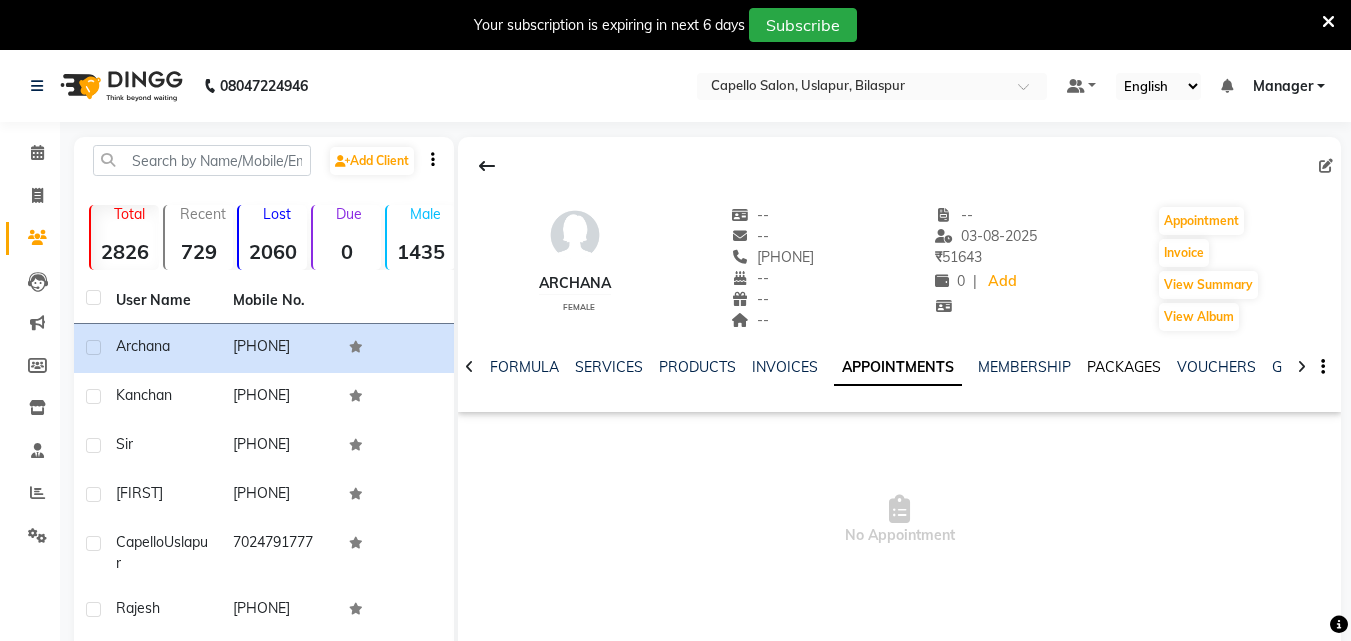 click on "PACKAGES" 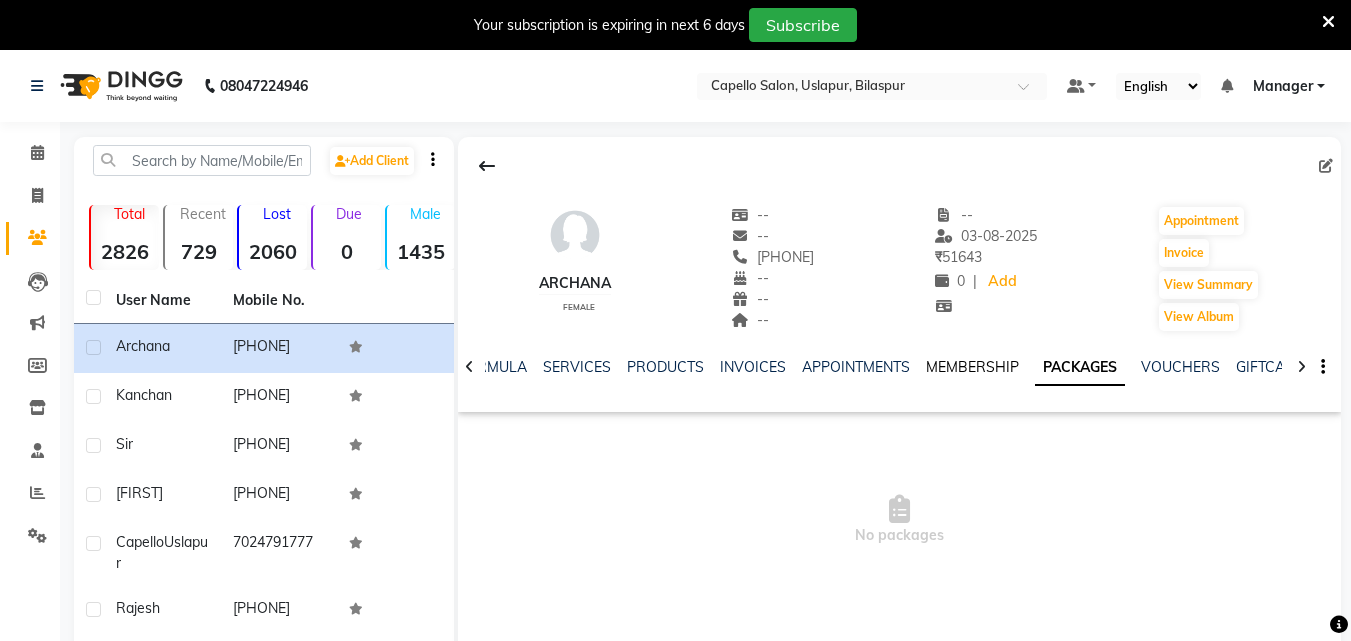 click on "MEMBERSHIP" 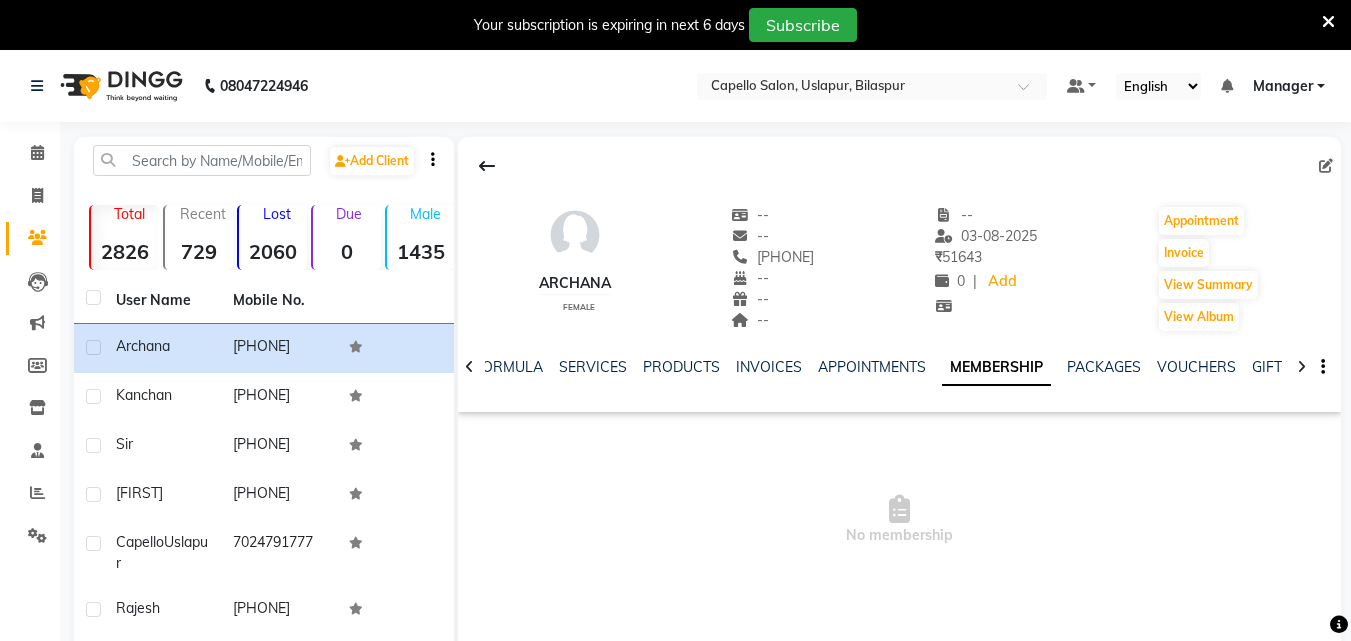 click on "INVOICES" 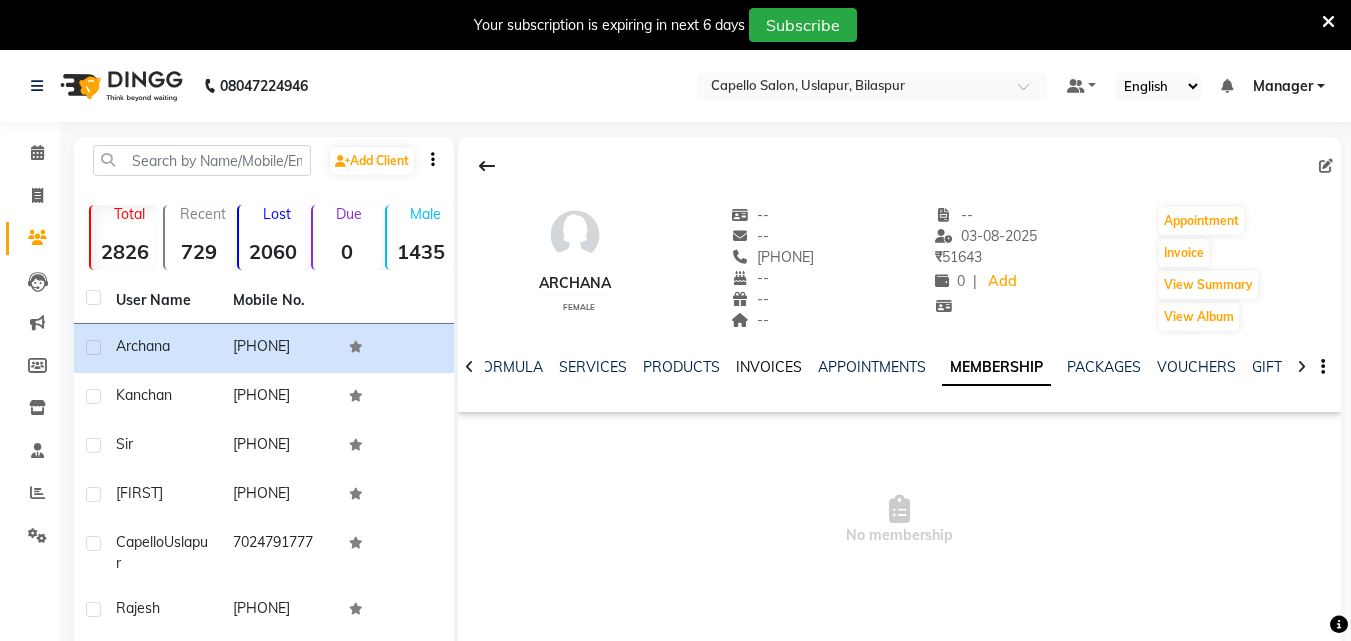 click on "INVOICES" 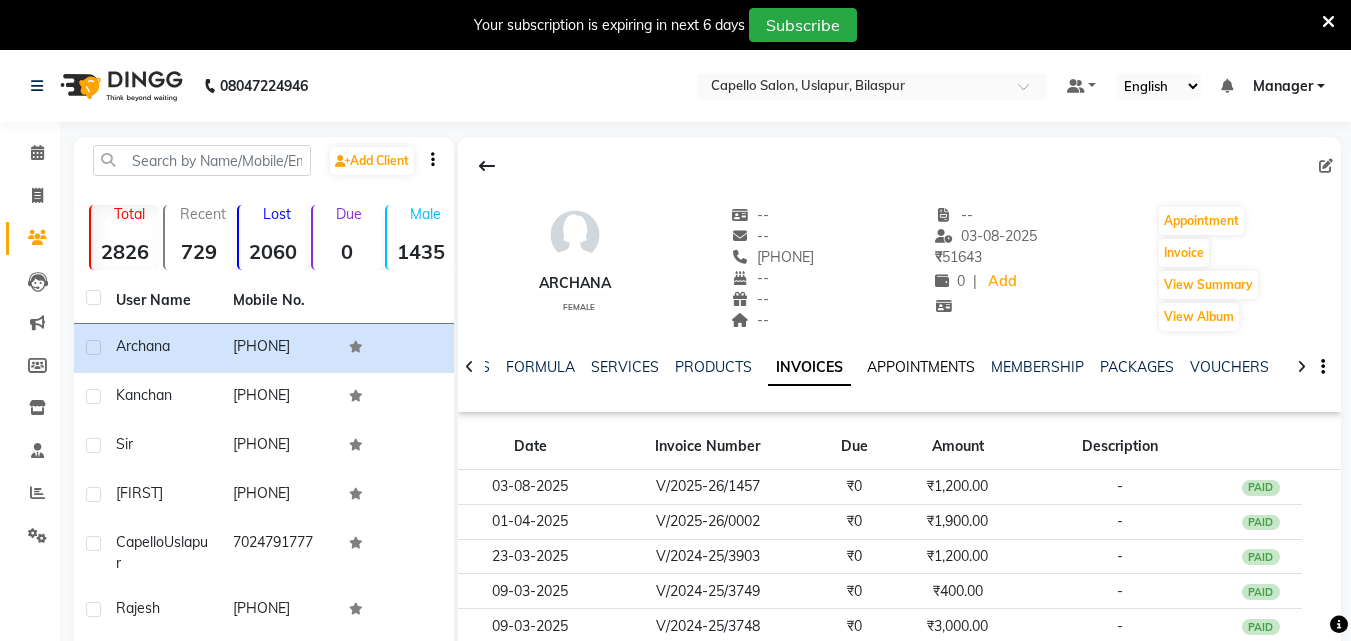 click on "APPOINTMENTS" 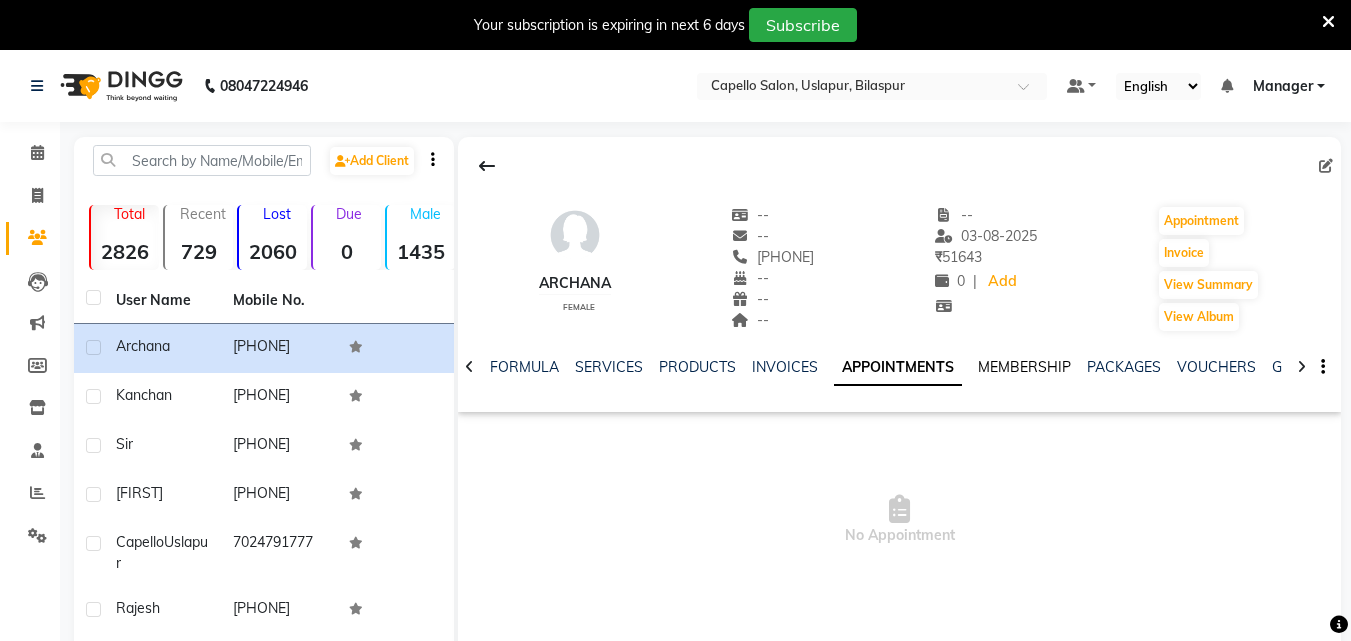 click on "MEMBERSHIP" 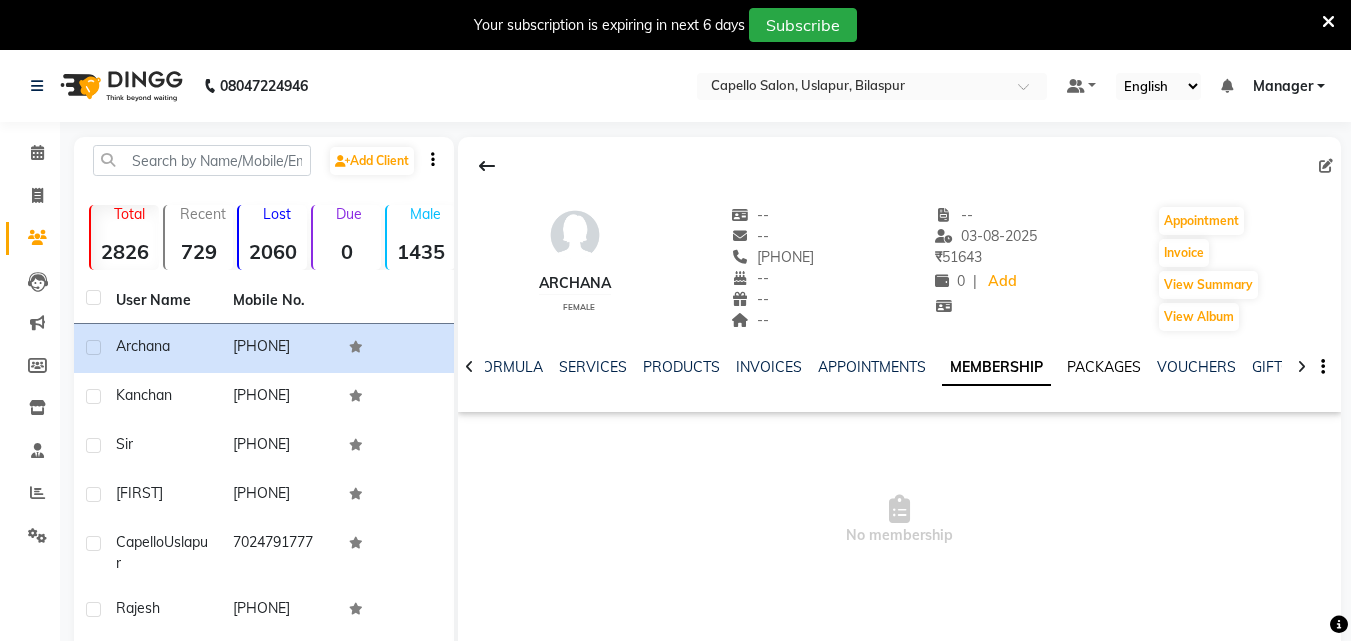 click on "PACKAGES" 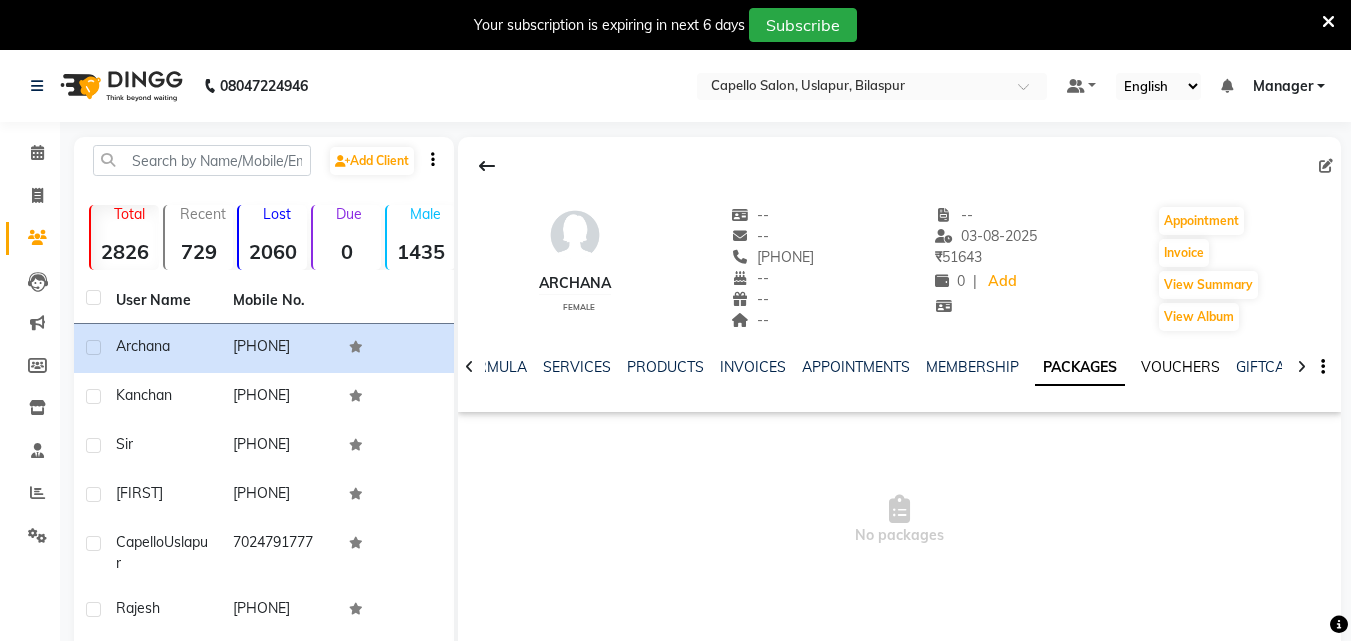 click on "VOUCHERS" 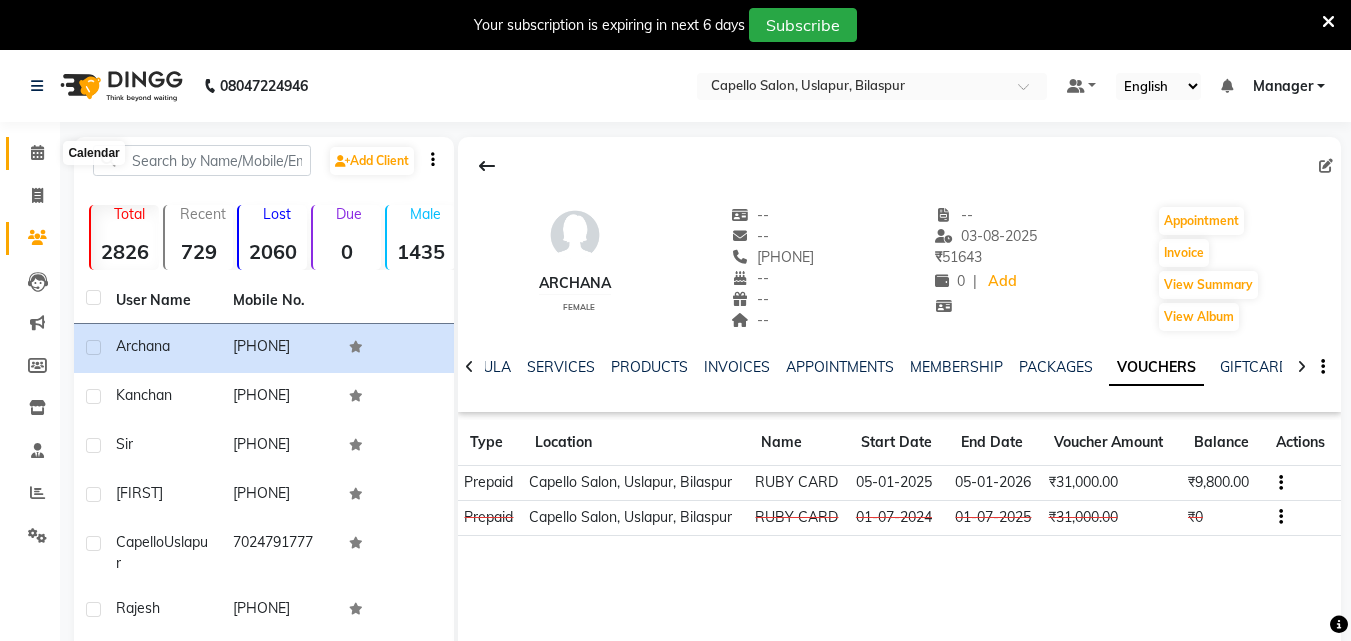 click 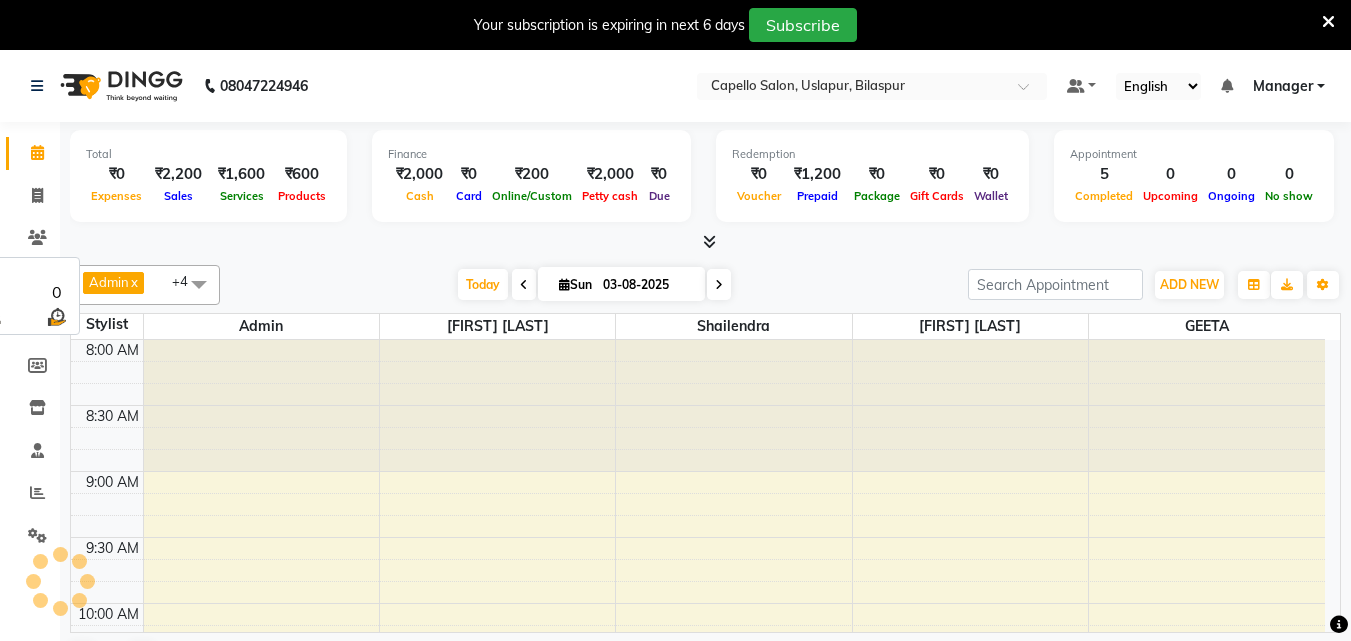 scroll, scrollTop: 0, scrollLeft: 0, axis: both 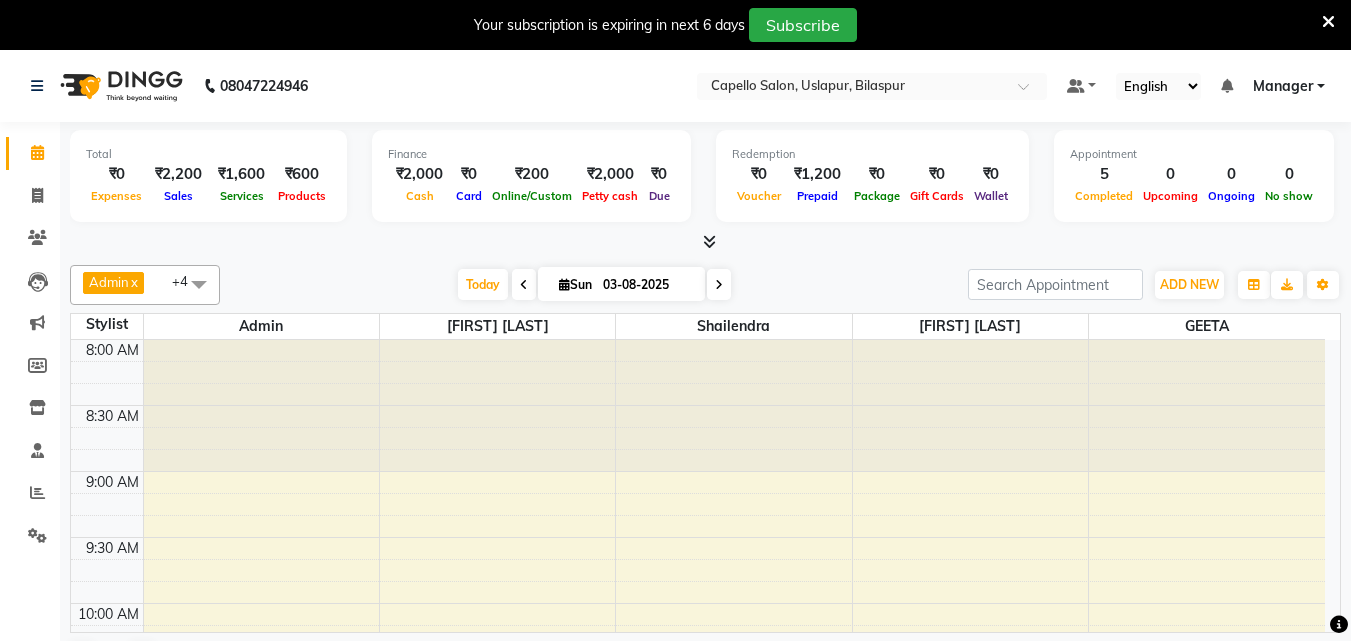 click at bounding box center (1328, 22) 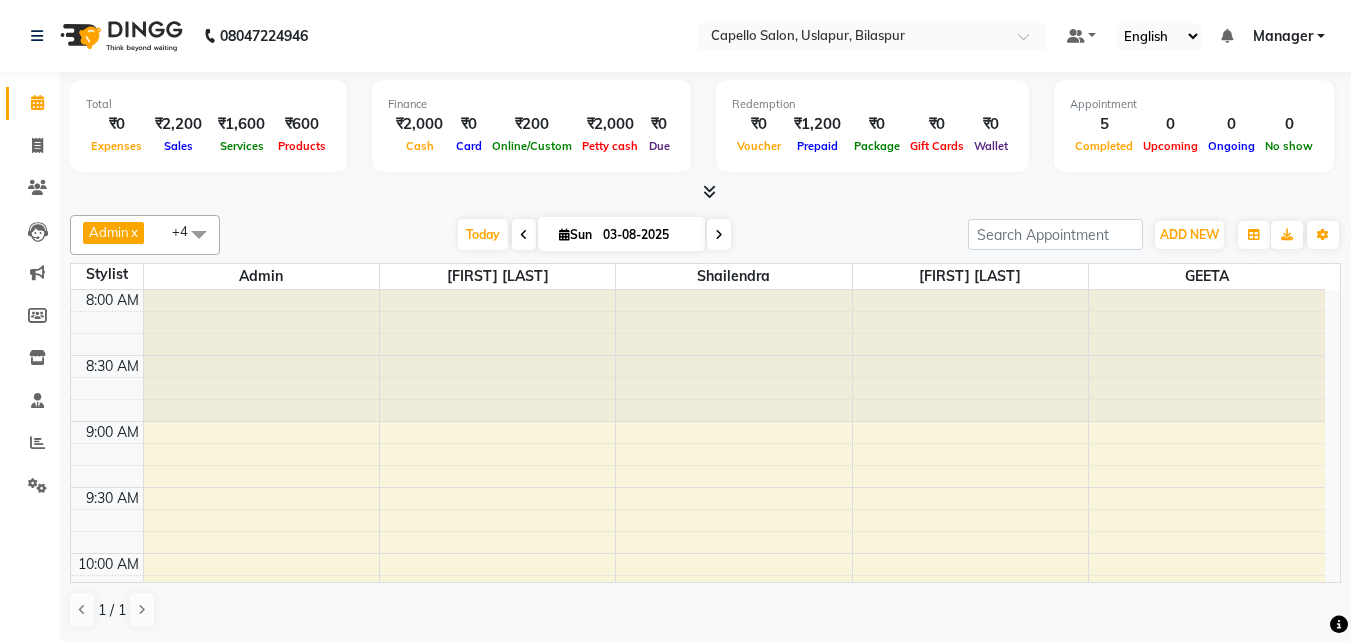 scroll, scrollTop: 1, scrollLeft: 0, axis: vertical 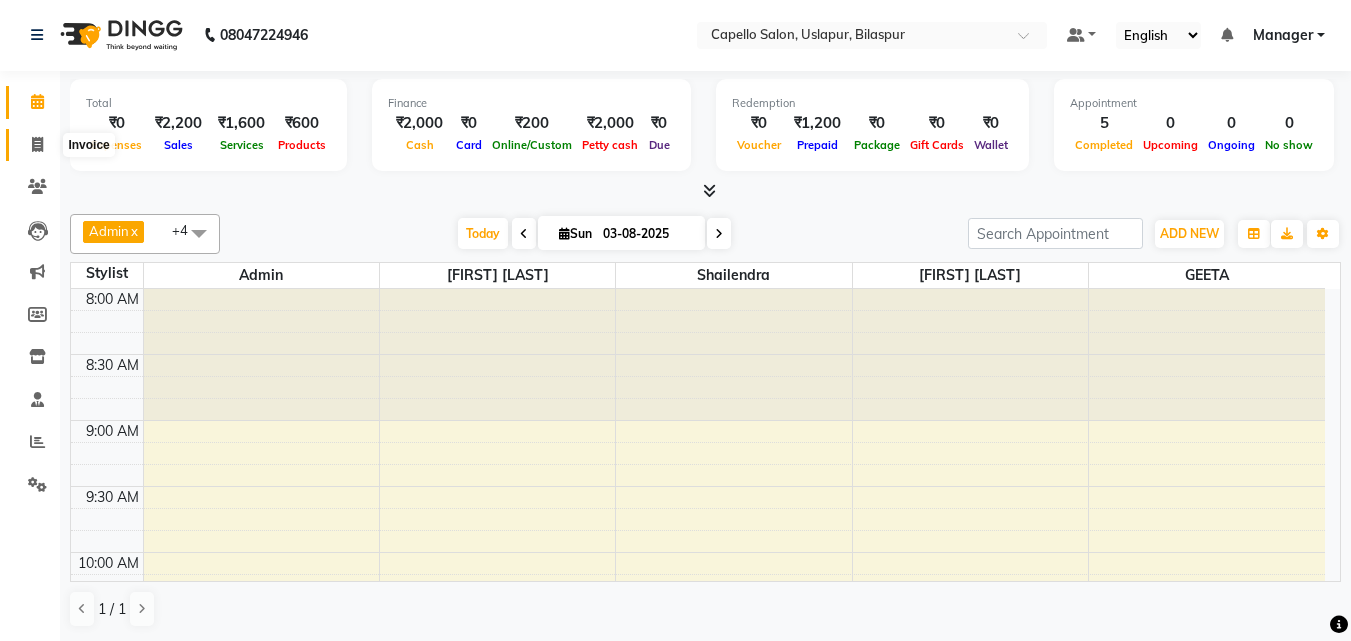click 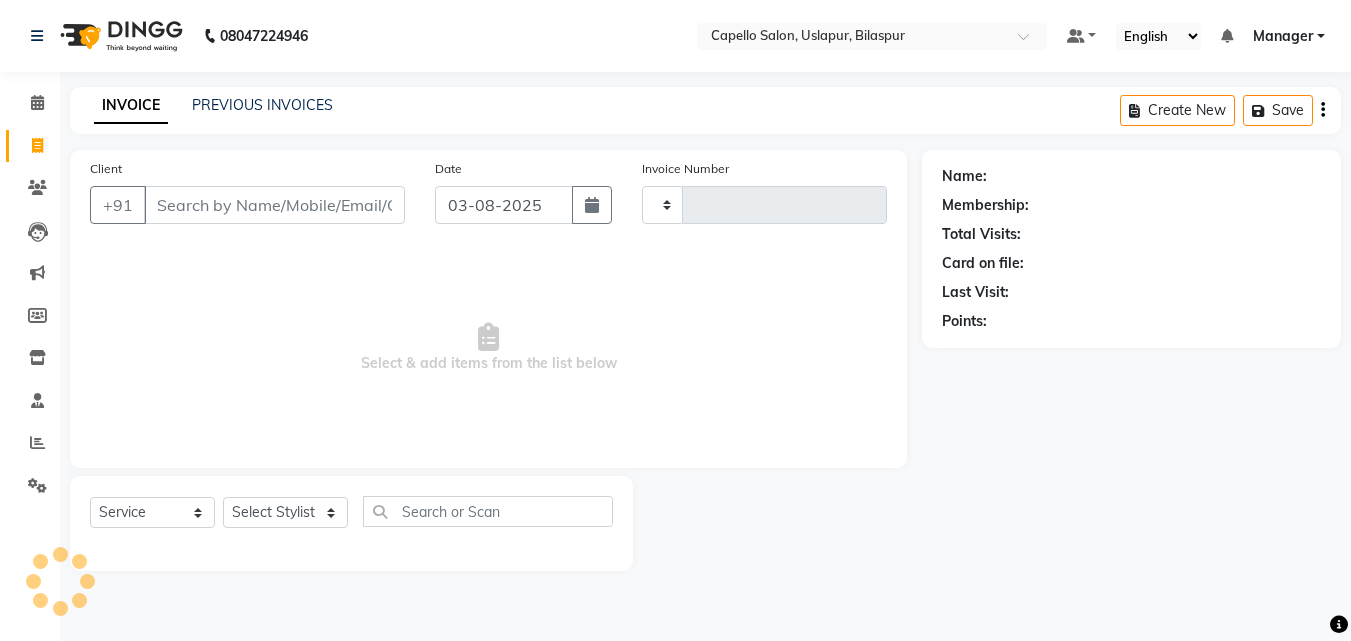scroll, scrollTop: 0, scrollLeft: 0, axis: both 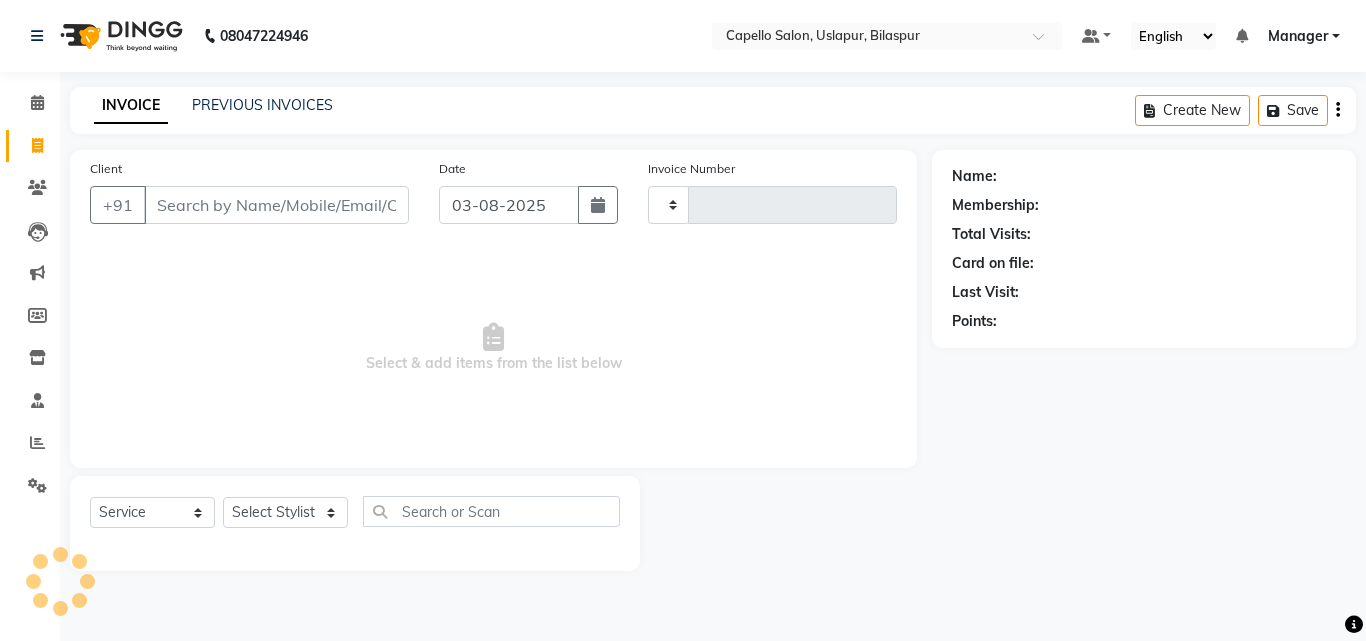 type on "1458" 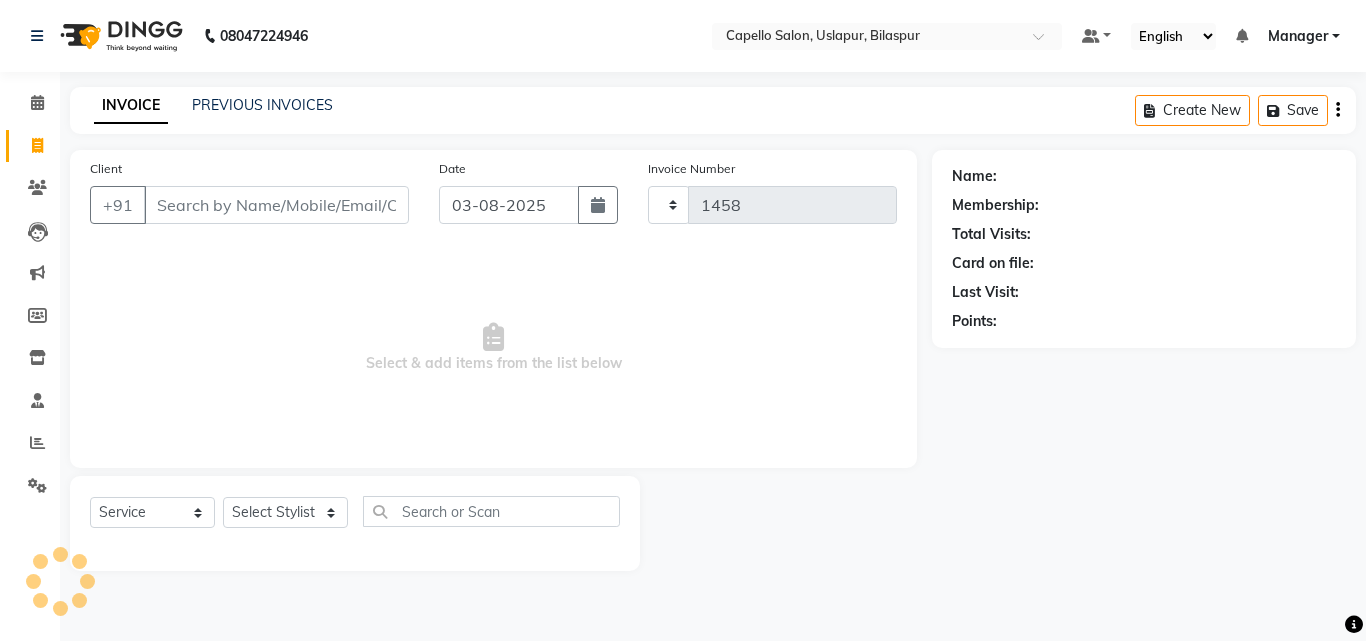 select on "4763" 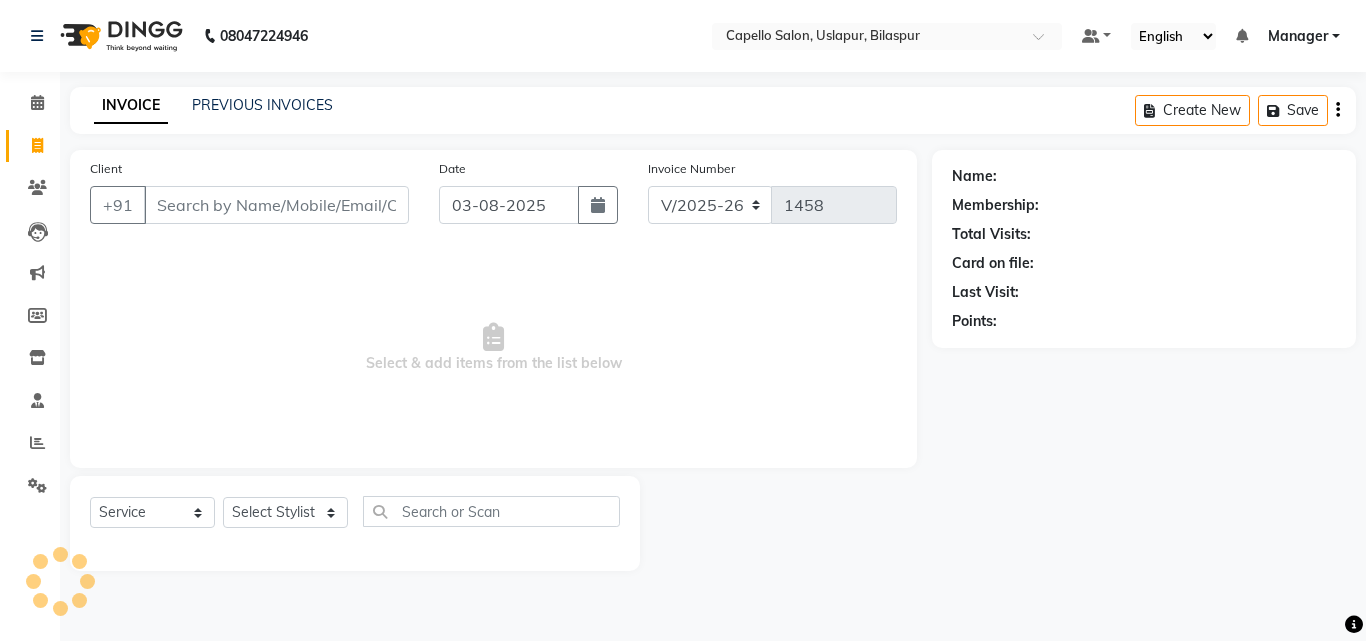 click on "Client" at bounding box center (276, 205) 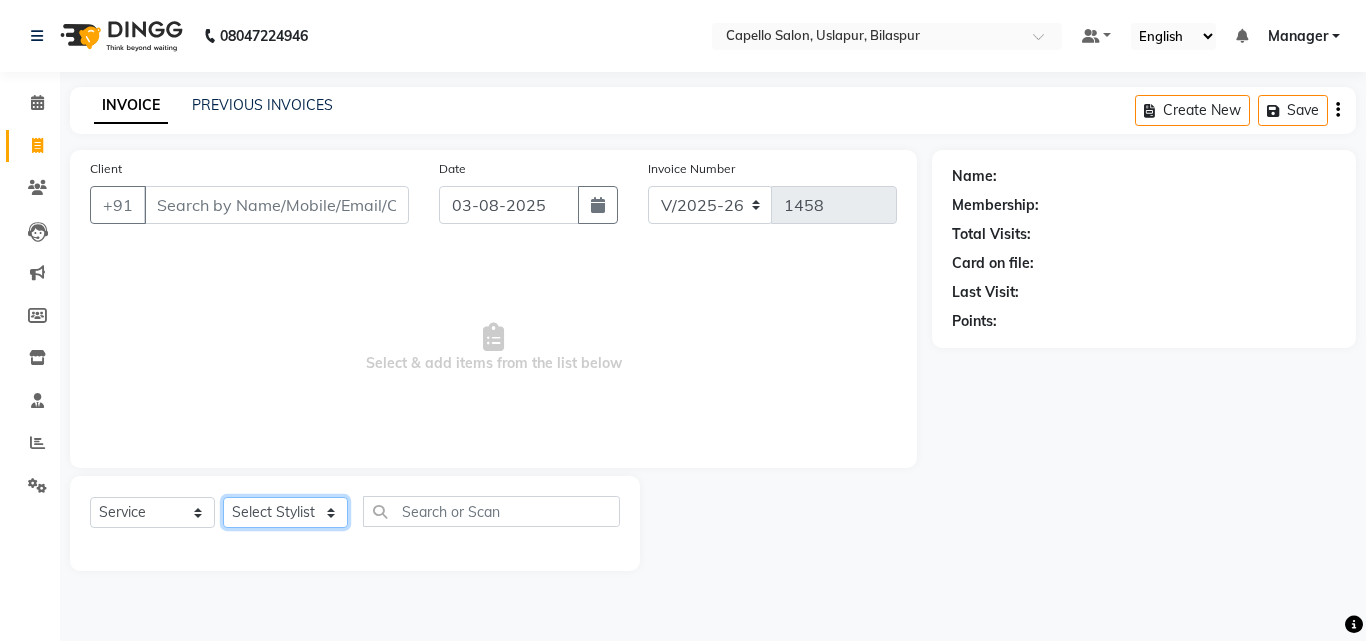 click on "Select Stylist Admin anish shirwash ANJALI CHAKRDHARI Arvind Ankar GEETA KIRAN SAHU KUSHAL Manager mukesh Rajesh Ankar Renuka Sahu SAKSHI SATYAM shailendra SOURABH vishal" 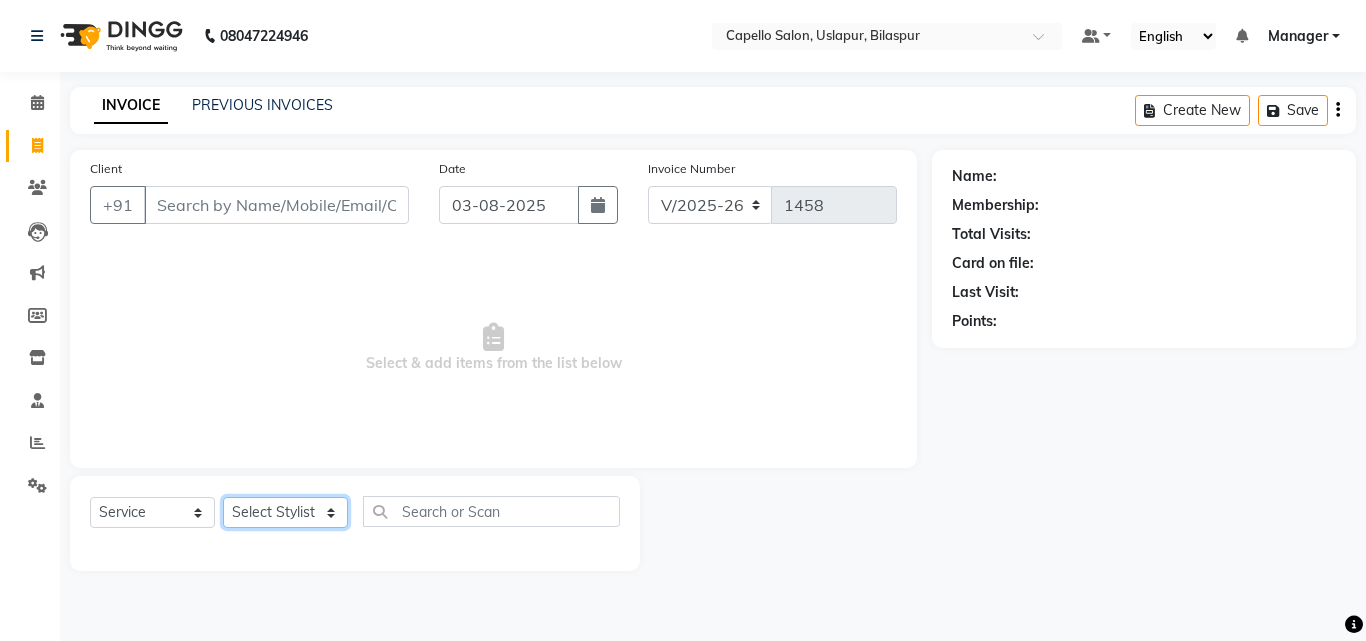 select on "66516" 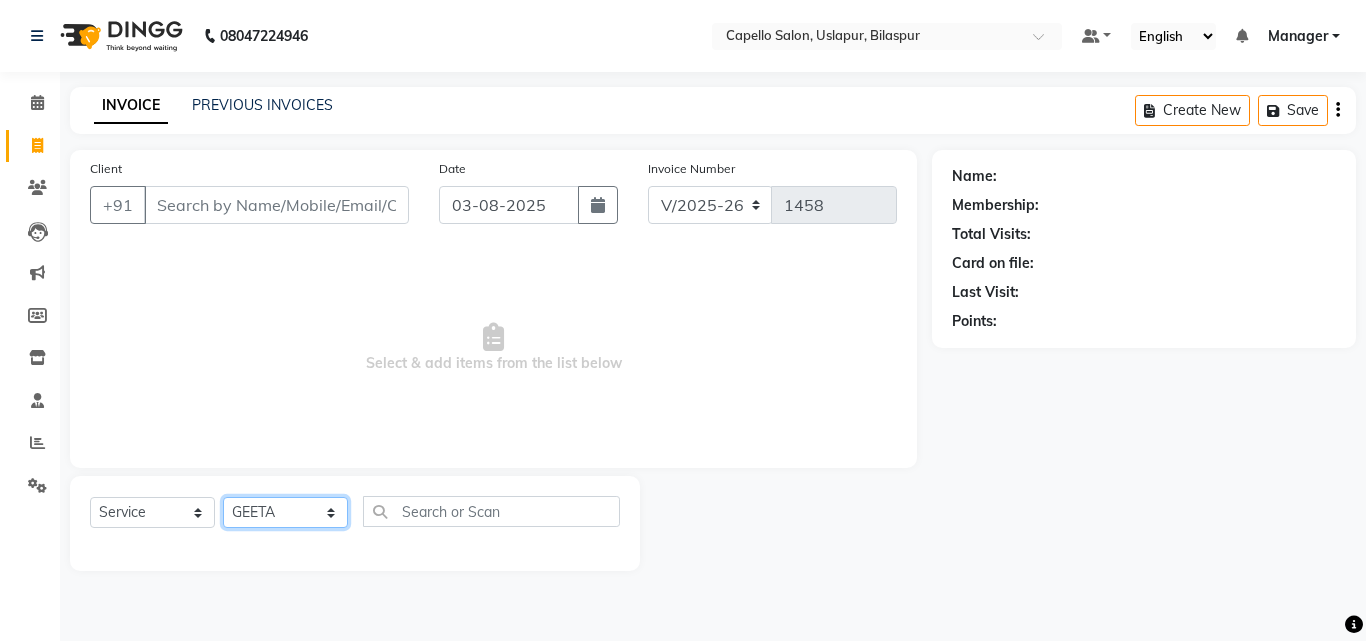 click on "Select Stylist Admin anish shirwash ANJALI CHAKRDHARI Arvind Ankar GEETA KIRAN SAHU KUSHAL Manager mukesh Rajesh Ankar Renuka Sahu SAKSHI SATYAM shailendra SOURABH vishal" 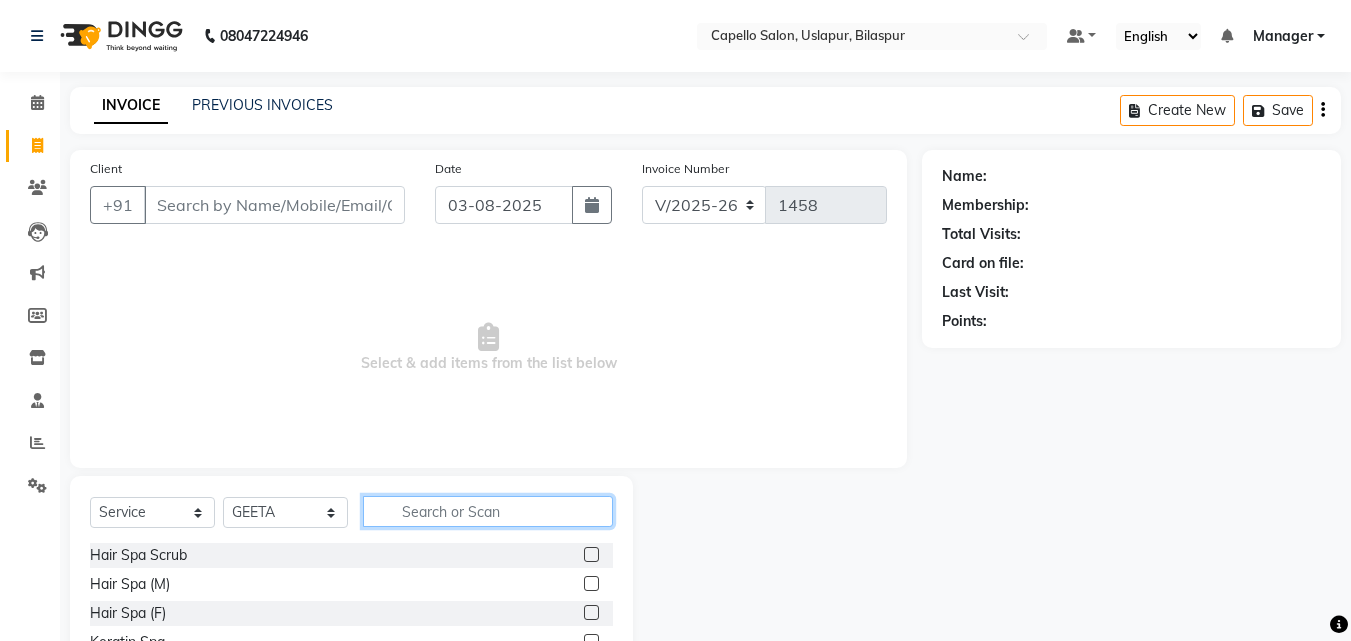 click 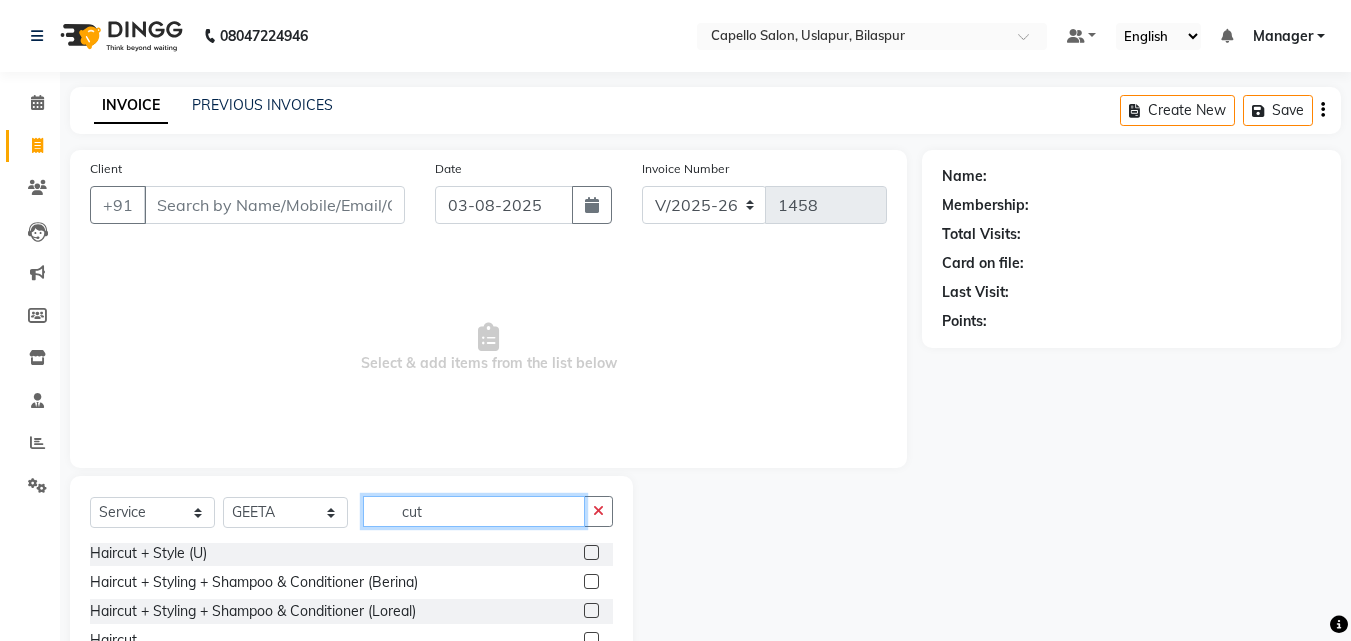 scroll, scrollTop: 90, scrollLeft: 0, axis: vertical 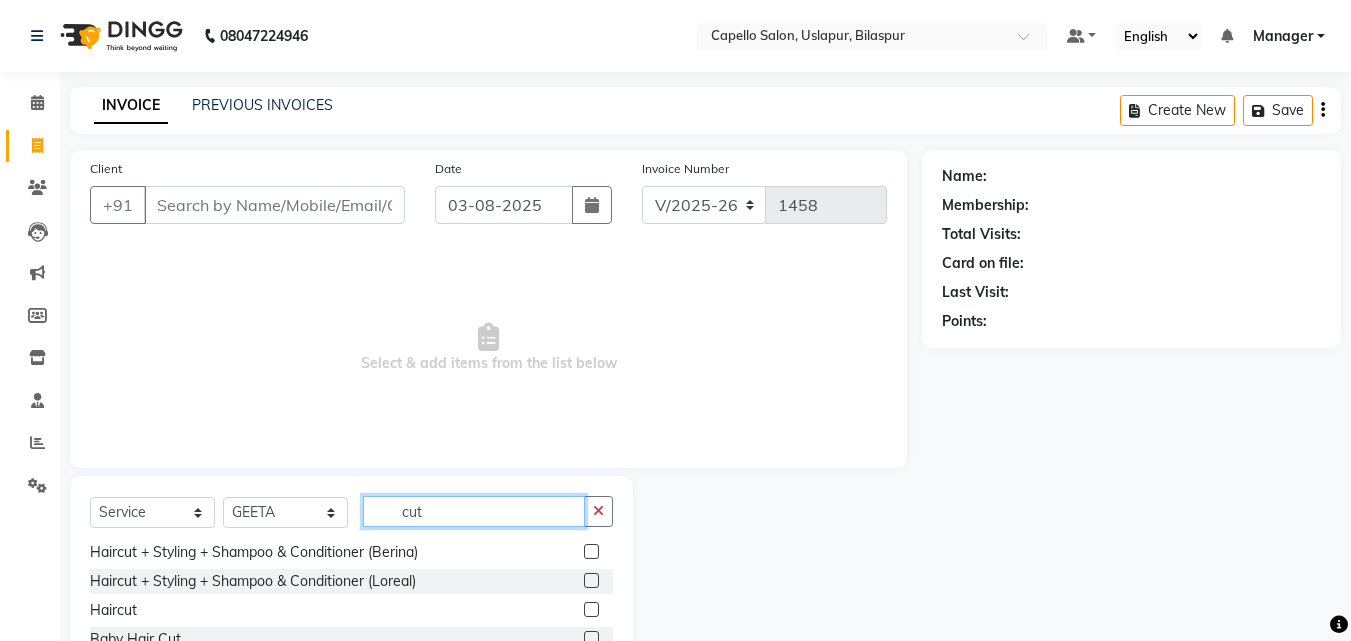 type on "cut" 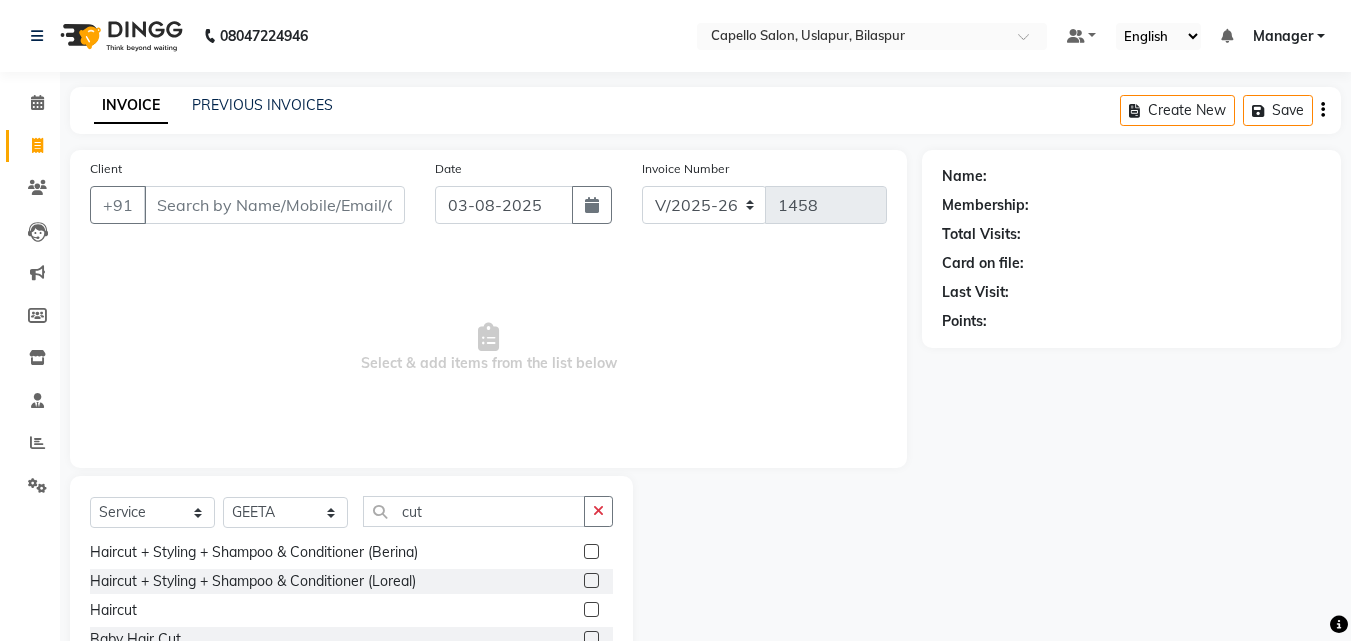click 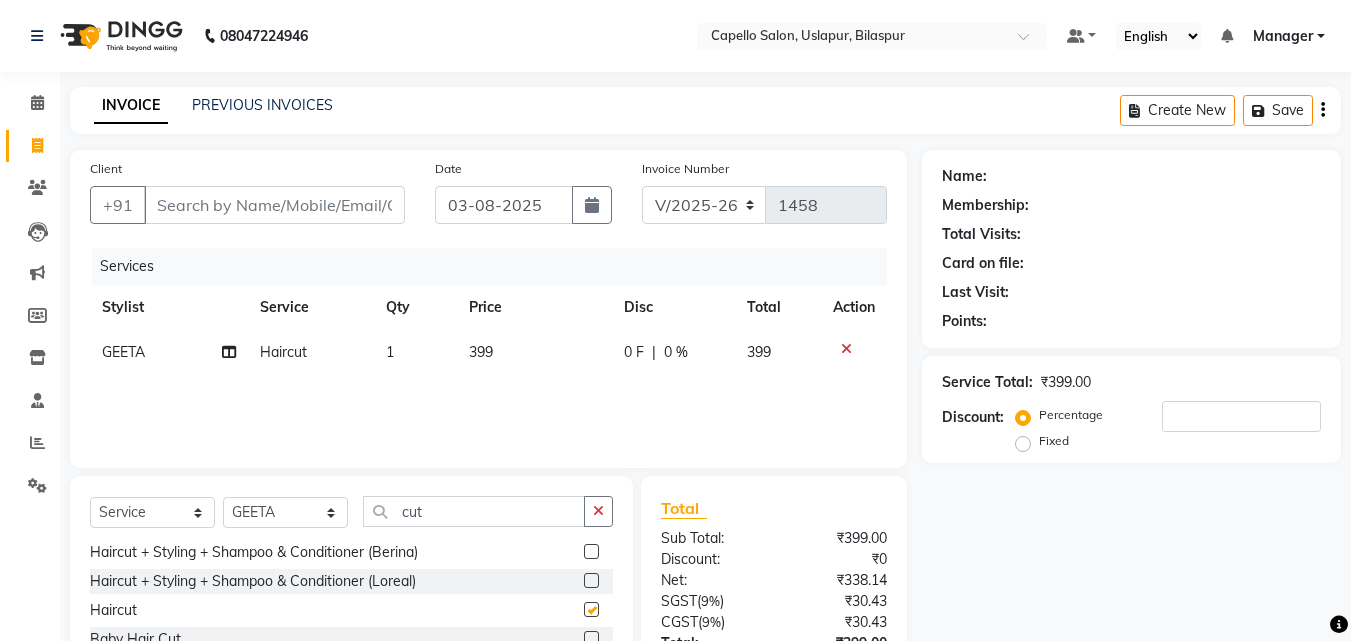 checkbox on "false" 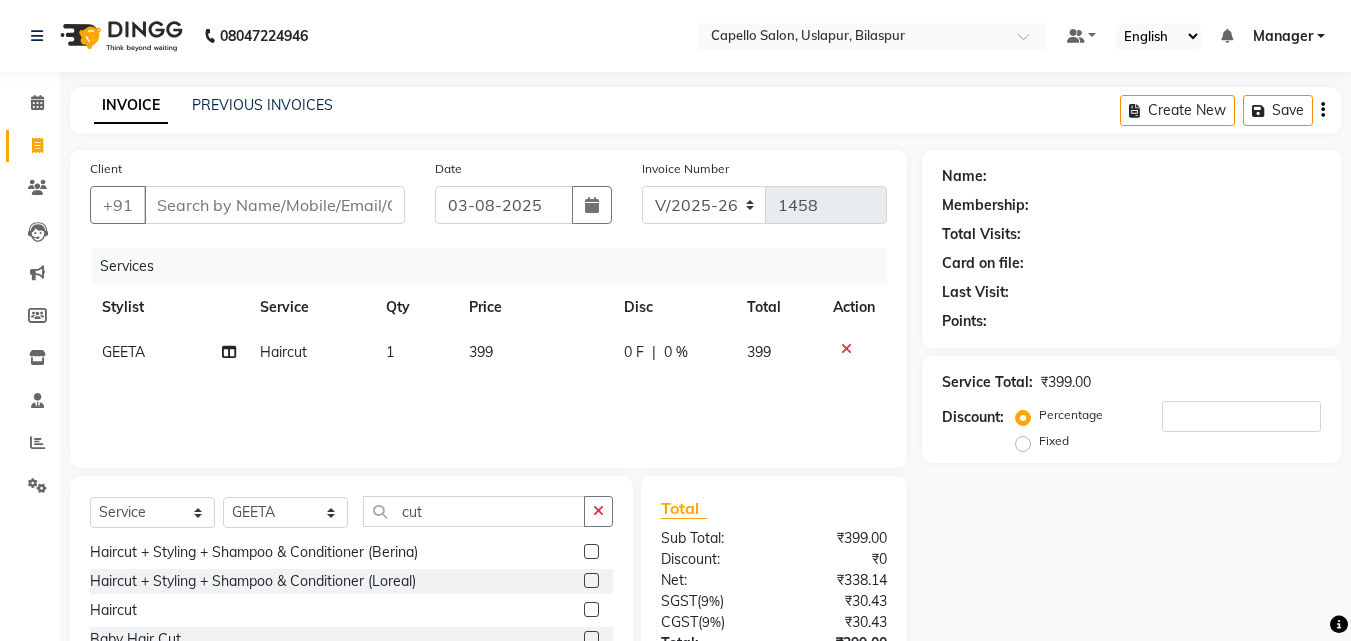 click on "399" 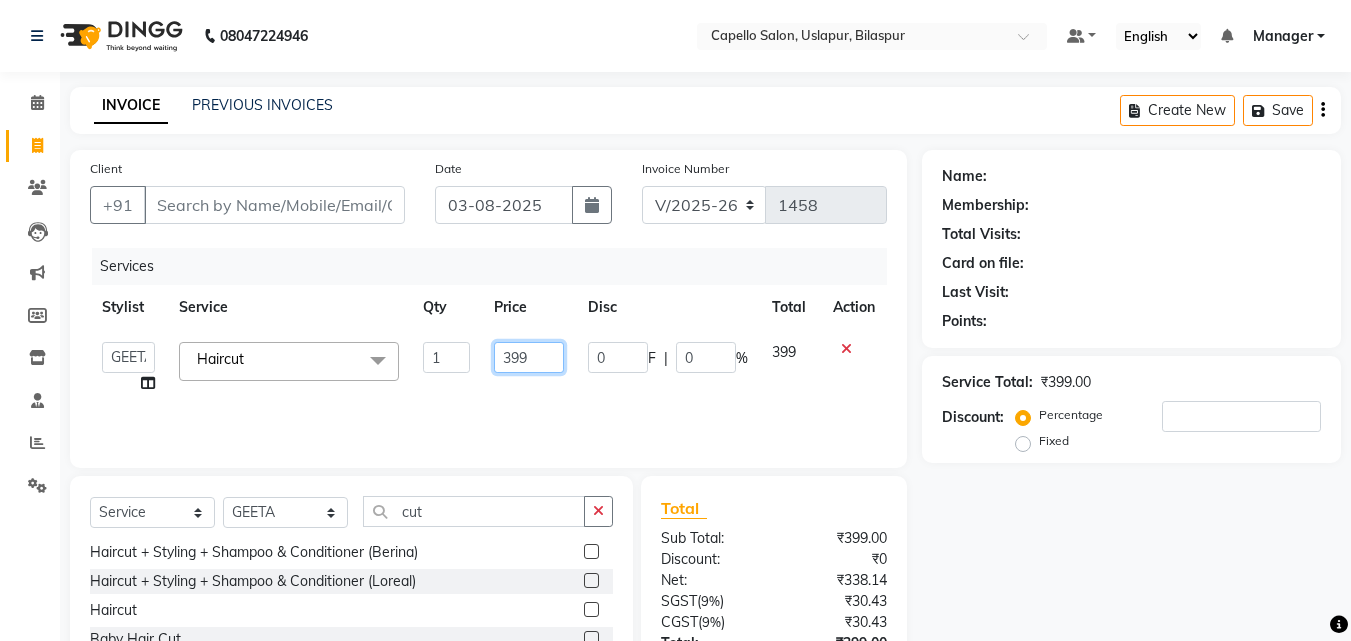 click on "399" 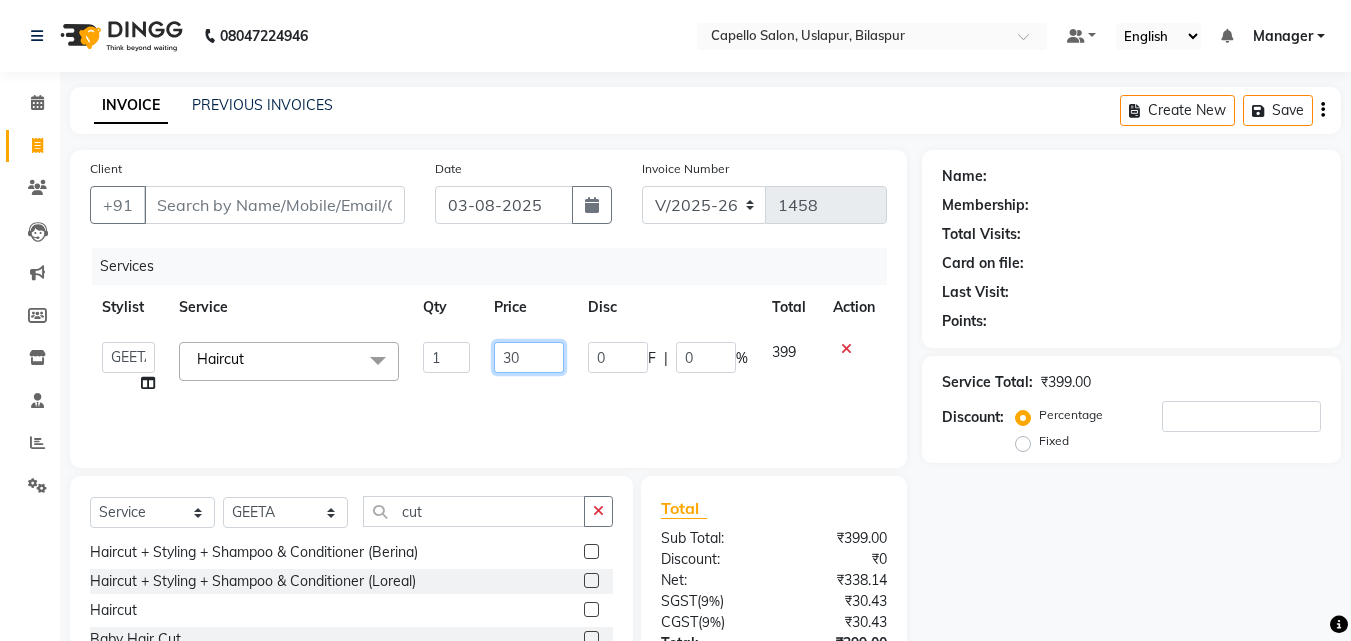 type on "300" 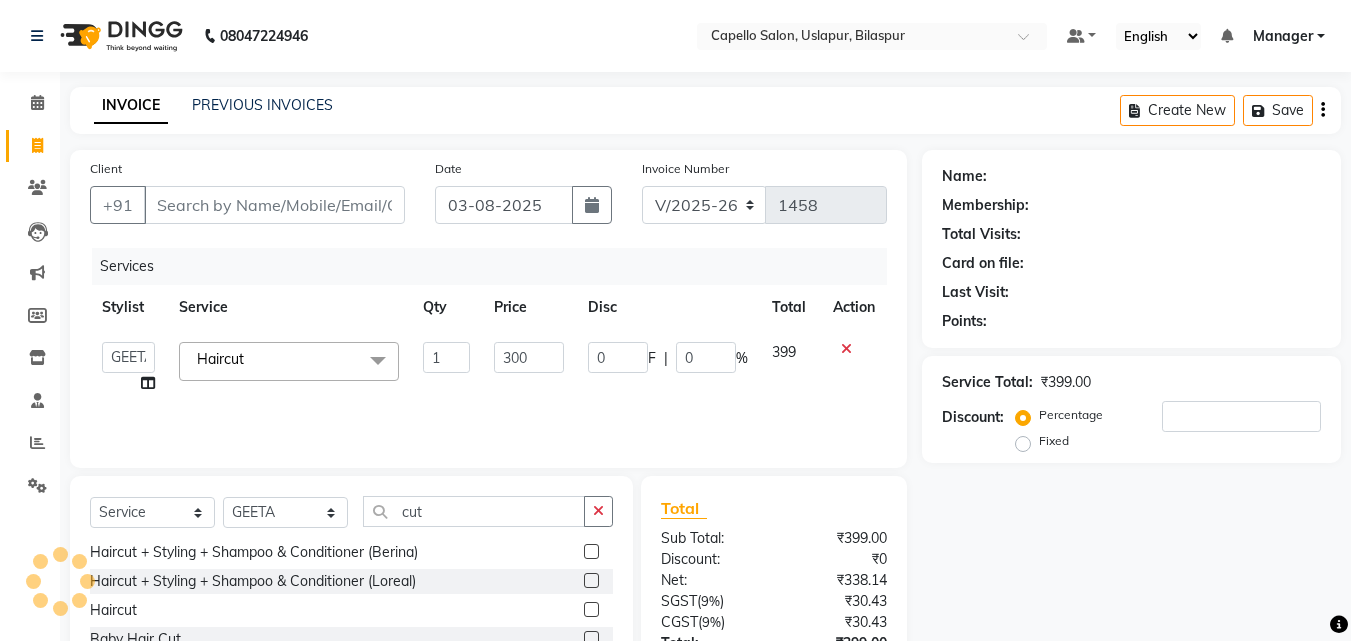click on "Services Stylist Service Qty Price Disc Total Action  Admin   [NAME]   [NAME] [LAST]   [NAME] [LAST]   [NAME]   [NAME] [LAST]   [NAME]   Manager   [NAME]   [NAME] [LAST]   [NAME] [LAST]   [NAME]   [NAME]   [NAME]   [NAME]   [NAME]  Haircut  x Hair Spa Scrub Hair Spa (M) Hair Spa (F) Keratin Spa Hair Treatment Hair Treatment Smartbond Hair Smoothing Hair Straightening Hair Rebonding Hair Keratin Cadiveu Head Massage L Hair Keratin Keramelon Hair Botox Keramelon Scalp Advance (F) Scalp Advance (M) Nanoplastia treatment Brillare Anti-Dandruff oil (F) Brillare Hairfall Control oil (F) Brillare Anti-Dandruff oil (M) Brillare Hairfall Control oil (M) Reflexology (U lux) 1400 Face Bleach Face D-Tan Face Clean Up Clean-up (Shine beauty) Facial Actiblend Glass Facial Mask Signature Facial Deluxe Facial Luxury Facial Magical Facial Premium Facial Royal Treatment Skinora Age Control F Treatment ( Snow Algae&Saffron) Skinora Calming Treatment (Avacado & Oat) Skinora Hydra Treatment (Butter&Coconut Milk) Haircut" 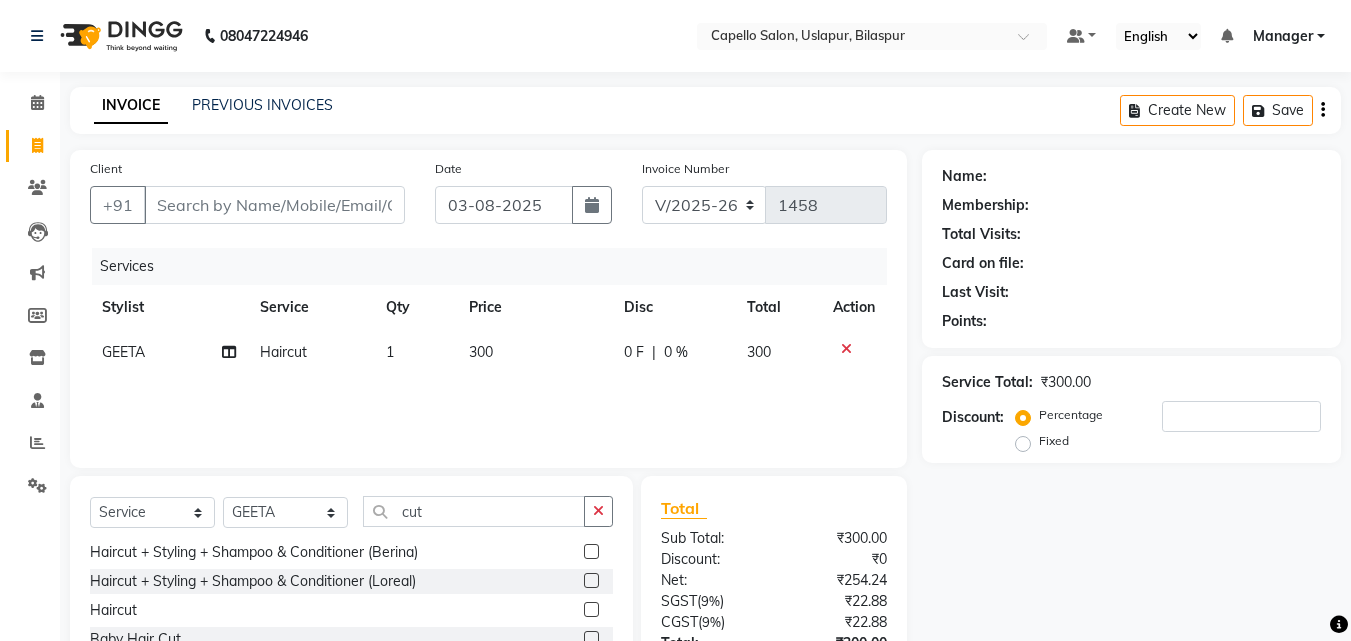 click on "1" 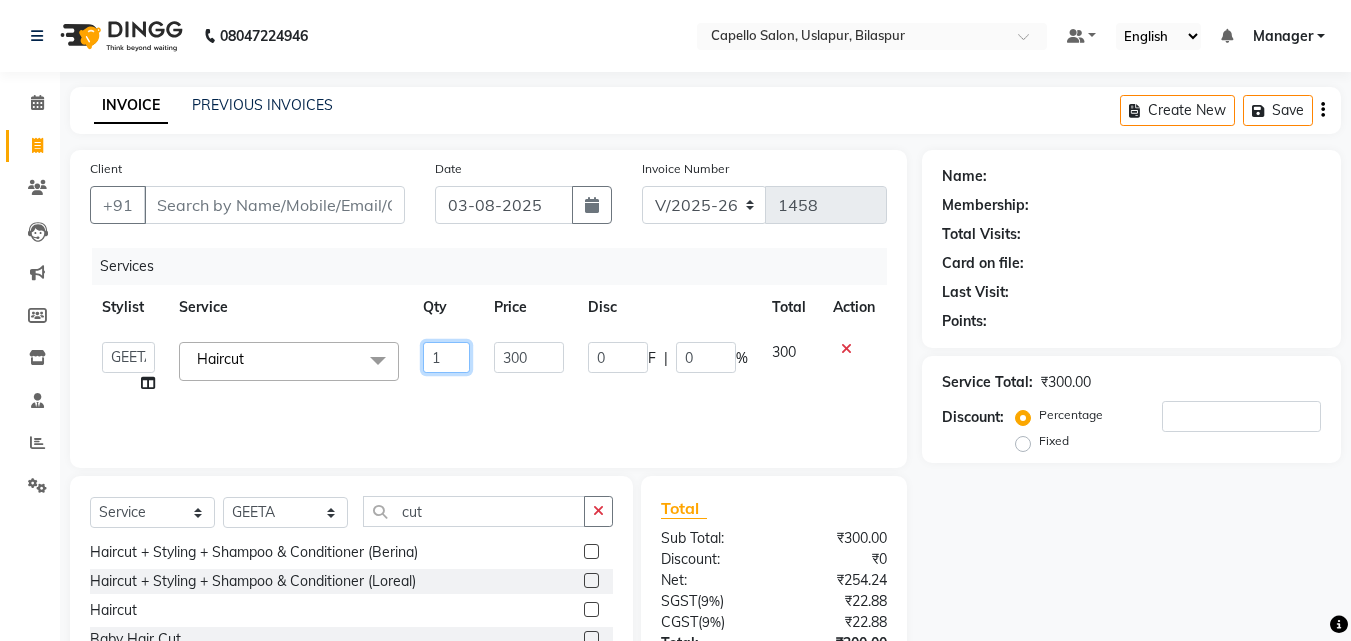 click on "1" 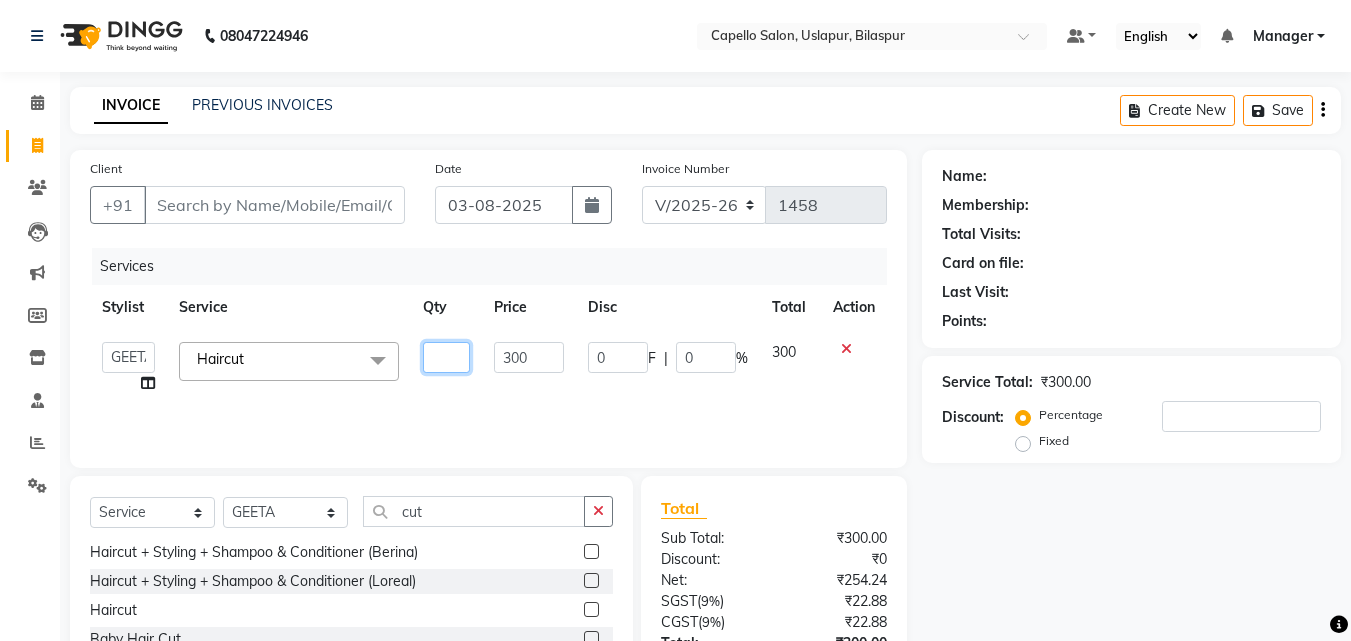 type on "2" 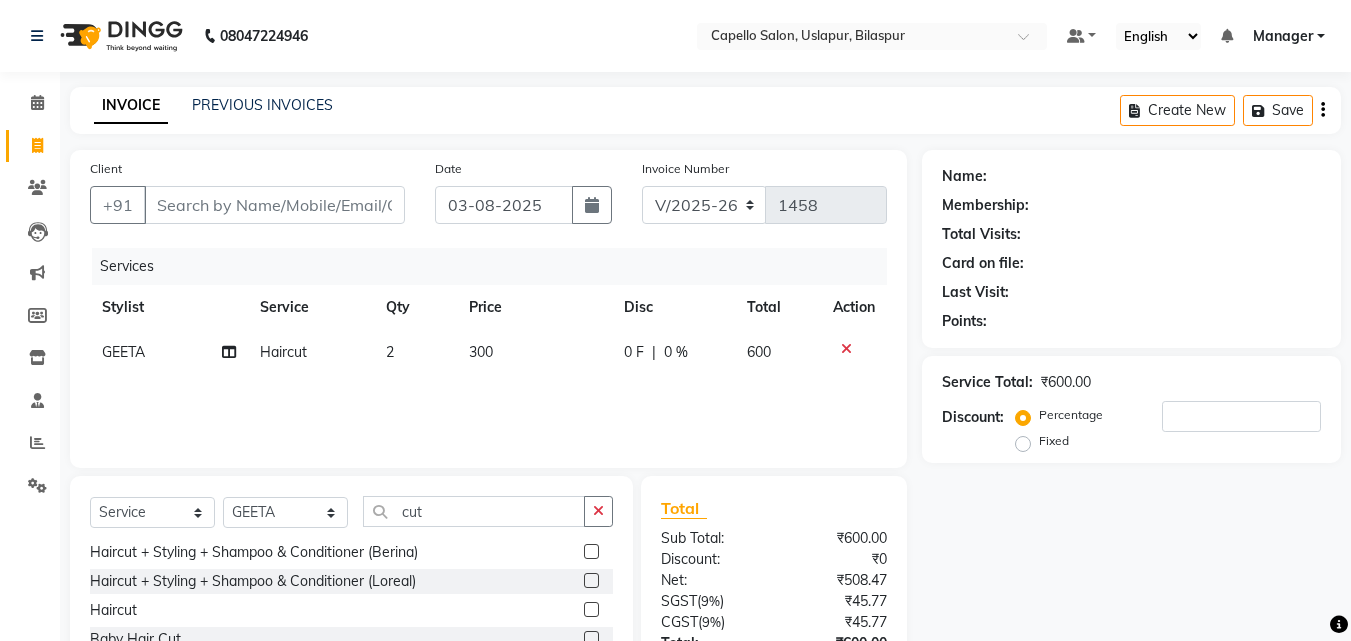 click on "Services Stylist Service Qty Price Disc Total Action GEETA Haircut 2 300 0 F | 0 % 600" 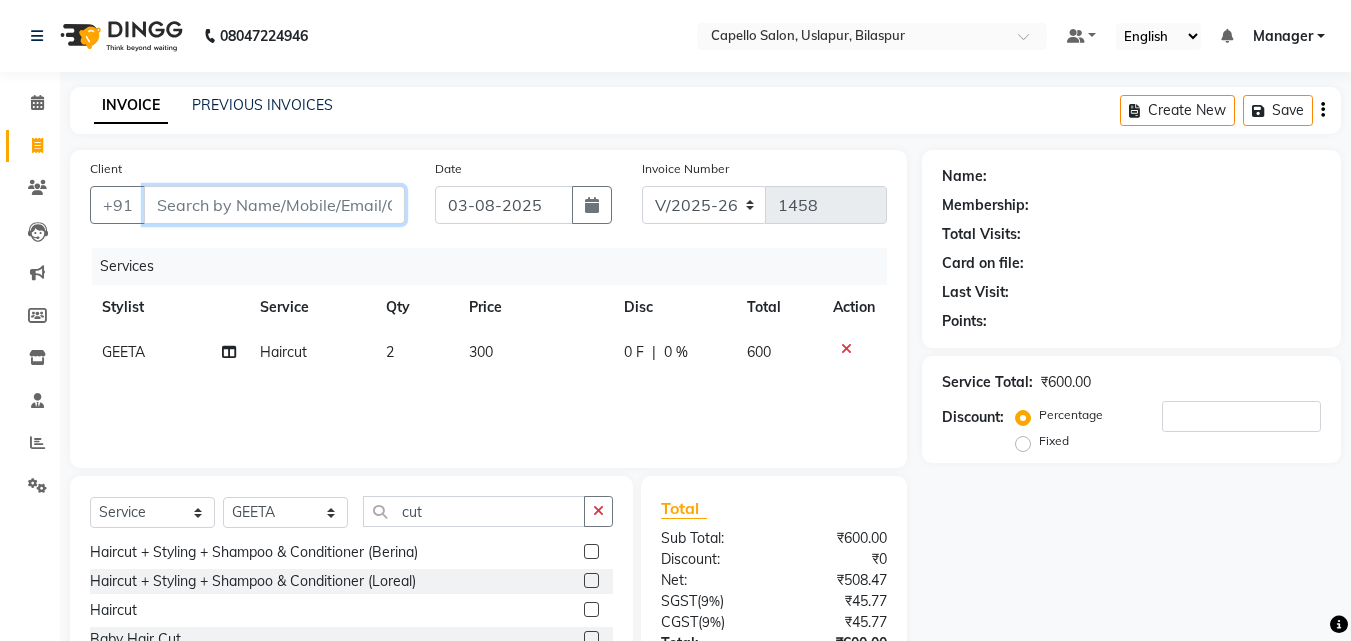 click on "Client" at bounding box center [274, 205] 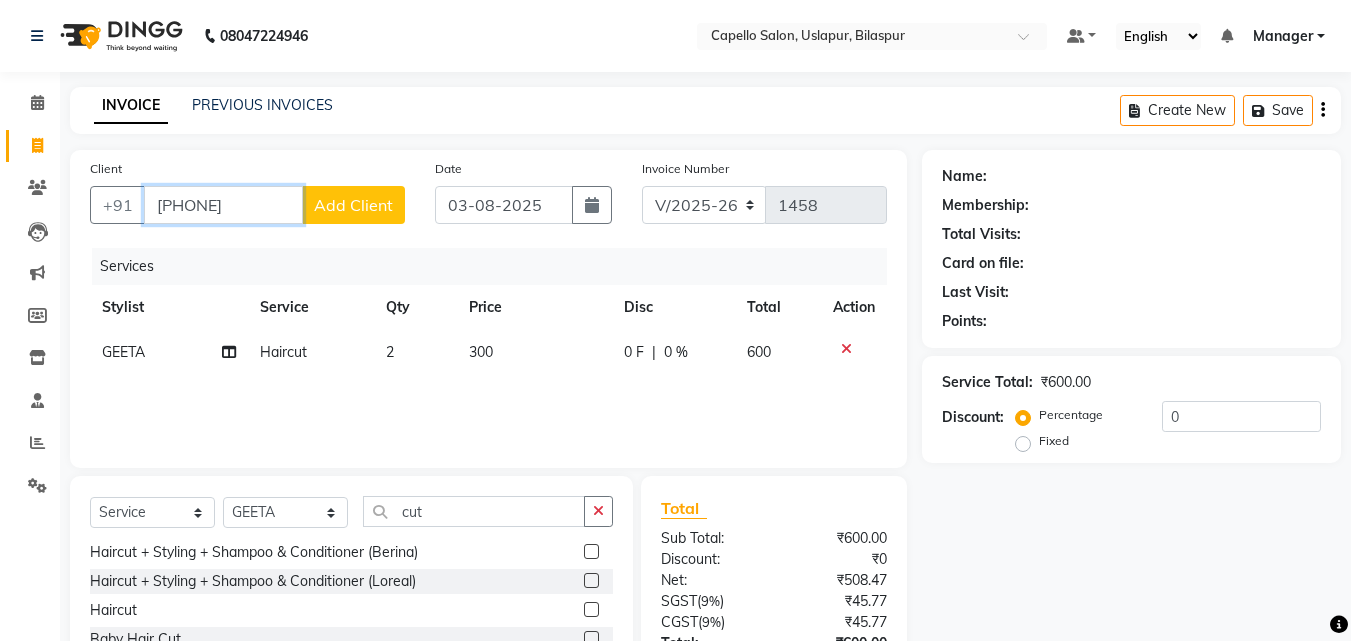 click on "7869248967" at bounding box center (223, 205) 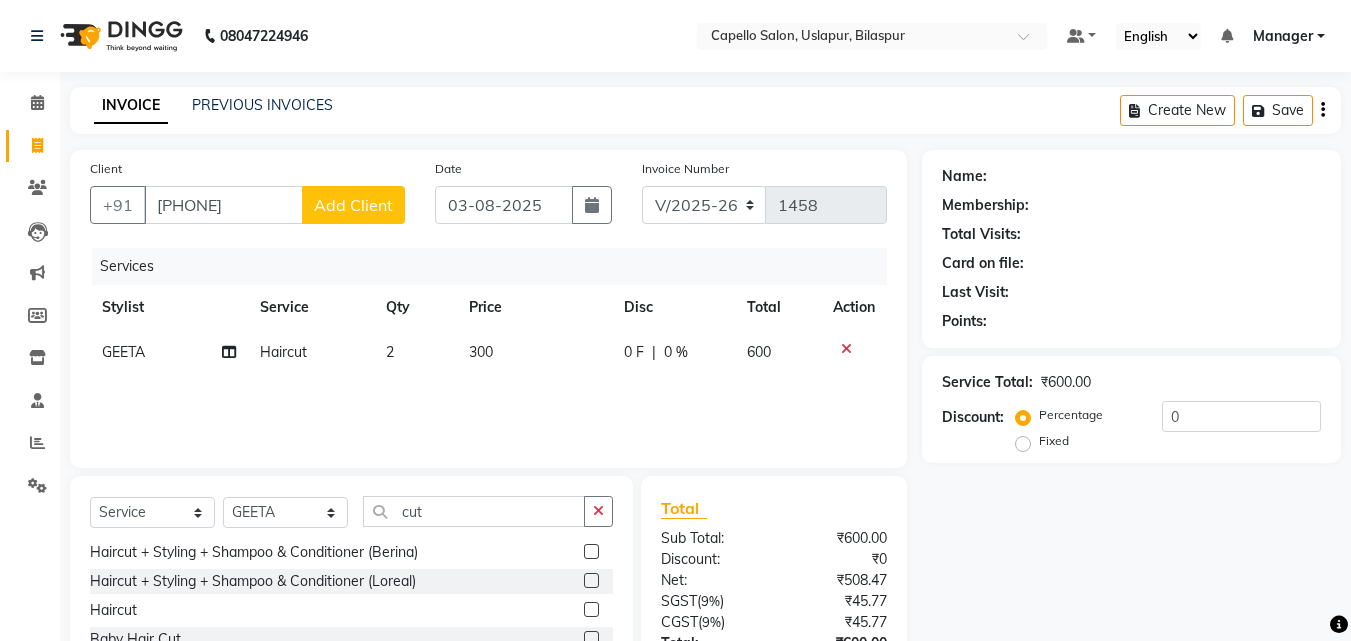 drag, startPoint x: 630, startPoint y: 95, endPoint x: 610, endPoint y: 105, distance: 22.36068 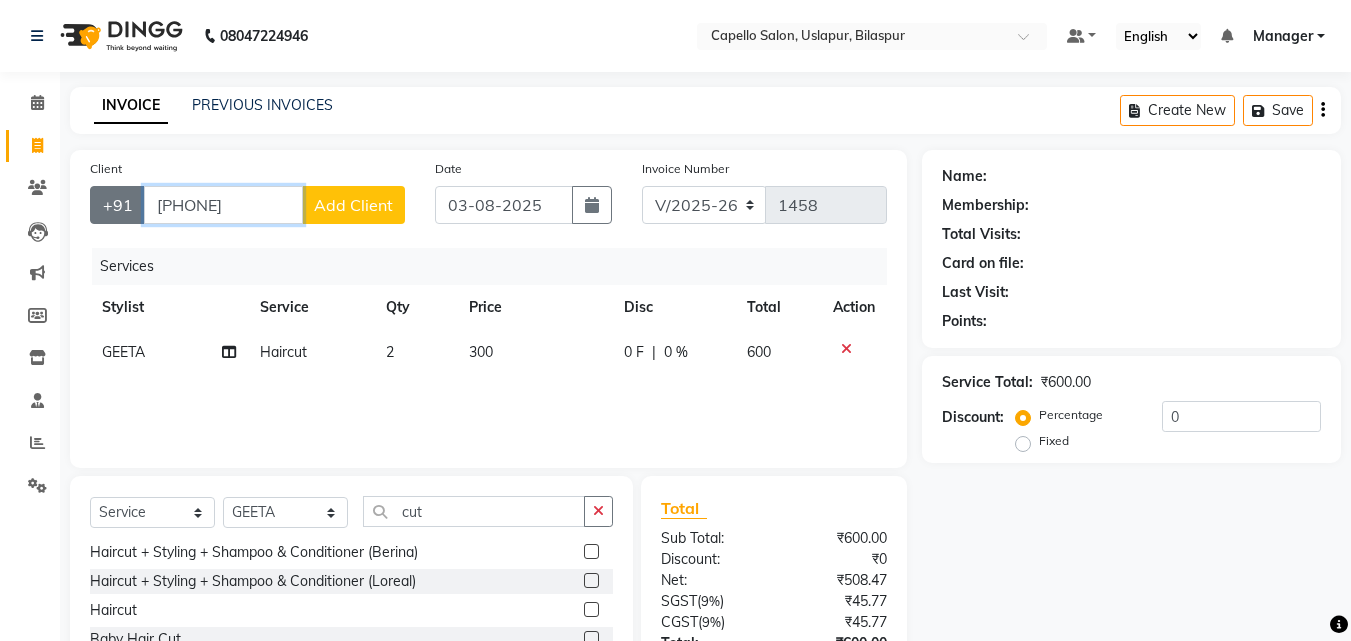 drag, startPoint x: 272, startPoint y: 191, endPoint x: 135, endPoint y: 196, distance: 137.09122 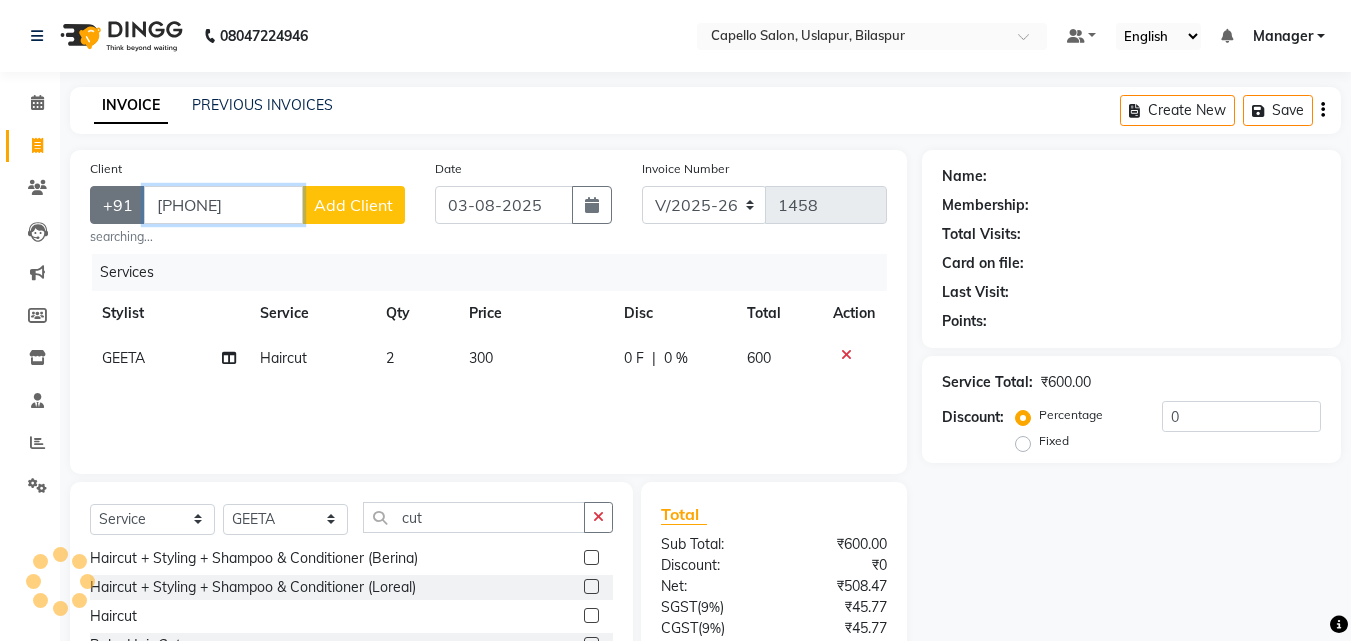 type on "9669418967" 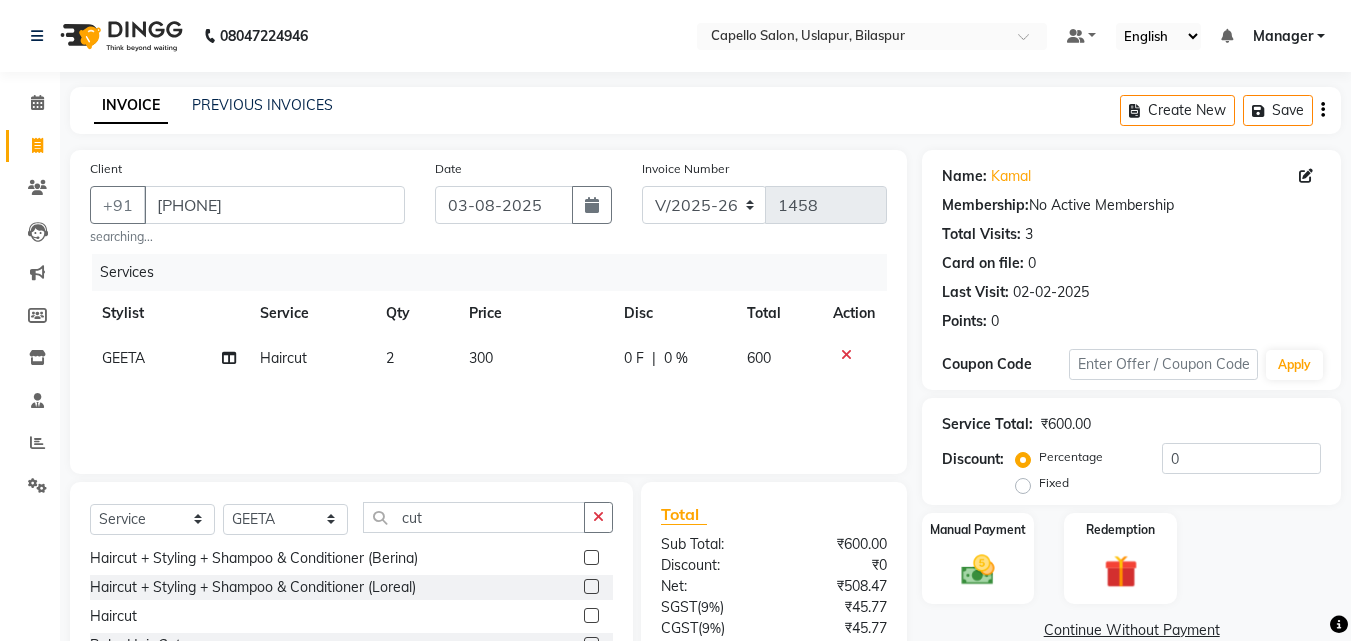 drag, startPoint x: 457, startPoint y: 84, endPoint x: 468, endPoint y: 89, distance: 12.083046 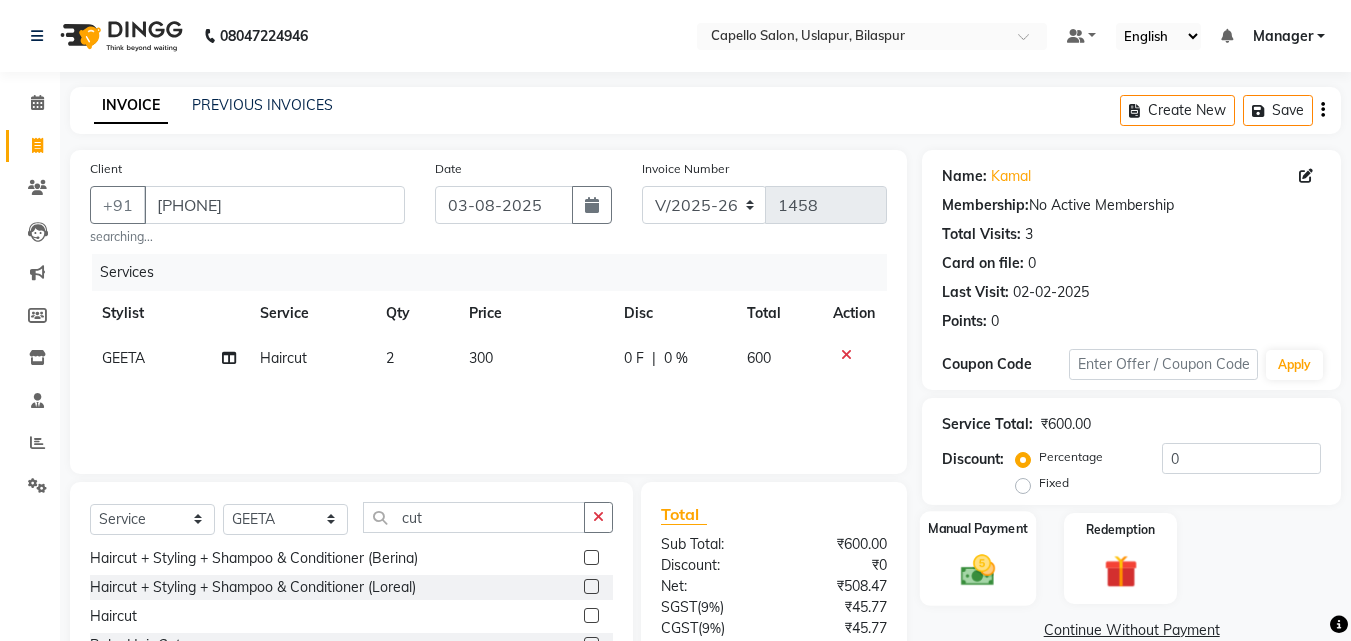 click on "Manual Payment" 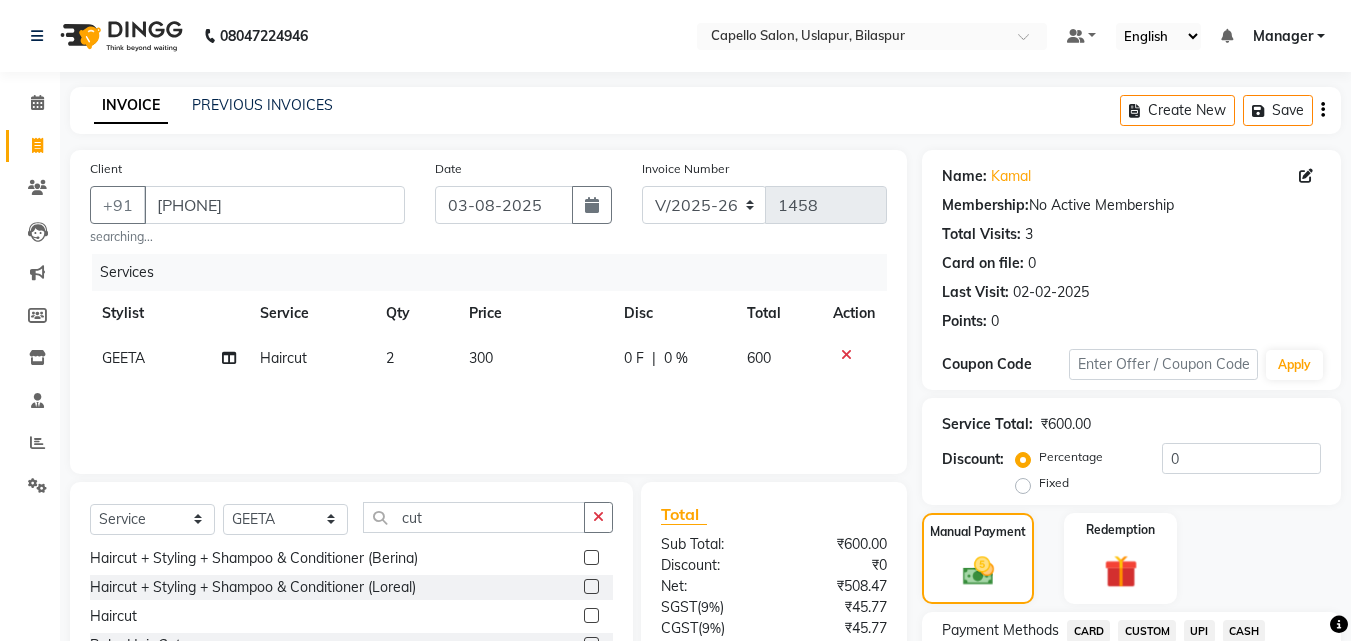 scroll, scrollTop: 166, scrollLeft: 0, axis: vertical 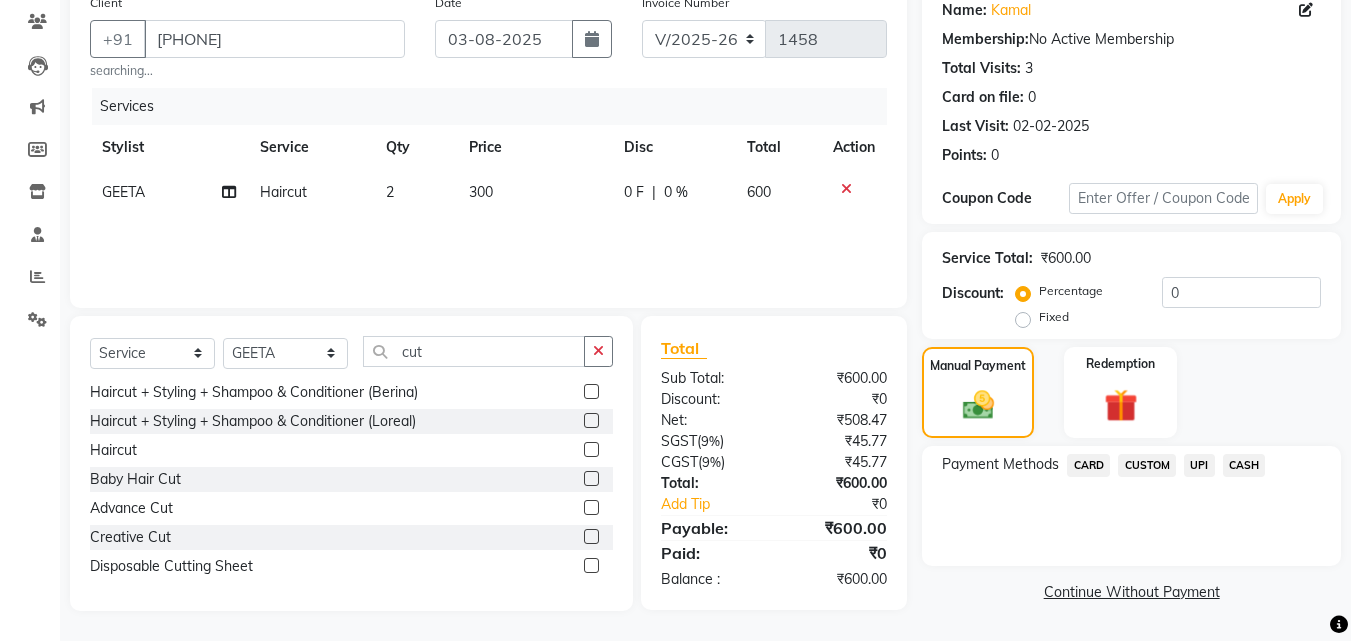 click on "UPI" 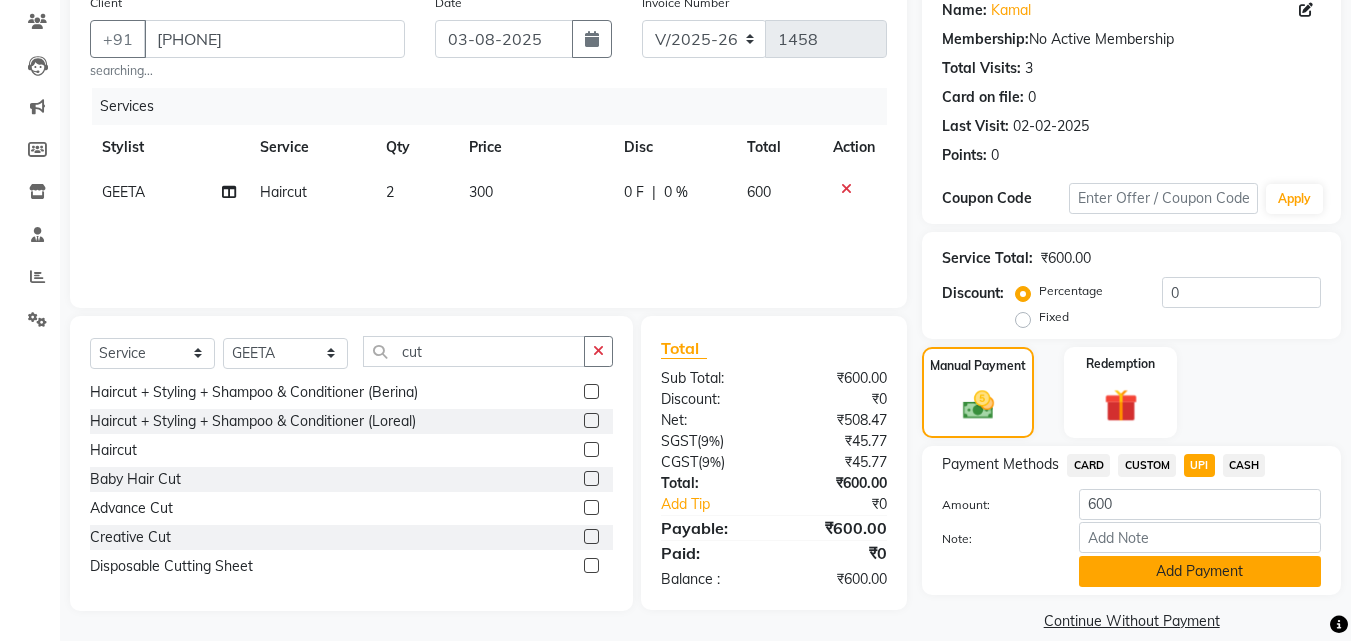 click on "Add Payment" 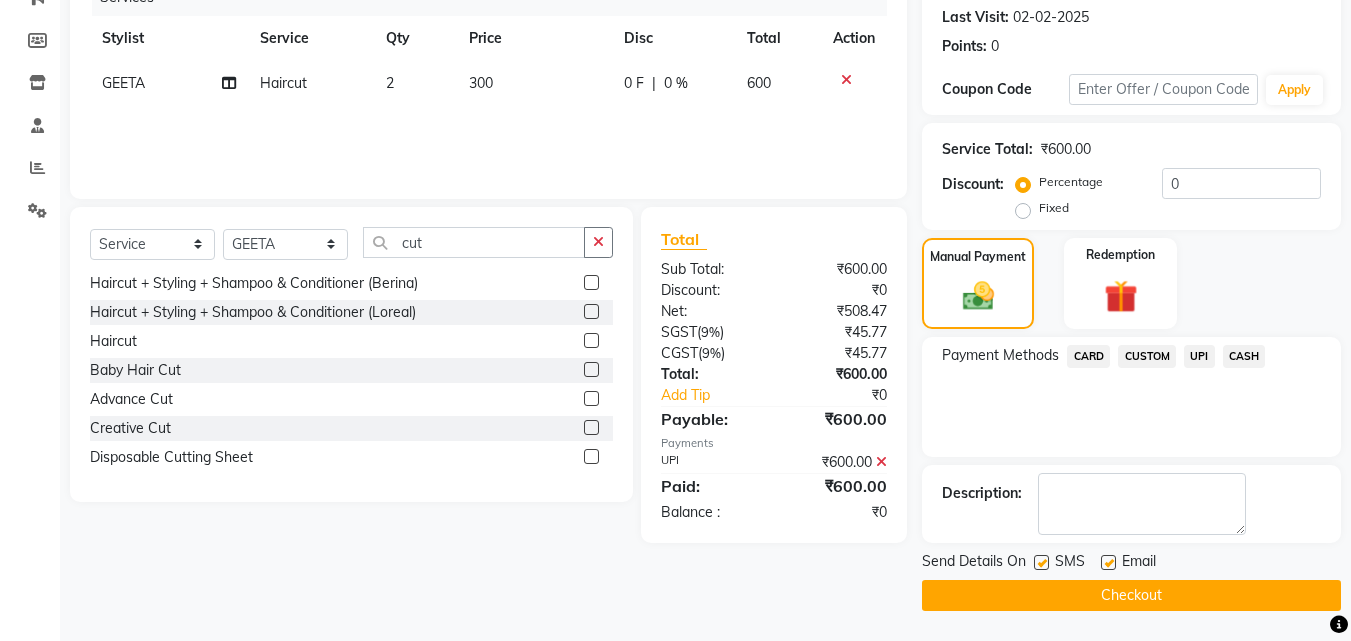 scroll, scrollTop: 0, scrollLeft: 0, axis: both 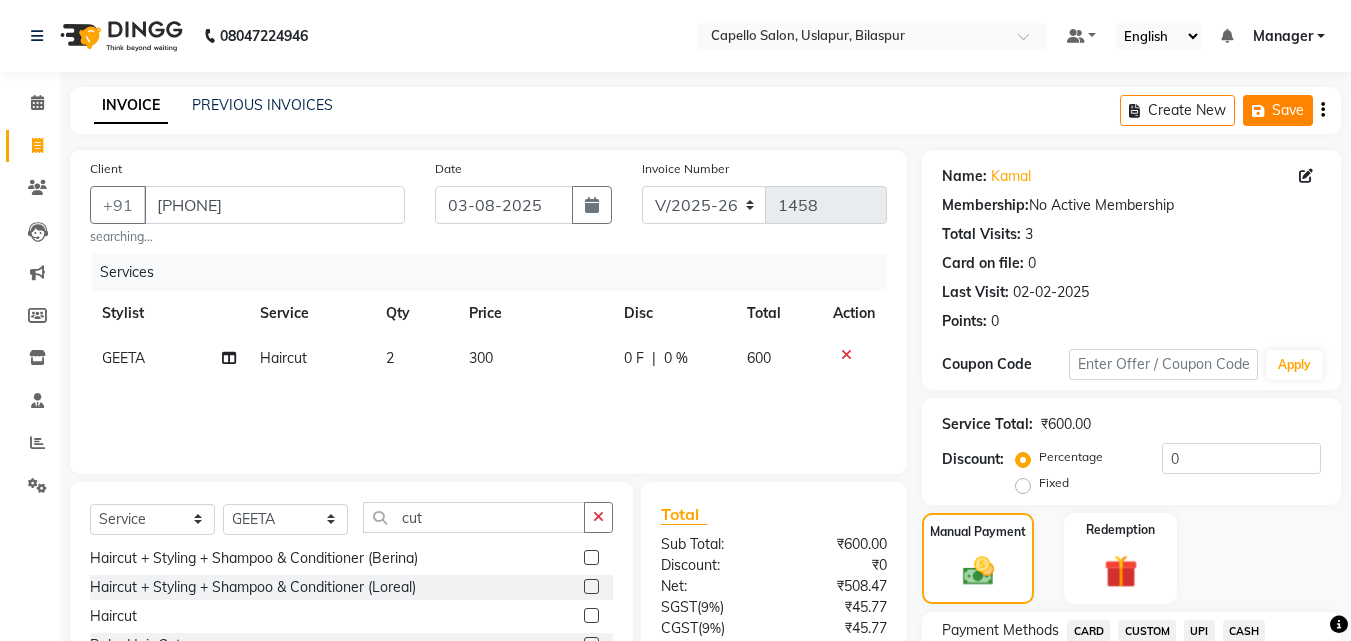 click 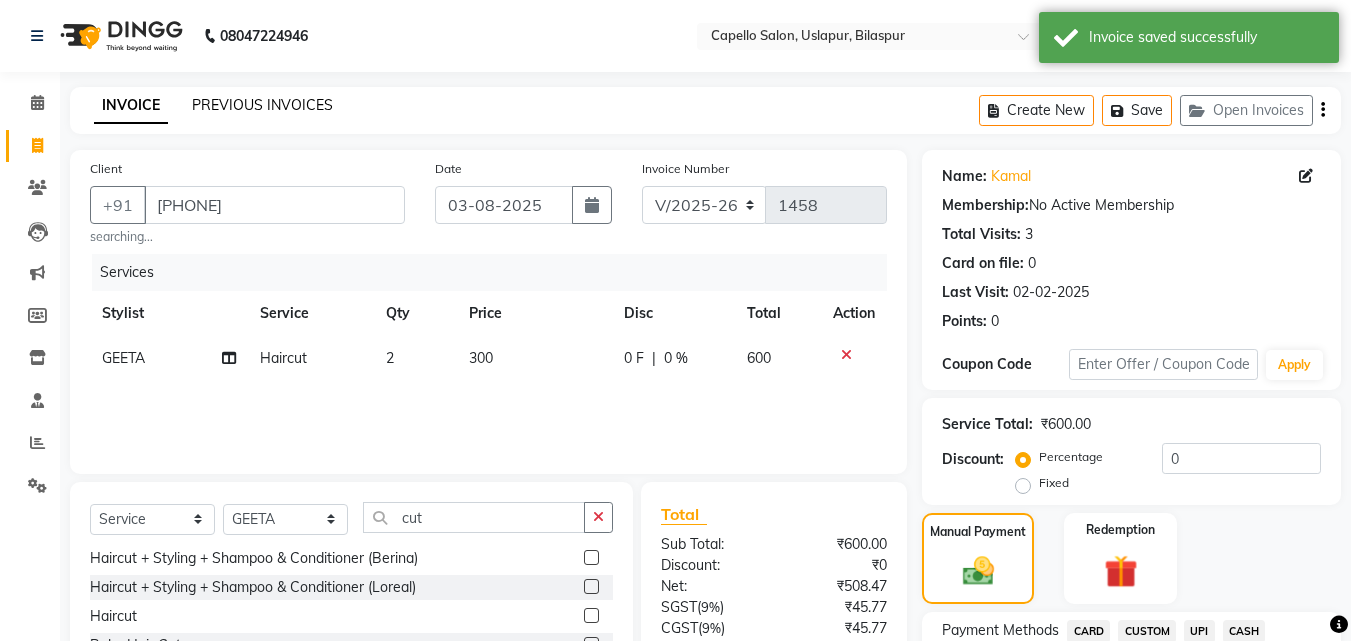 click on "PREVIOUS INVOICES" 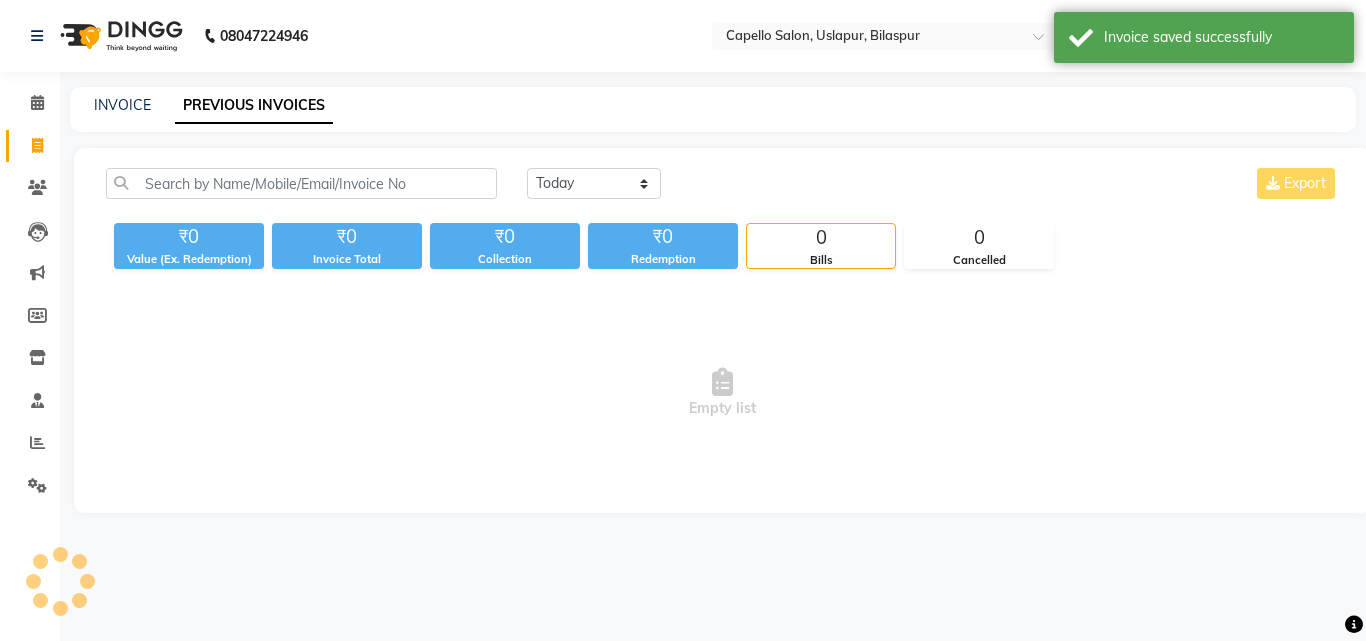 click on "INVOICE PREVIOUS INVOICES" 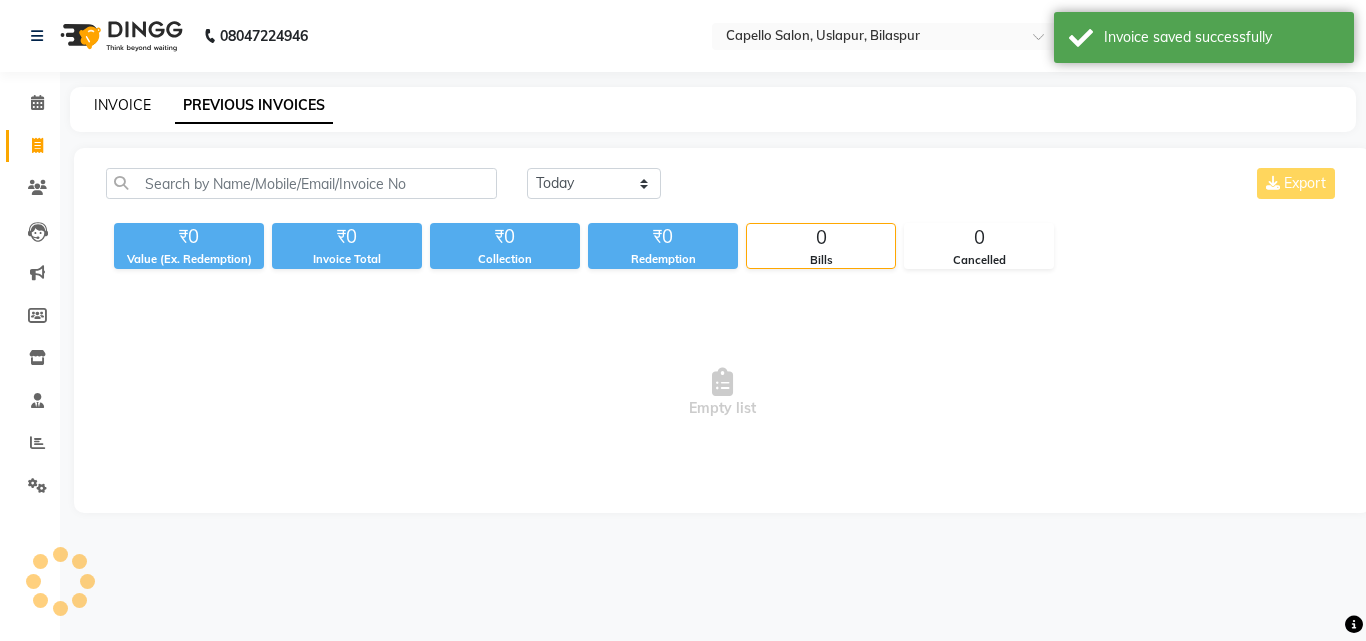 click on "INVOICE" 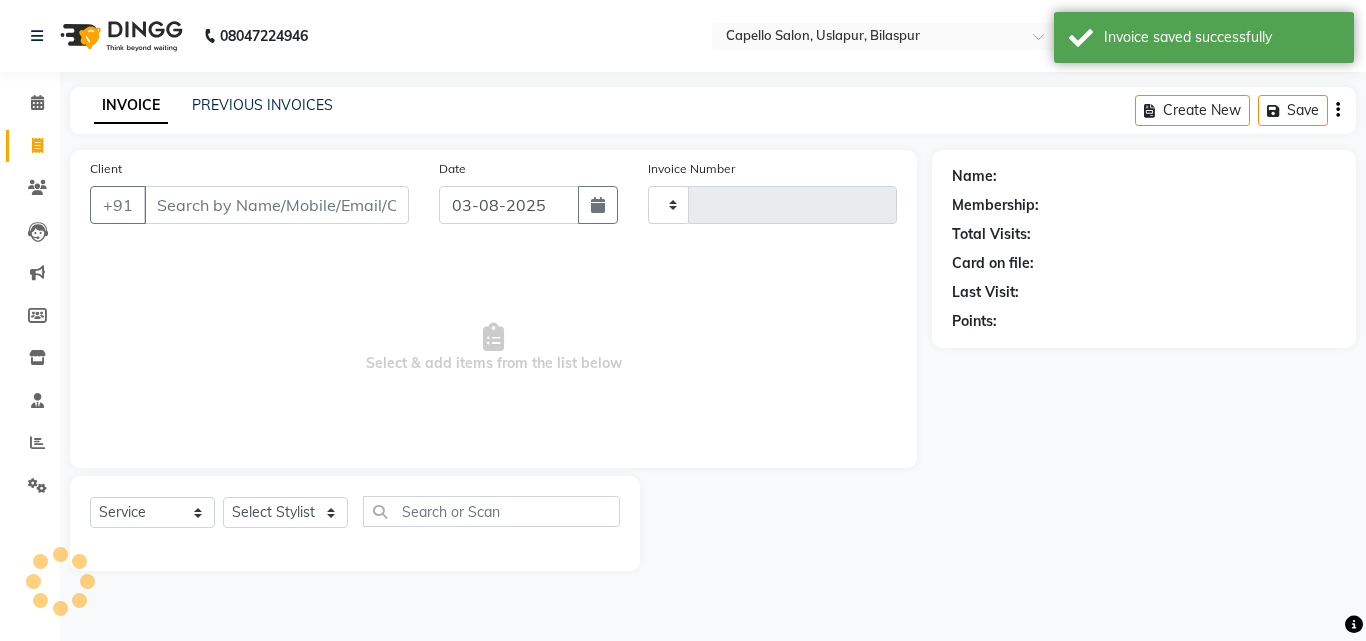 type on "1459" 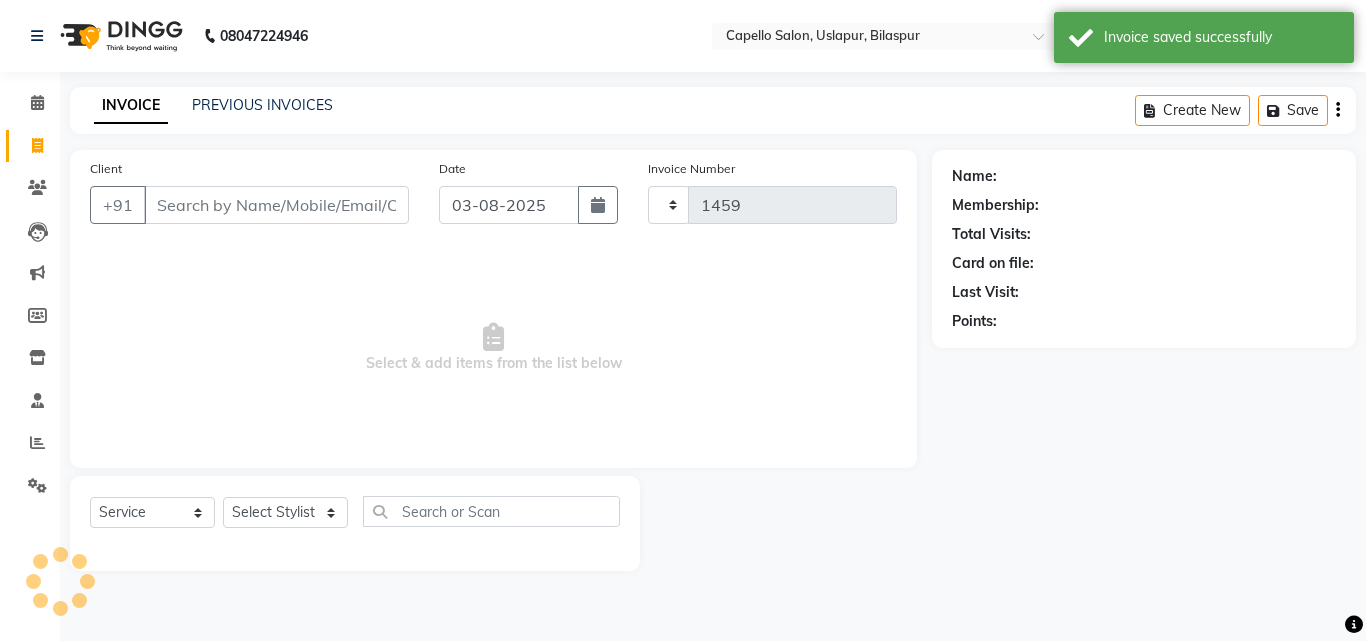 select on "4763" 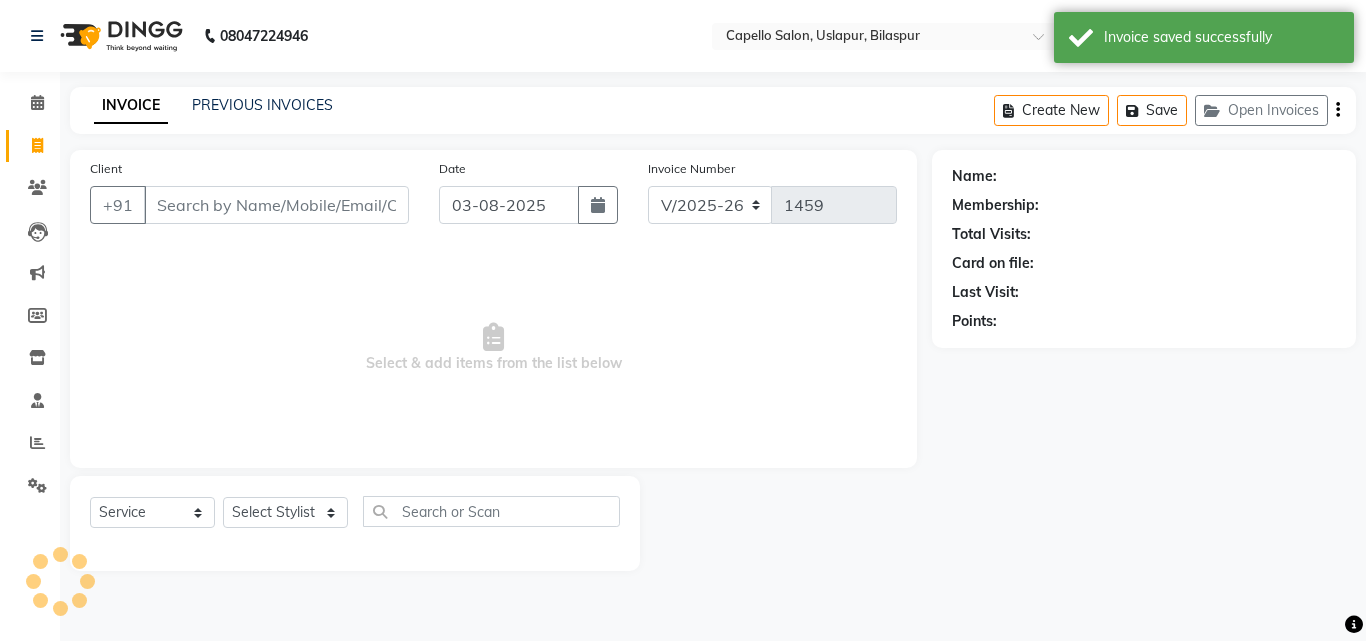 click on "Client" at bounding box center (276, 205) 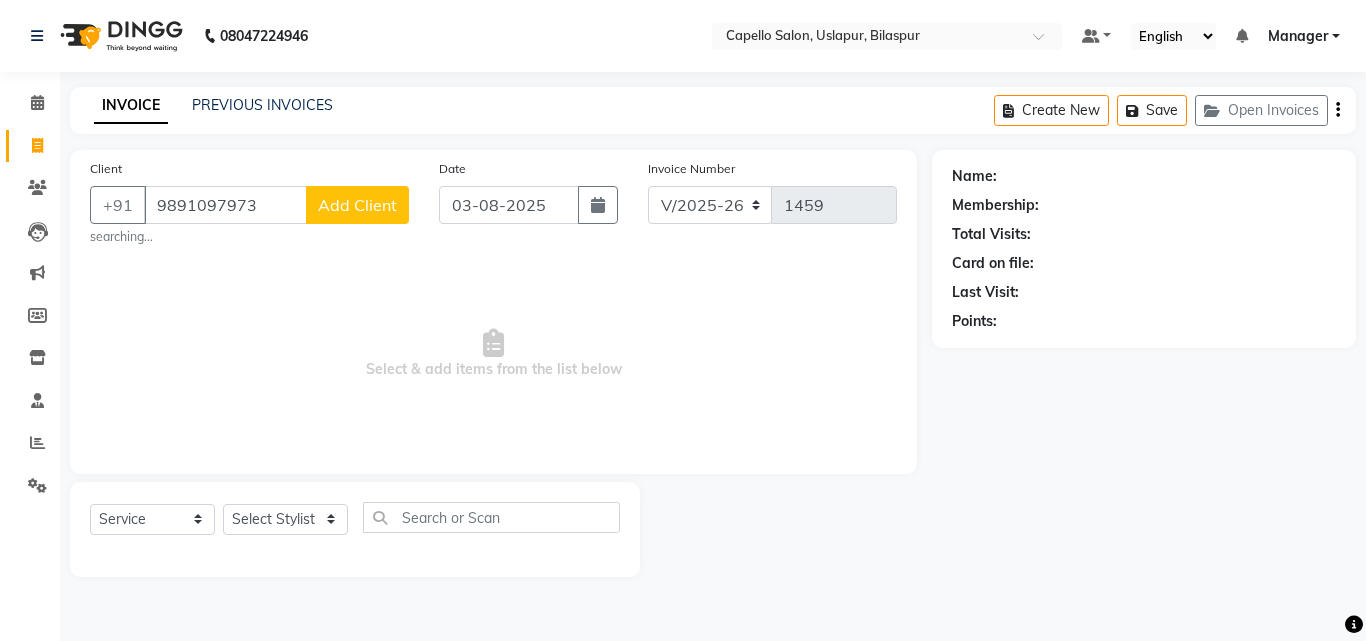 type on "9891097973" 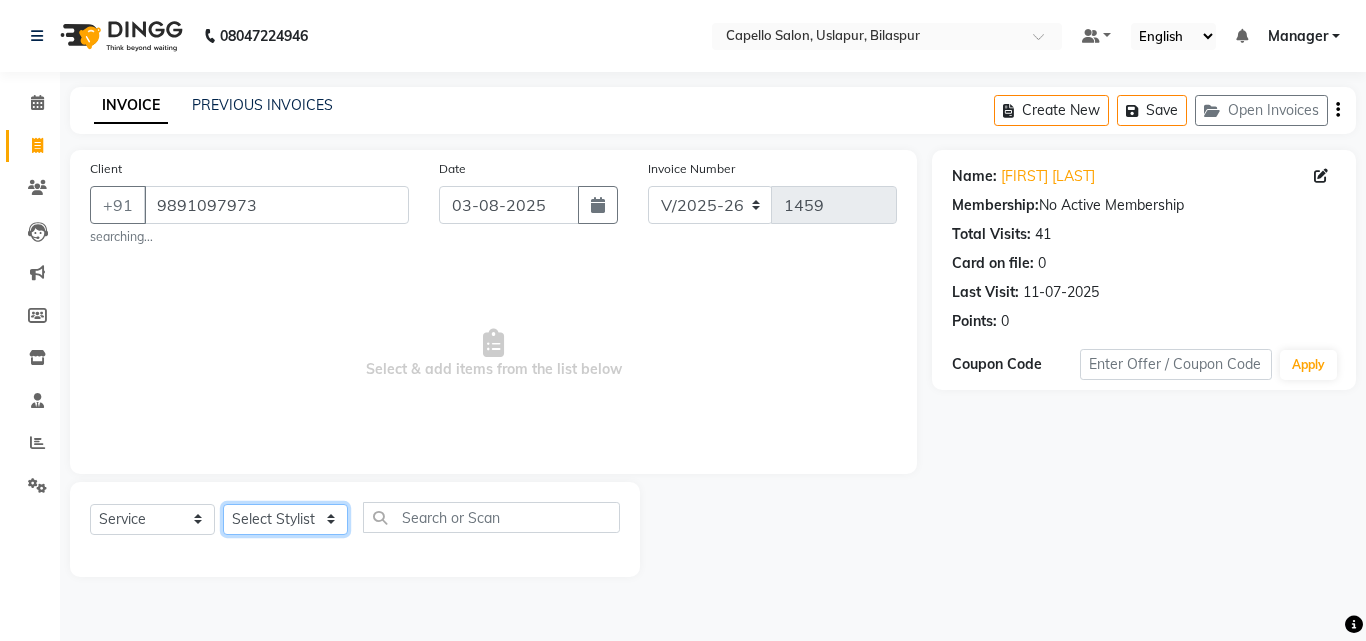 click on "Select Stylist Admin anish shirwash ANJALI CHAKRDHARI Arvind Ankar GEETA KIRAN SAHU KUSHAL Manager mukesh Rajesh Ankar Renuka Sahu SAKSHI SATYAM shailendra SOURABH vishal" 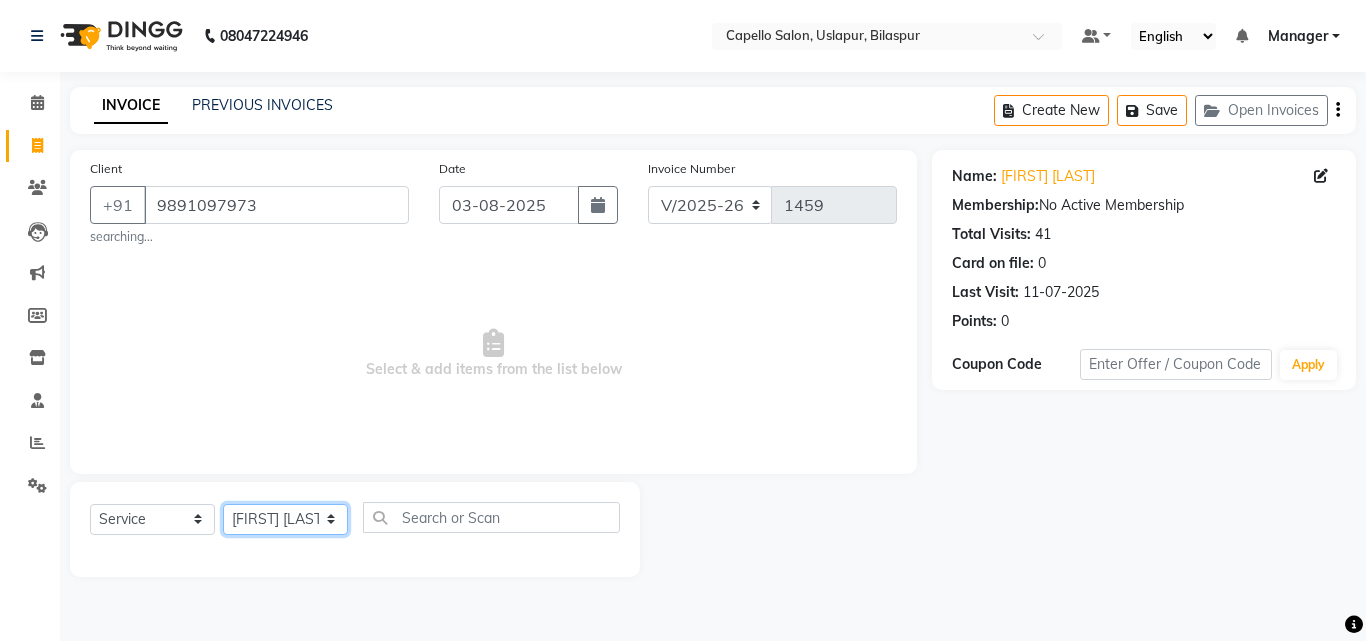click on "Select Stylist Admin anish shirwash ANJALI CHAKRDHARI Arvind Ankar GEETA KIRAN SAHU KUSHAL Manager mukesh Rajesh Ankar Renuka Sahu SAKSHI SATYAM shailendra SOURABH vishal" 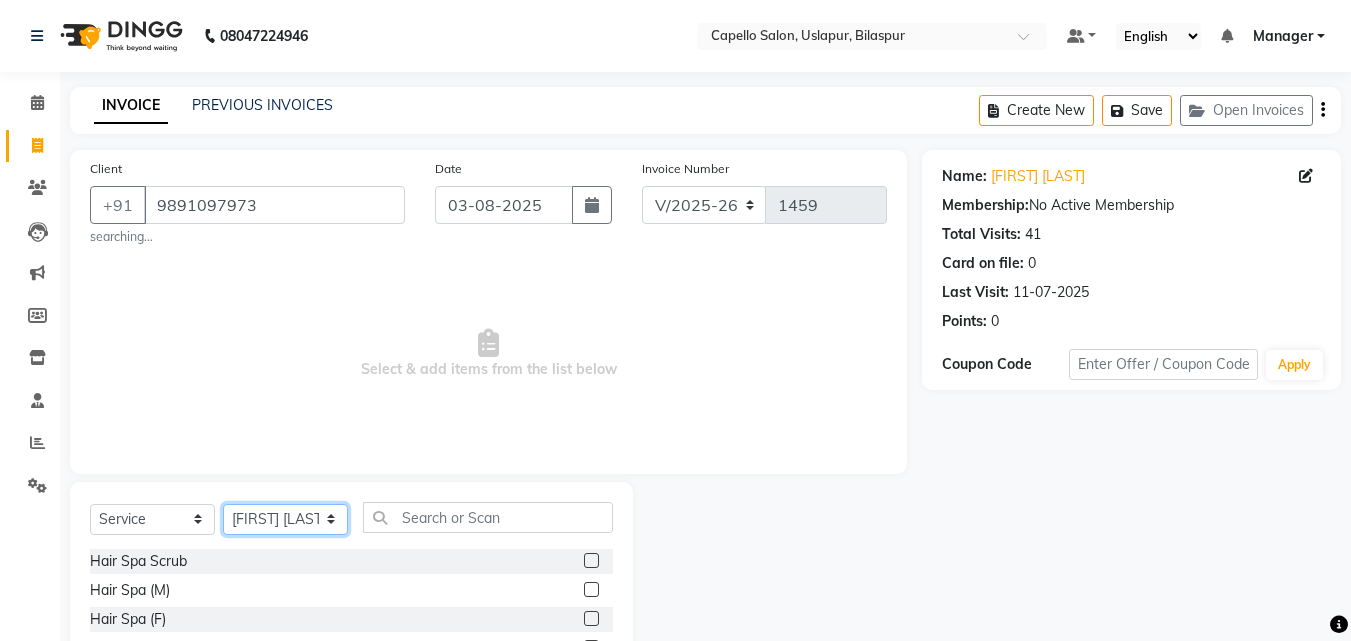 click on "Select Stylist Admin anish shirwash ANJALI CHAKRDHARI Arvind Ankar GEETA KIRAN SAHU KUSHAL Manager mukesh Rajesh Ankar Renuka Sahu SAKSHI SATYAM shailendra SOURABH vishal" 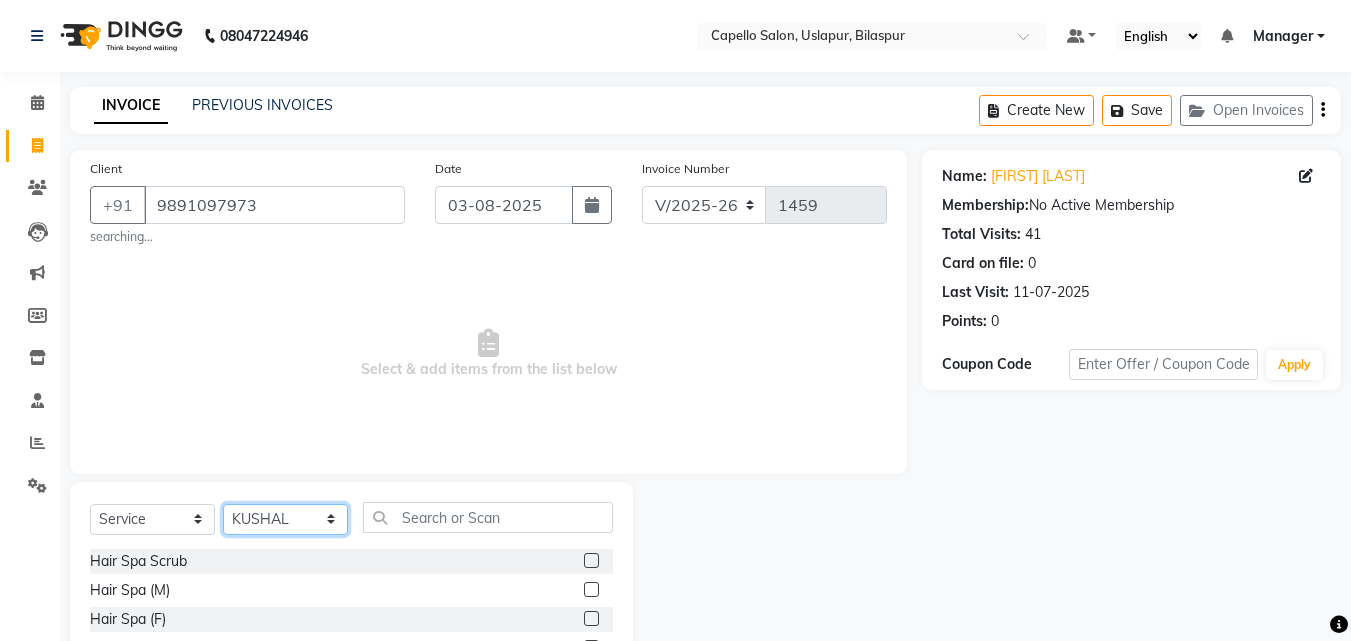 click on "Select Stylist Admin anish shirwash ANJALI CHAKRDHARI Arvind Ankar GEETA KIRAN SAHU KUSHAL Manager mukesh Rajesh Ankar Renuka Sahu SAKSHI SATYAM shailendra SOURABH vishal" 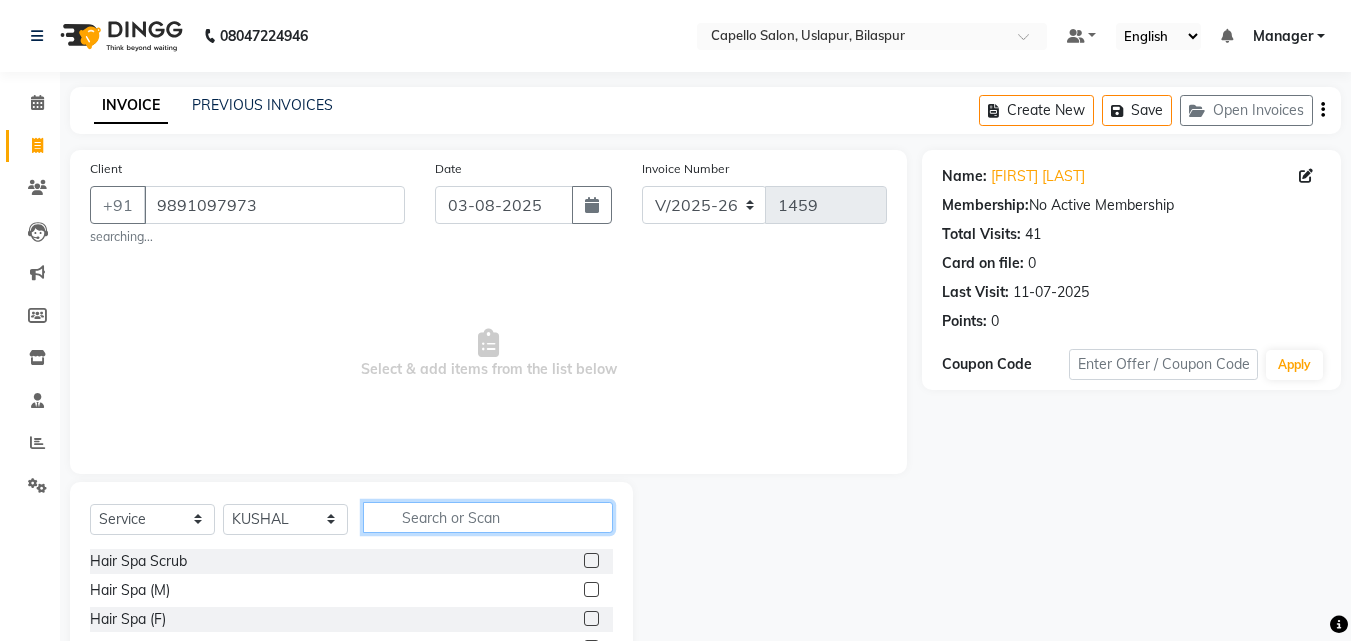 click 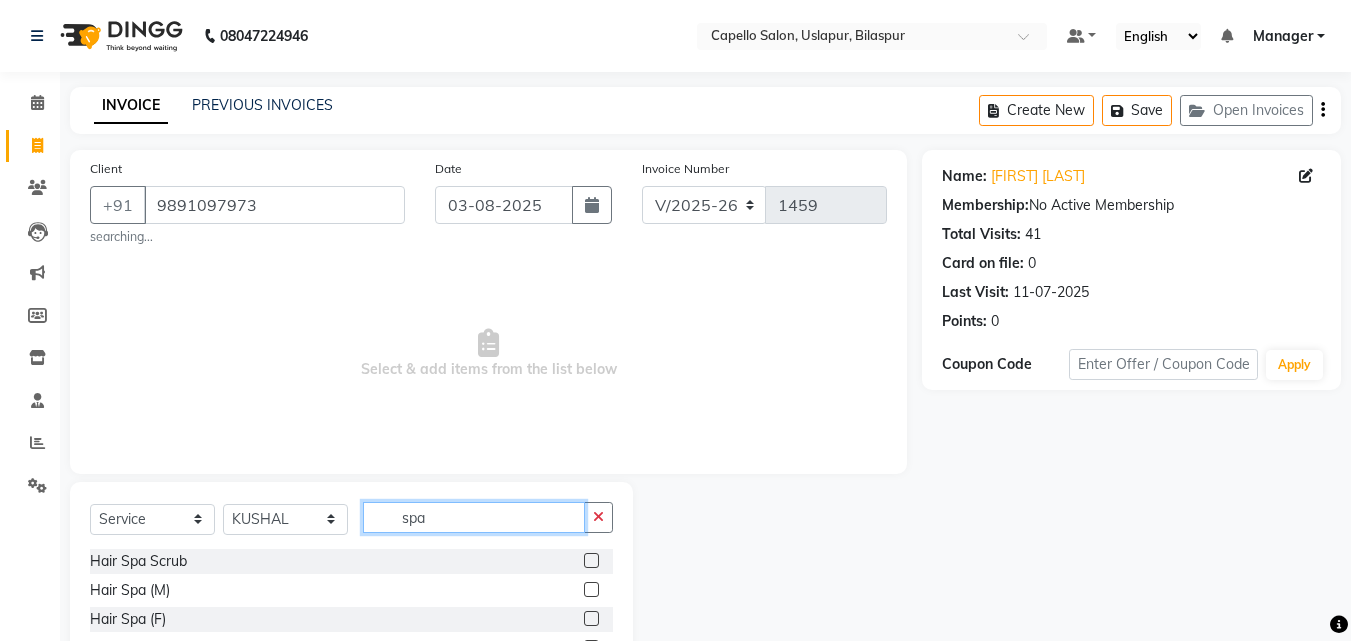 scroll, scrollTop: 82, scrollLeft: 0, axis: vertical 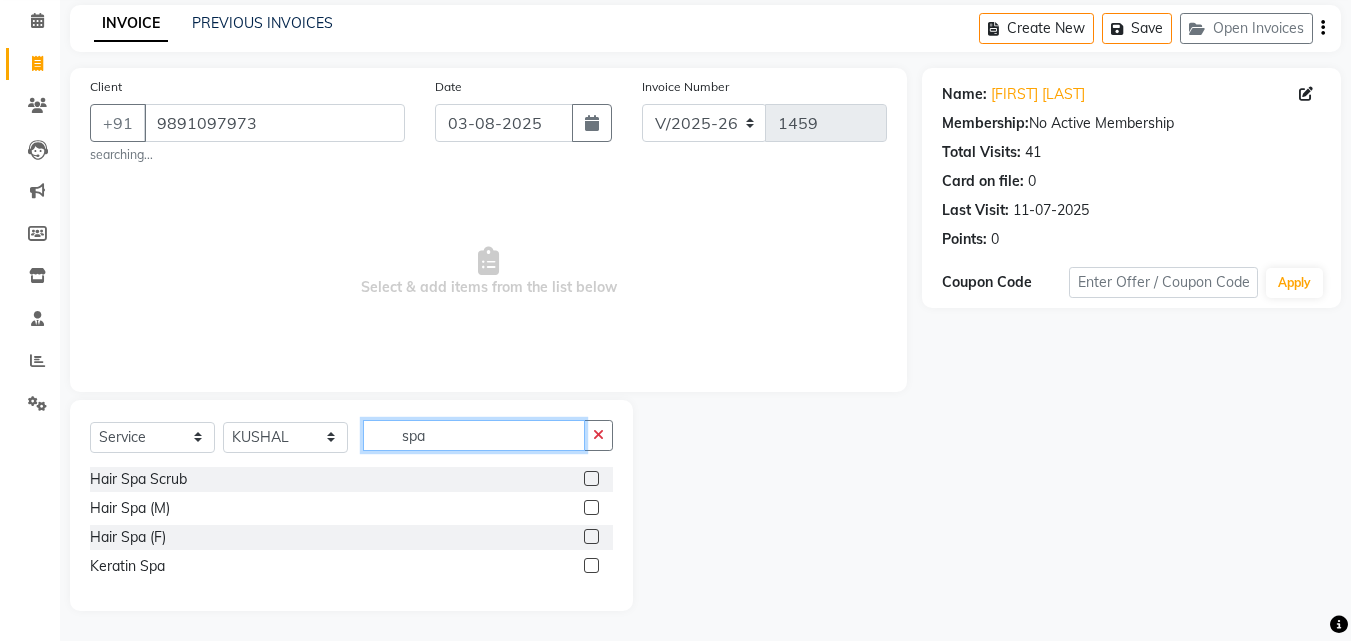 type on "spa" 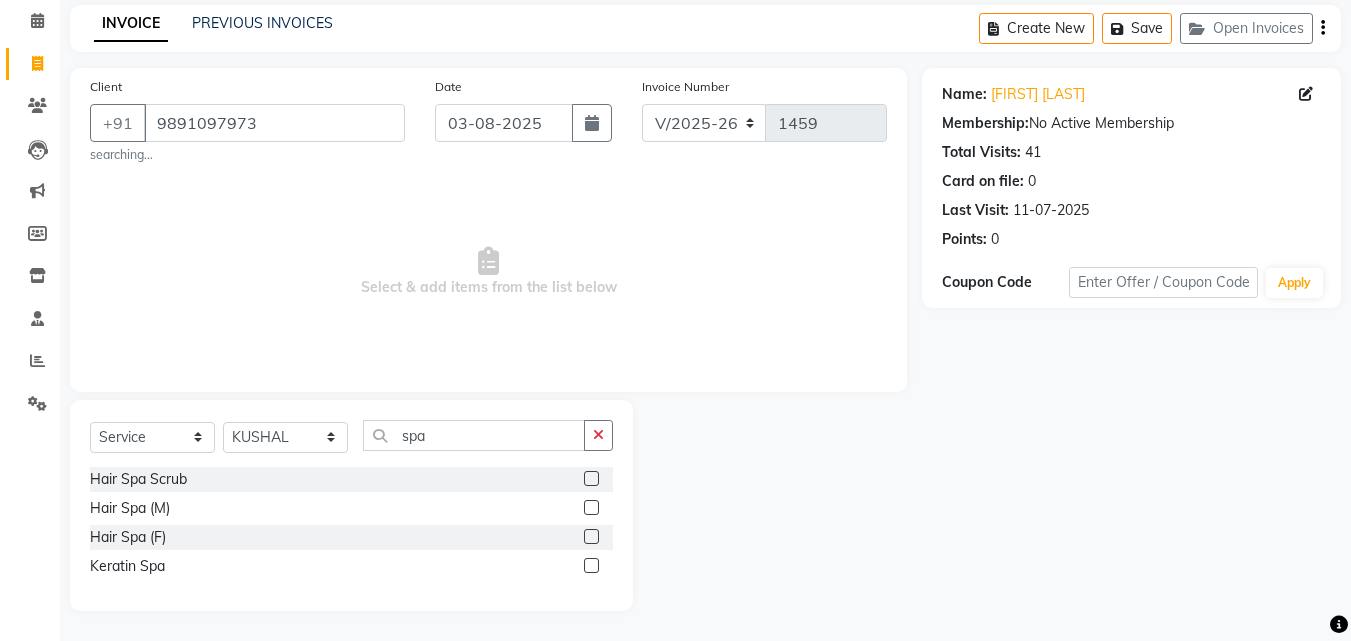 click 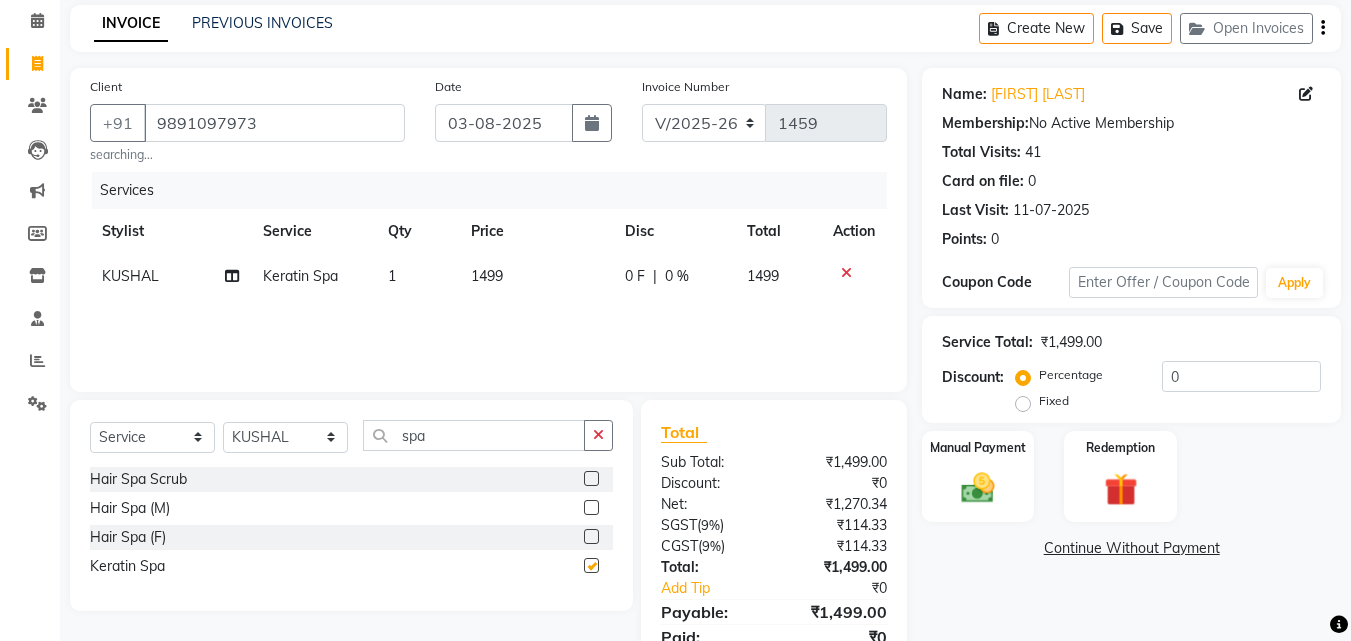 checkbox on "false" 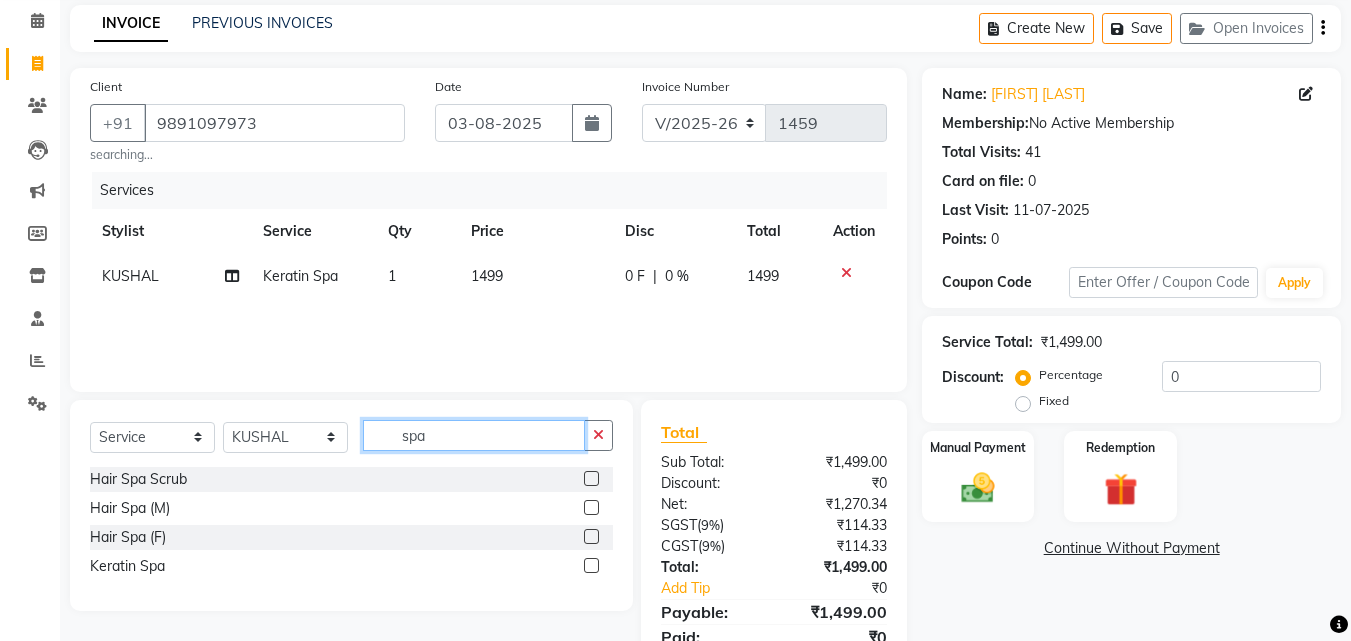 click on "spa" 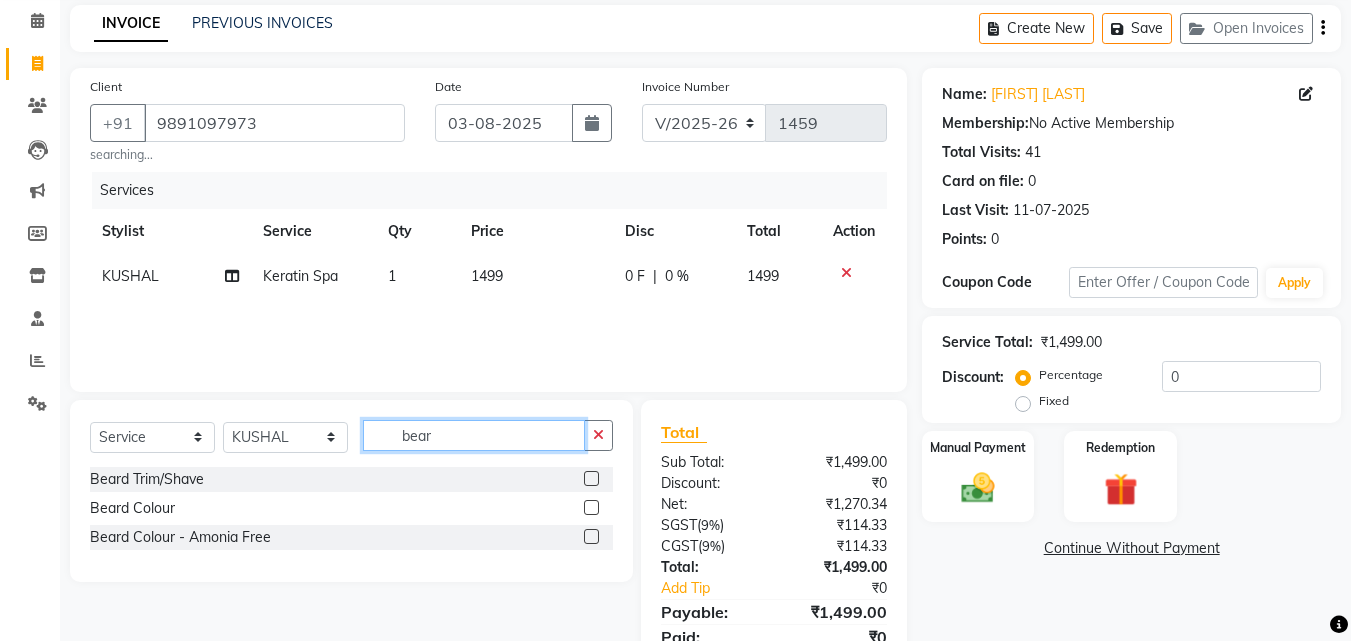 type on "bear" 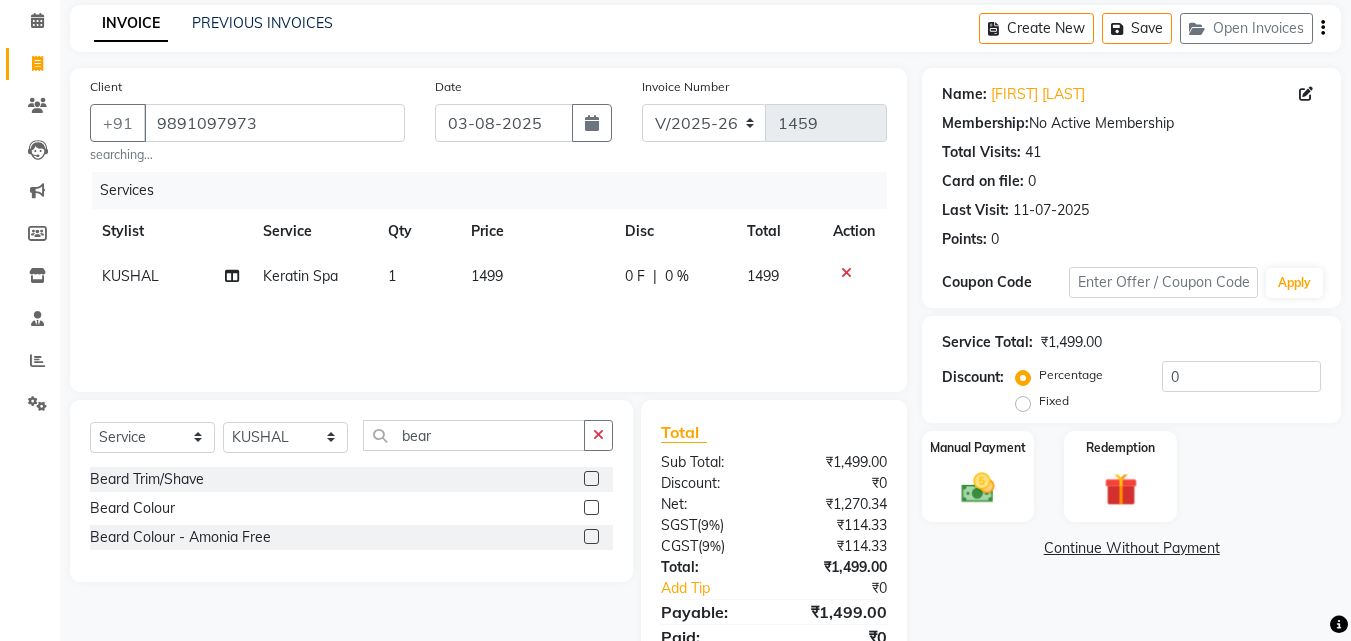 click 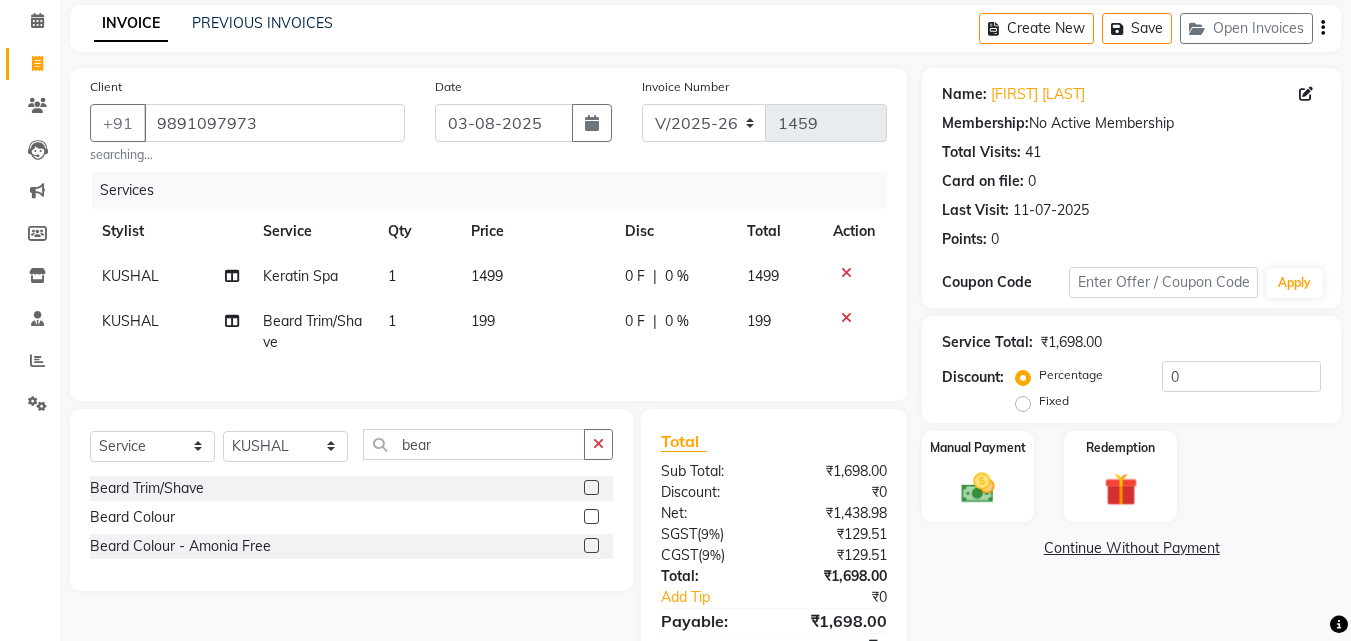checkbox on "false" 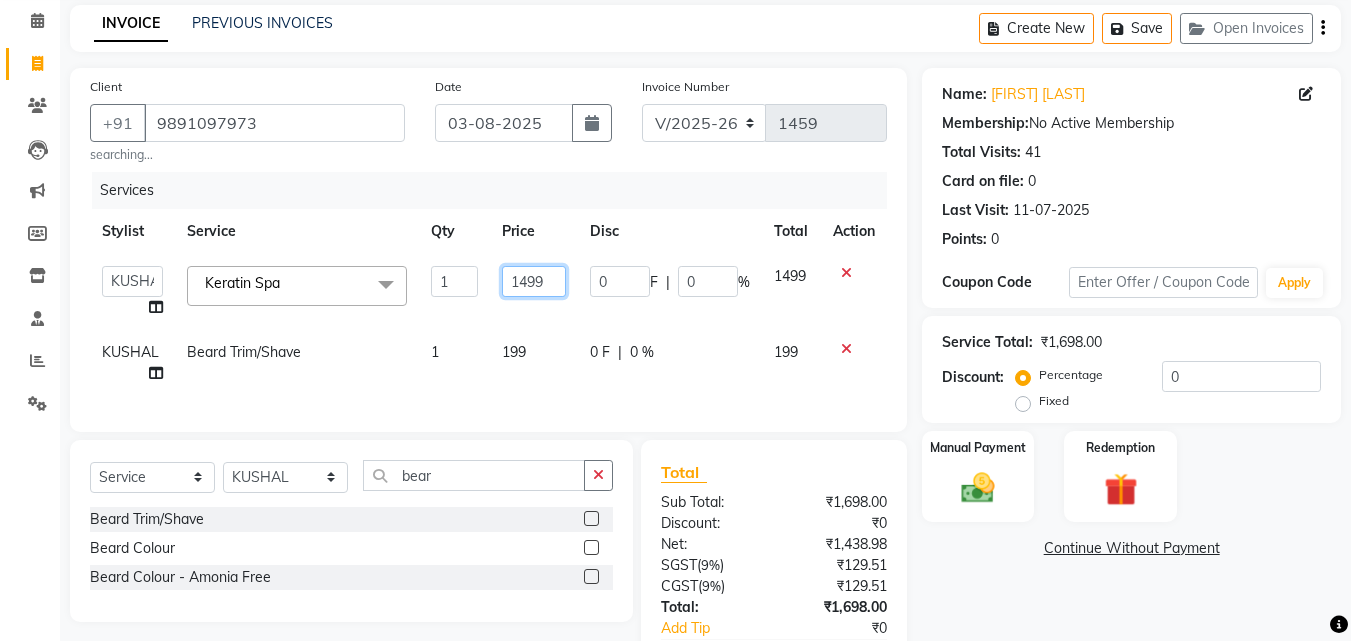 click on "1499" 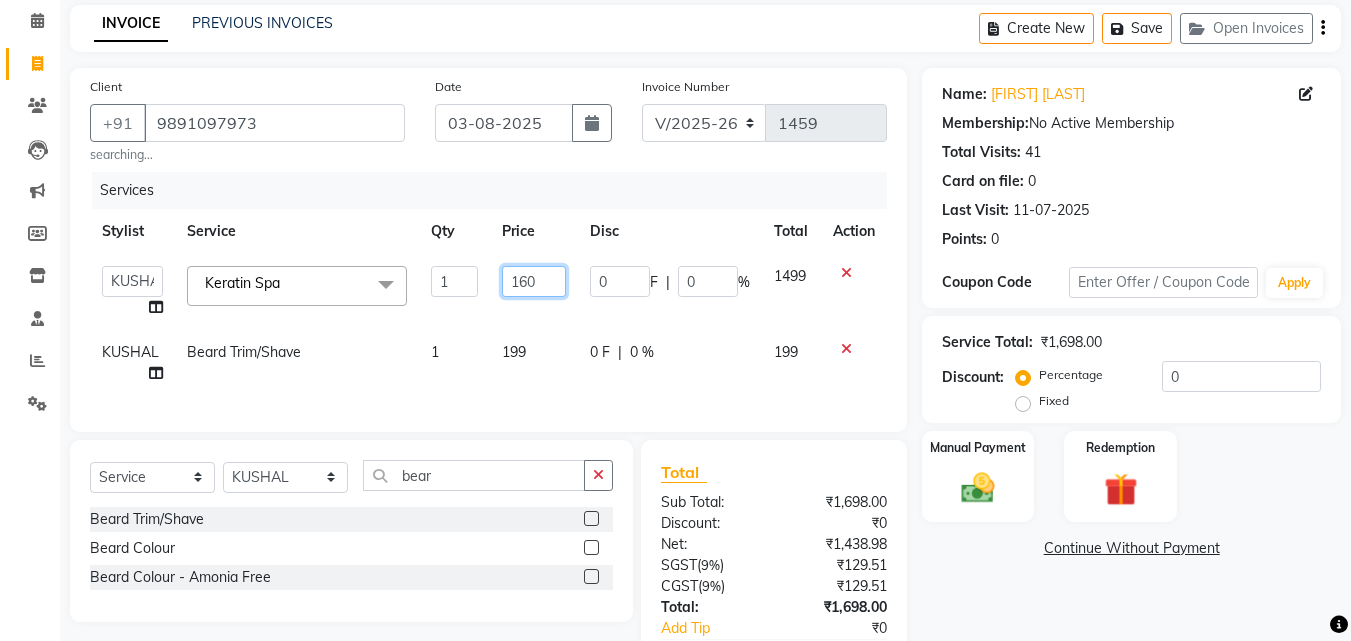 type on "1600" 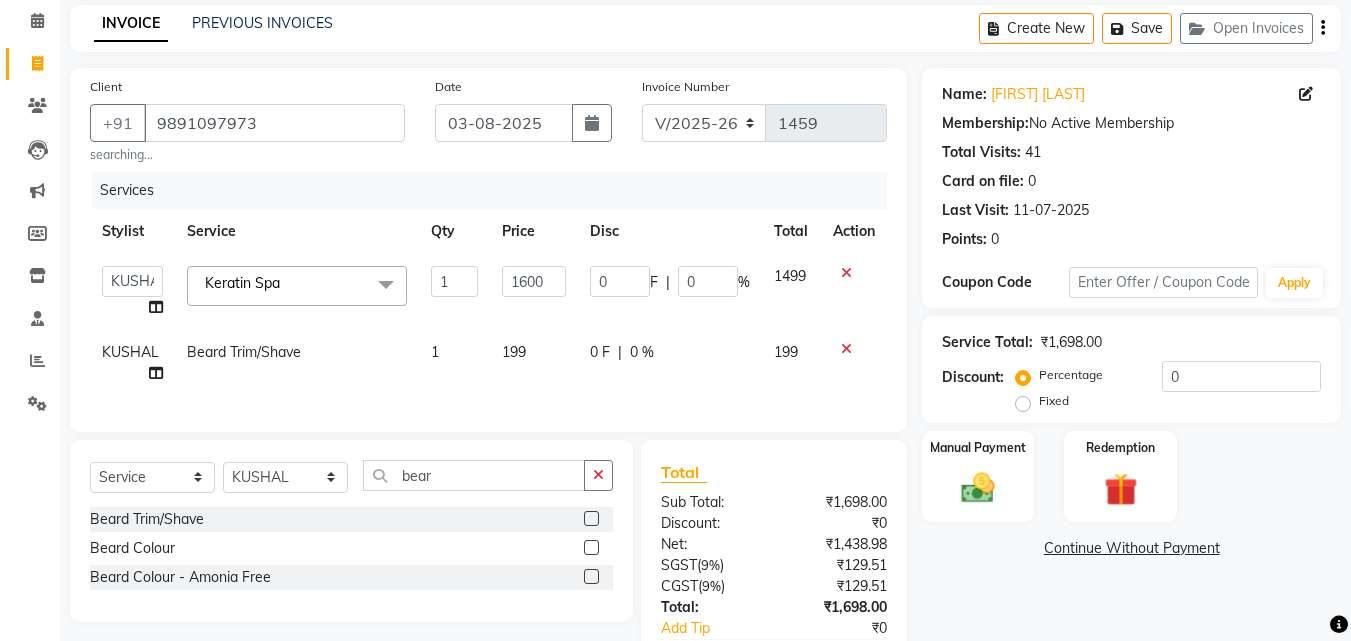 click on "Services" 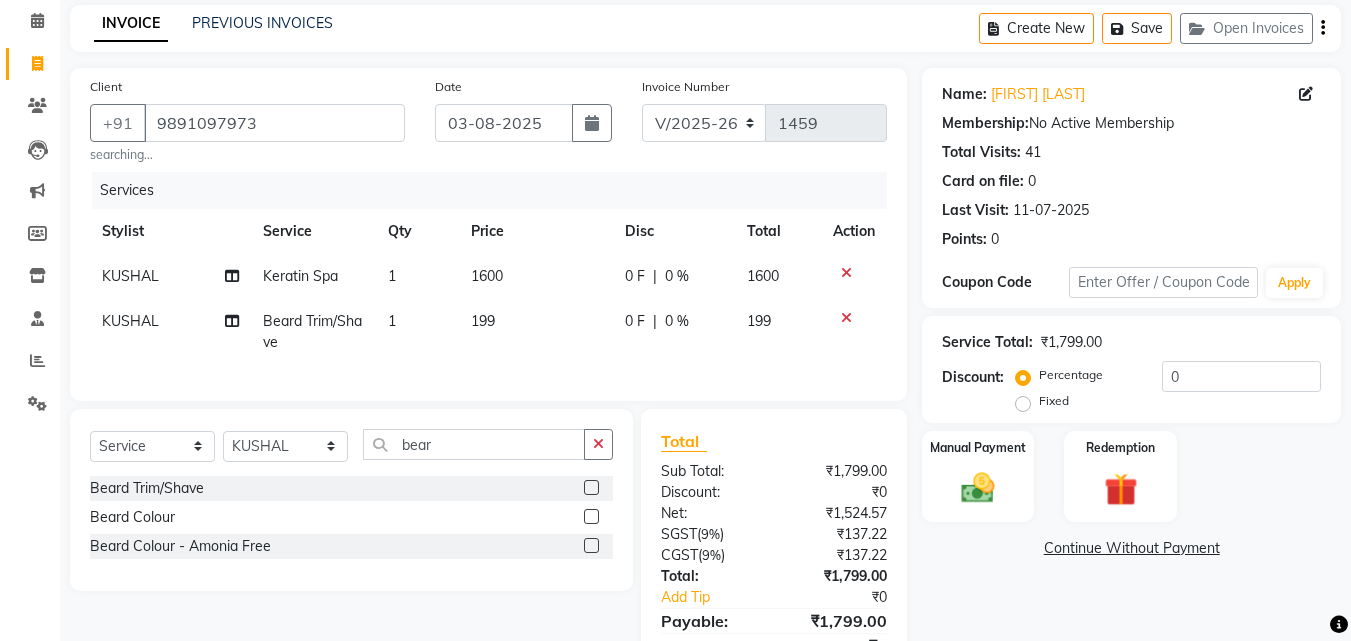 click on "199" 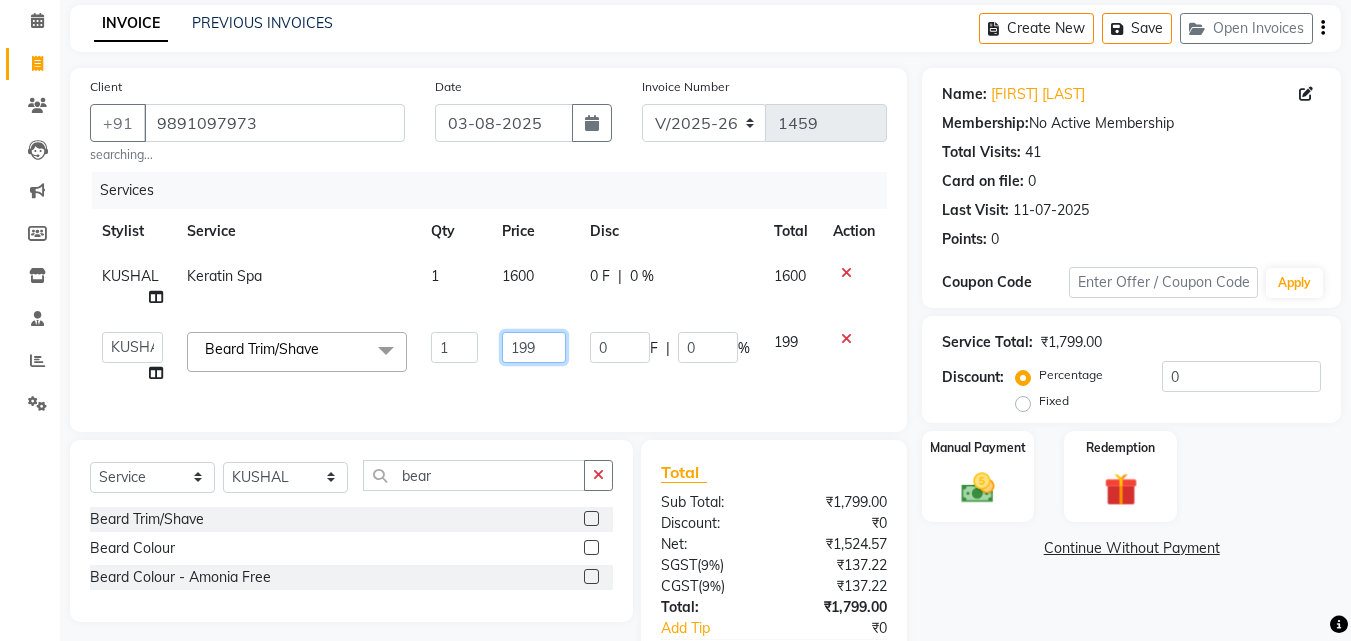 click on "199" 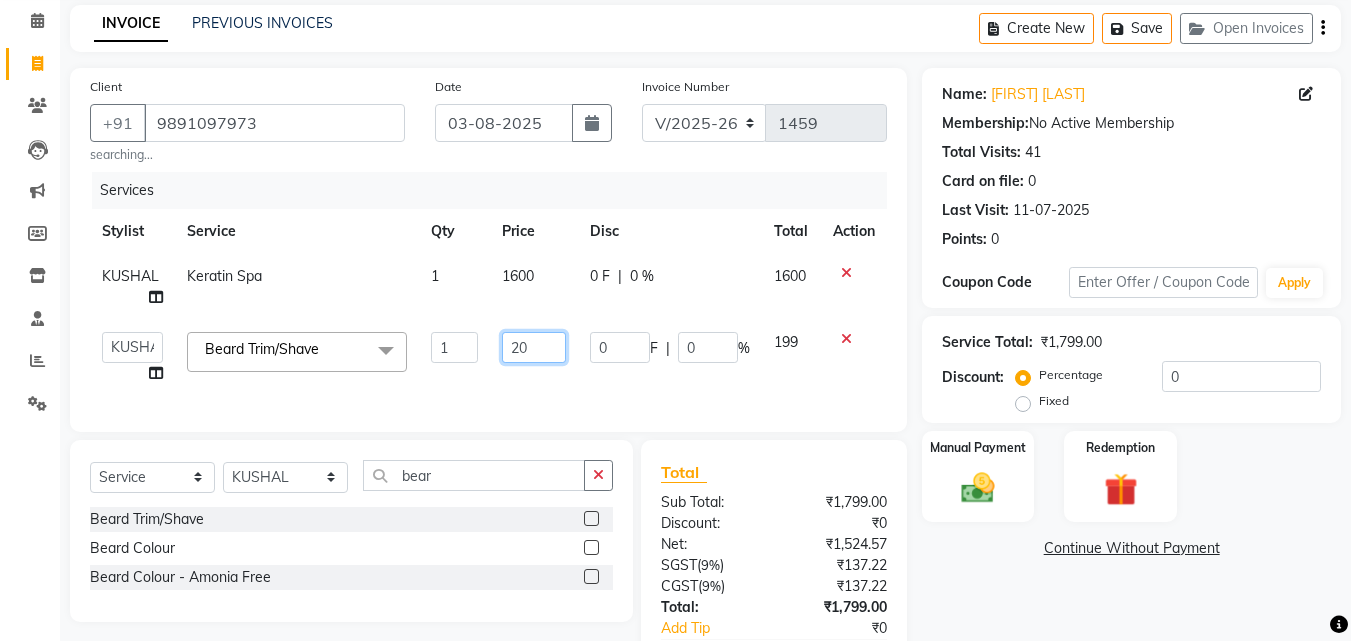 type on "200" 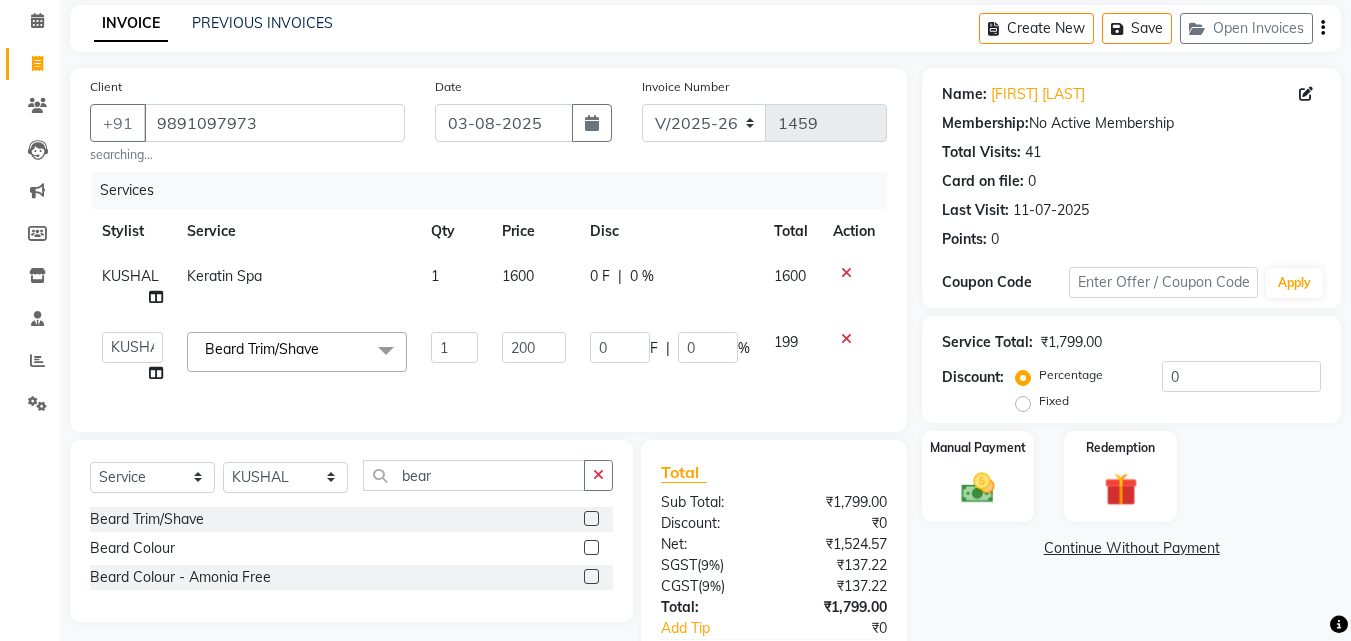 click on "Services Stylist Service Qty Price Disc Total Action KUSHAL Keratin Spa 1 1600 0 F | 0 % 1600  Admin   anish shirwash   ANJALI CHAKRDHARI   Arvind Ankar   GEETA   KIRAN SAHU   KUSHAL   Manager   mukesh   Rajesh Ankar   Renuka Sahu   SAKSHI   SATYAM   shailendra   SOURABH   vishal  Beard Trim/Shave  x Hair Spa Scrub Hair Spa (M) Hair Spa (F) Keratin Spa Hair Treatment Hair Treatment Smartbond Hair Smoothing Hair Straightening Hair Rebonding Hair Keratin Cadiveu Head Massage L Hair Keratin Keramelon Hair Botox Keramelon Scalp Advance (F) Scalp Advance (M) Nanoplastia treatment Brillare Anti-Dandruff oil (F) Brillare Hairfall Control oil (F) Brillare Anti-Dandruff oil (M) Brillare Hairfall Control oil (M) Reflexology (U lux) 1400 Face Bleach Face D-Tan Face Clean Up Clean-up (Shine beauty) Facial Actiblend Glass Facial Mask Signature Facial Deluxe Facial Luxury Facial Magical Facial Premium Facial Royal Treatment Skinora Age Control F Treatment ( Snow Algae&Saffron) Skinora Calming Treatment (Avacado & Oat) 1 0" 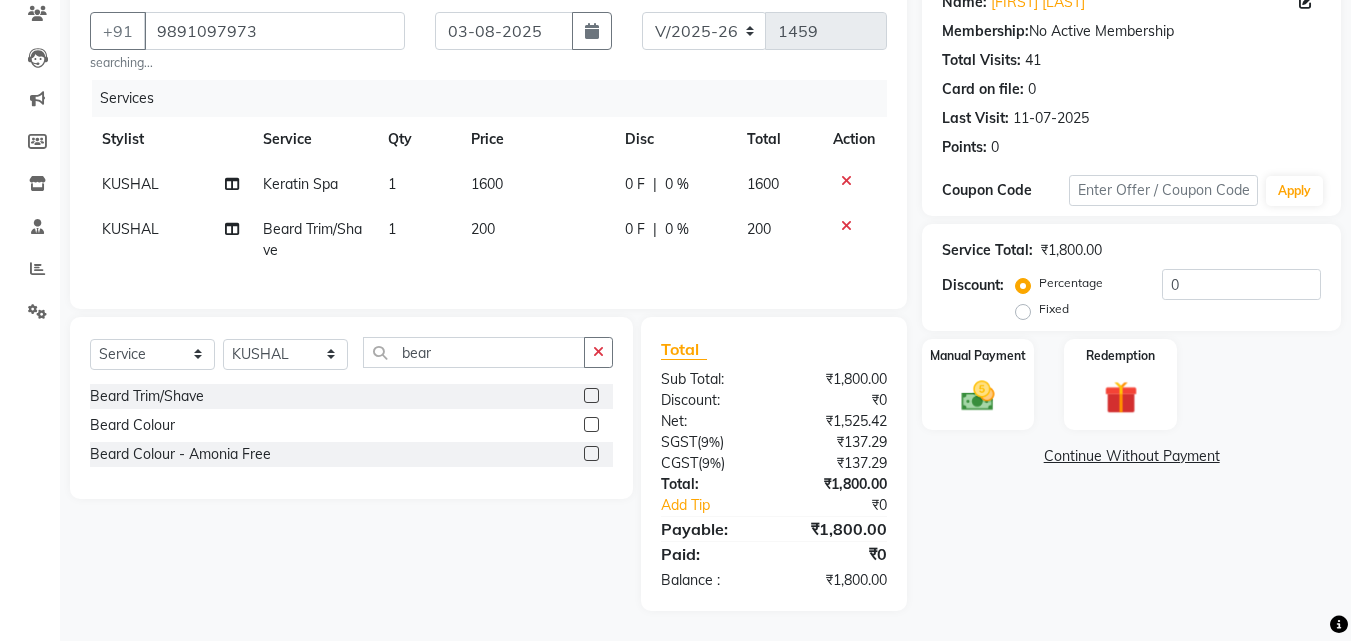 scroll, scrollTop: 189, scrollLeft: 0, axis: vertical 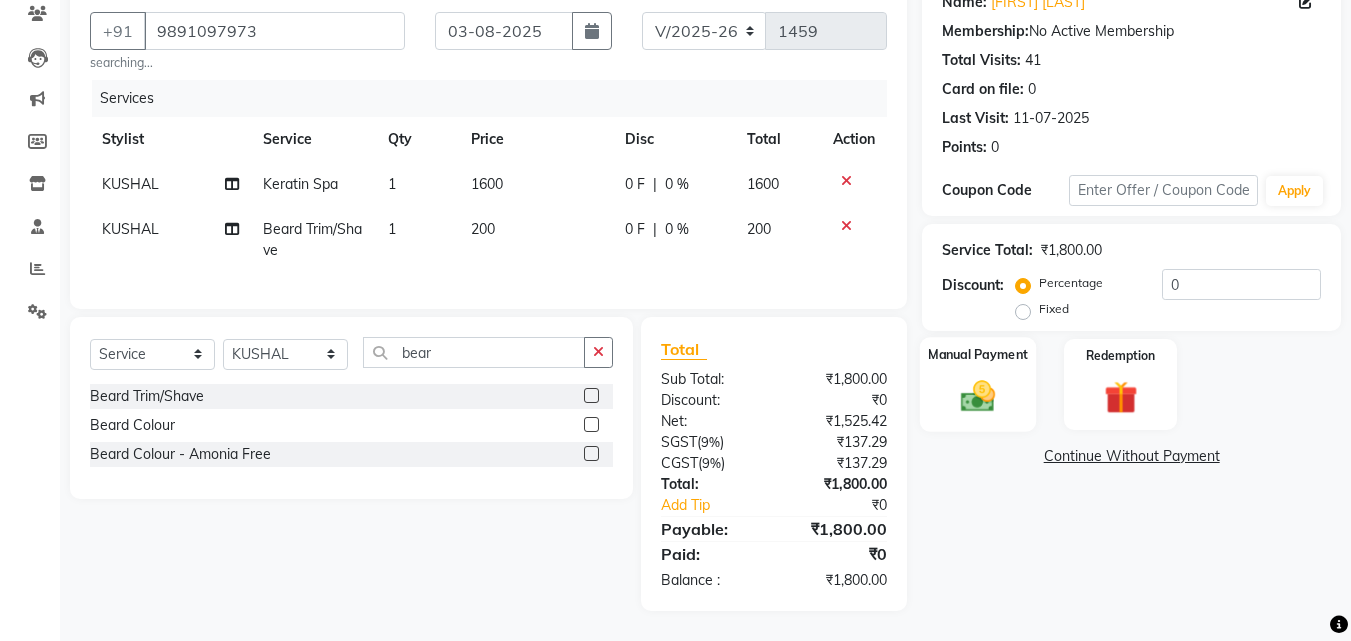click 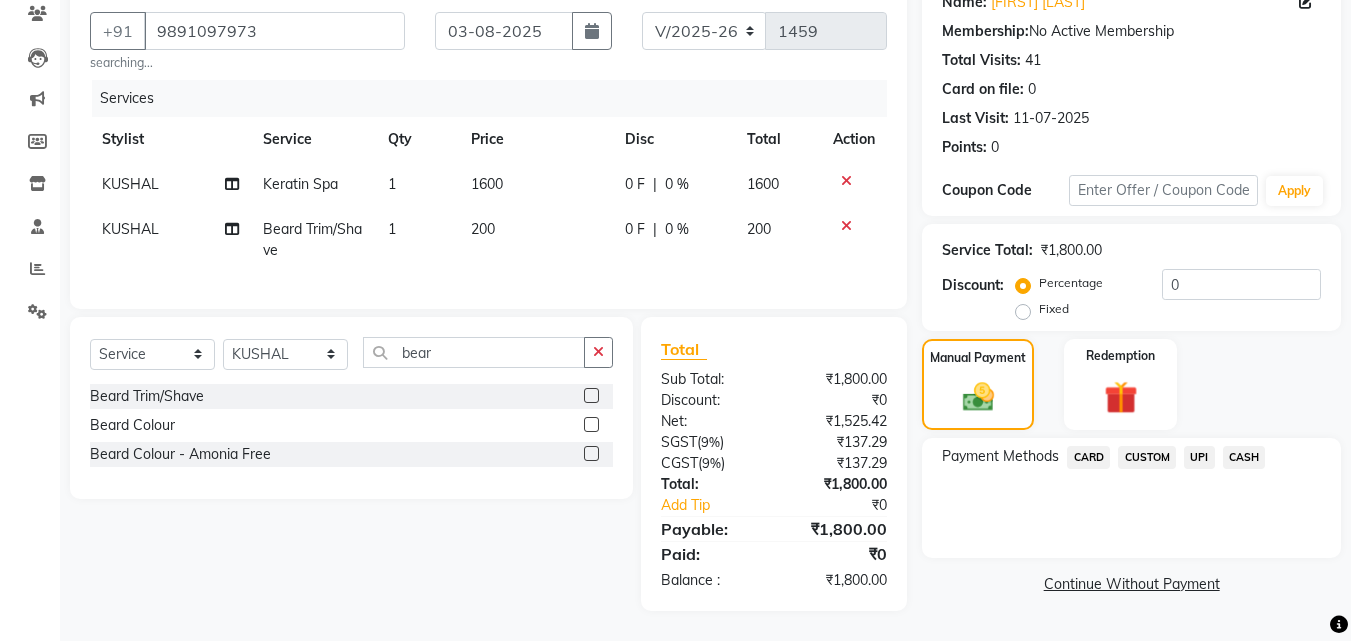 click on "UPI" 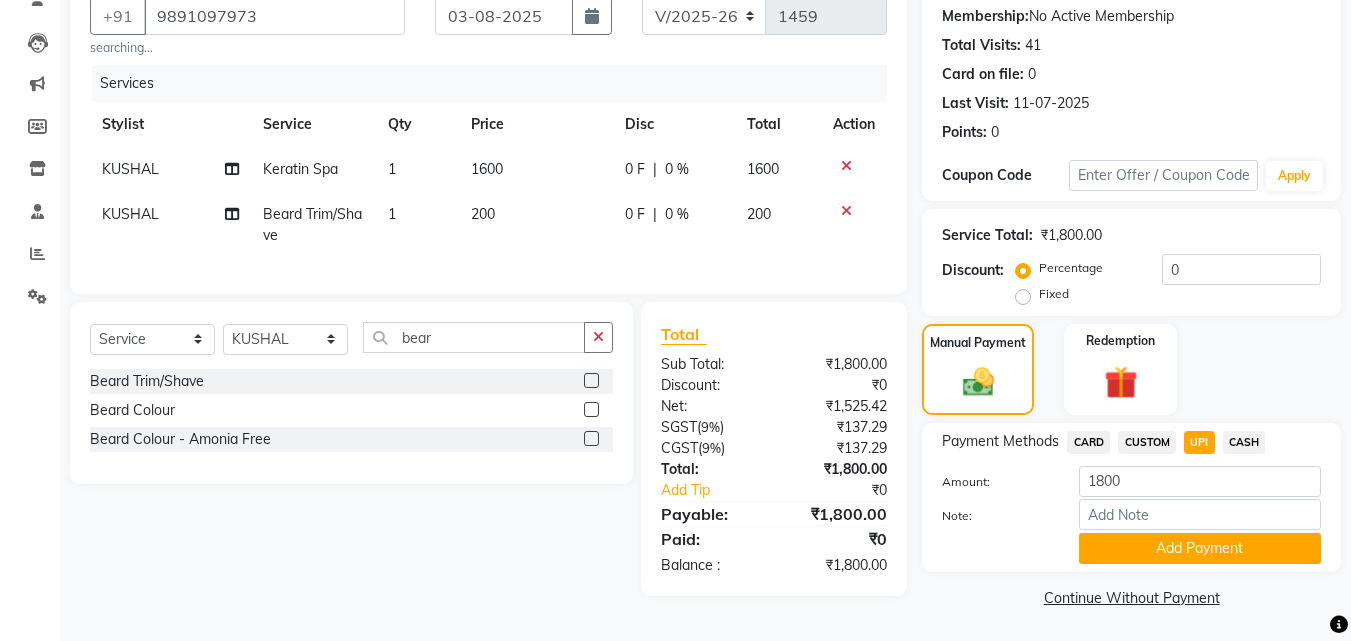 click on "Add Payment" 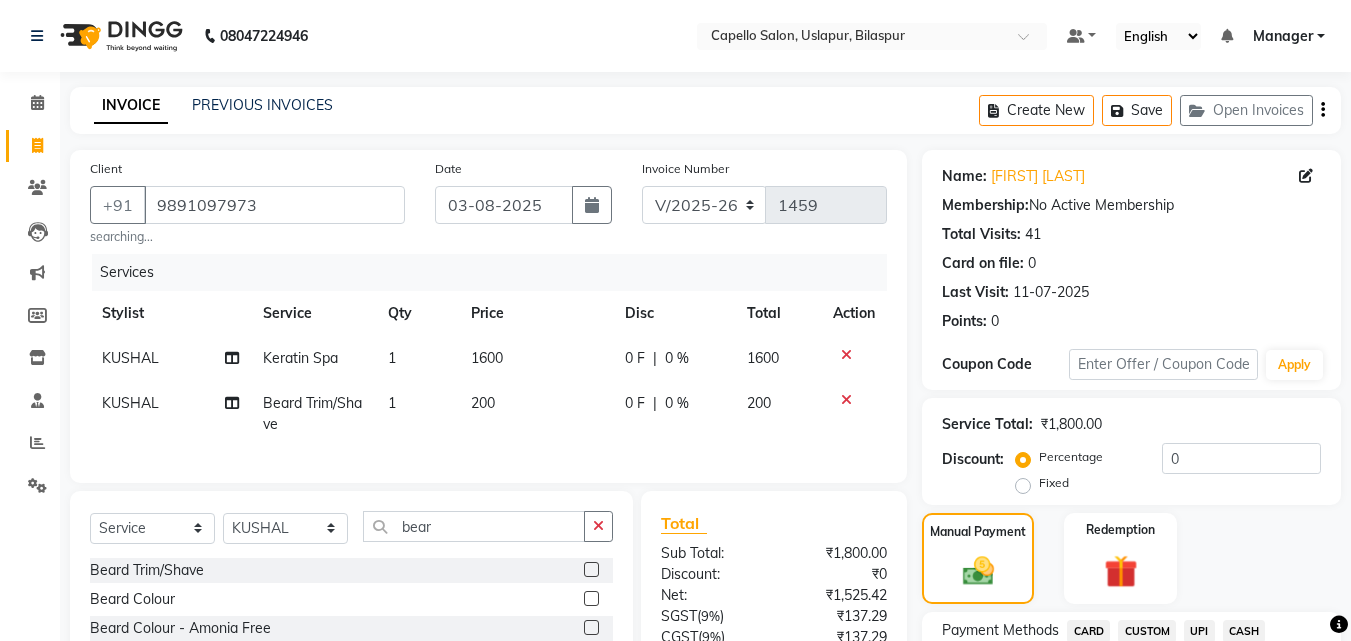 scroll, scrollTop: 275, scrollLeft: 0, axis: vertical 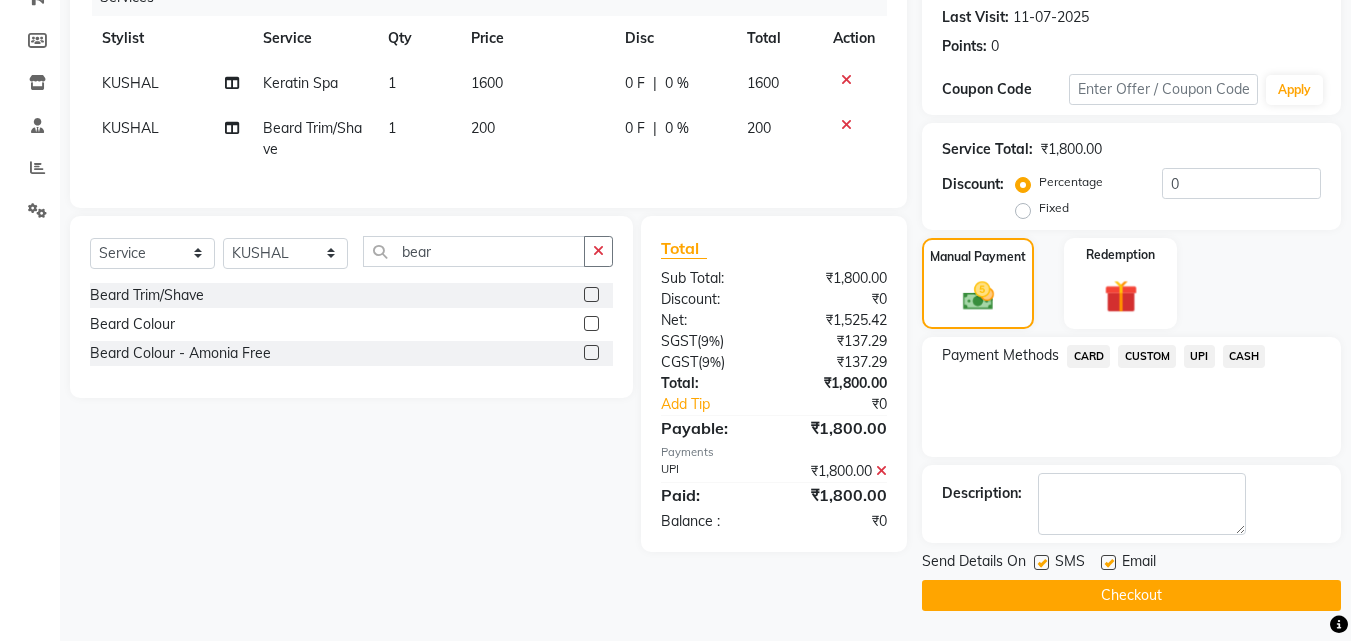click 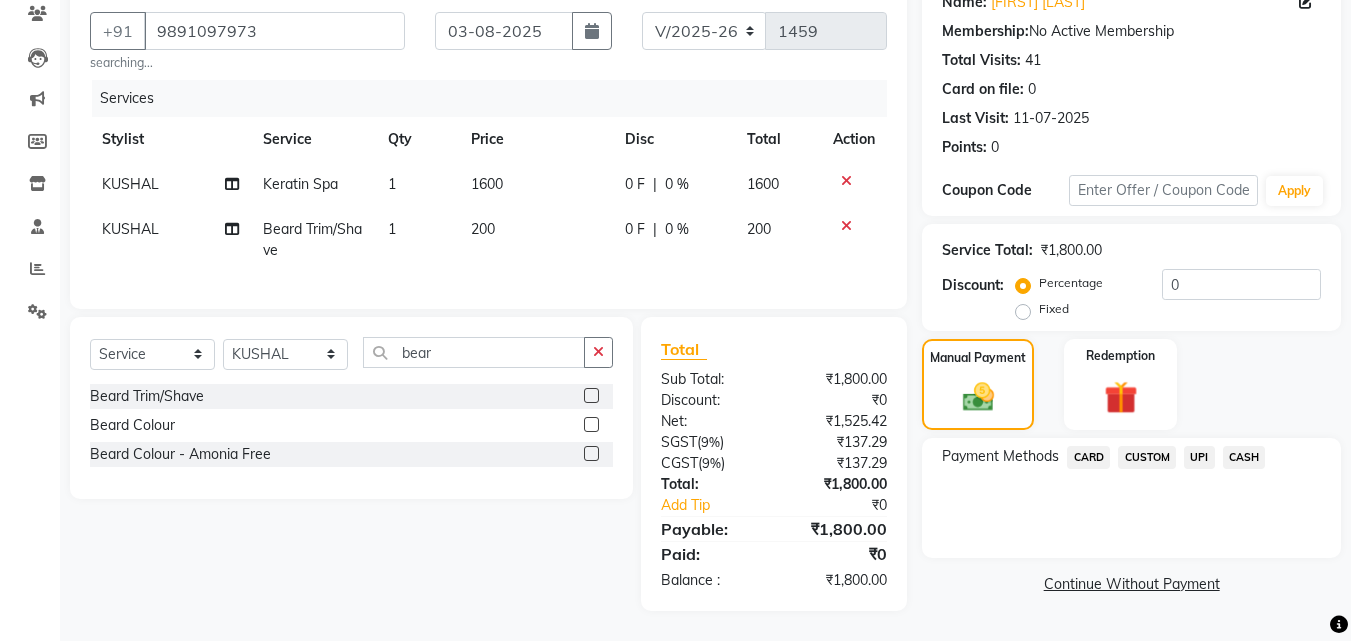 click on "CASH" 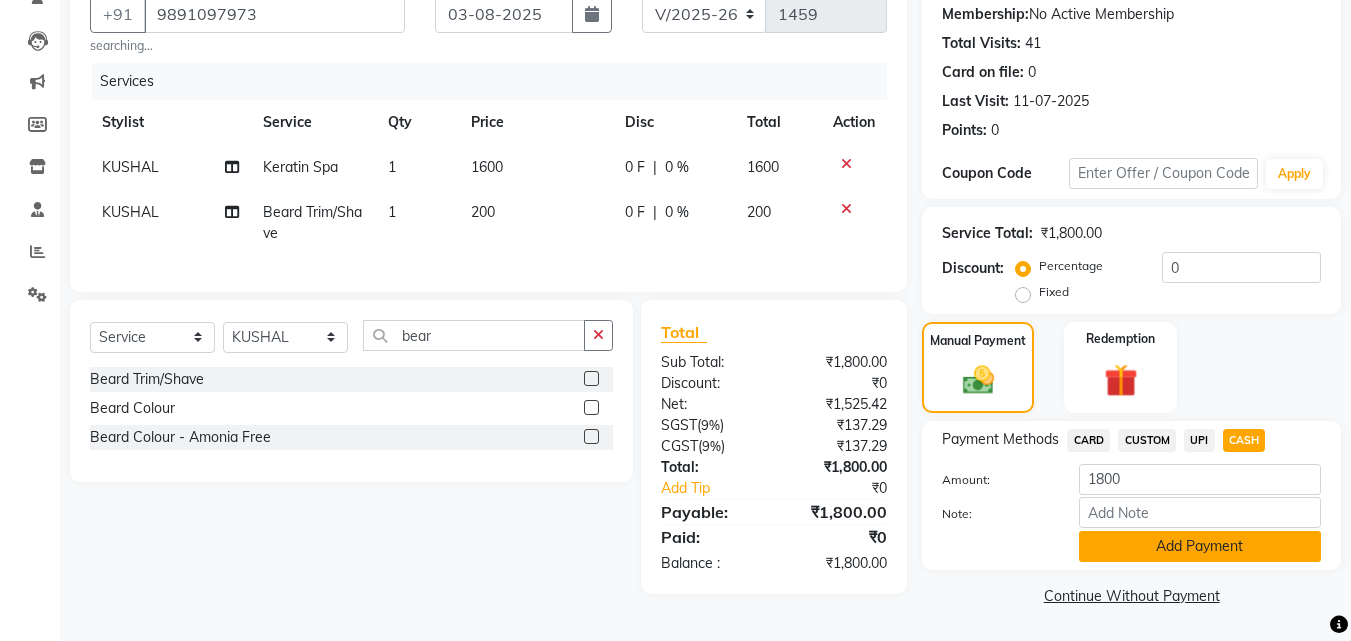 click on "Add Payment" 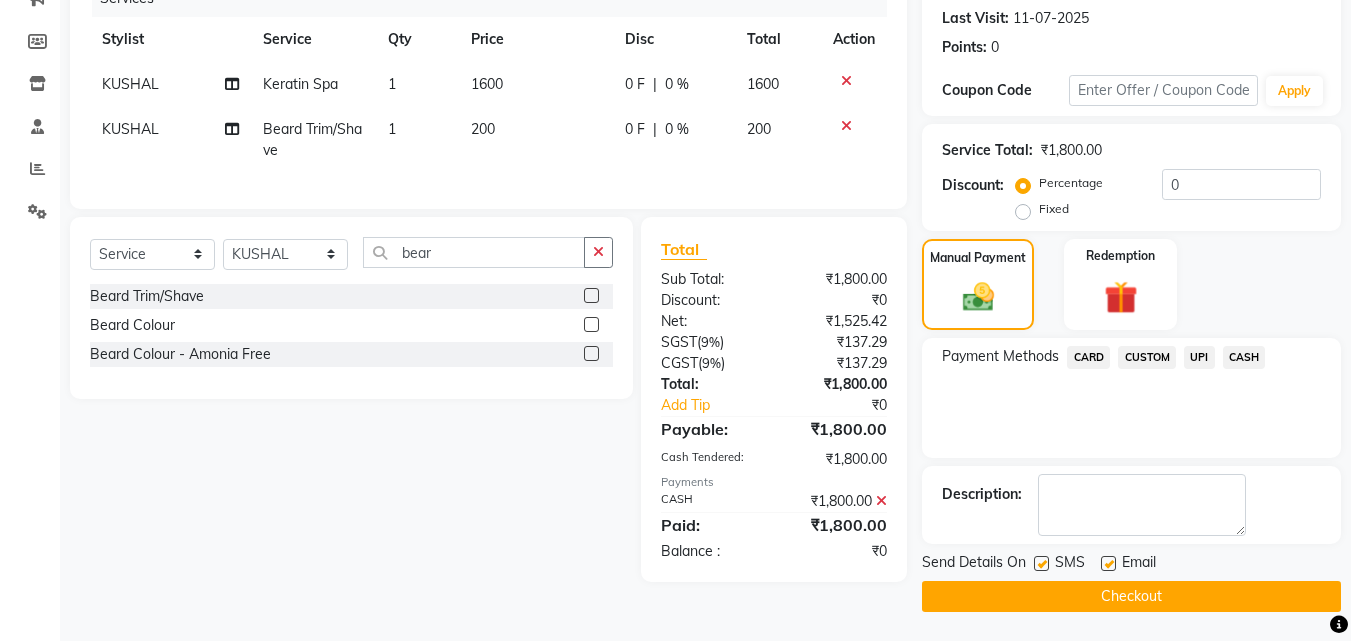 scroll, scrollTop: 275, scrollLeft: 0, axis: vertical 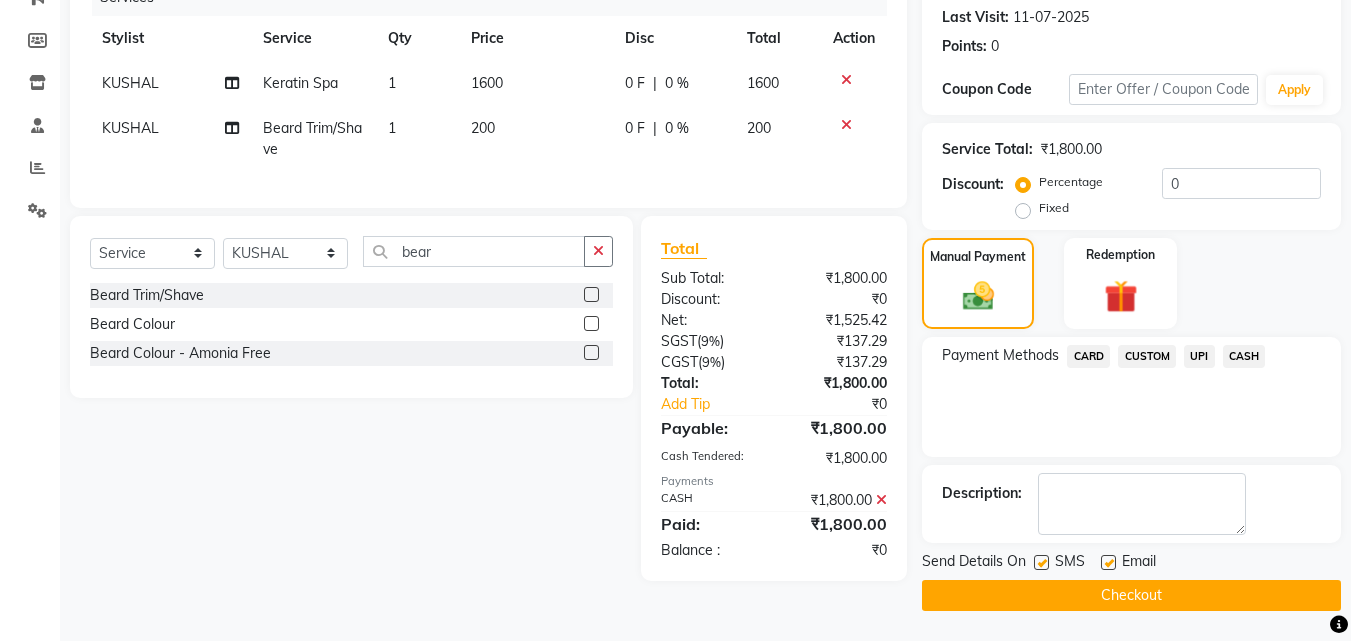 click on "Checkout" 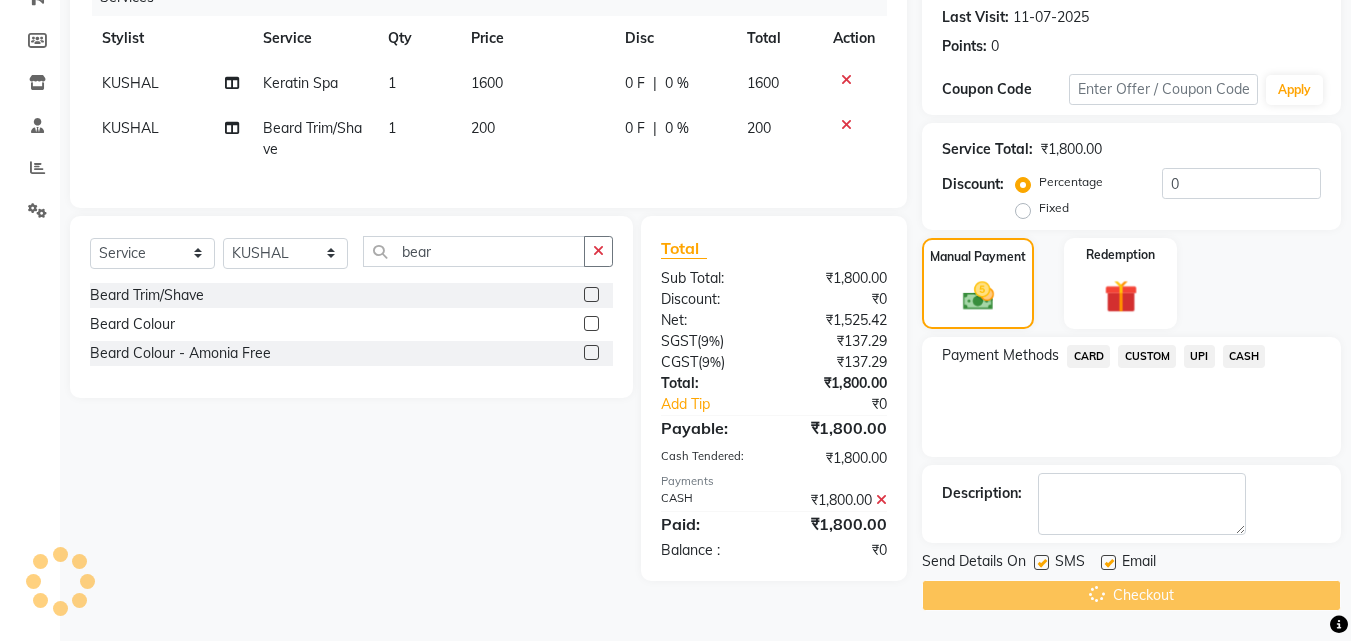 scroll, scrollTop: 0, scrollLeft: 0, axis: both 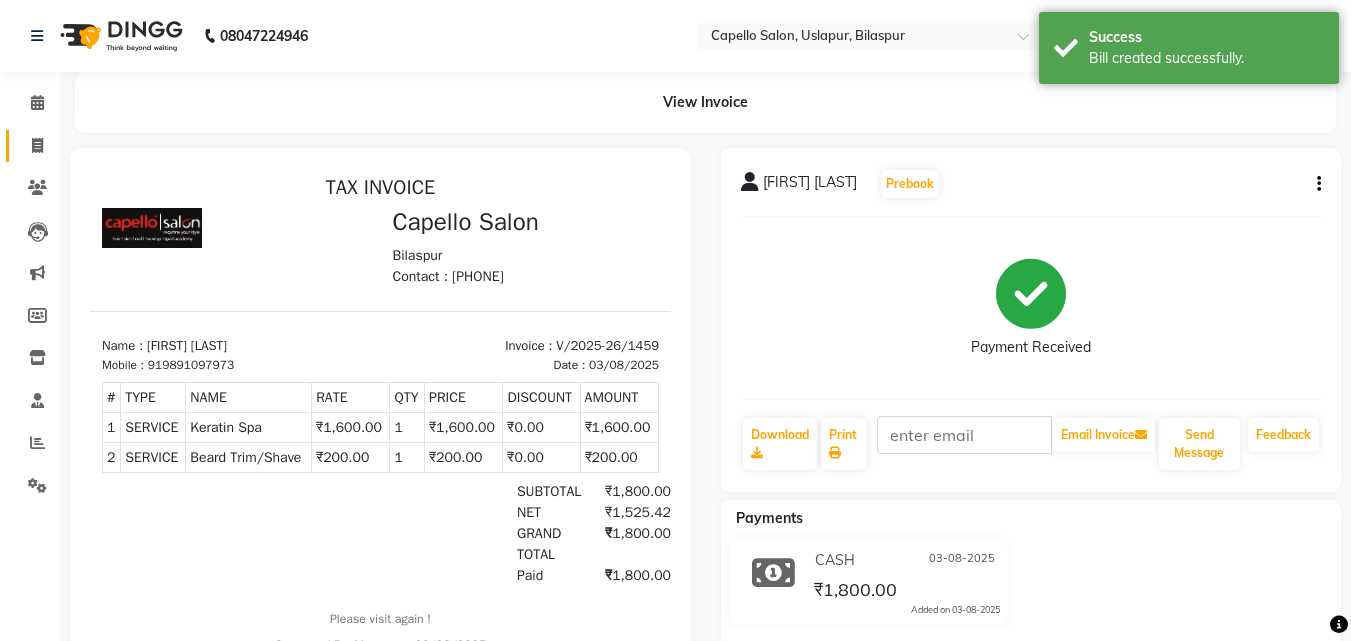 click on "Invoice" 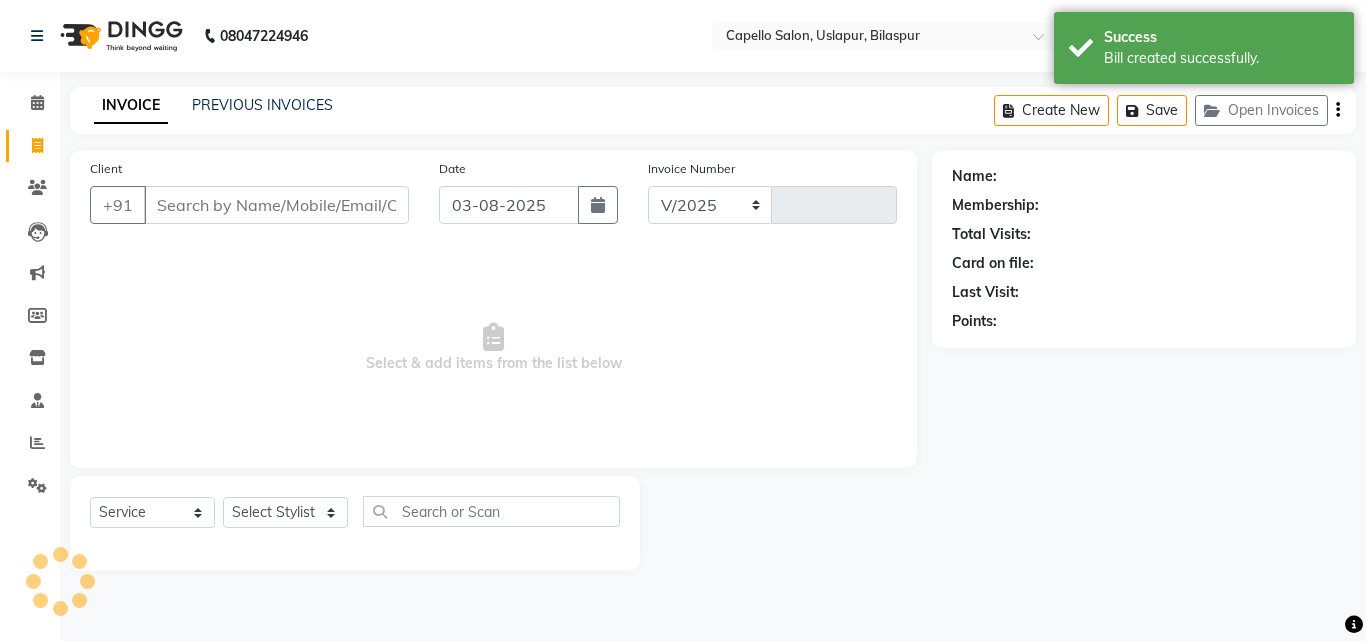 select on "4763" 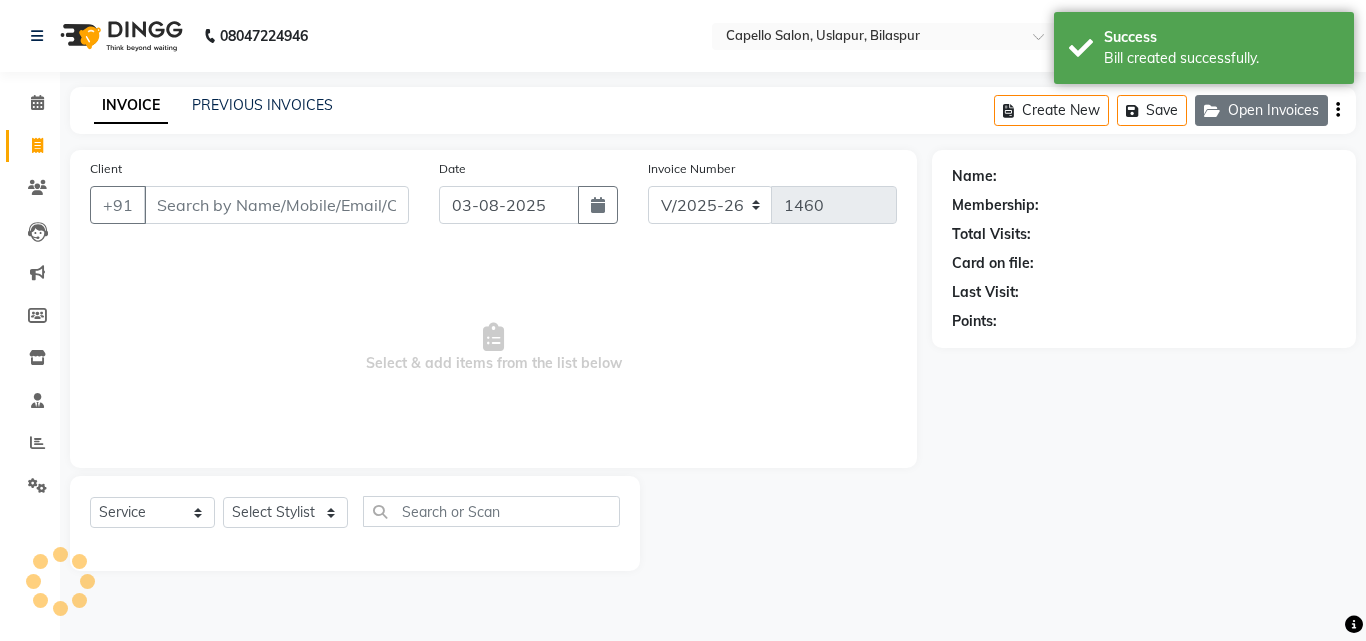 click on "Open Invoices" 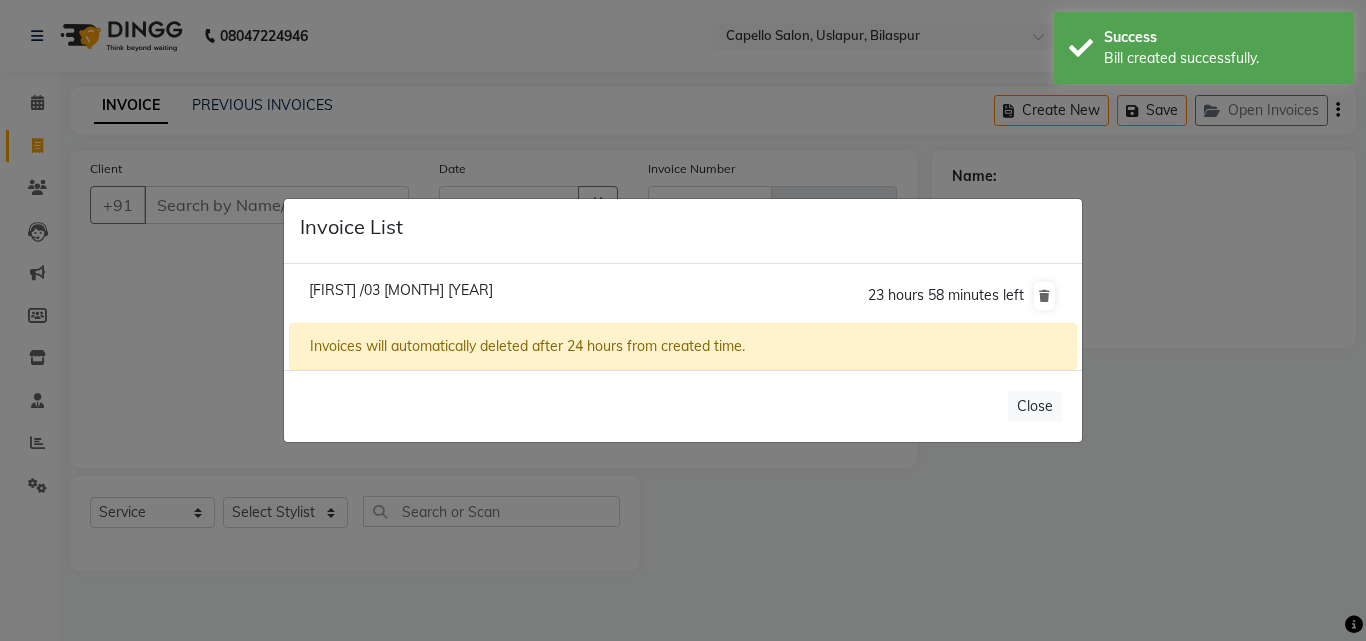 click on "Kamal /03 August 2025  23 hours 58 minutes left" 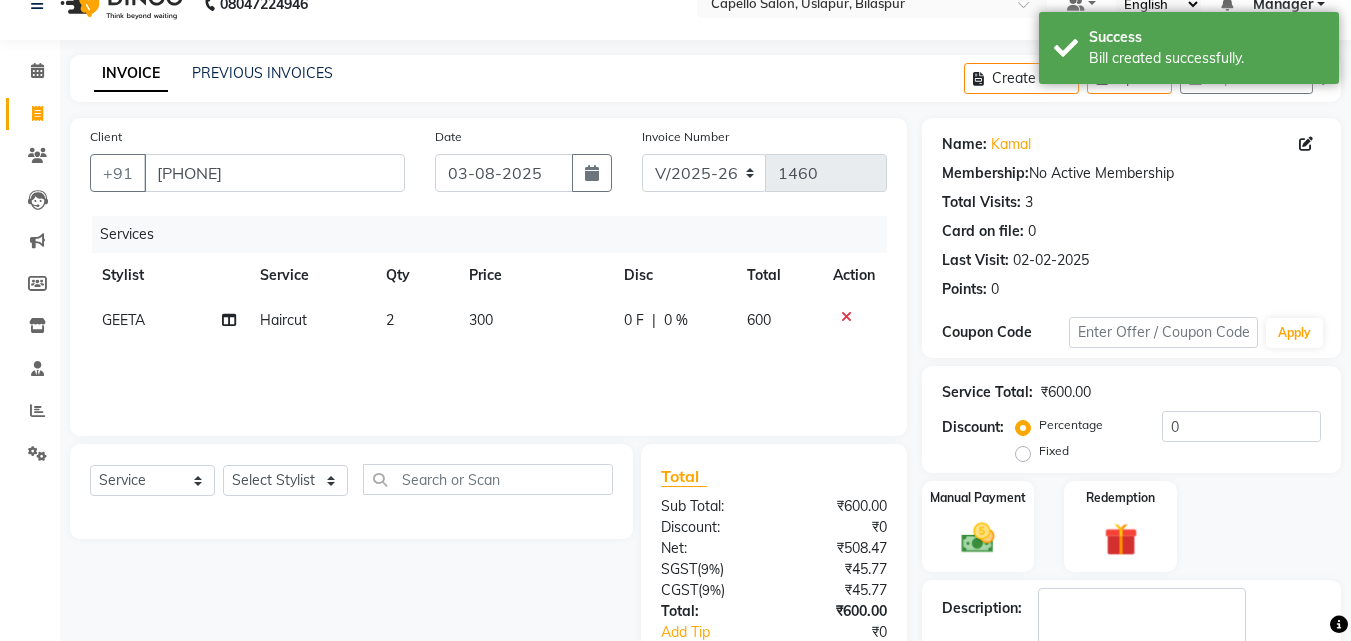 scroll, scrollTop: 1, scrollLeft: 0, axis: vertical 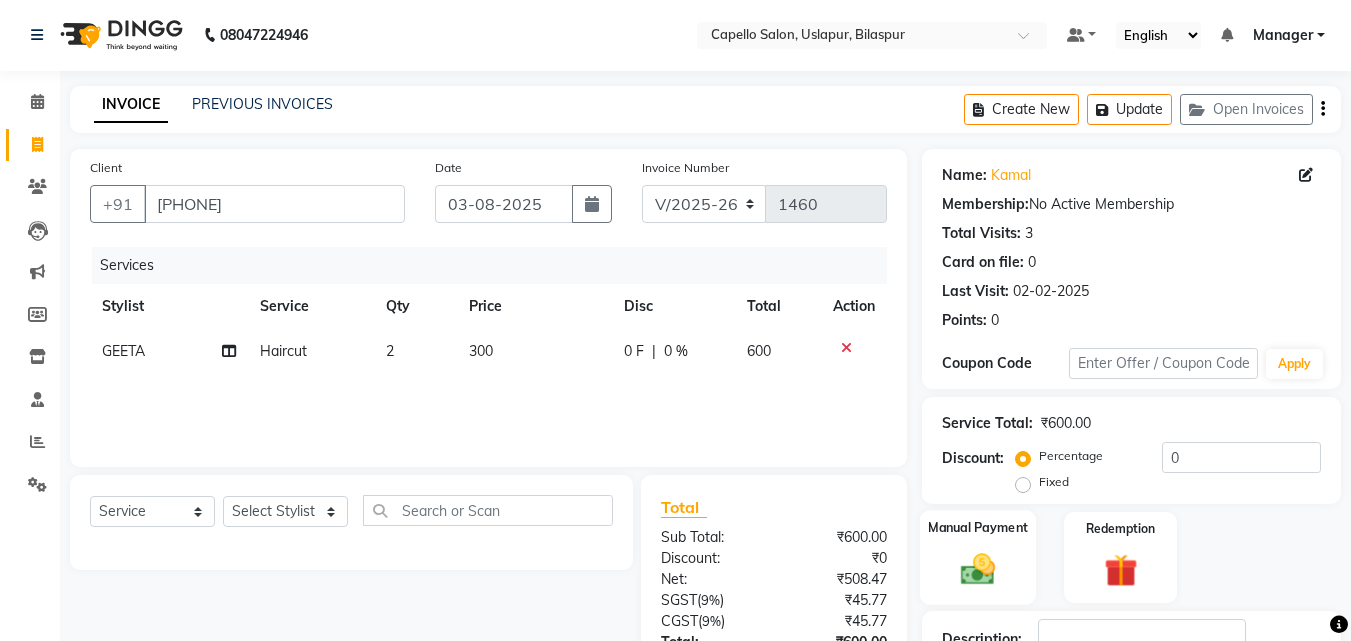 click 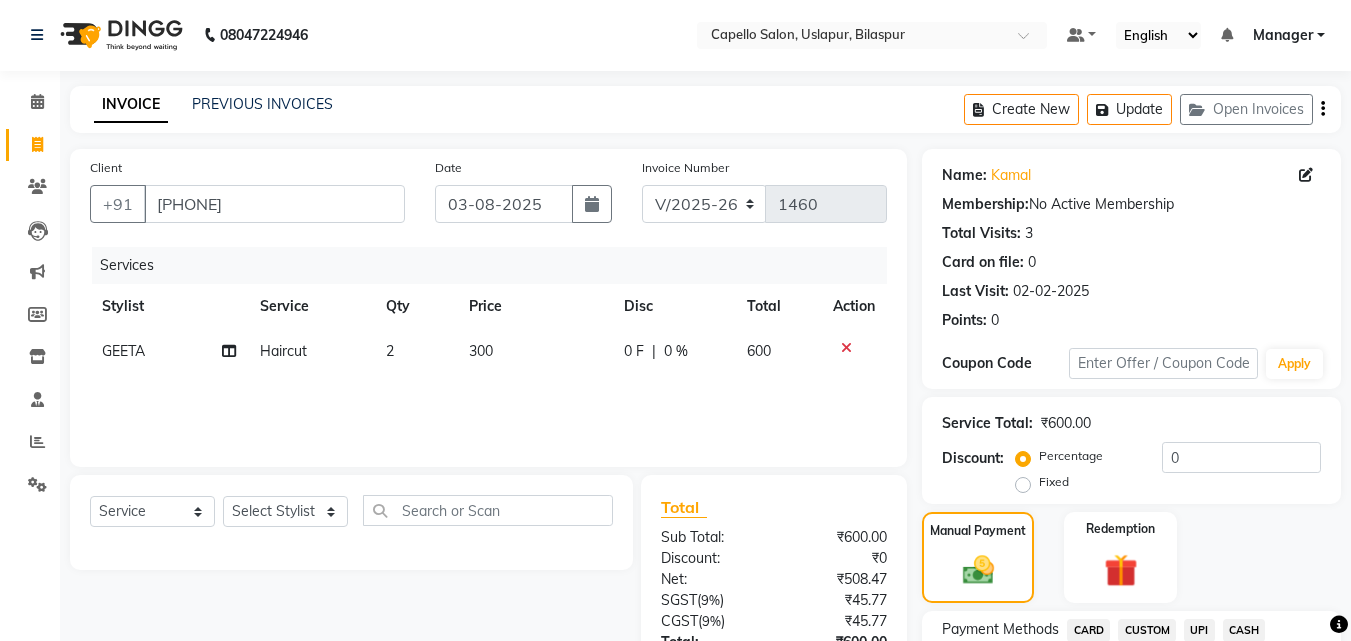 scroll, scrollTop: 275, scrollLeft: 0, axis: vertical 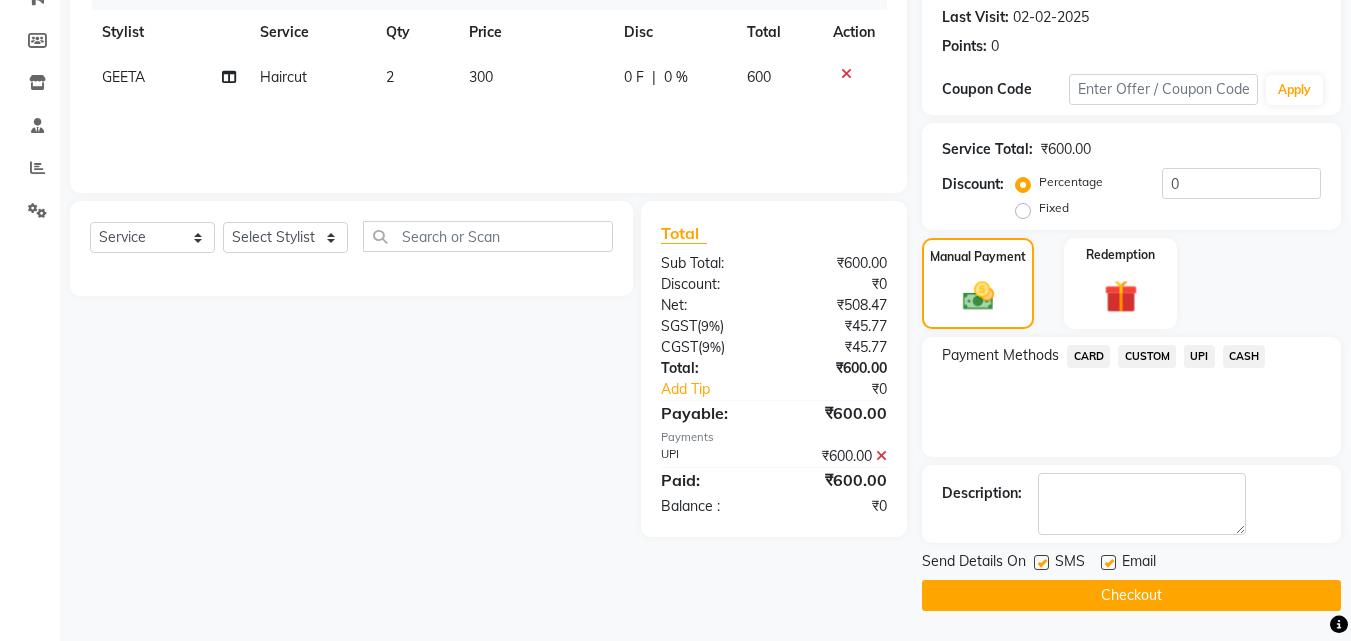 click on "Checkout" 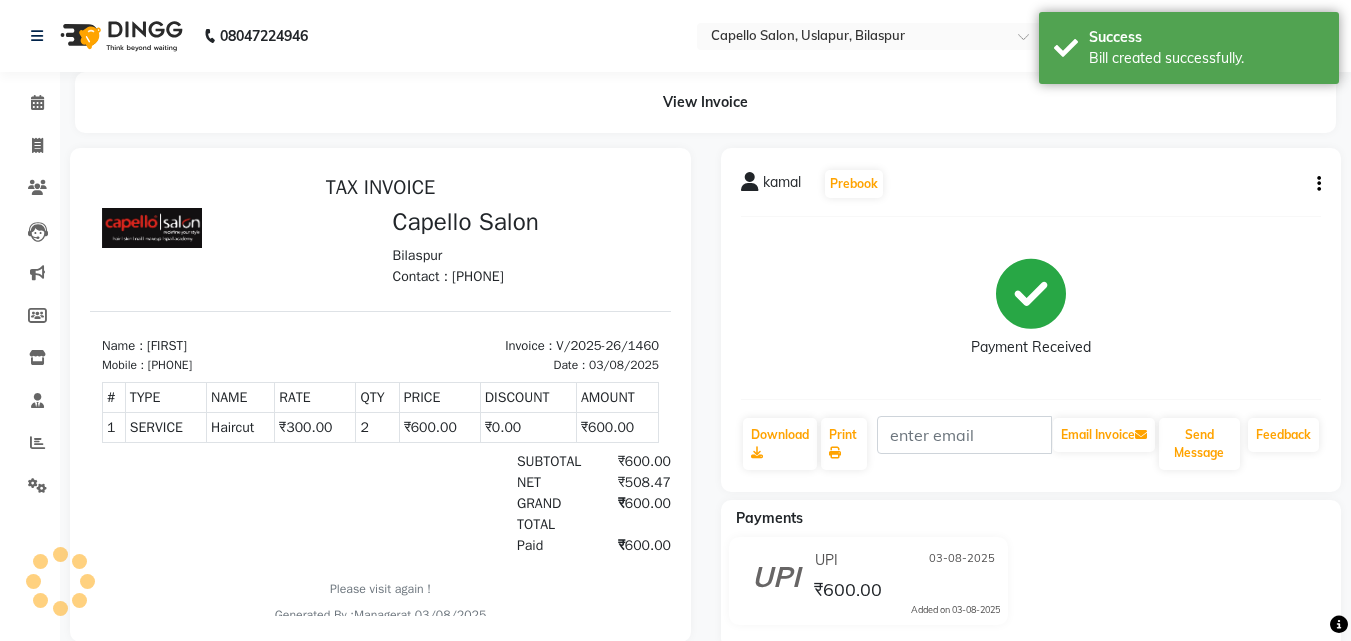 scroll, scrollTop: 0, scrollLeft: 0, axis: both 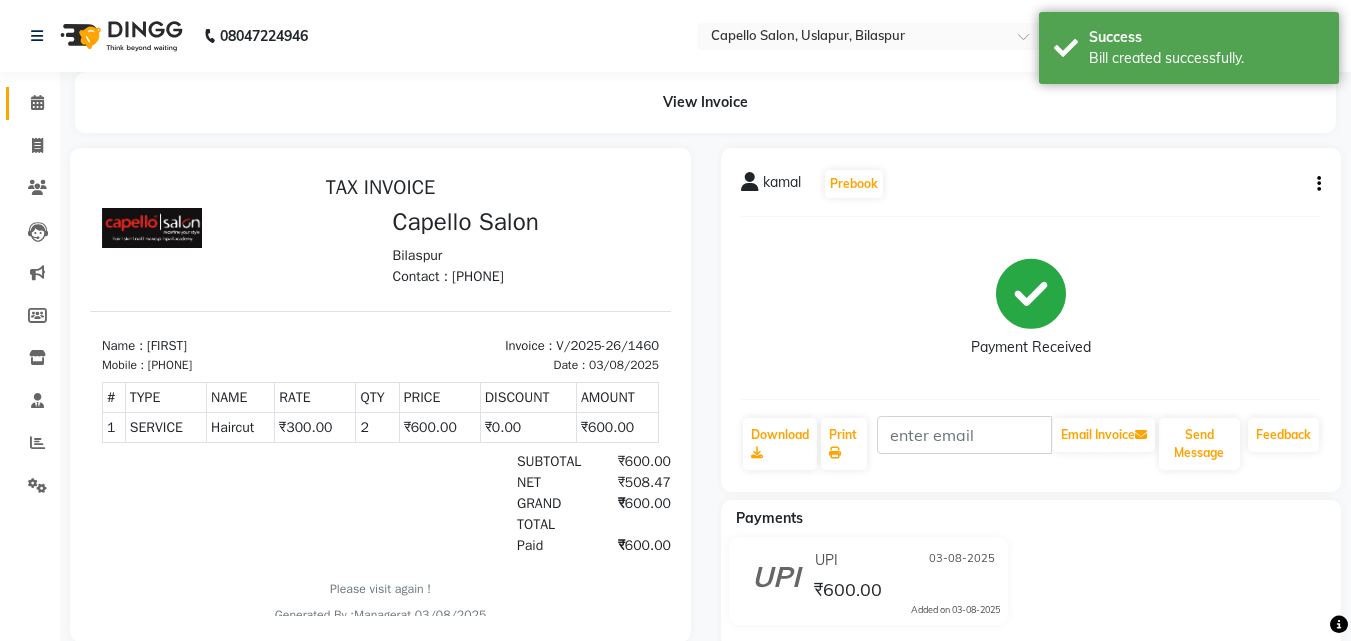 click on "Calendar" 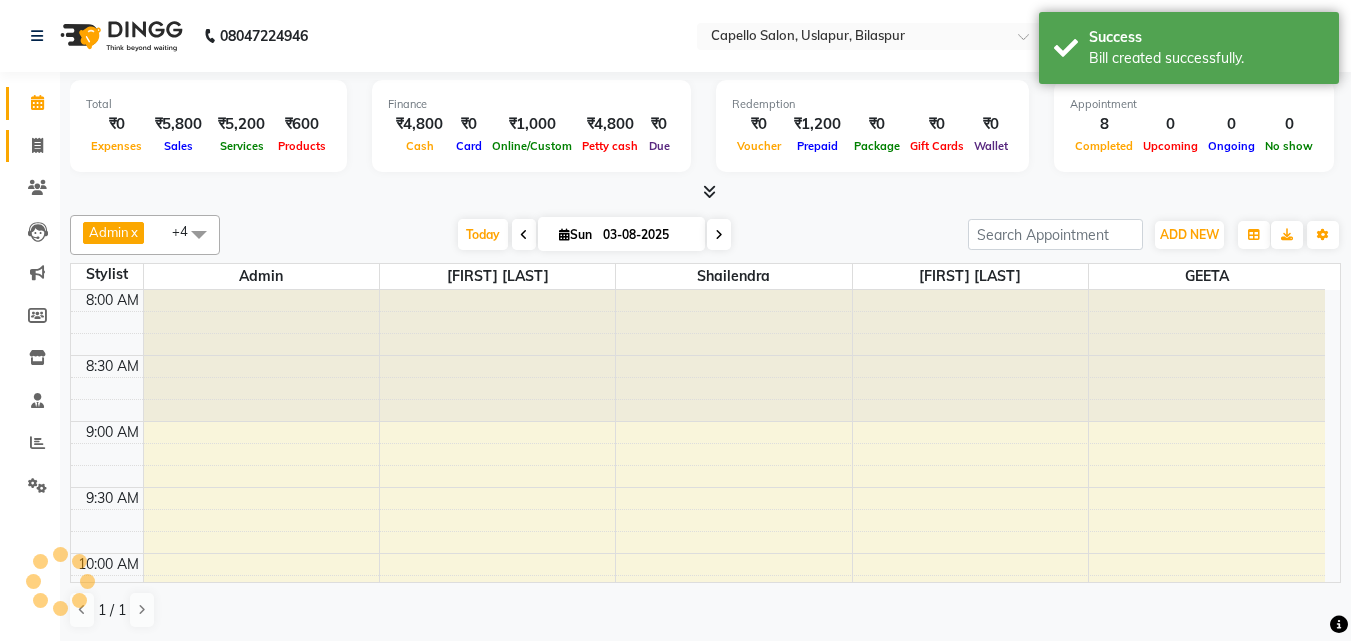 scroll, scrollTop: 0, scrollLeft: 0, axis: both 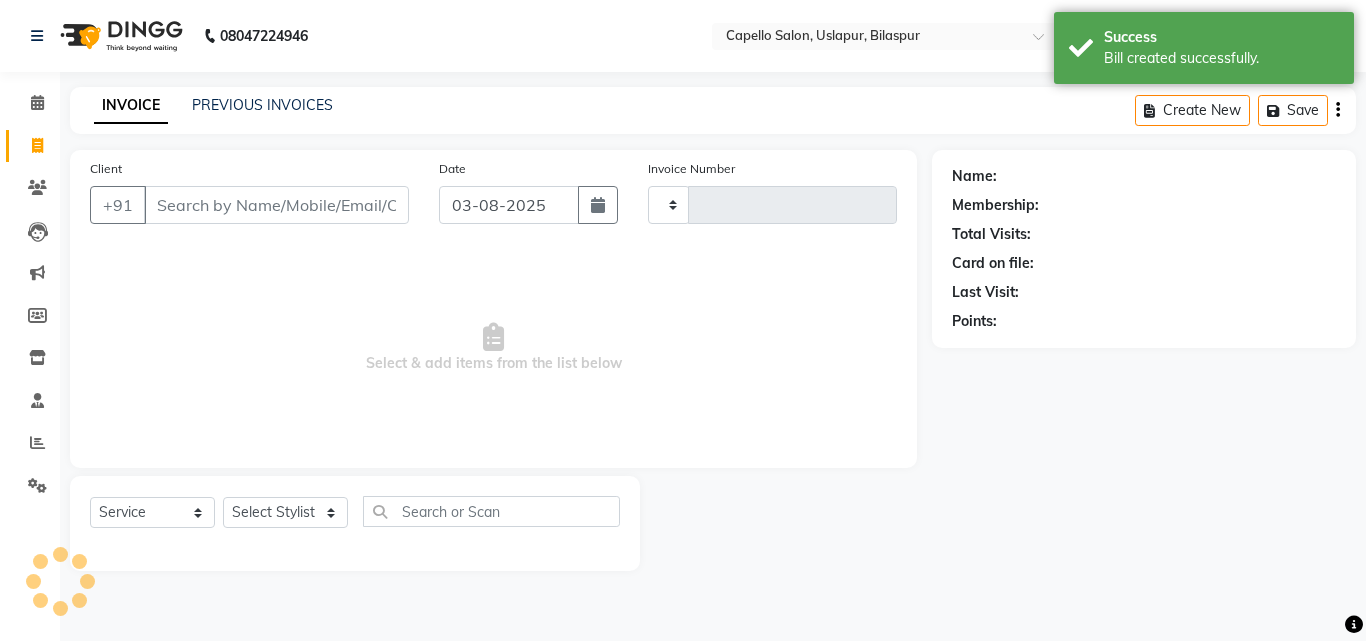 type on "1461" 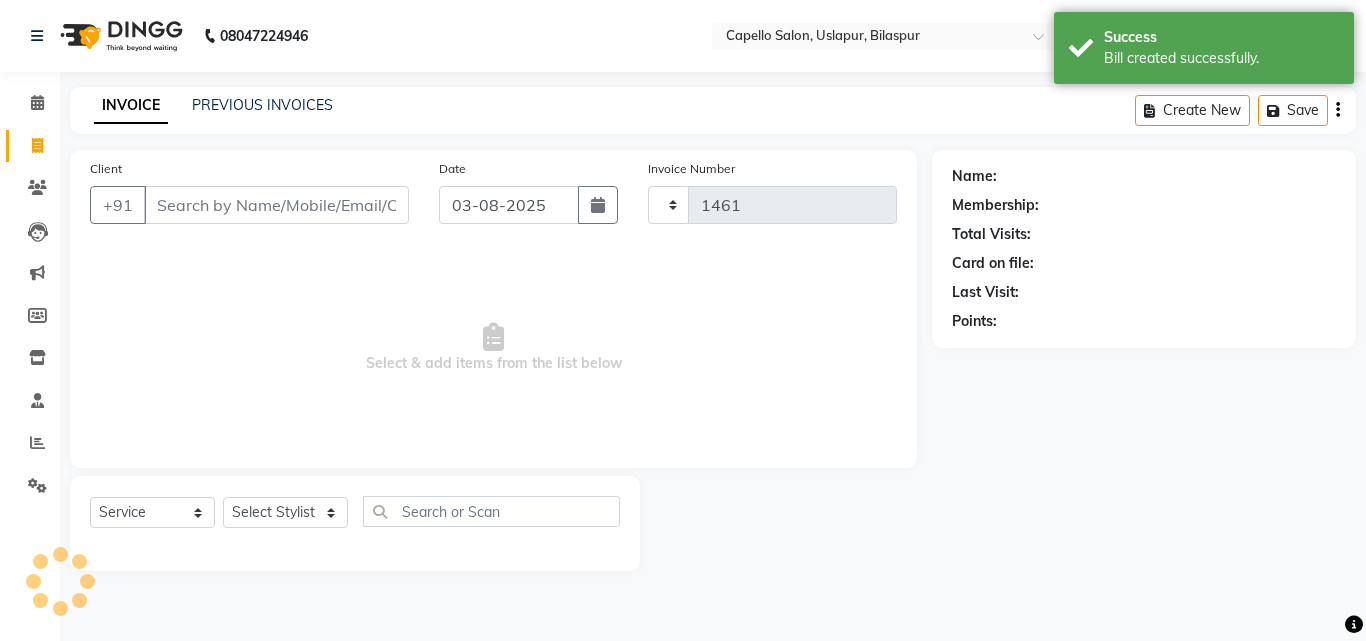 select on "4763" 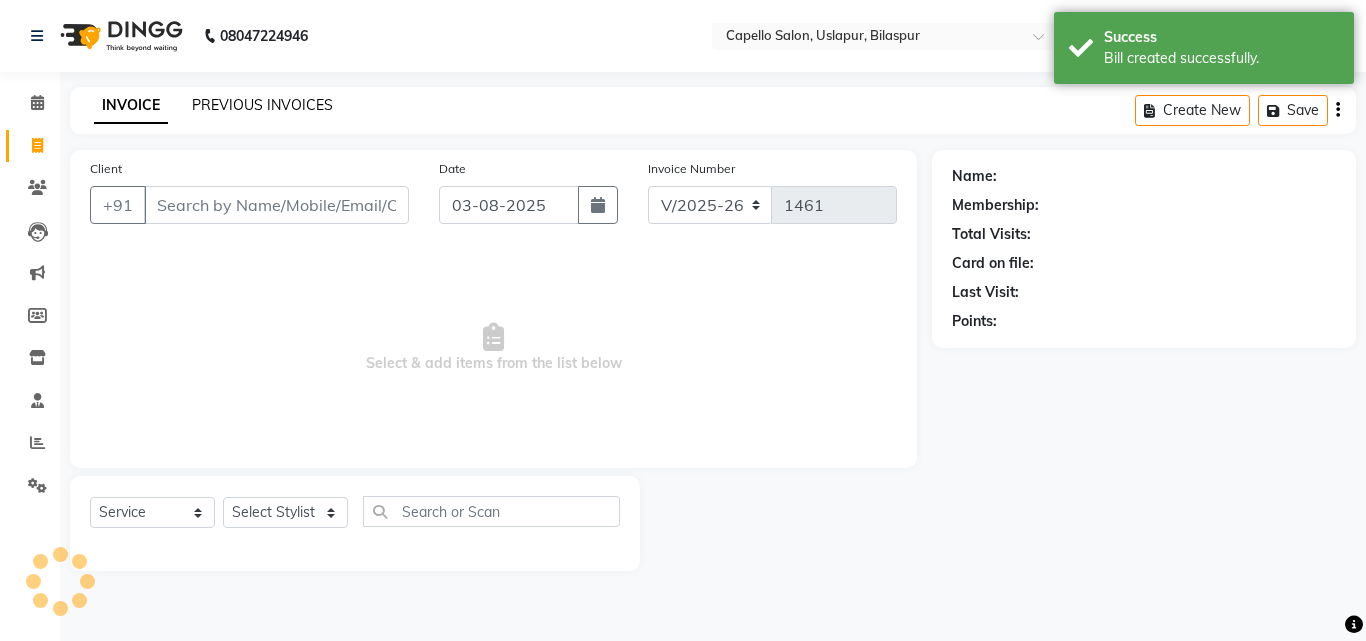 click on "PREVIOUS INVOICES" 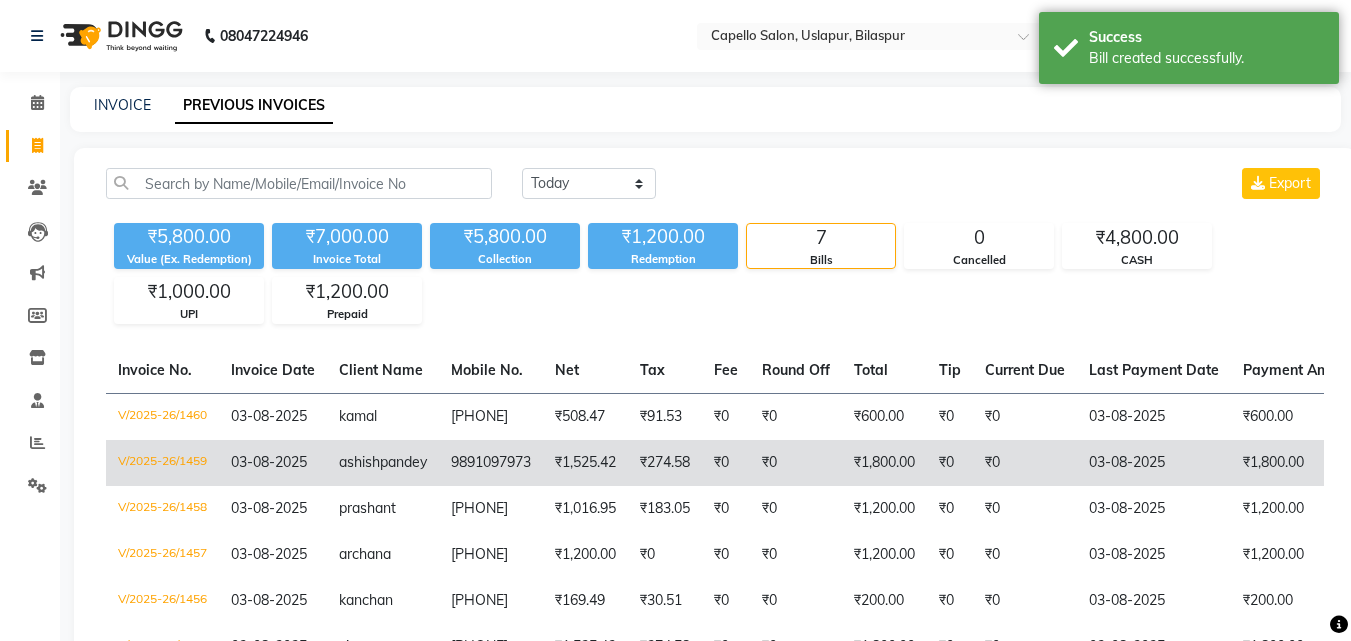 scroll, scrollTop: 219, scrollLeft: 0, axis: vertical 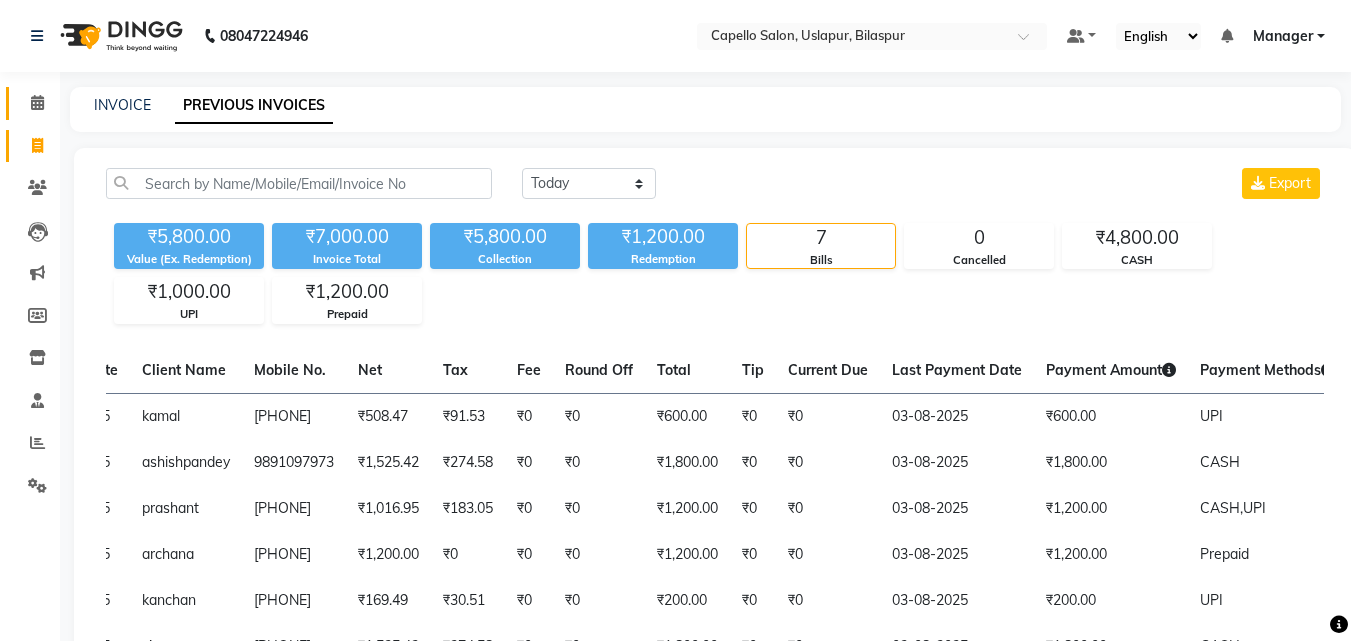 click on "Calendar" 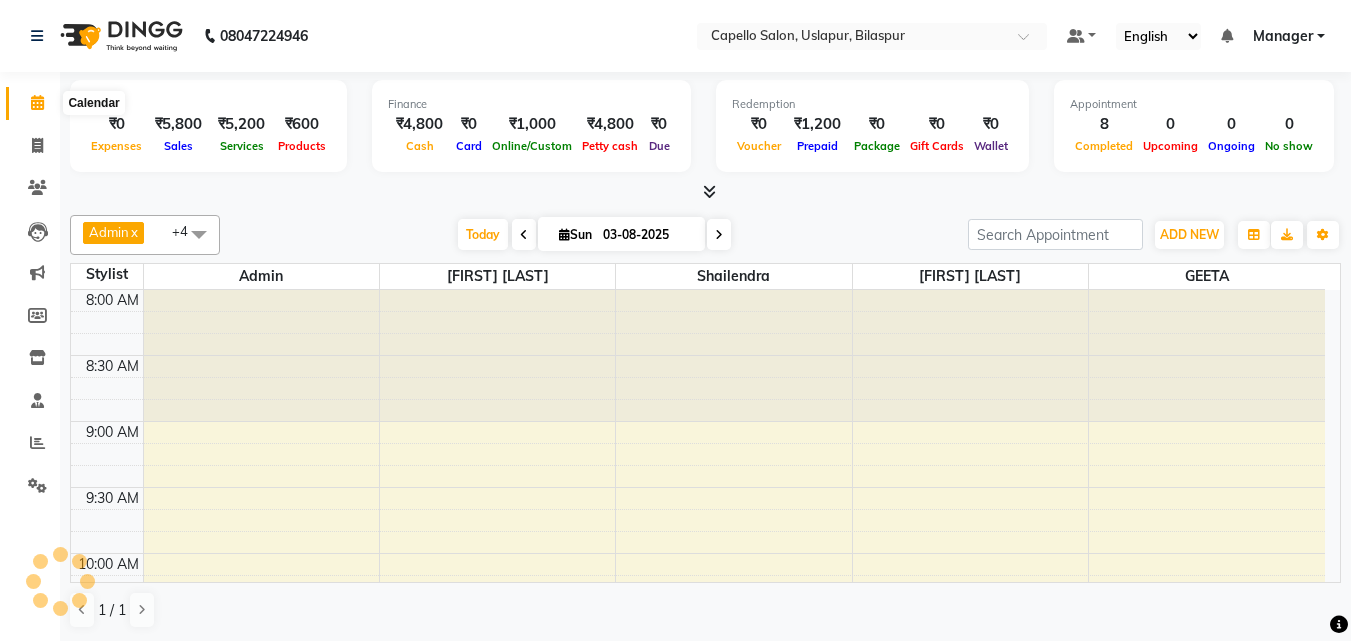 scroll, scrollTop: 0, scrollLeft: 0, axis: both 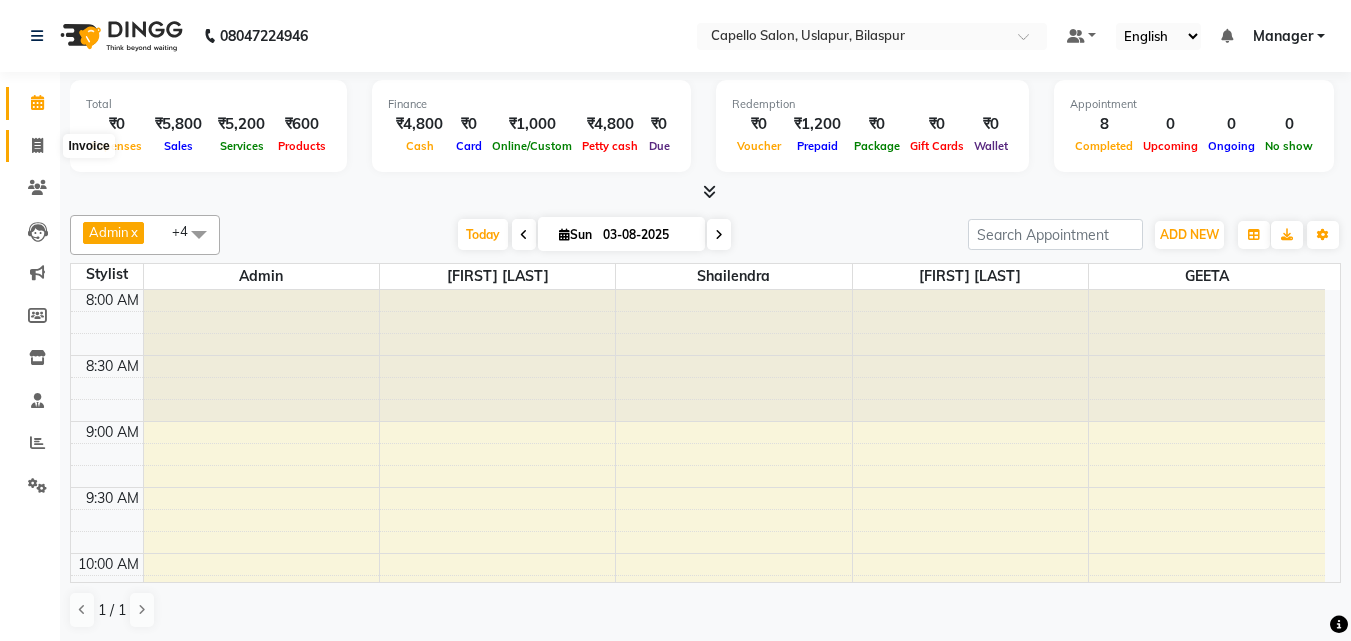 drag, startPoint x: 48, startPoint y: 142, endPoint x: 36, endPoint y: 151, distance: 15 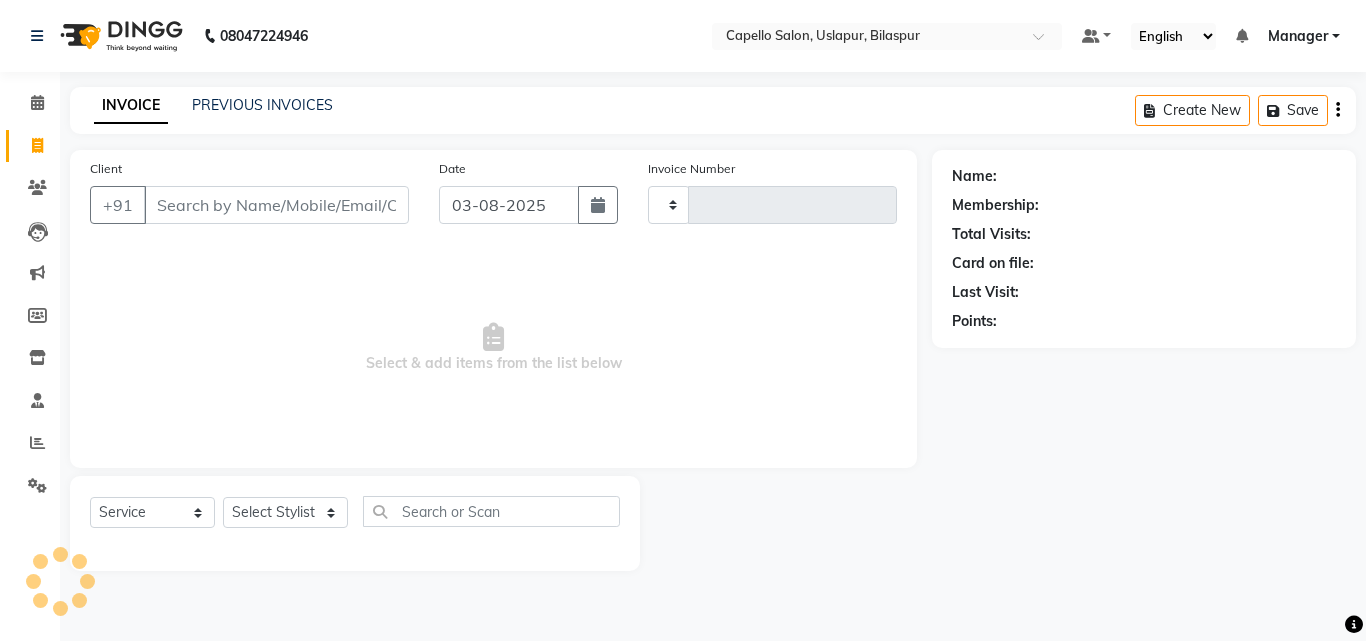 type on "1461" 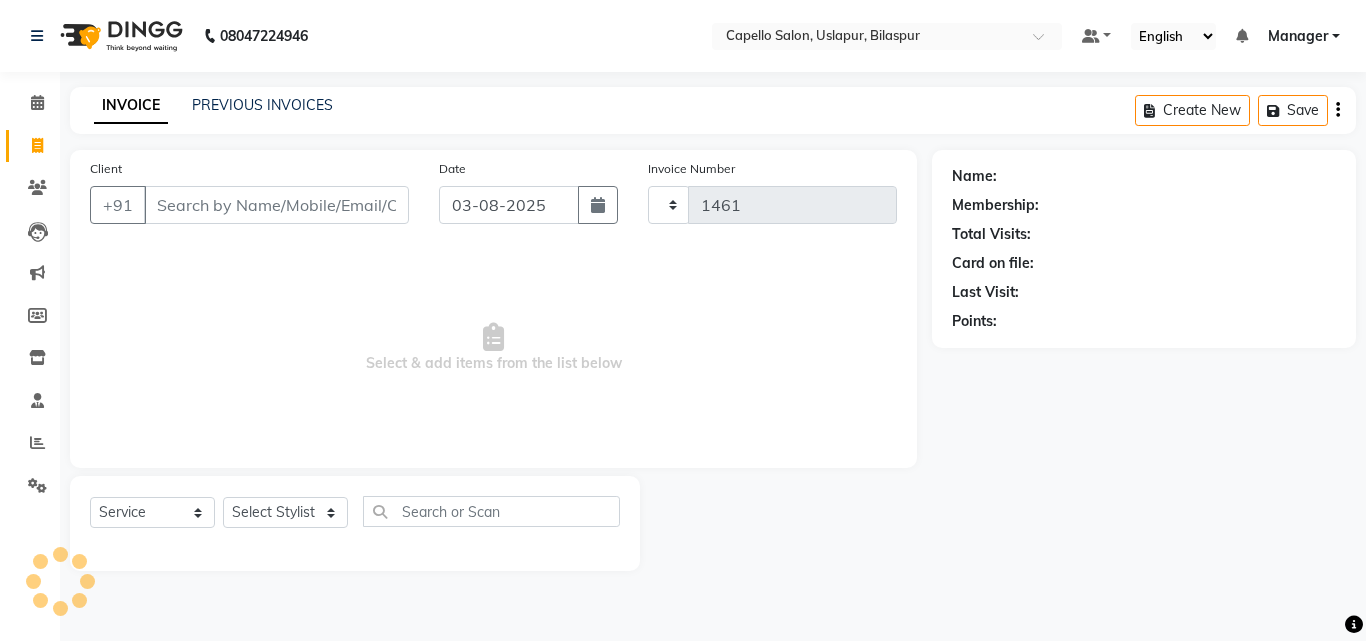 select on "4763" 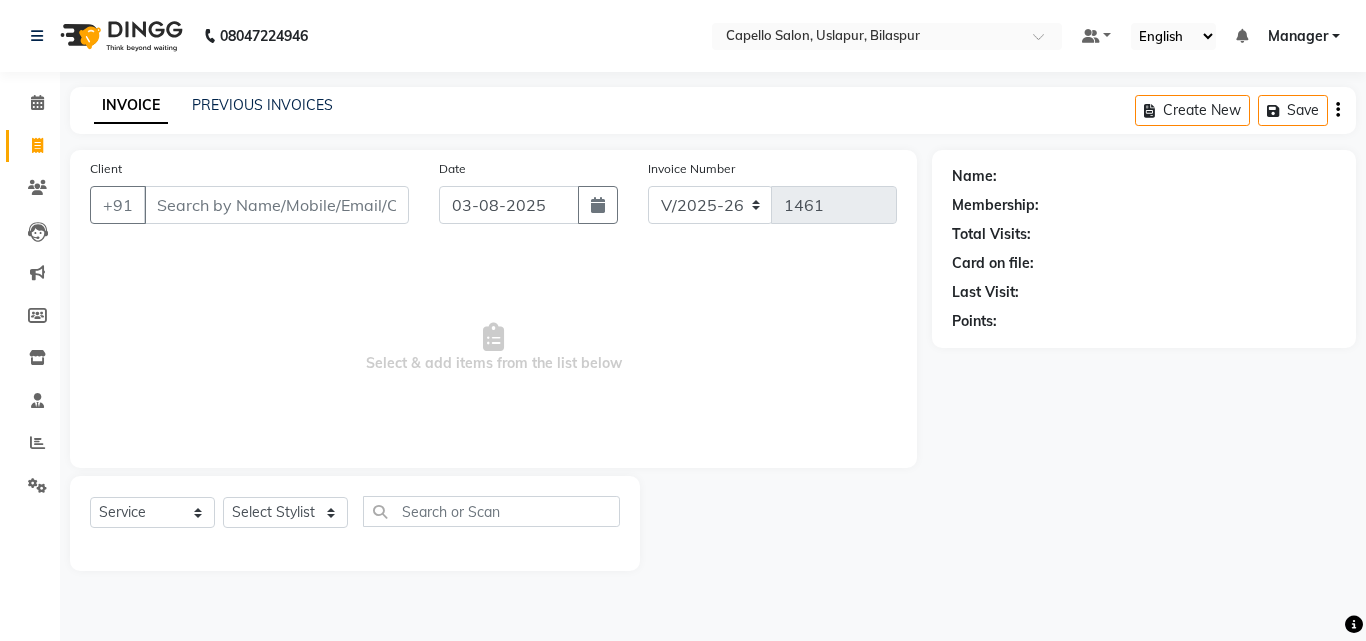 click on "Client" at bounding box center (276, 205) 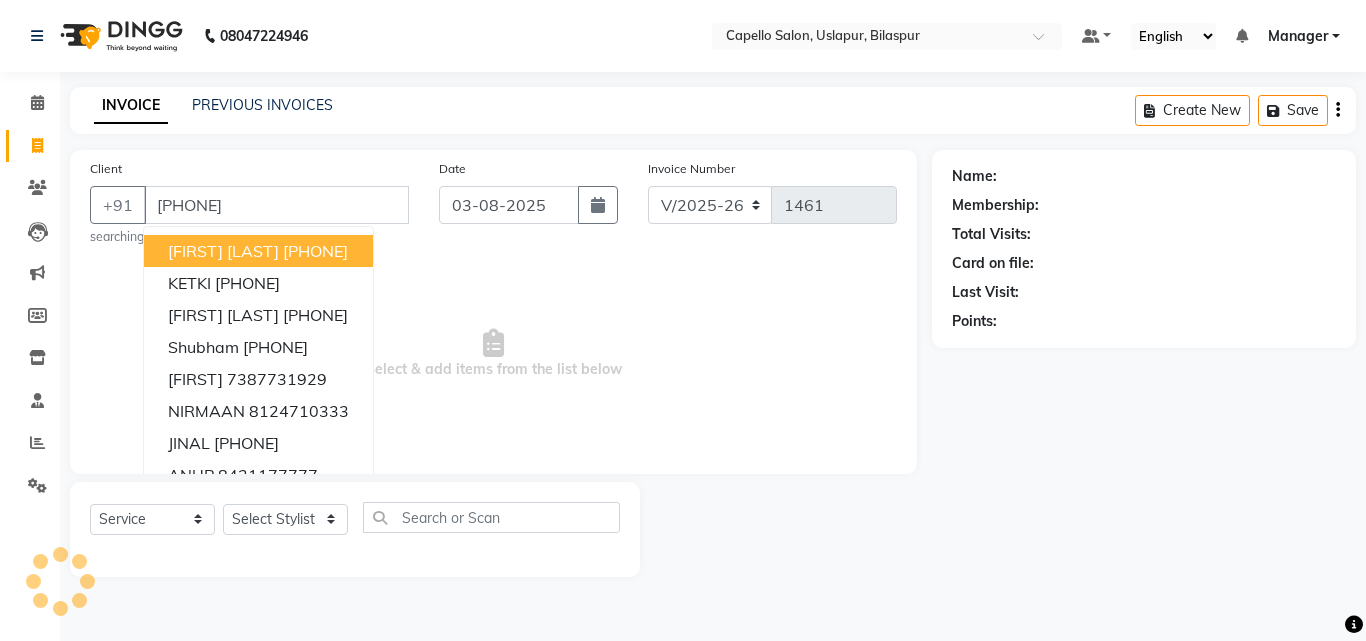 type on "8120001930" 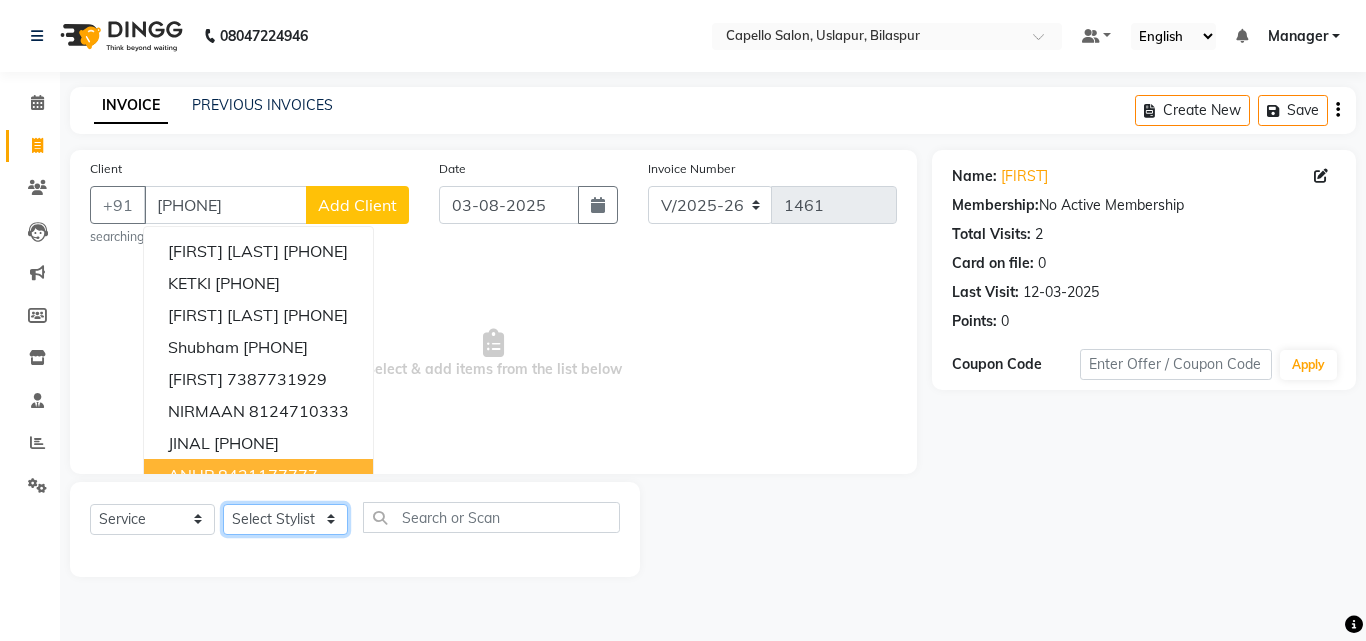 click on "Select Stylist Admin anish shirwash ANJALI CHAKRDHARI Arvind Ankar GEETA KIRAN SAHU KUSHAL Manager mukesh Rajesh Ankar Renuka Sahu SAKSHI SATYAM shailendra SOURABH vishal" 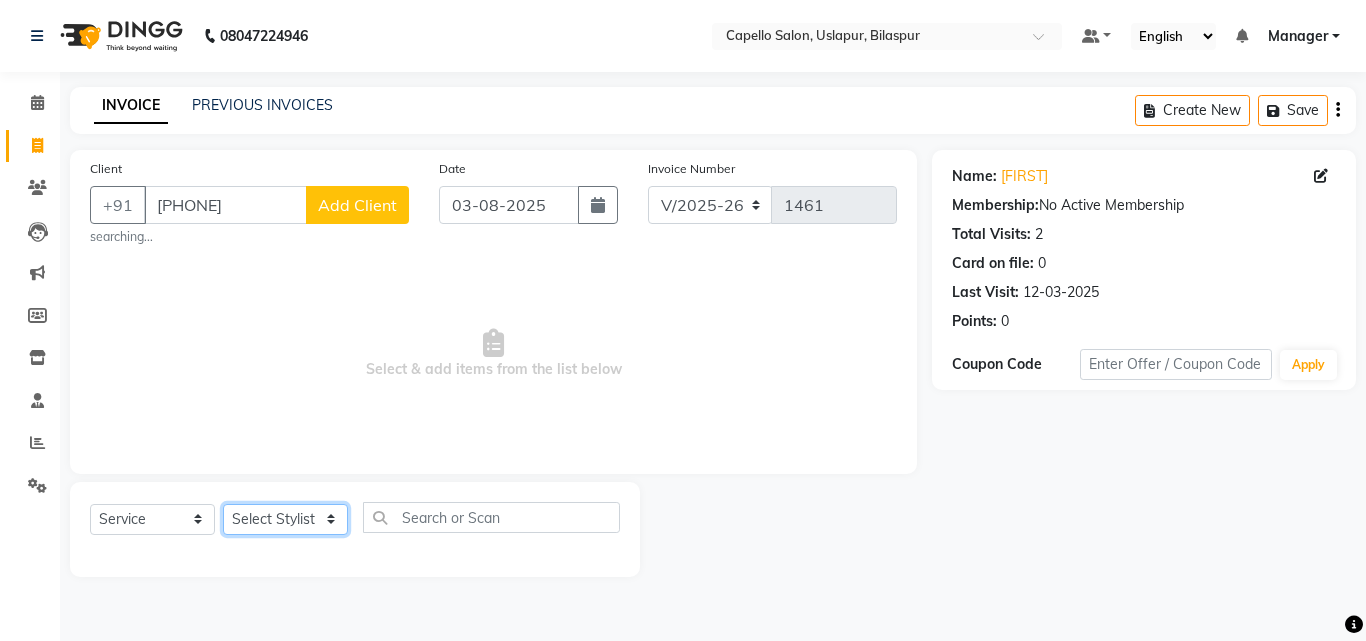 select on "65602" 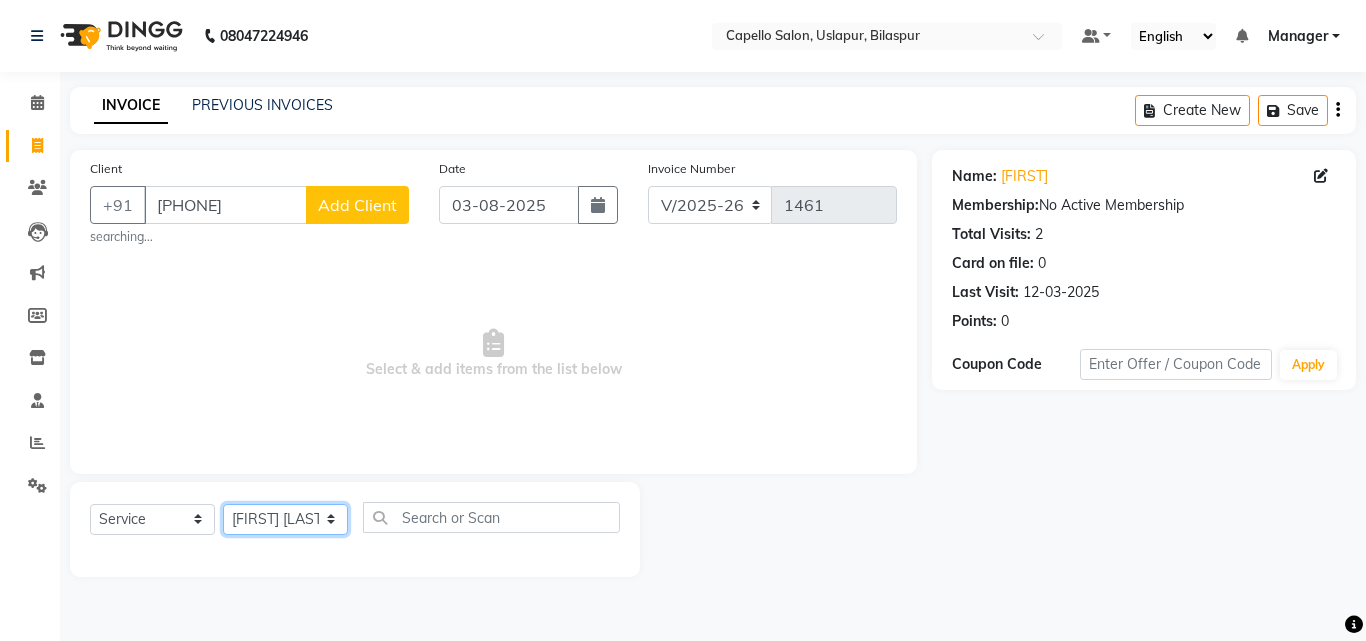 click on "Select Stylist Admin anish shirwash ANJALI CHAKRDHARI Arvind Ankar GEETA KIRAN SAHU KUSHAL Manager mukesh Rajesh Ankar Renuka Sahu SAKSHI SATYAM shailendra SOURABH vishal" 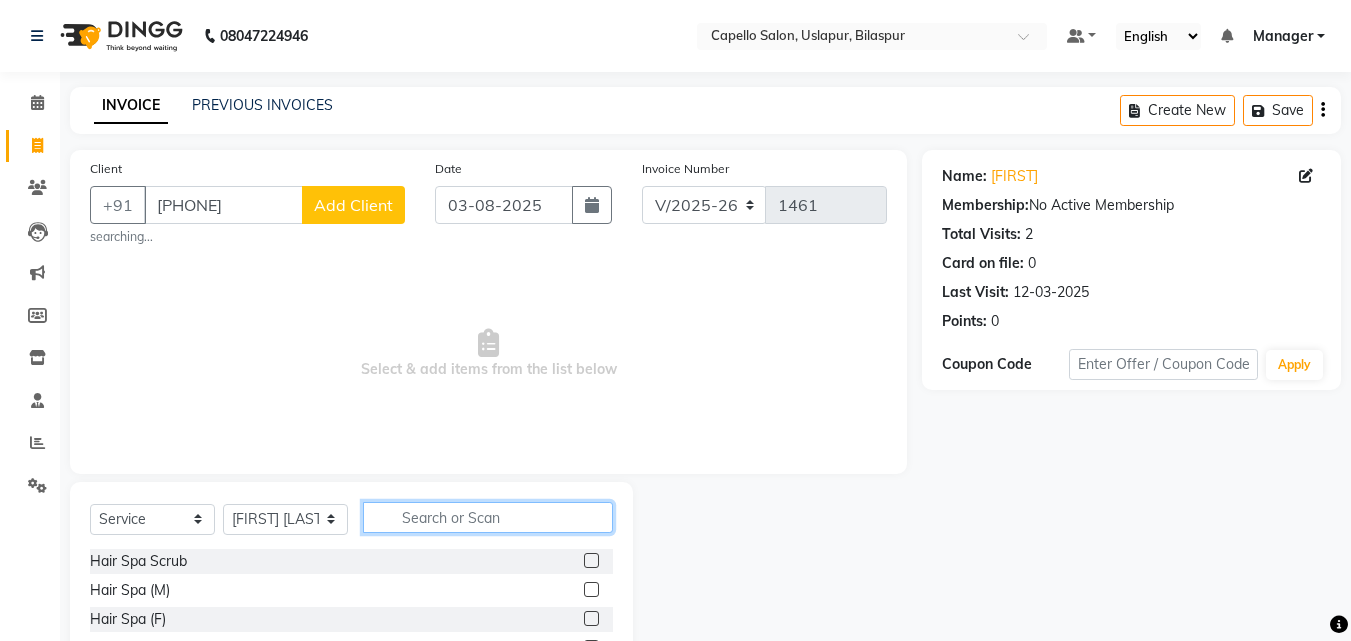 click 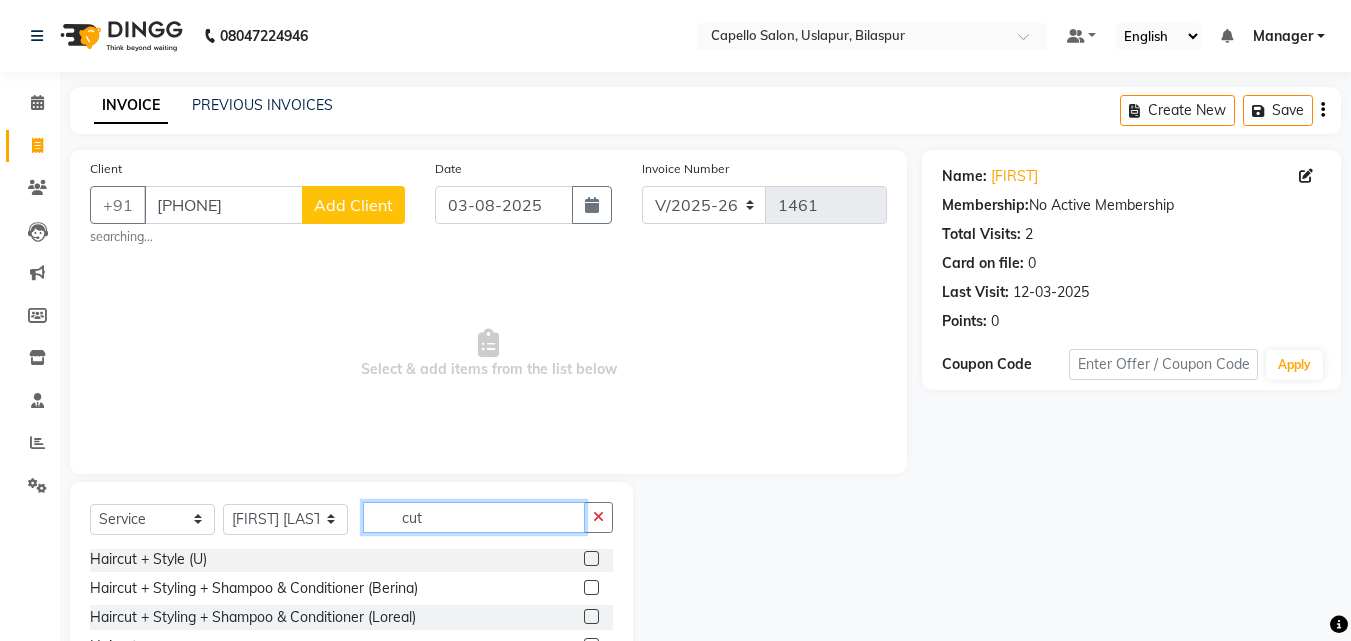 scroll, scrollTop: 90, scrollLeft: 0, axis: vertical 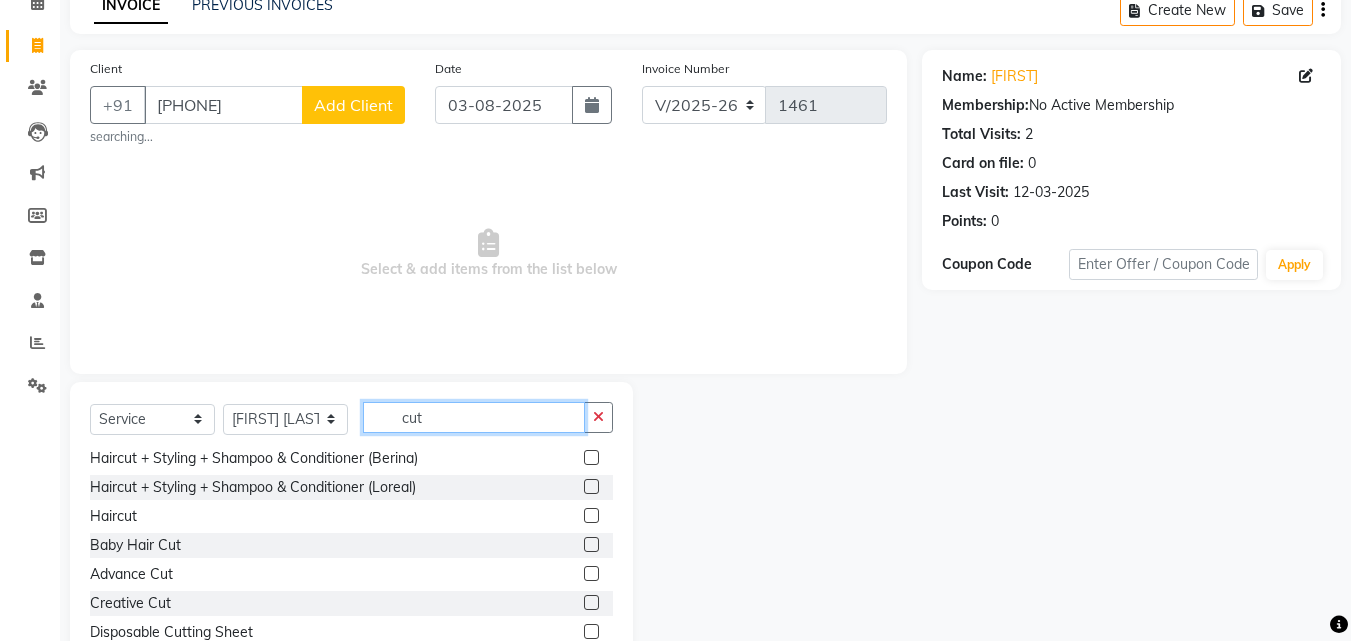 type on "cut" 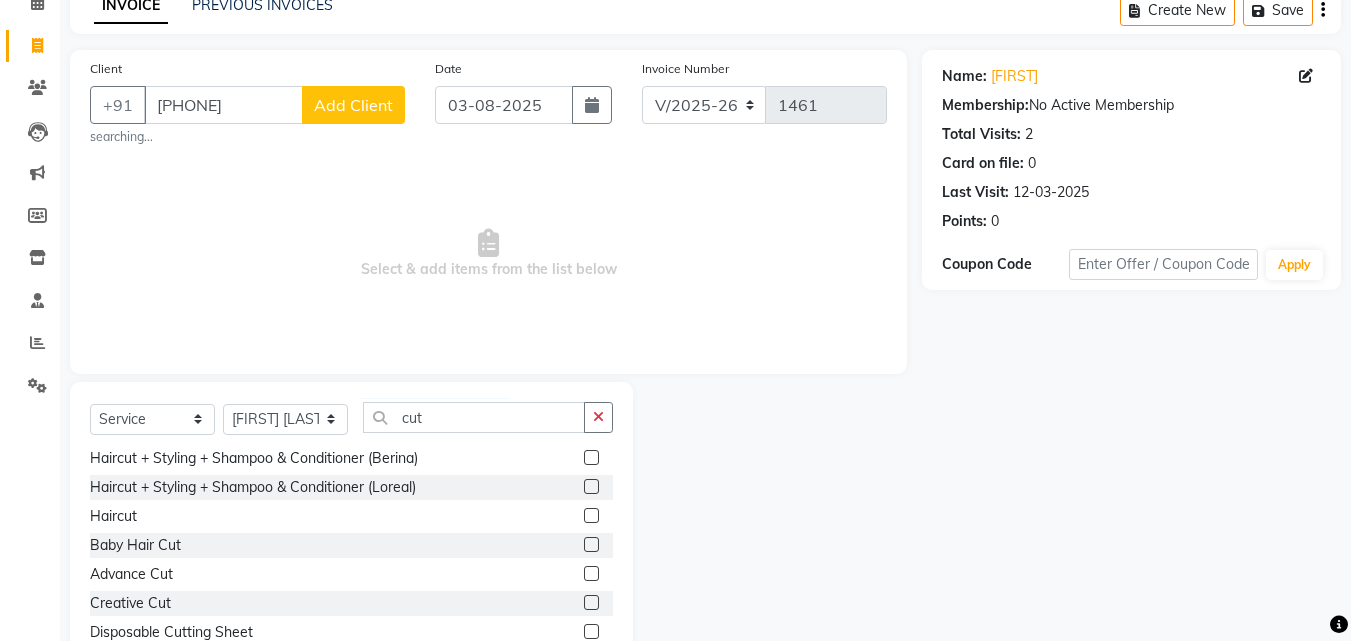 drag, startPoint x: 577, startPoint y: 512, endPoint x: 587, endPoint y: 504, distance: 12.806249 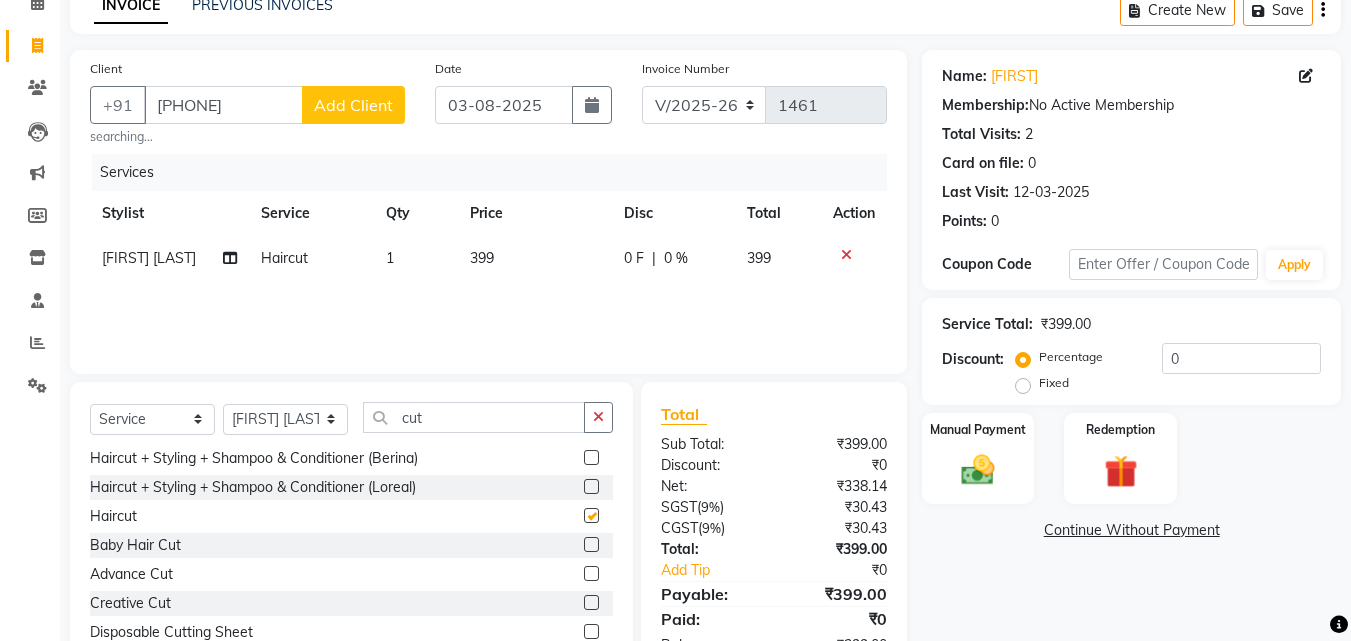 checkbox on "false" 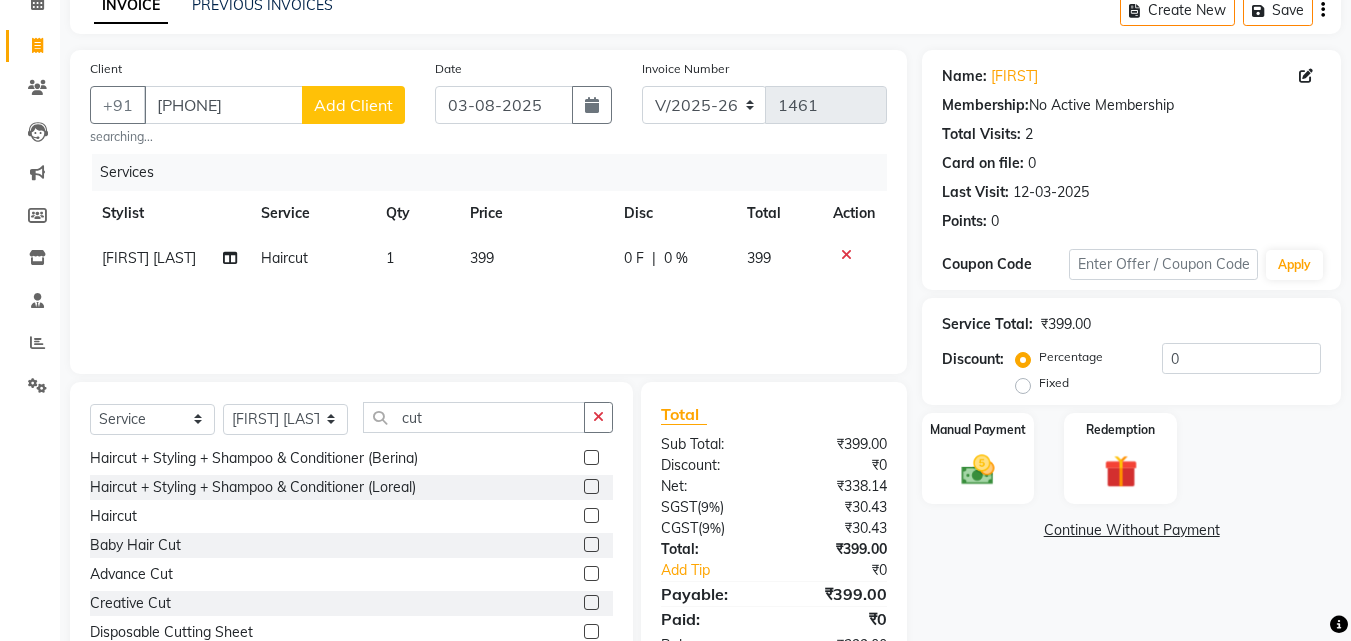 click on "399" 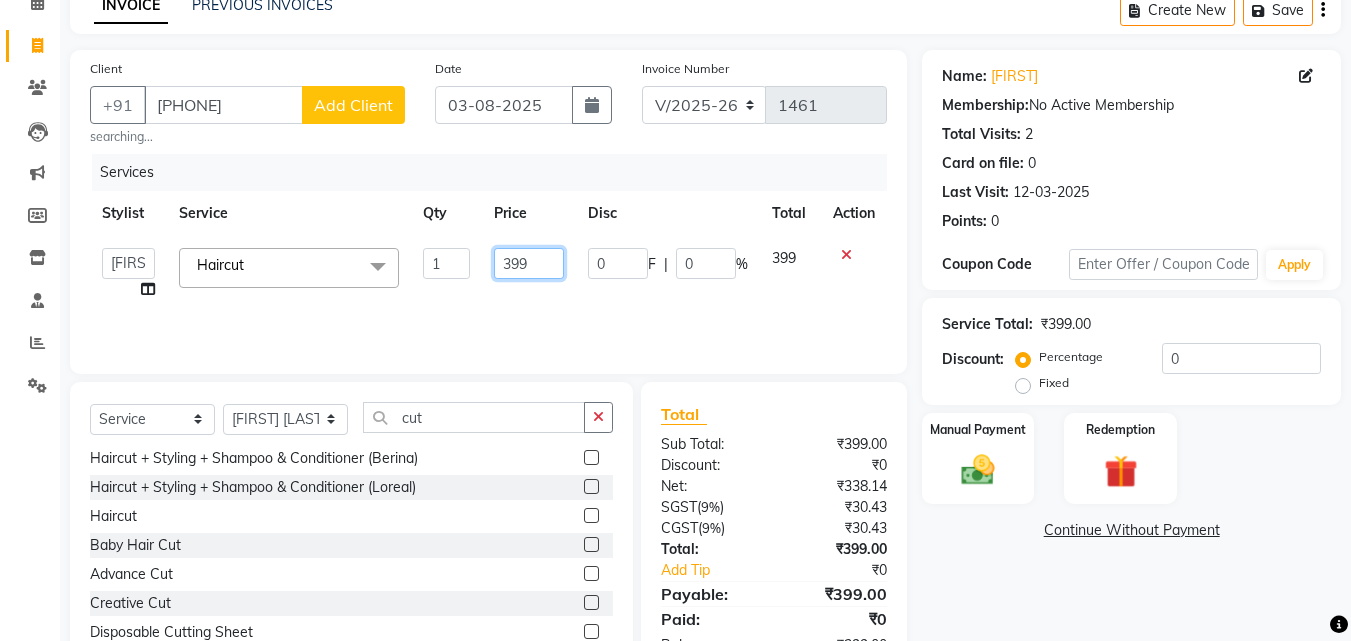 click on "399" 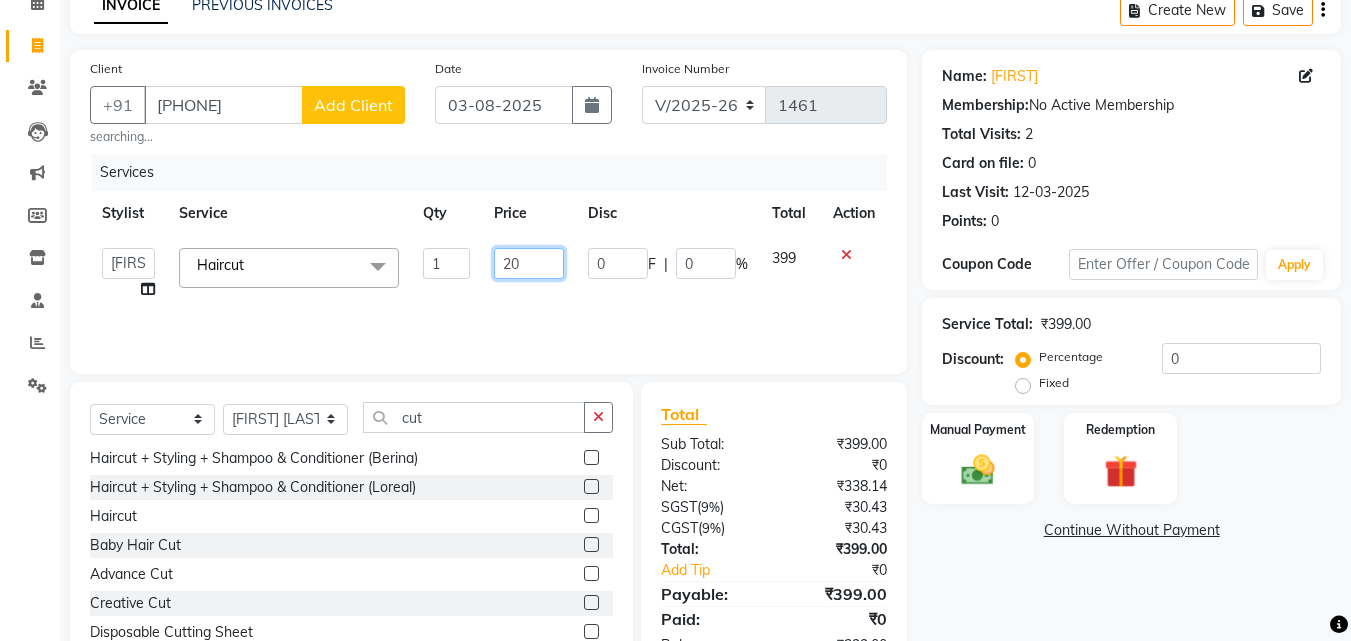 type on "200" 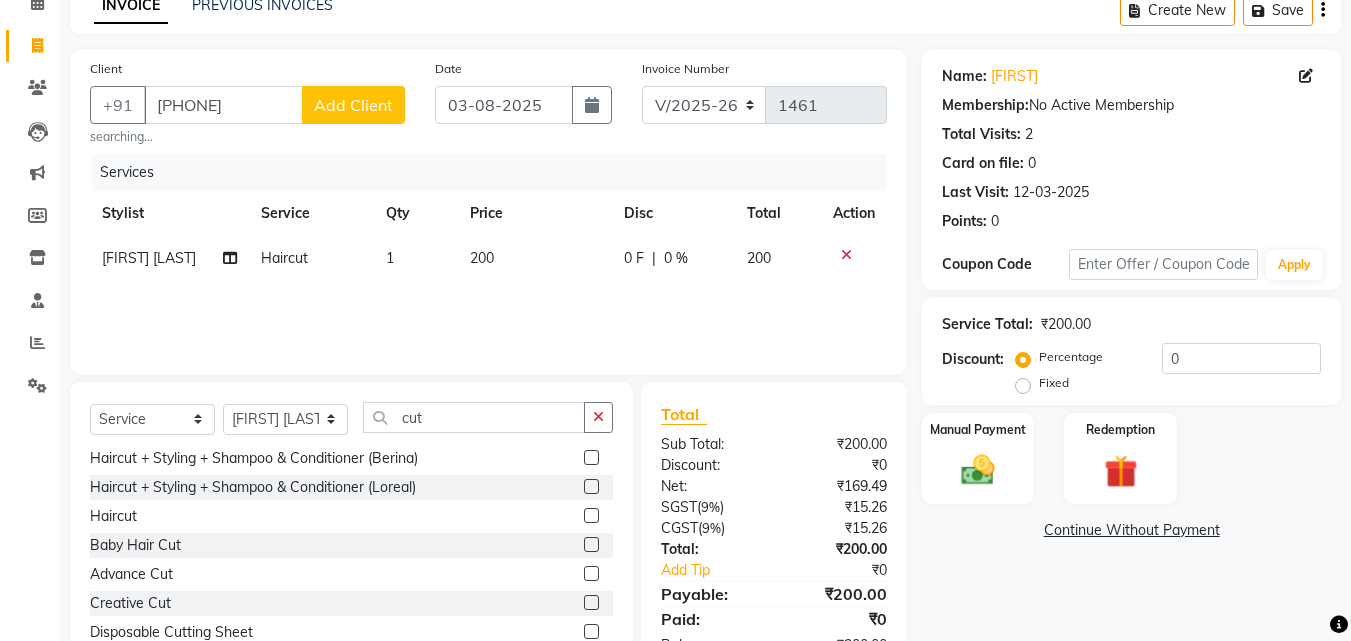 click on "Services Stylist Service Qty Price Disc Total Action anish shirwash Haircut 1 200 0 F | 0 % 200" 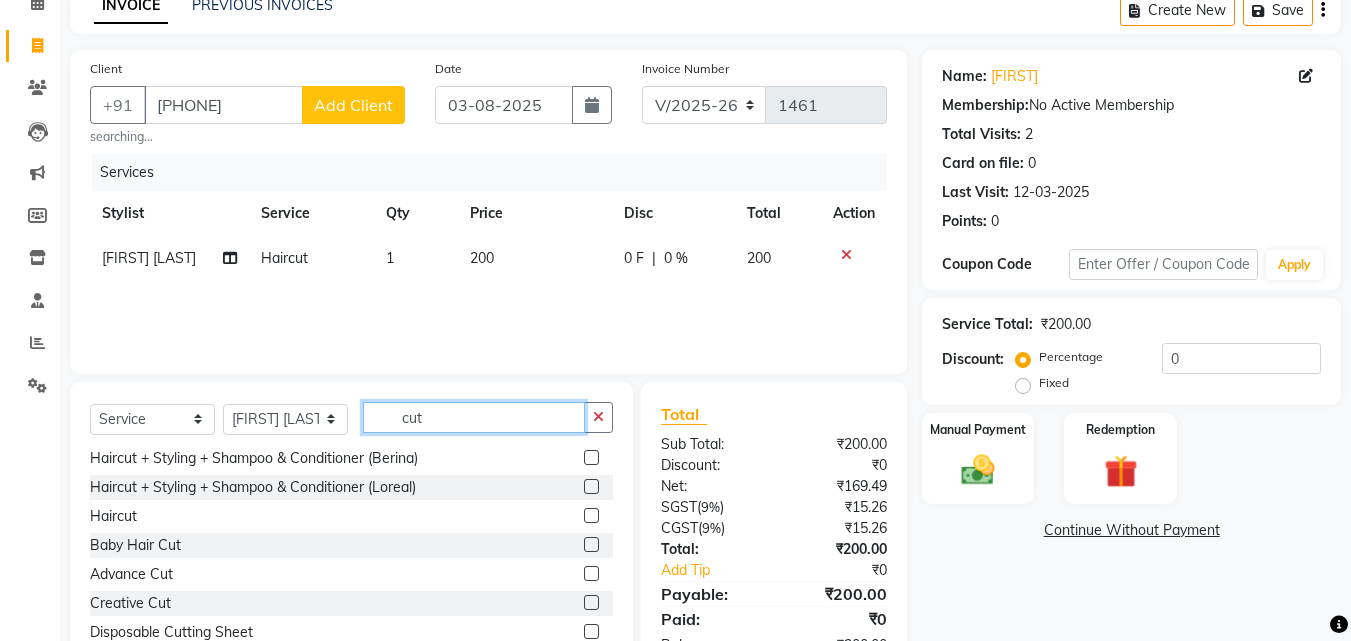 drag, startPoint x: 519, startPoint y: 416, endPoint x: 534, endPoint y: 413, distance: 15.297058 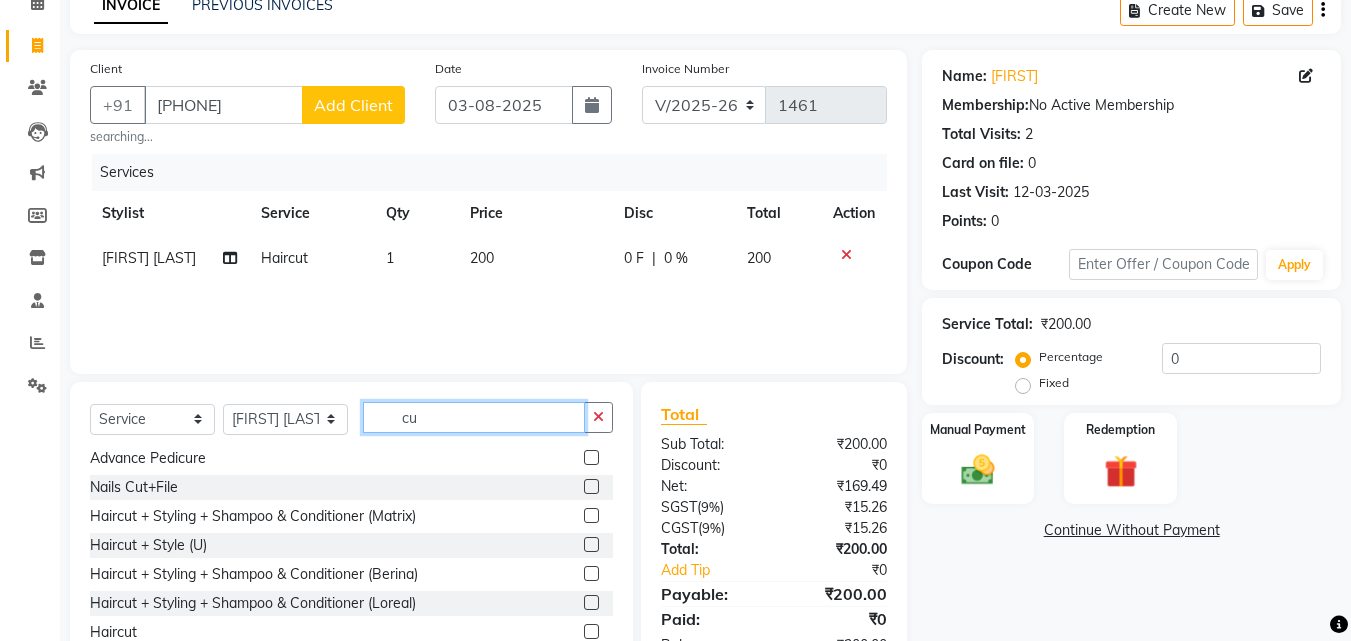 type on "c" 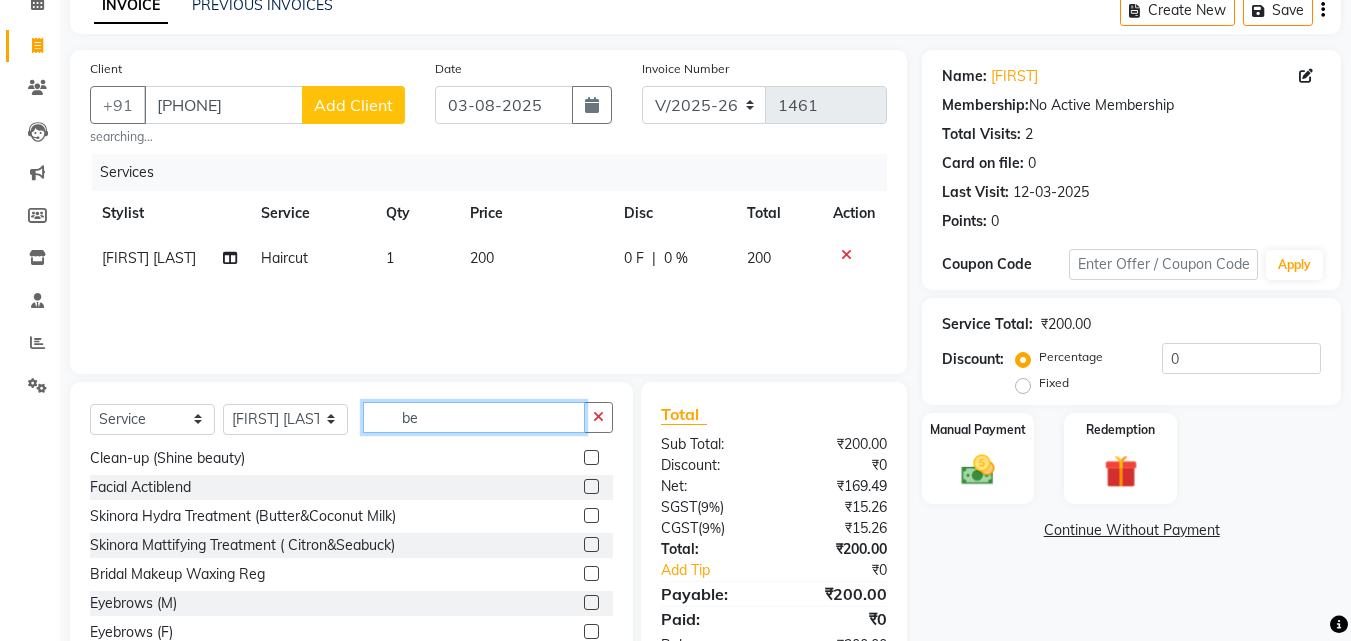 scroll, scrollTop: 0, scrollLeft: 0, axis: both 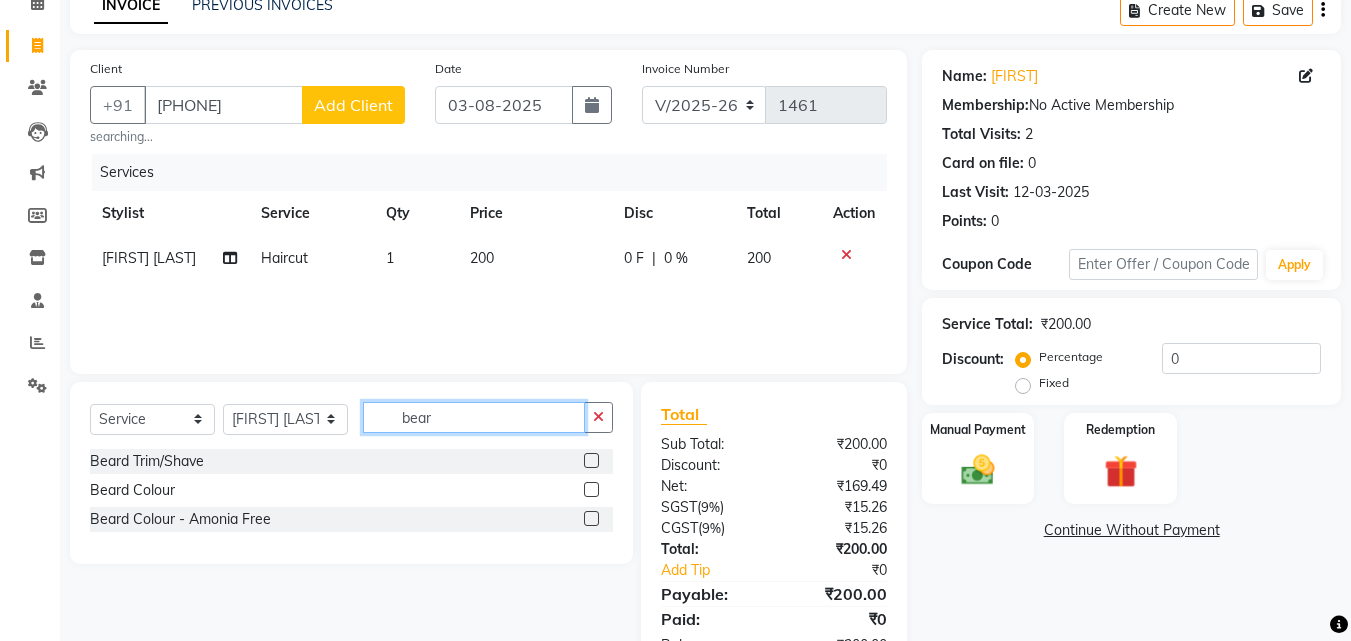 type on "bear" 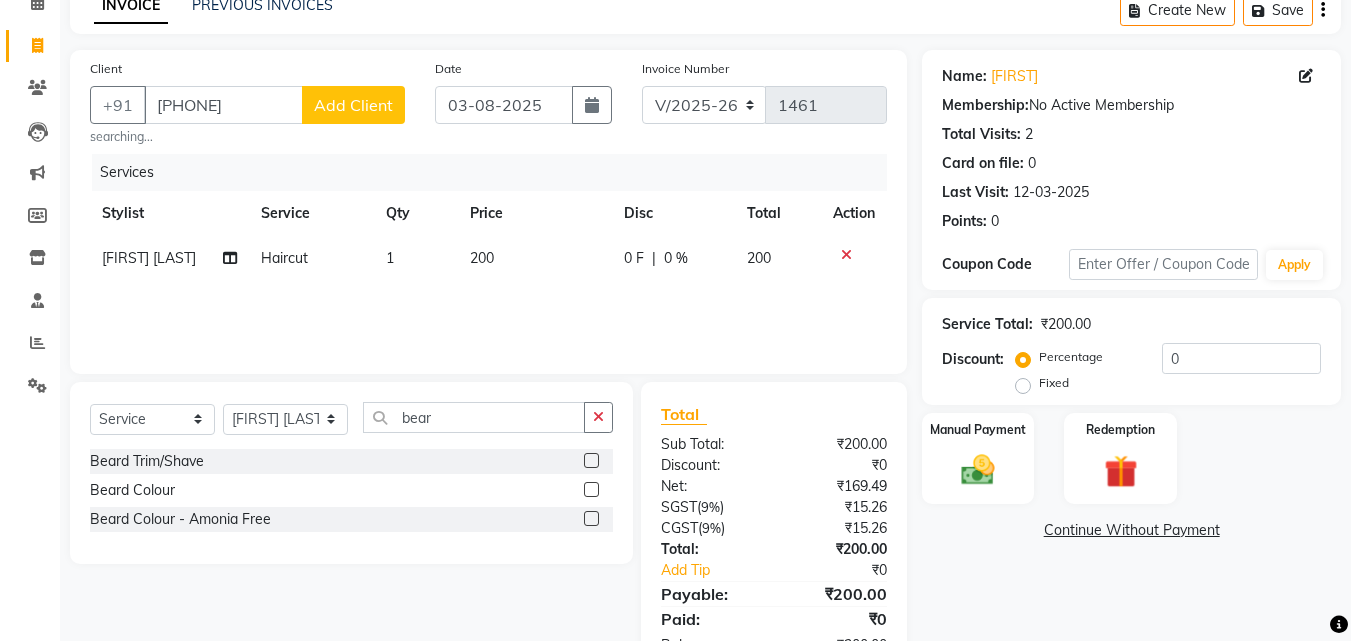 click 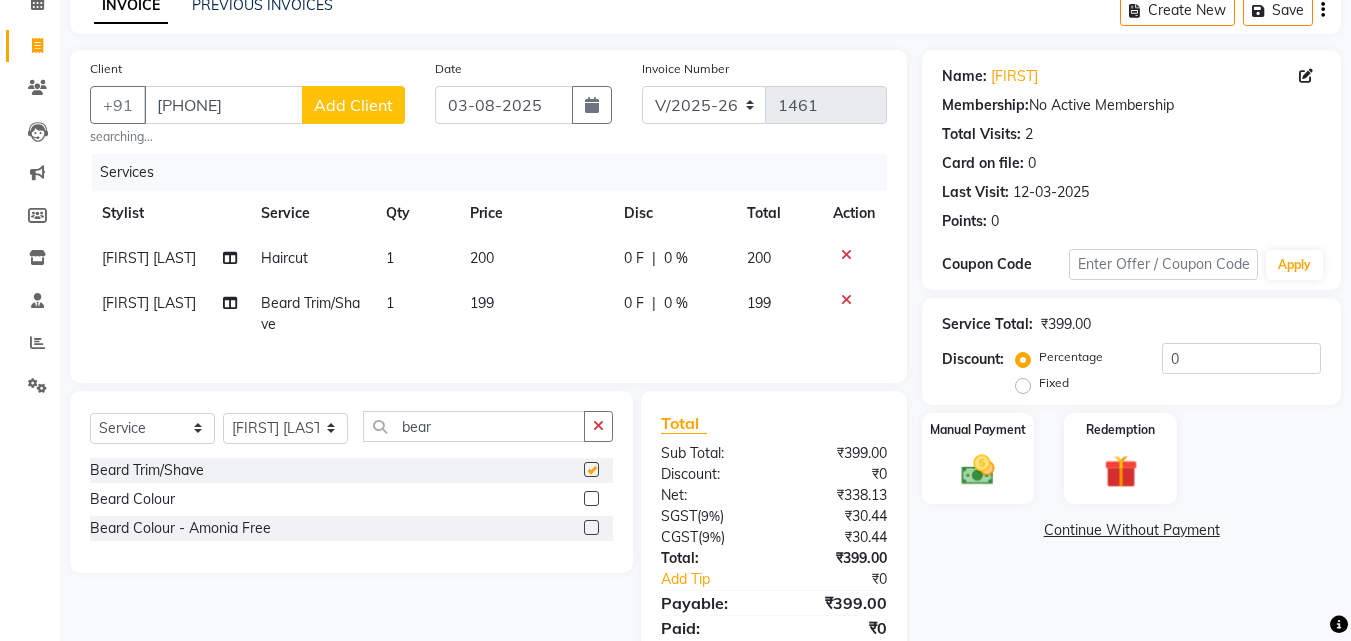 checkbox on "false" 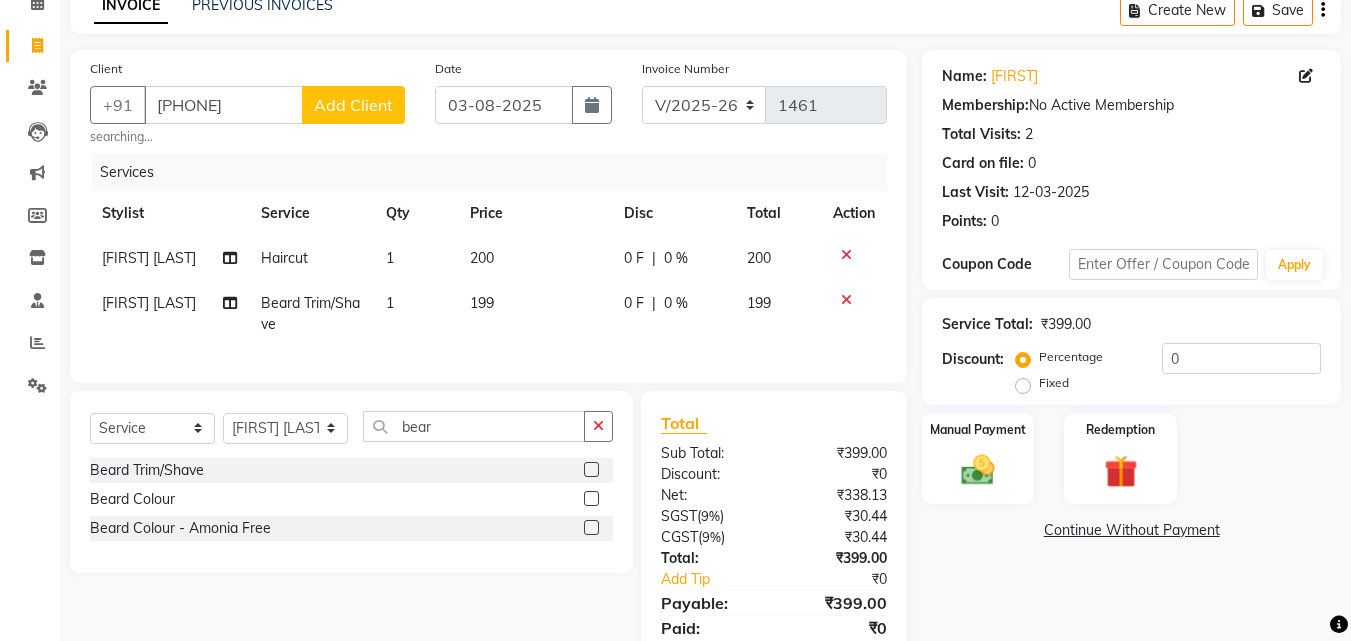 click on "199" 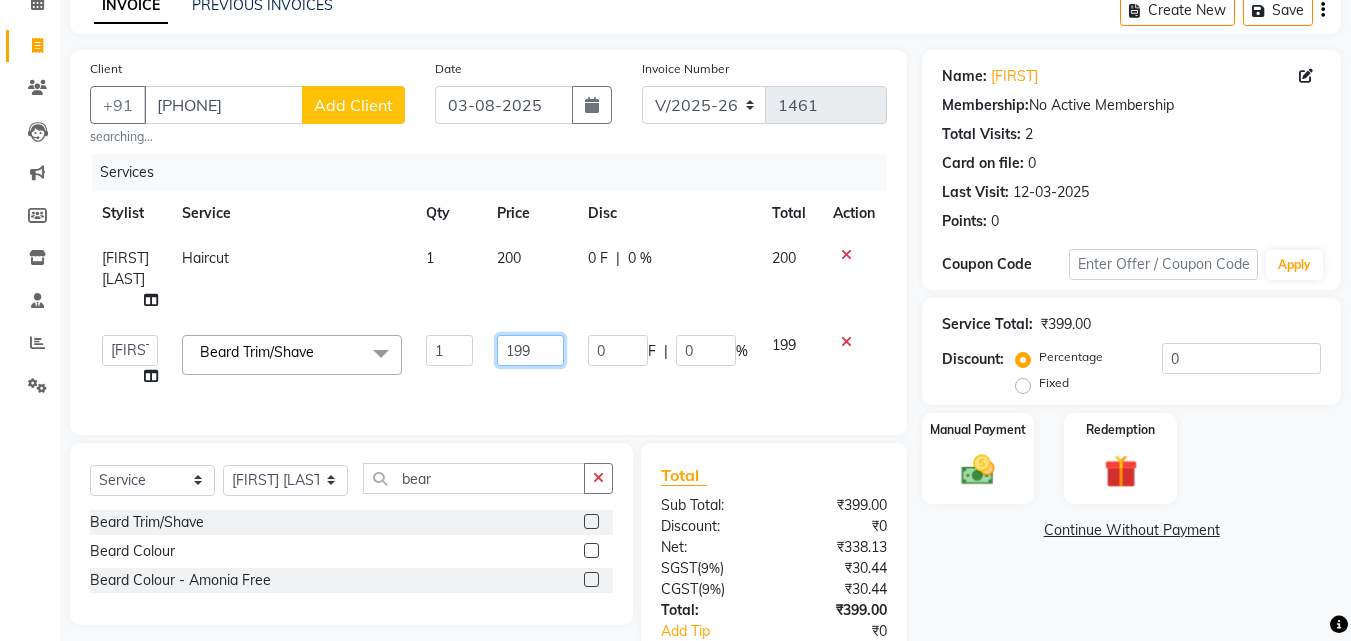 click on "199" 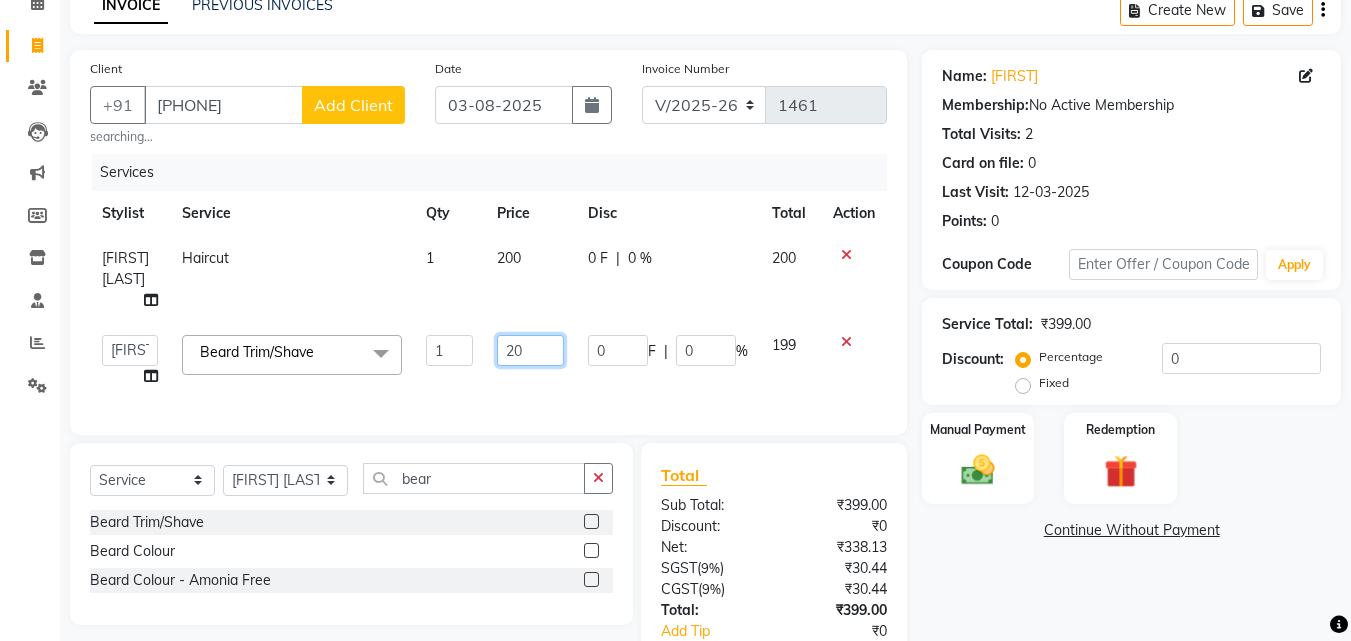 type on "200" 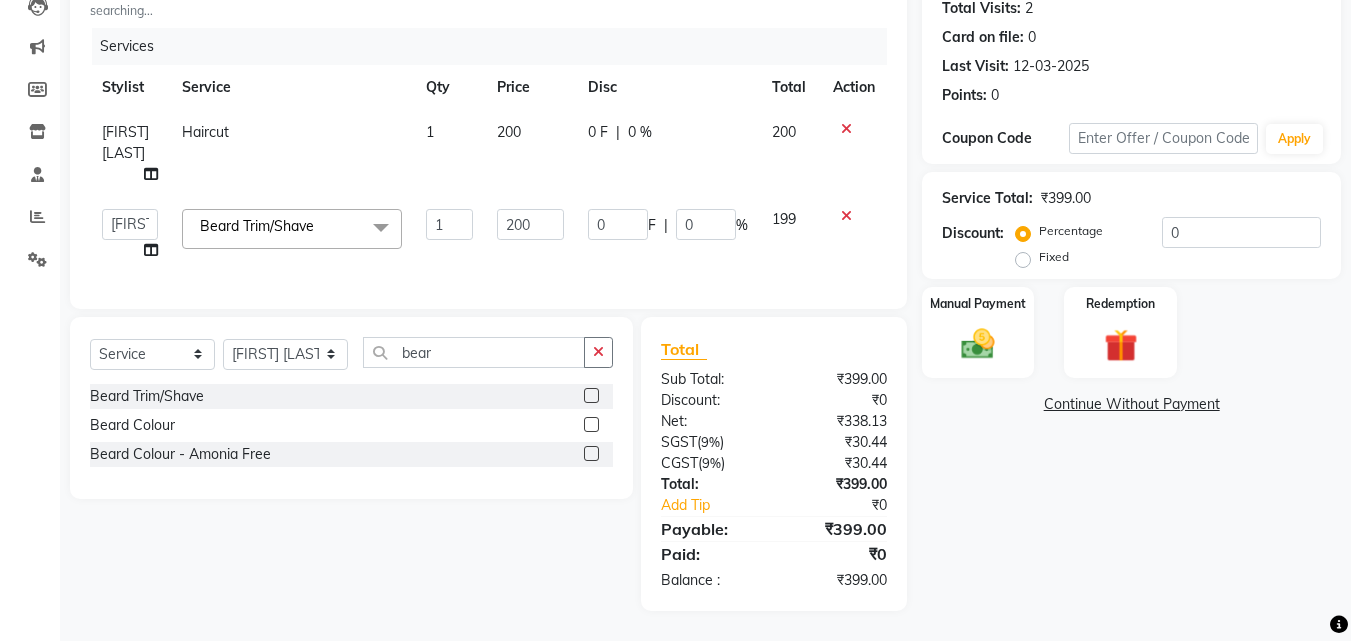 scroll, scrollTop: 241, scrollLeft: 0, axis: vertical 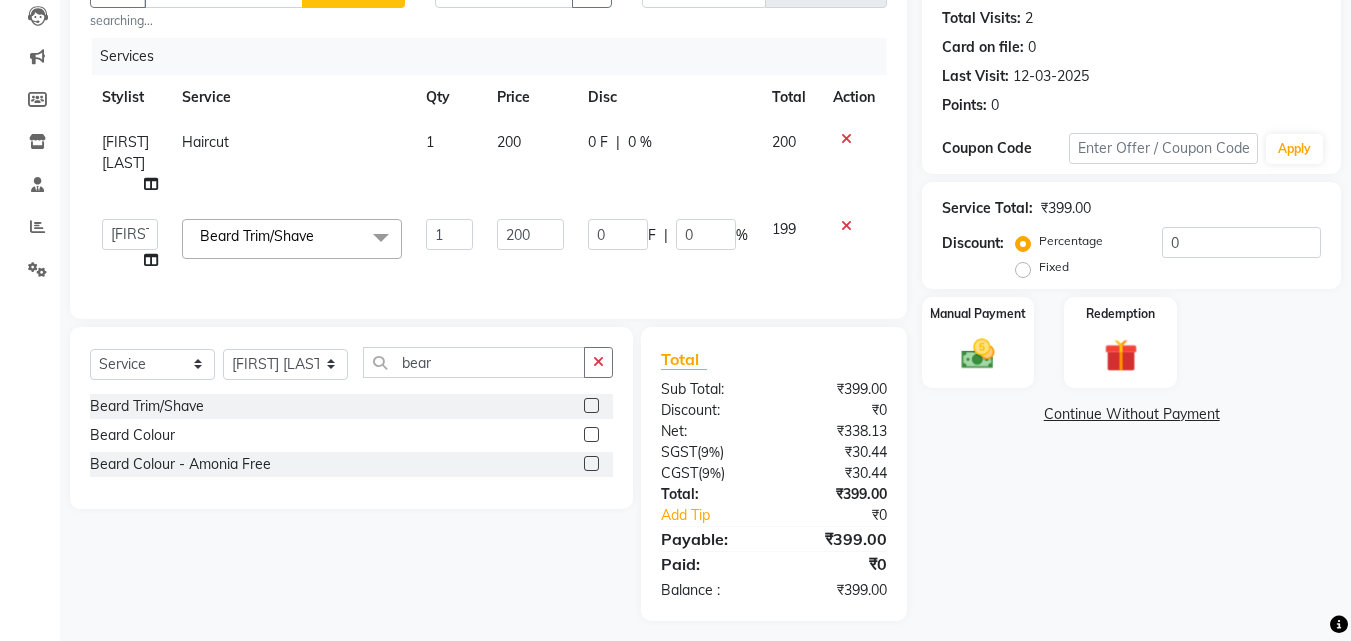 click on "0 F | 0 %" 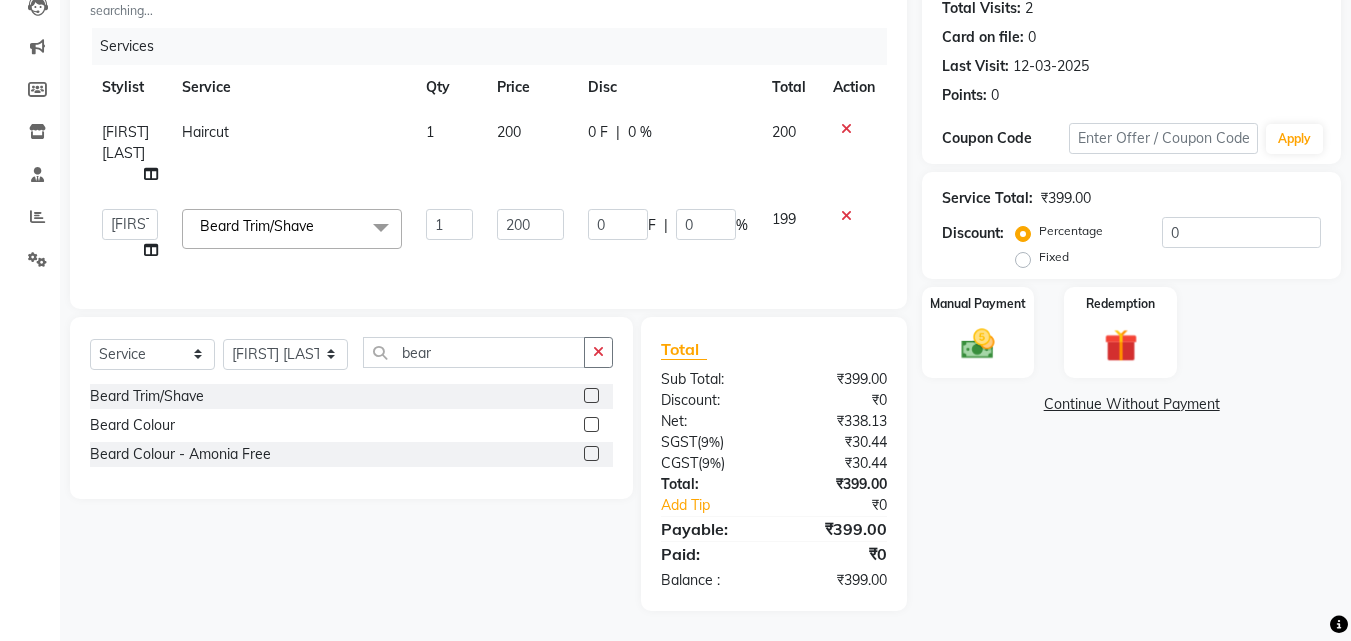 select on "65602" 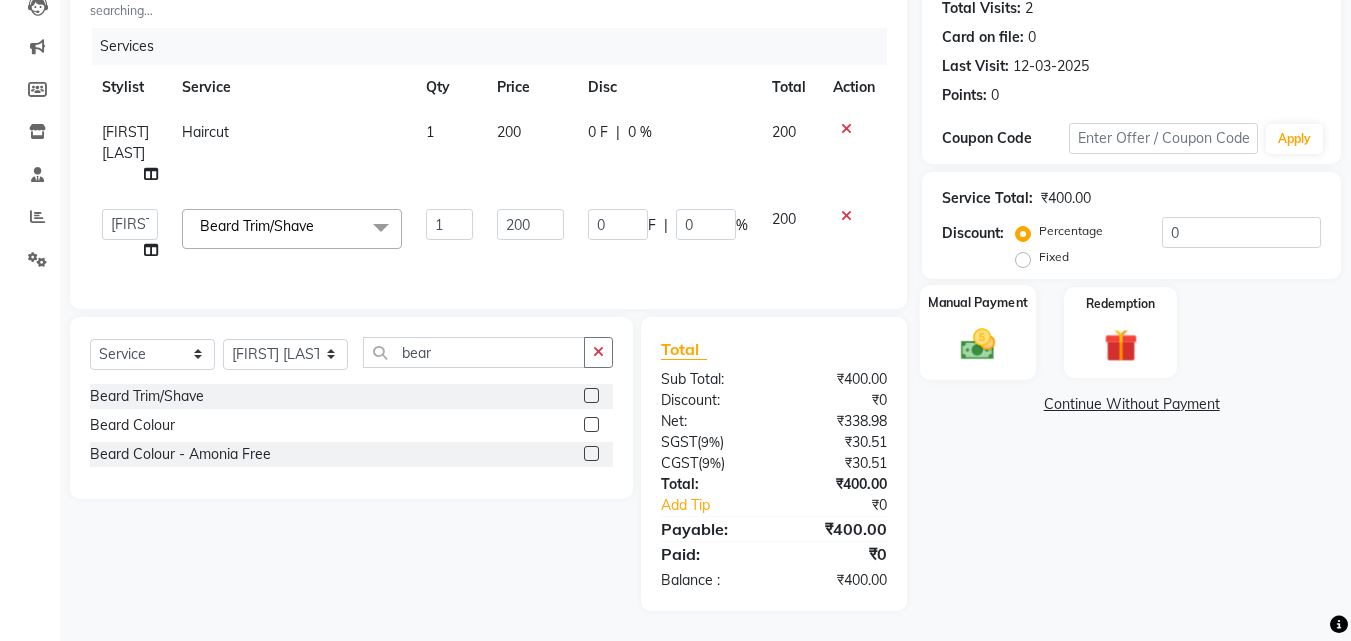 click 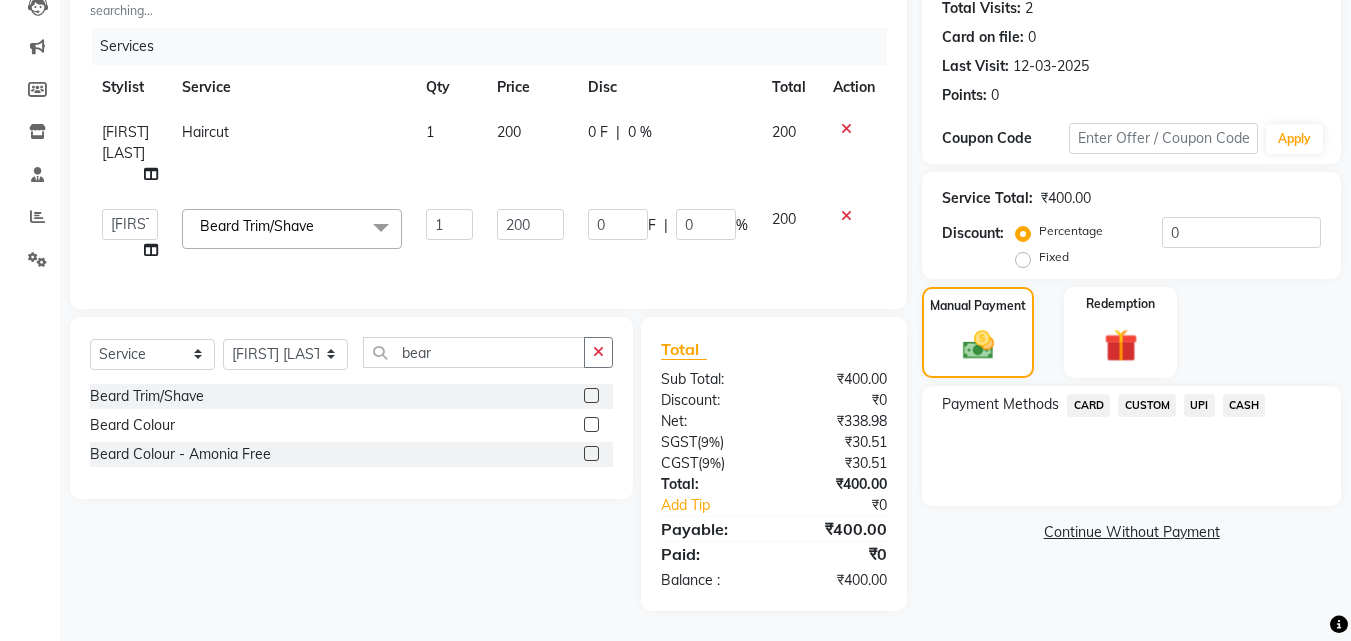 click on "UPI" 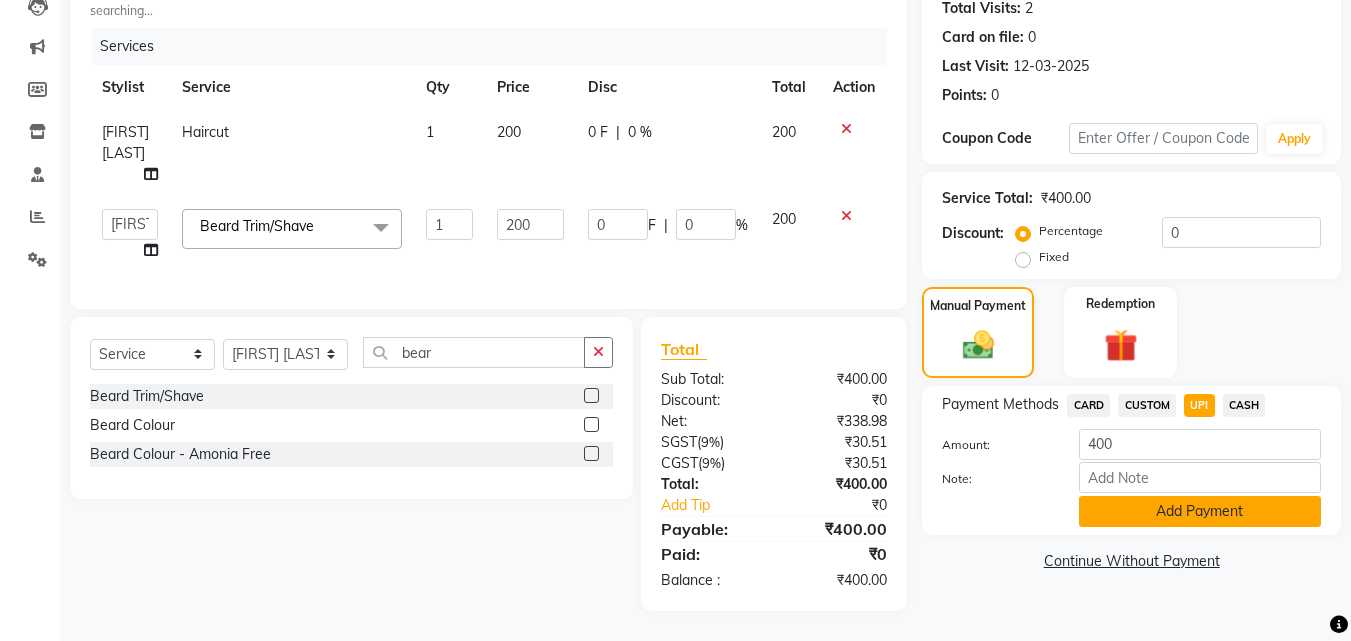 click on "Add Payment" 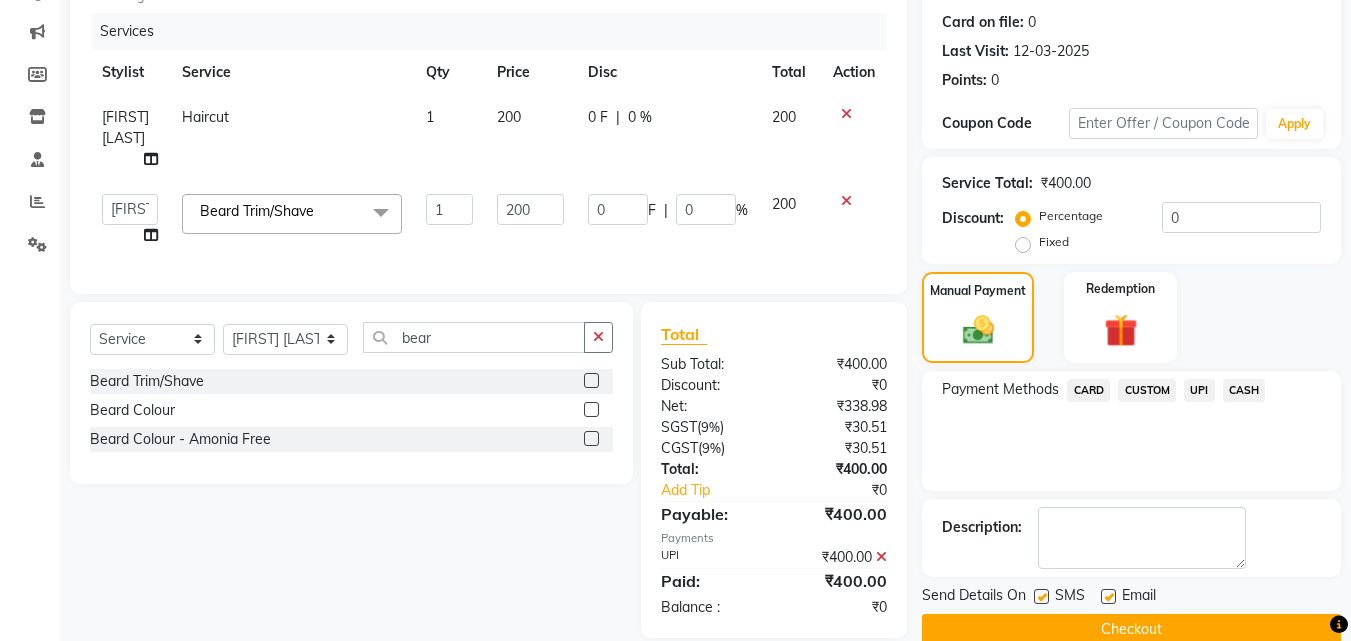 scroll, scrollTop: 283, scrollLeft: 0, axis: vertical 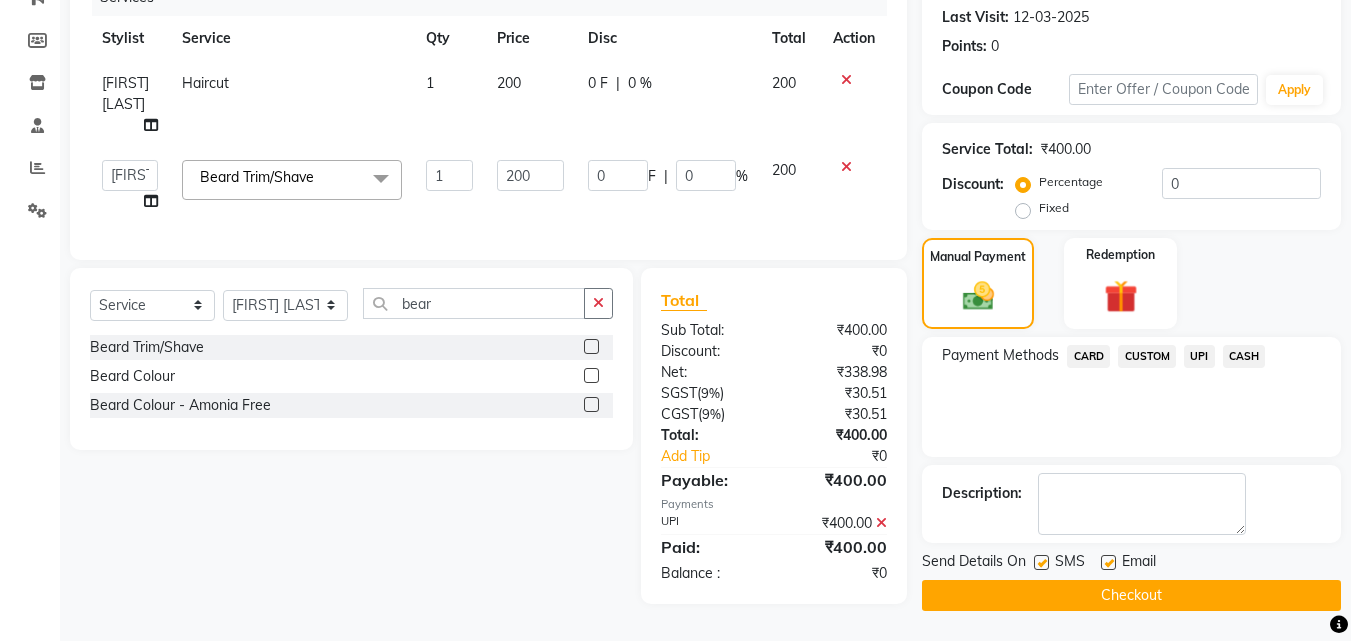 click on "Checkout" 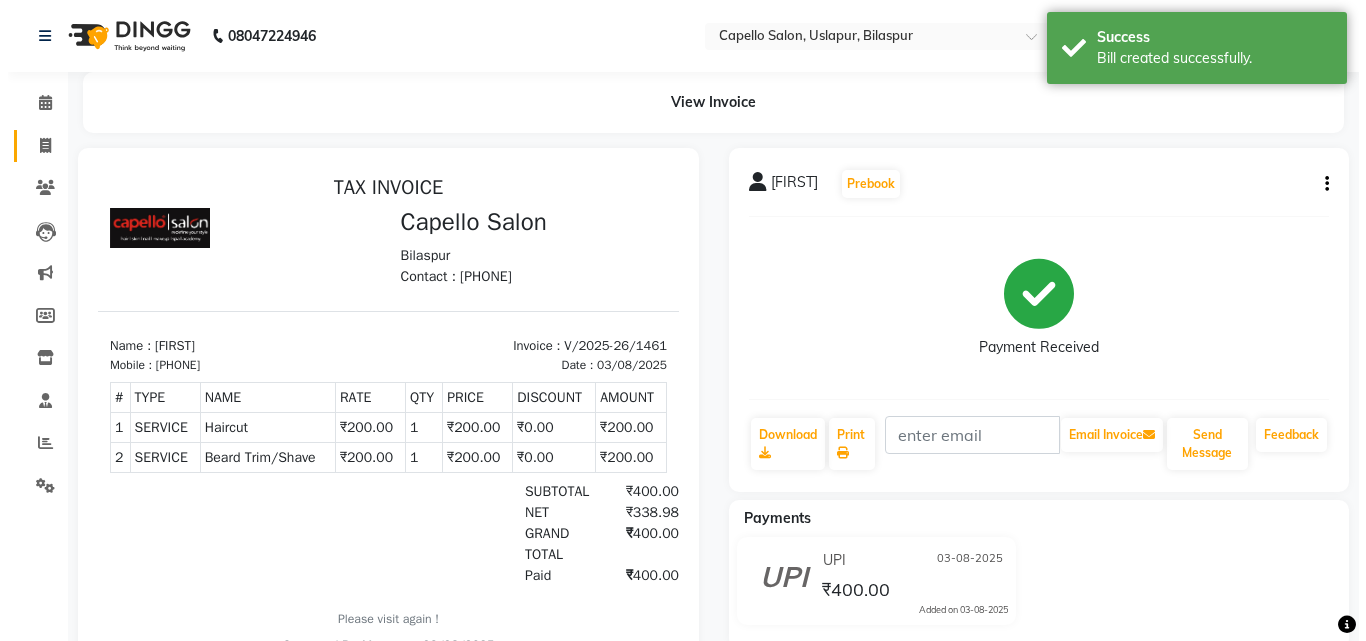 scroll, scrollTop: 0, scrollLeft: 0, axis: both 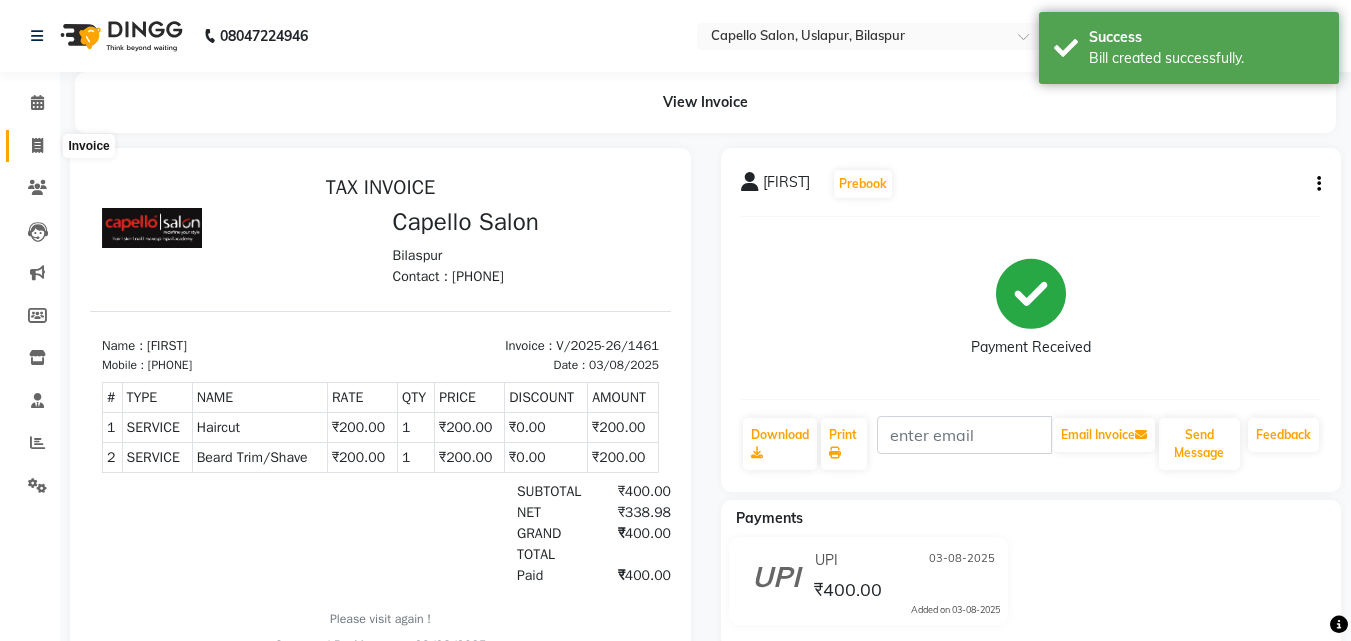 click 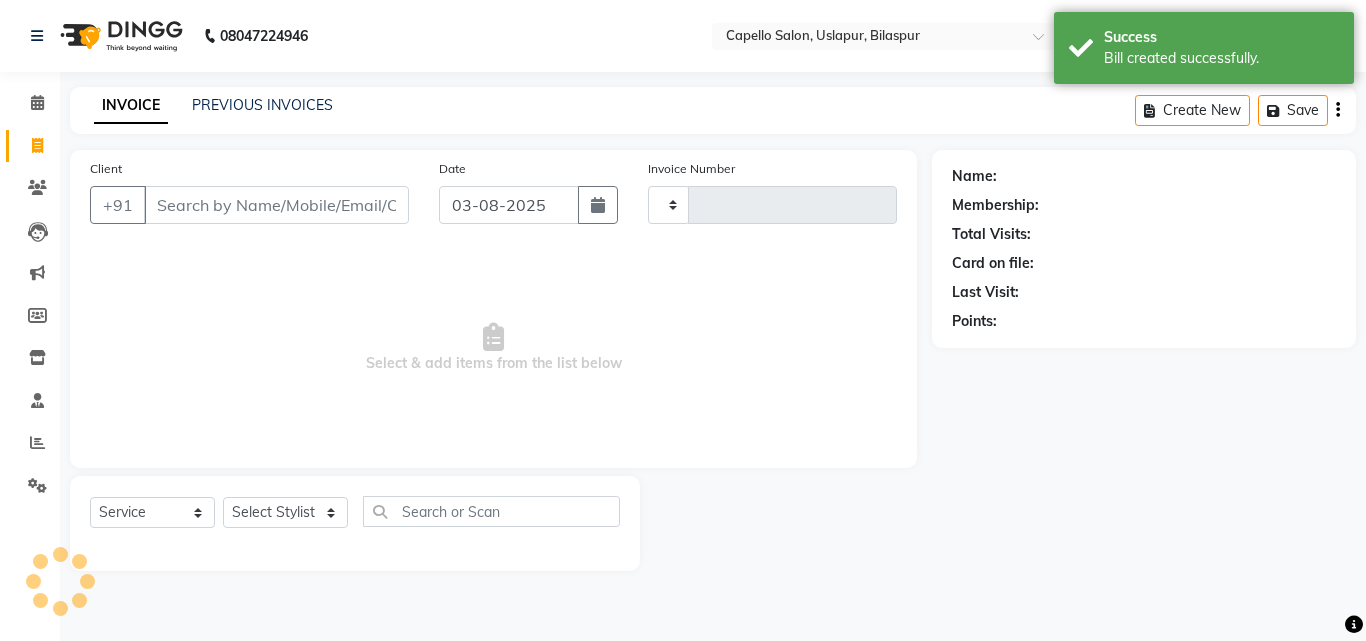 type on "1462" 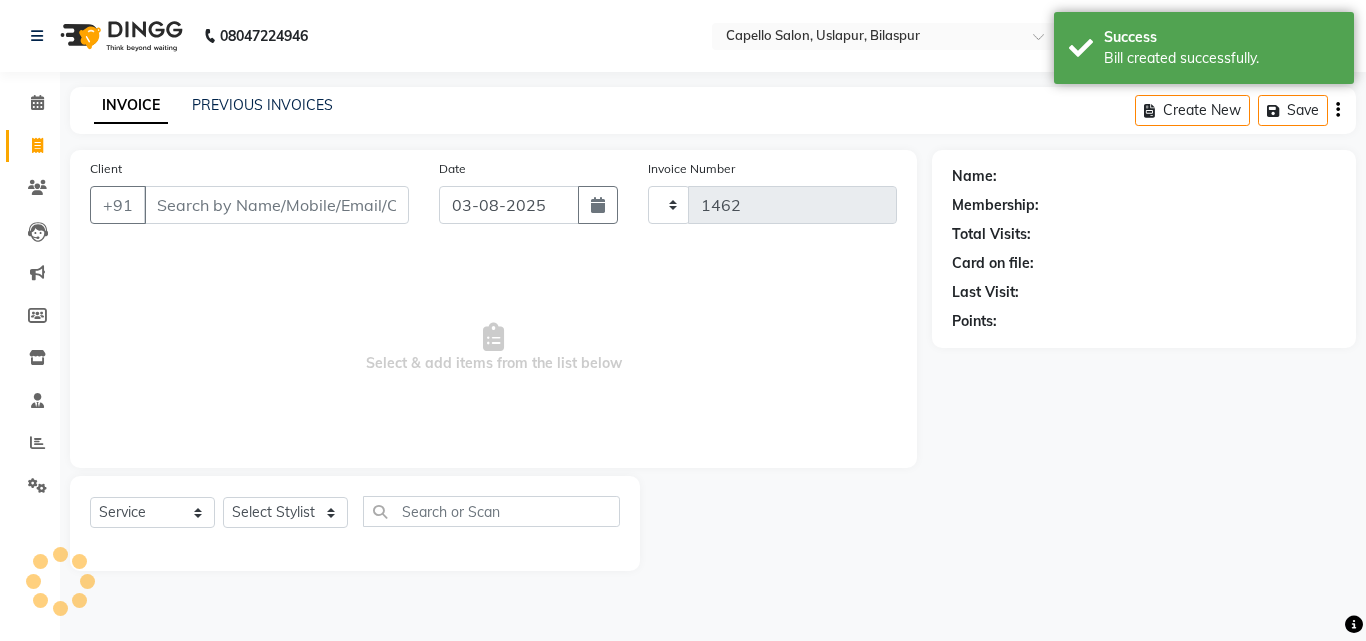 select on "4763" 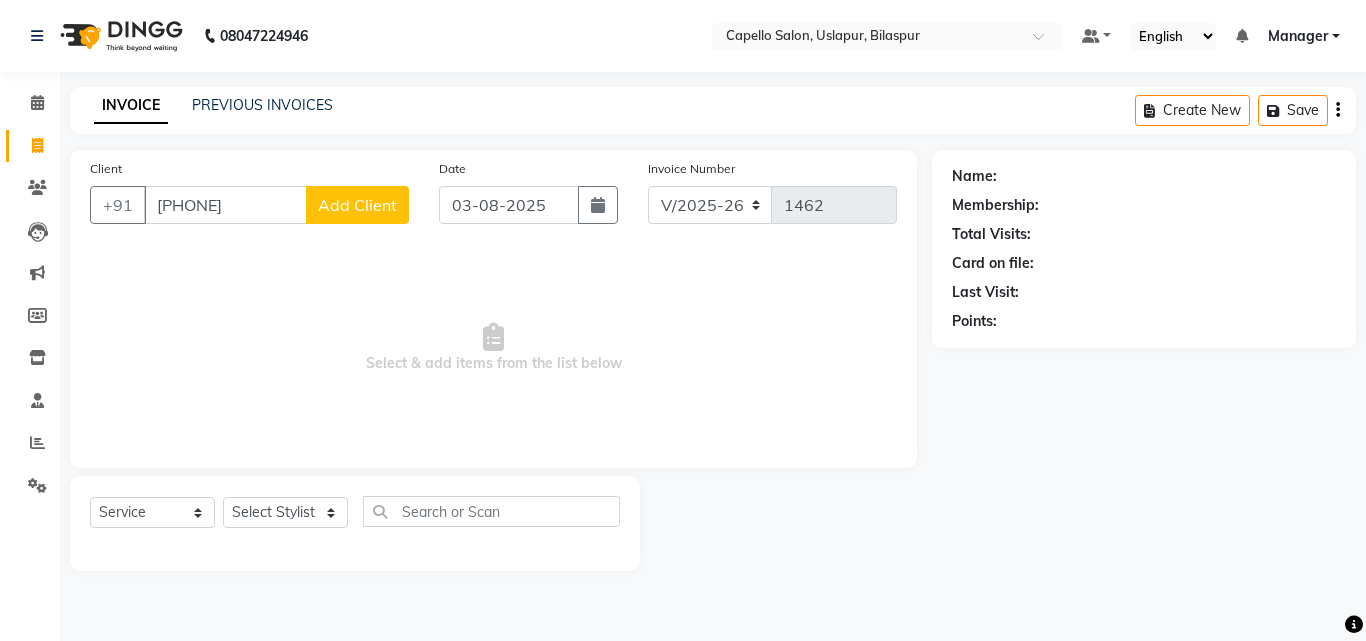type on "6261809298" 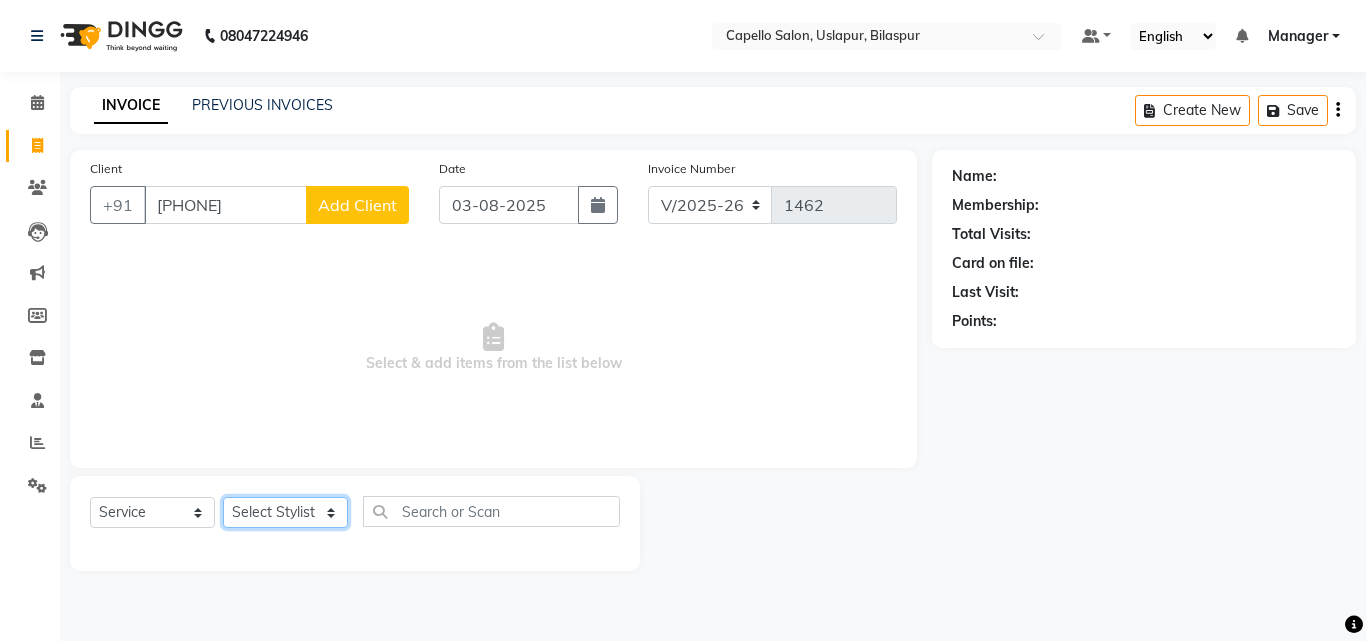 click on "Select Stylist Admin anish shirwash ANJALI CHAKRDHARI Arvind Ankar GEETA KIRAN SAHU KUSHAL Manager mukesh Rajesh Ankar Renuka Sahu SAKSHI SATYAM shailendra SOURABH vishal" 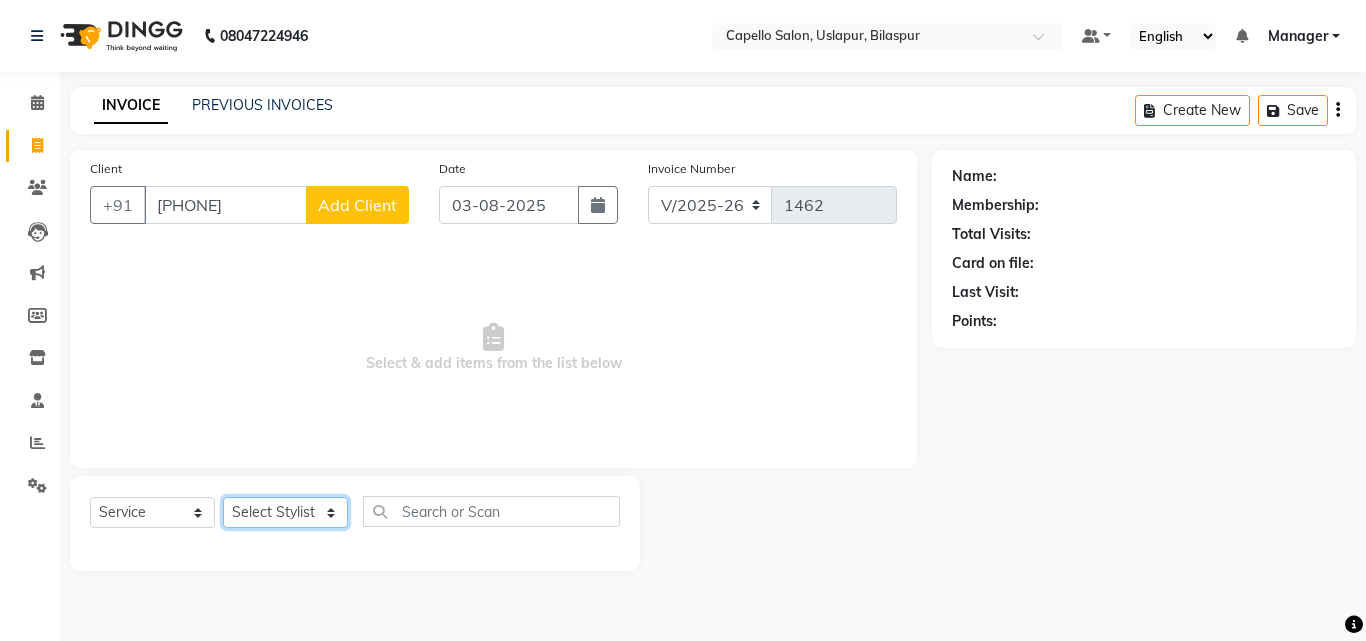 select on "68244" 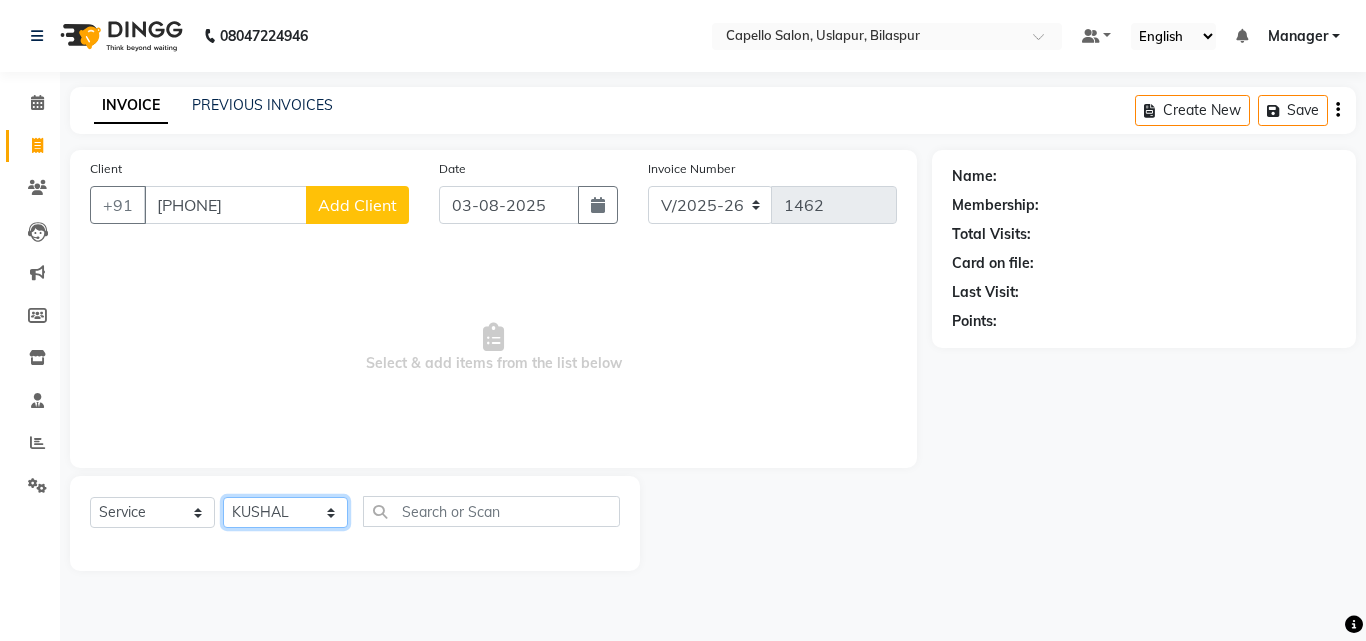 click on "Select Stylist Admin anish shirwash ANJALI CHAKRDHARI Arvind Ankar GEETA KIRAN SAHU KUSHAL Manager mukesh Rajesh Ankar Renuka Sahu SAKSHI SATYAM shailendra SOURABH vishal" 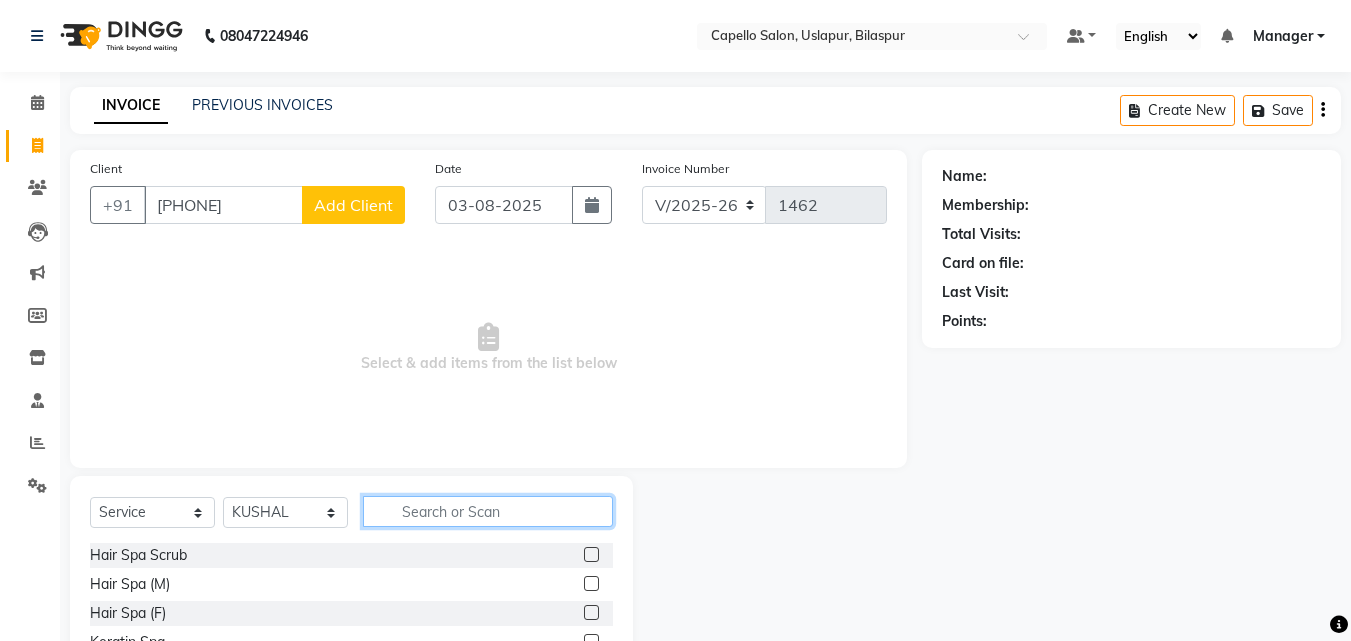 click 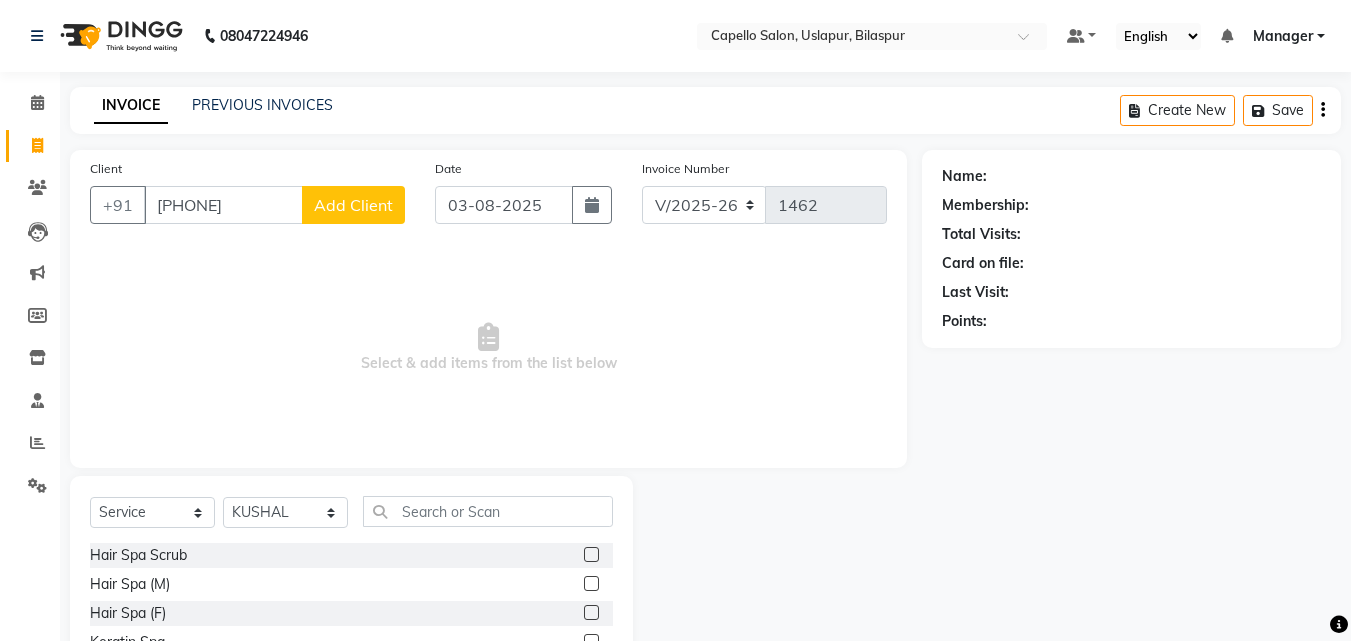 click on "Add Client" 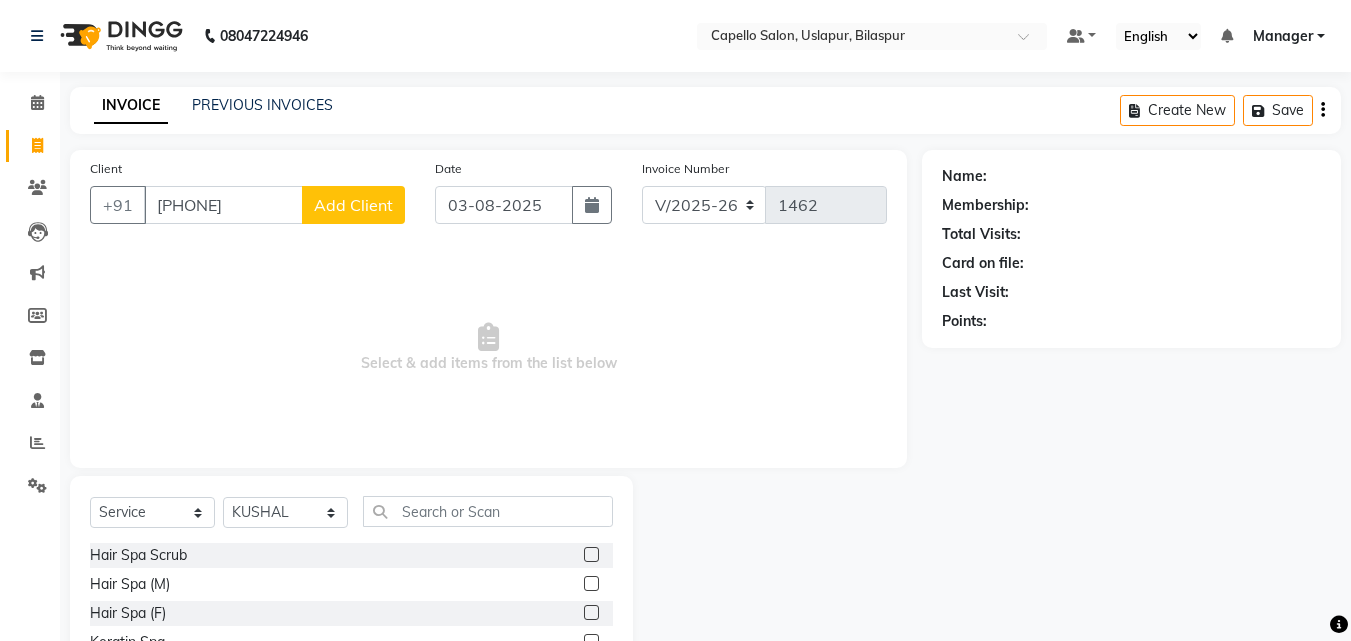 select on "22" 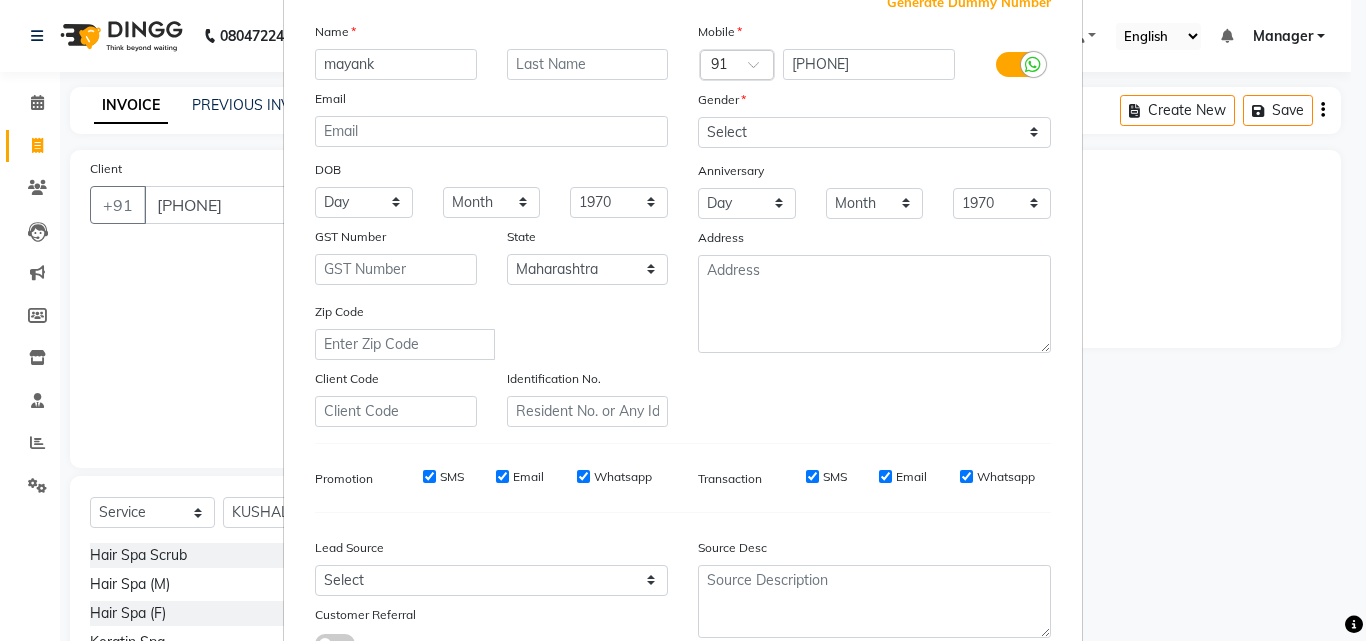 scroll, scrollTop: 282, scrollLeft: 0, axis: vertical 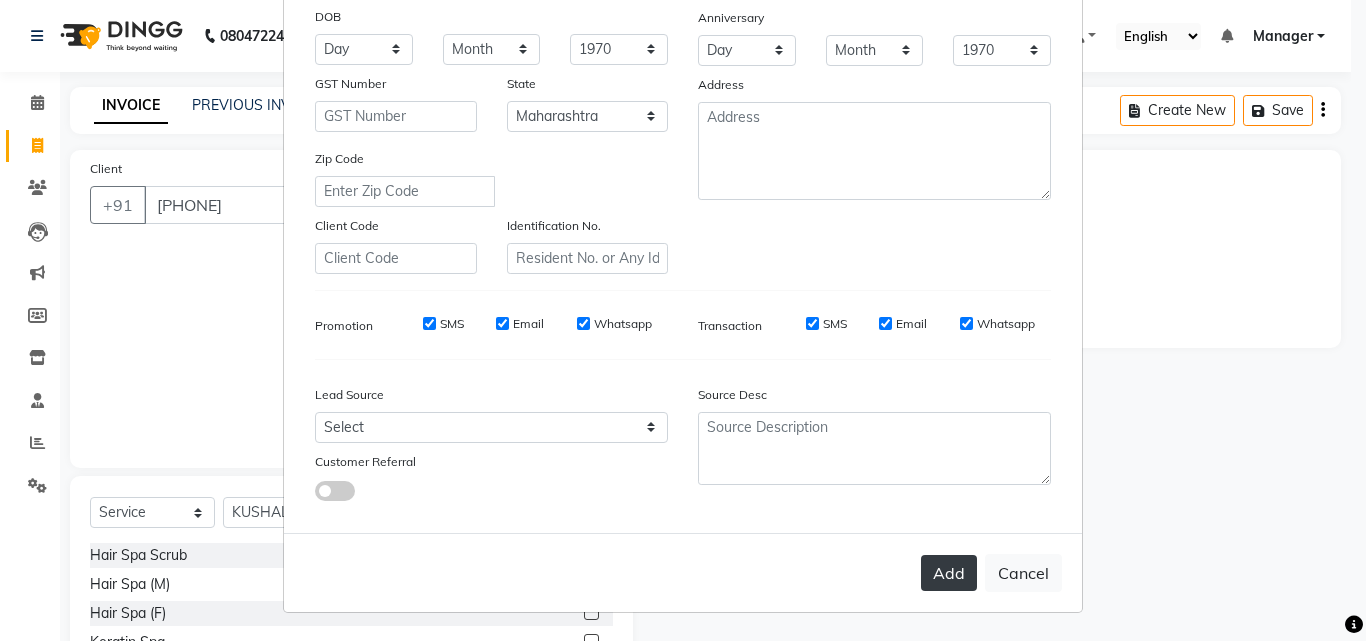 type on "mayank" 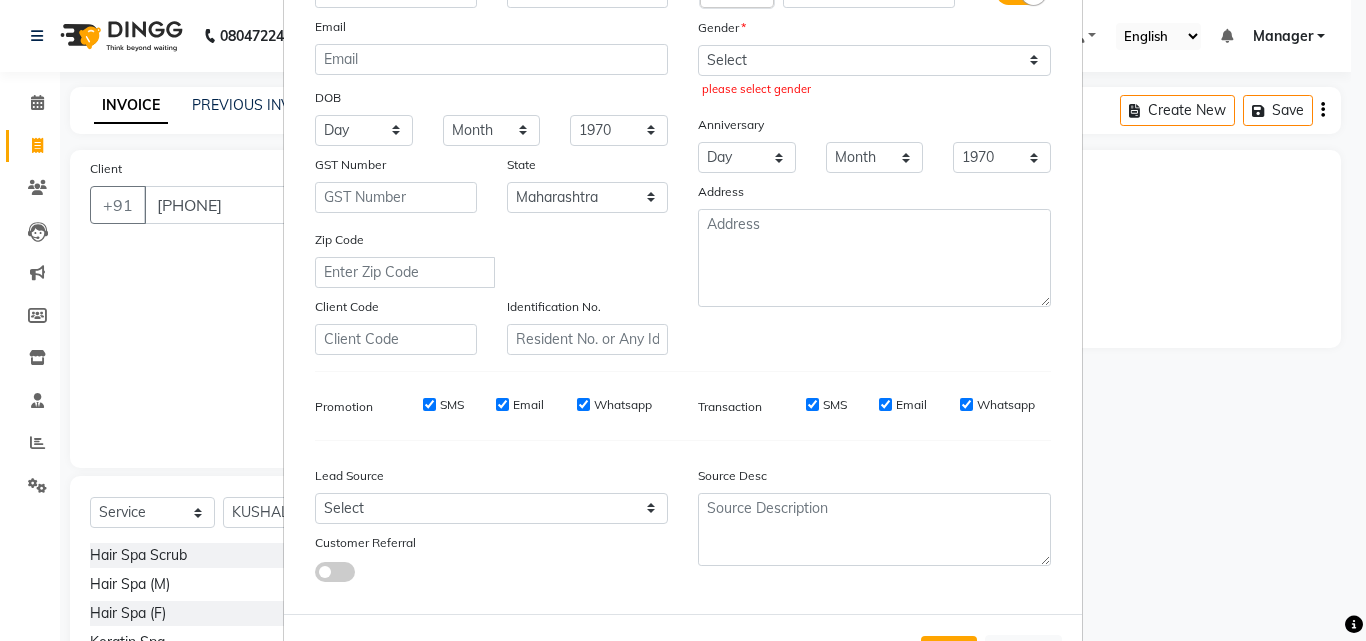 scroll, scrollTop: 82, scrollLeft: 0, axis: vertical 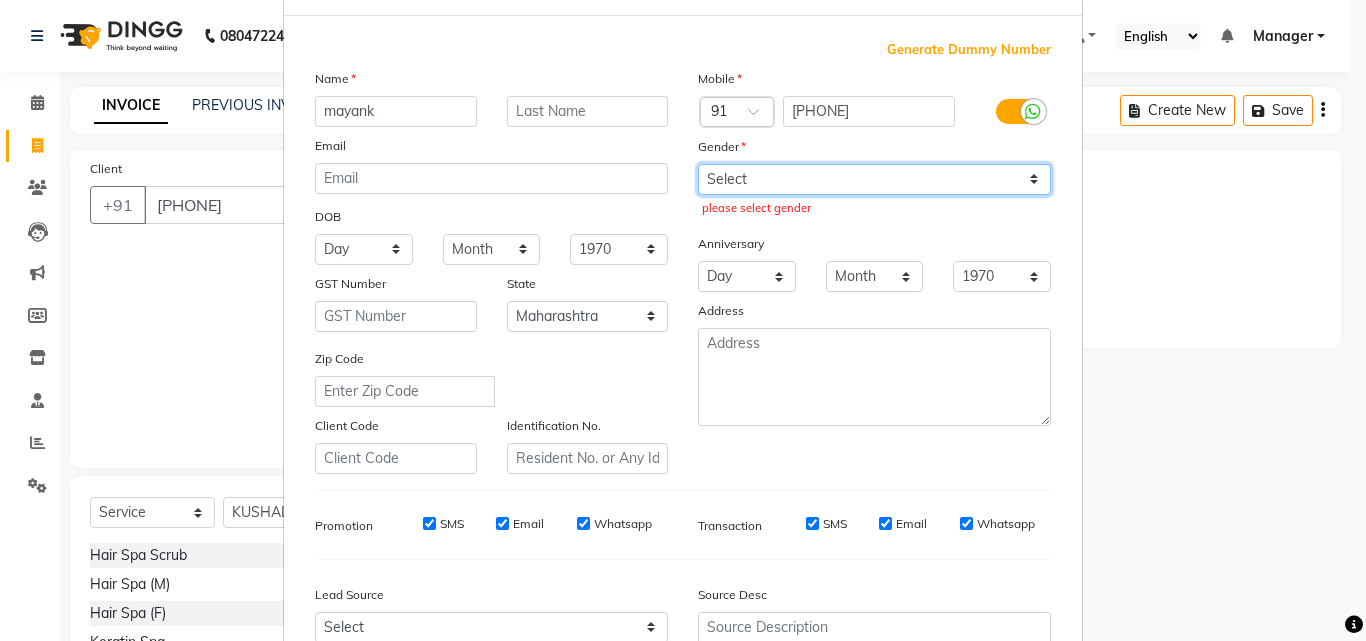click on "Select Male Female Other Prefer Not To Say" at bounding box center [874, 179] 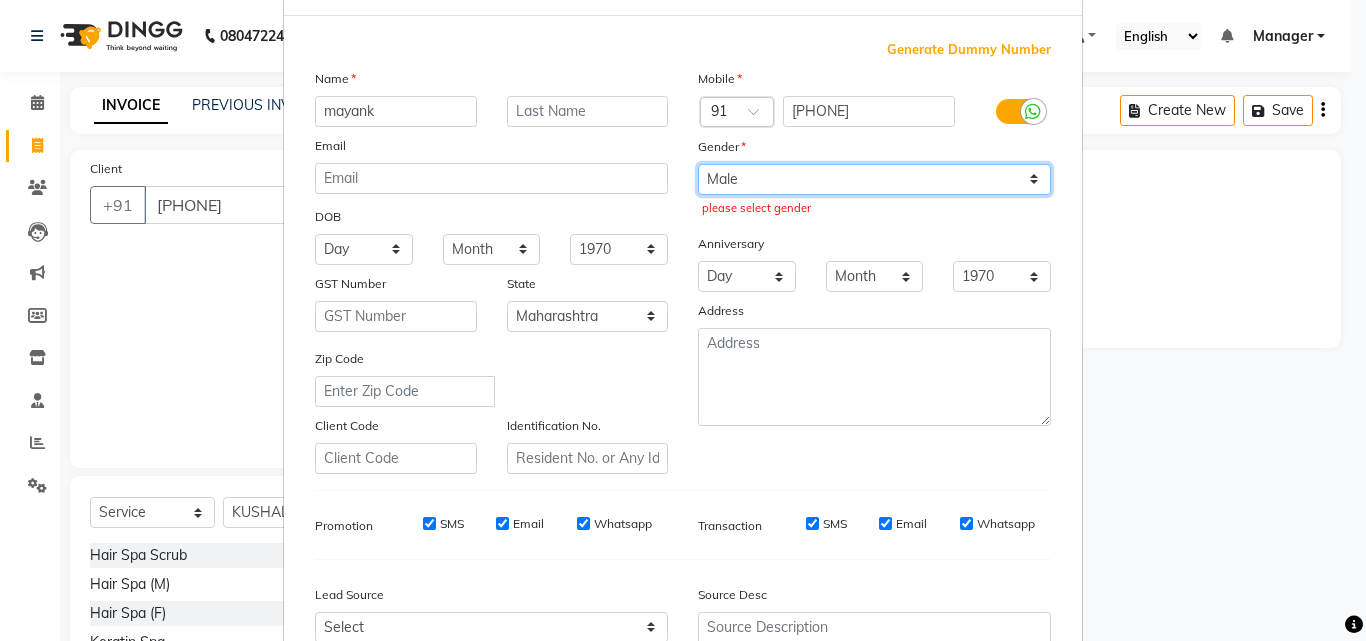click on "Select Male Female Other Prefer Not To Say" at bounding box center [874, 179] 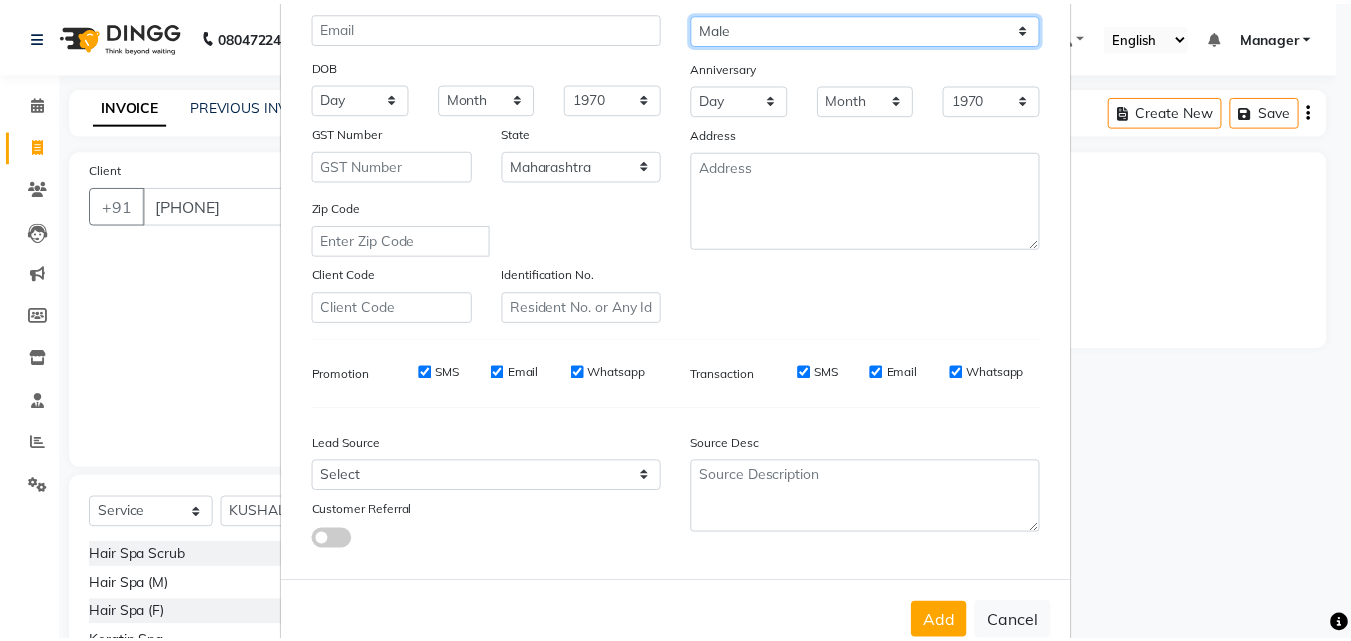 scroll, scrollTop: 282, scrollLeft: 0, axis: vertical 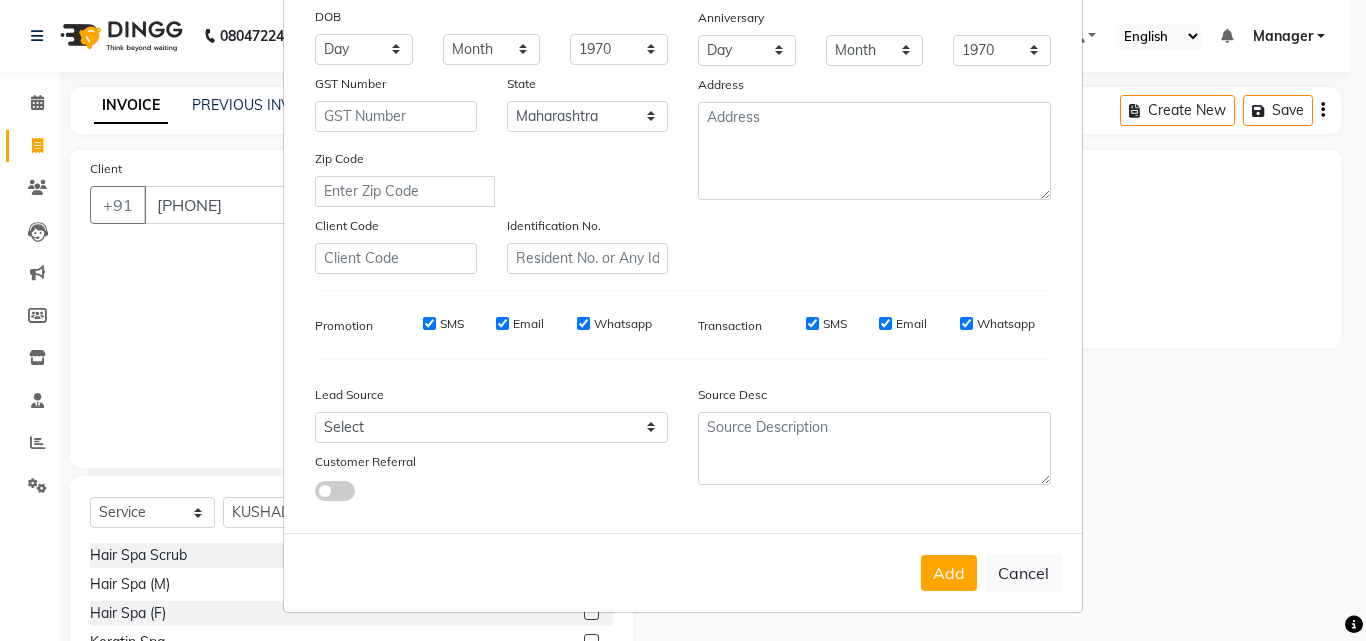 click on "Add" at bounding box center [949, 573] 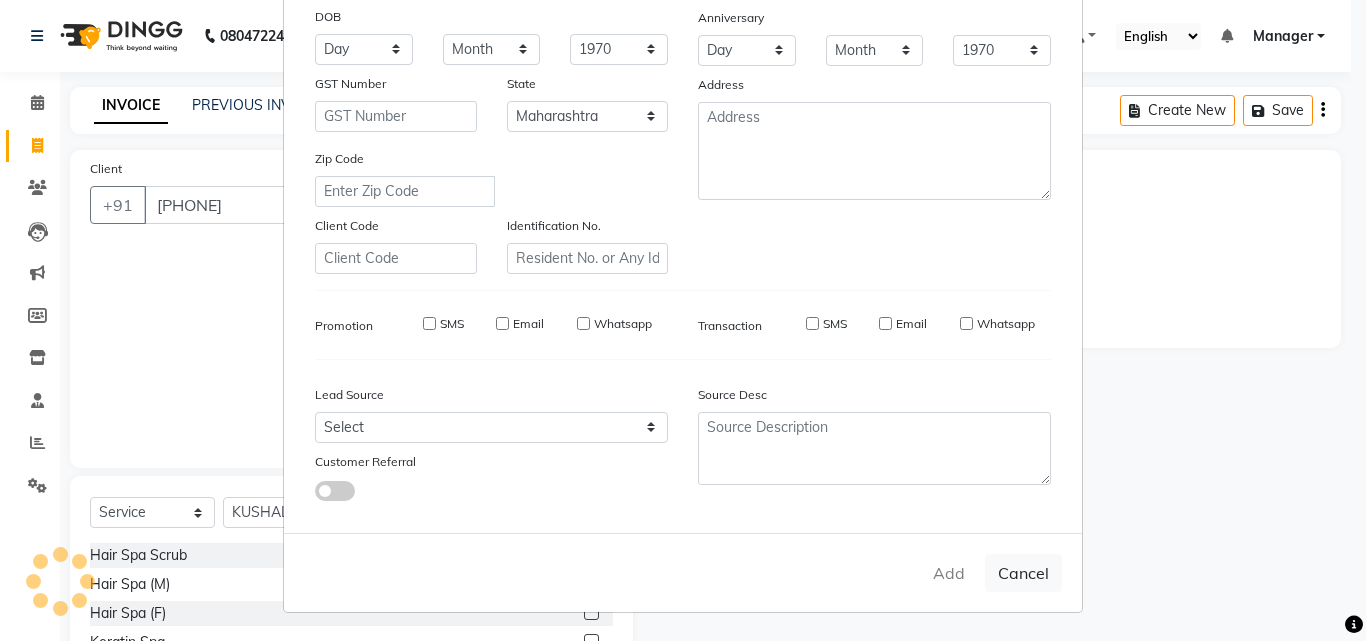 type 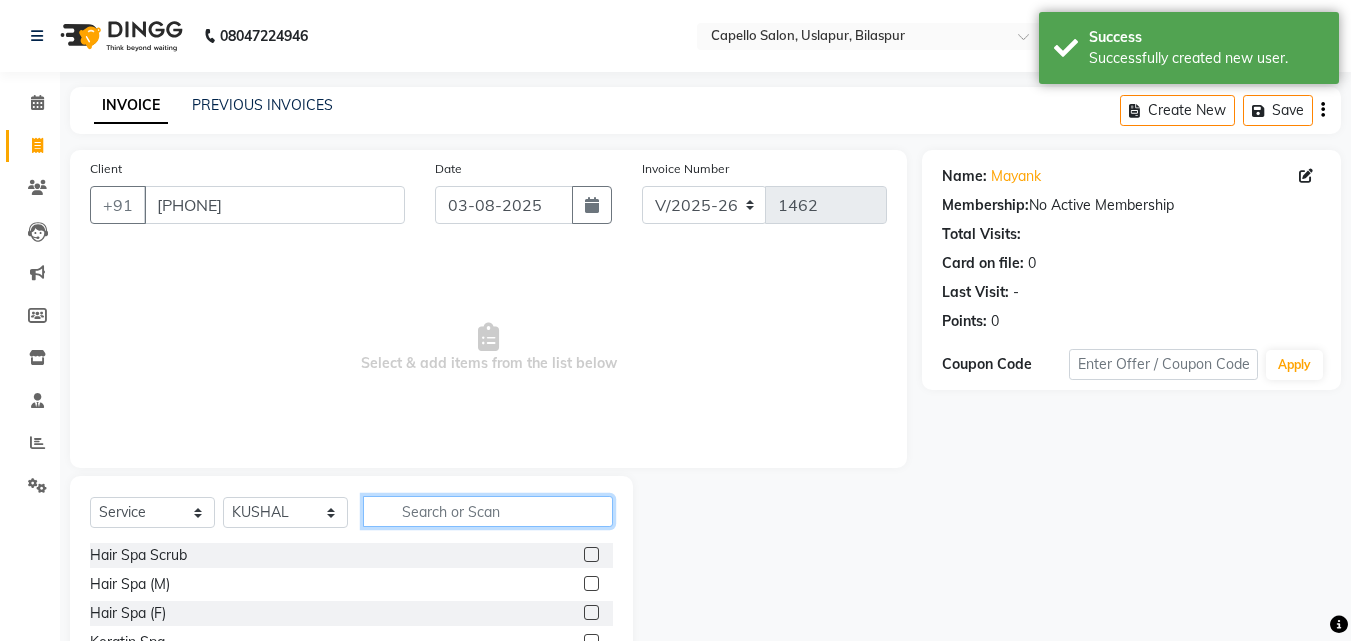 click 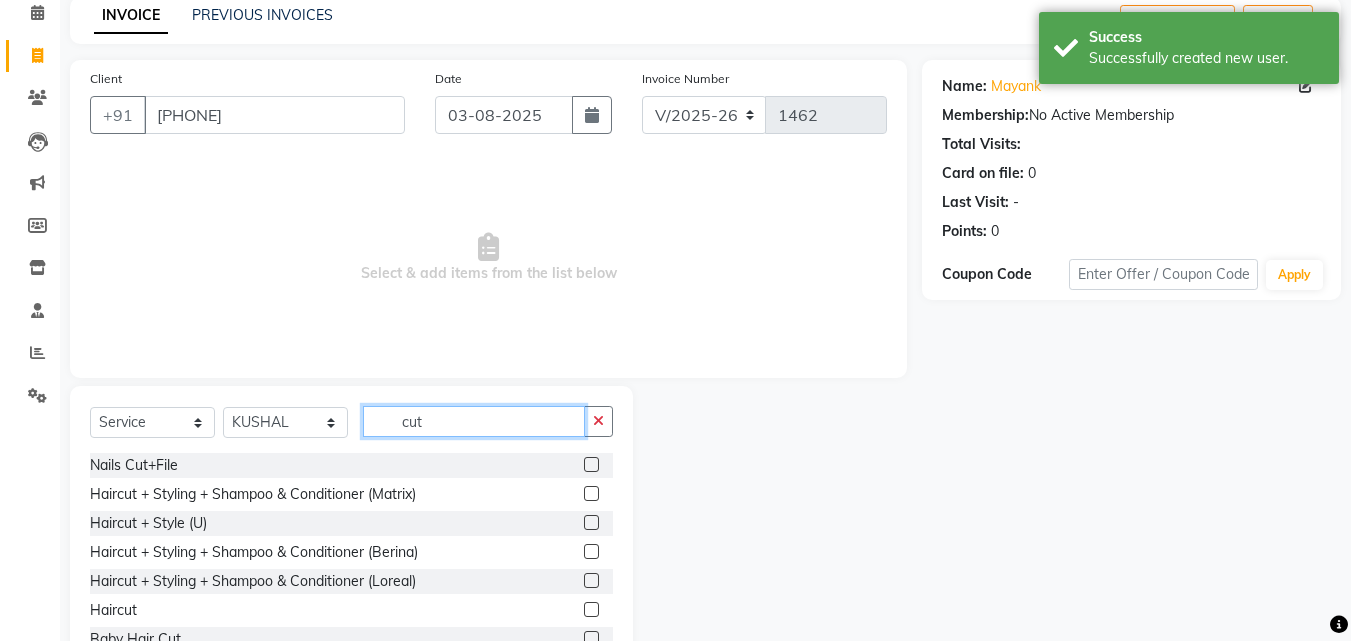 scroll, scrollTop: 160, scrollLeft: 0, axis: vertical 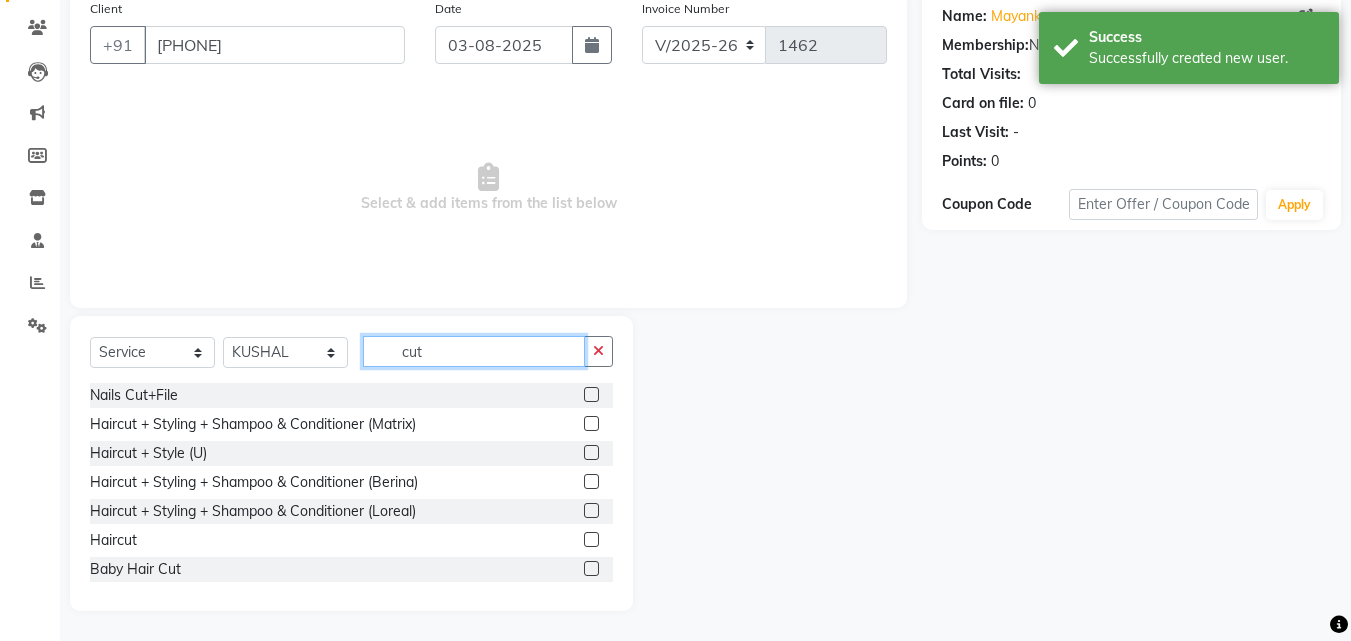 type on "cut" 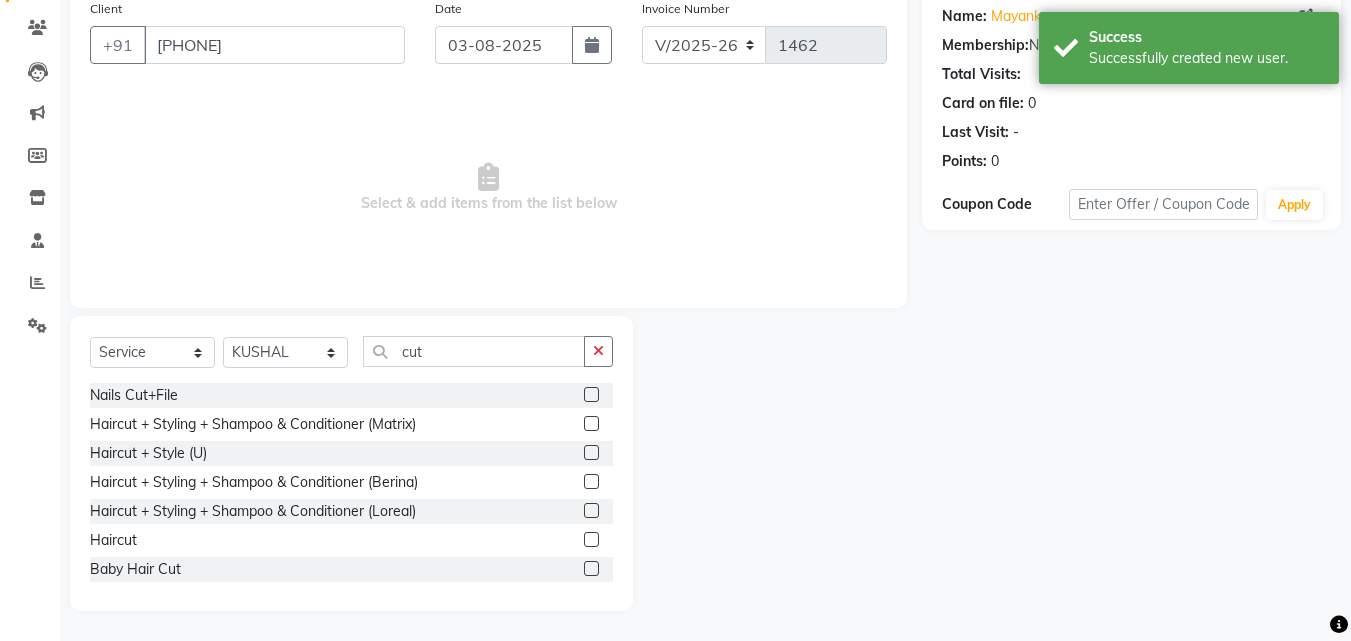 click 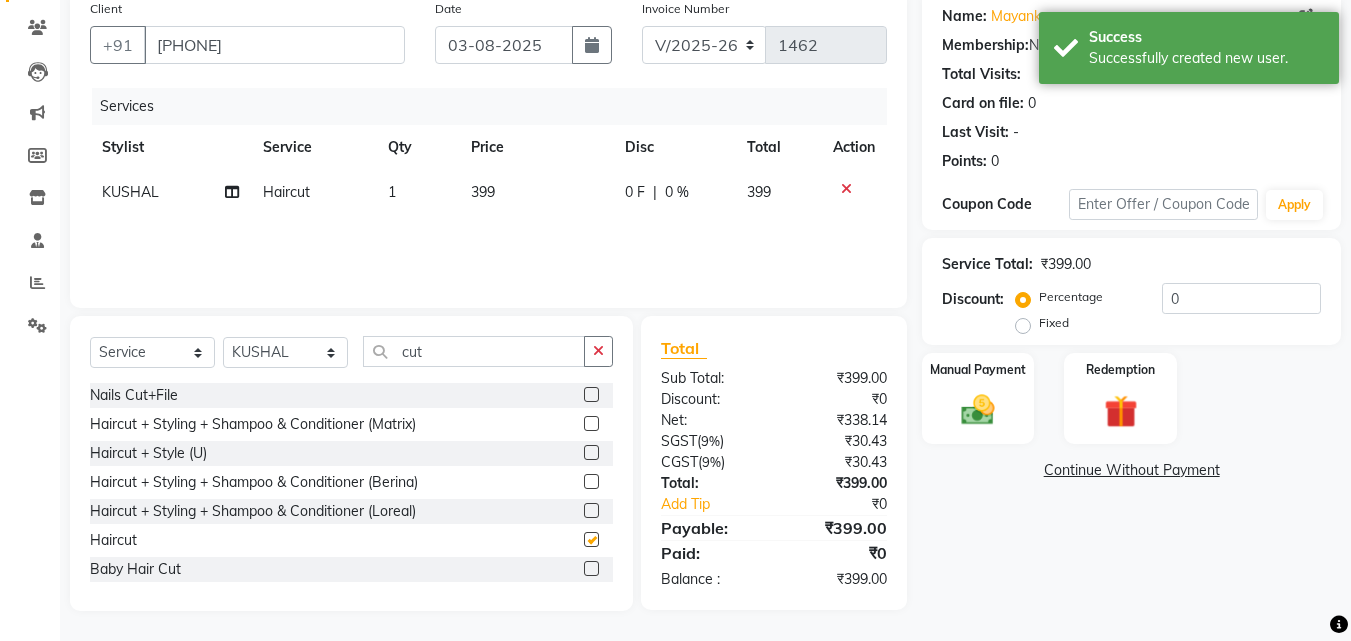 checkbox on "false" 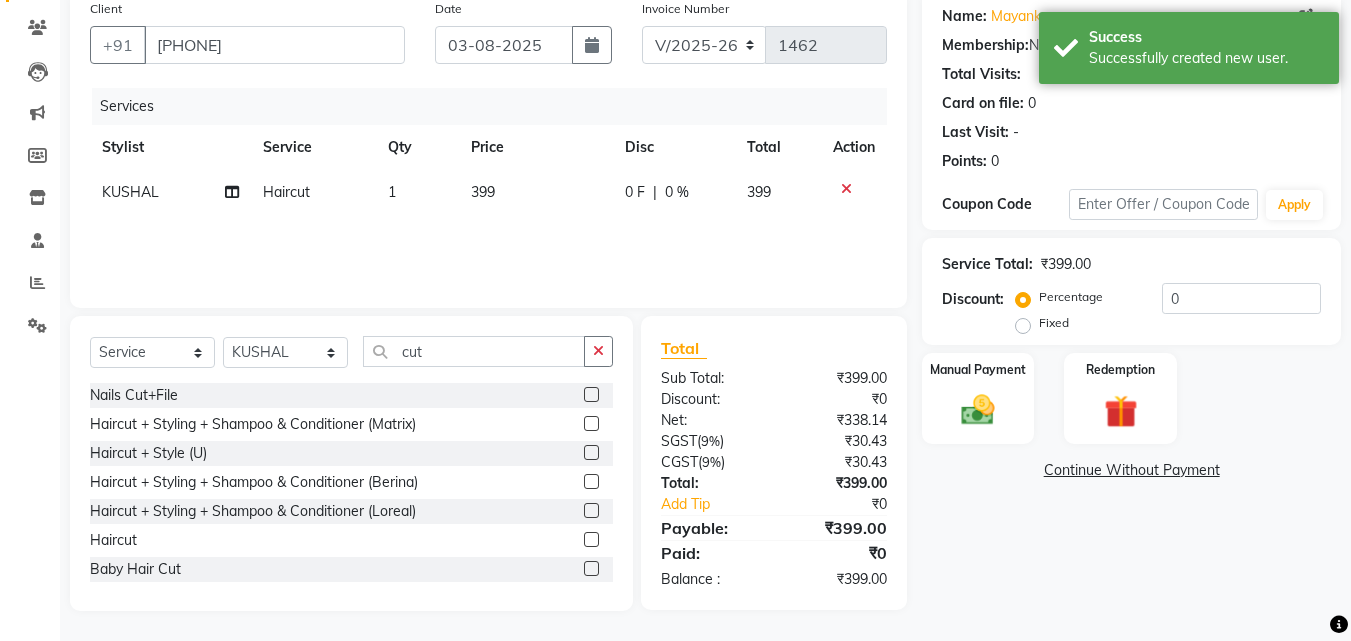 click on "399" 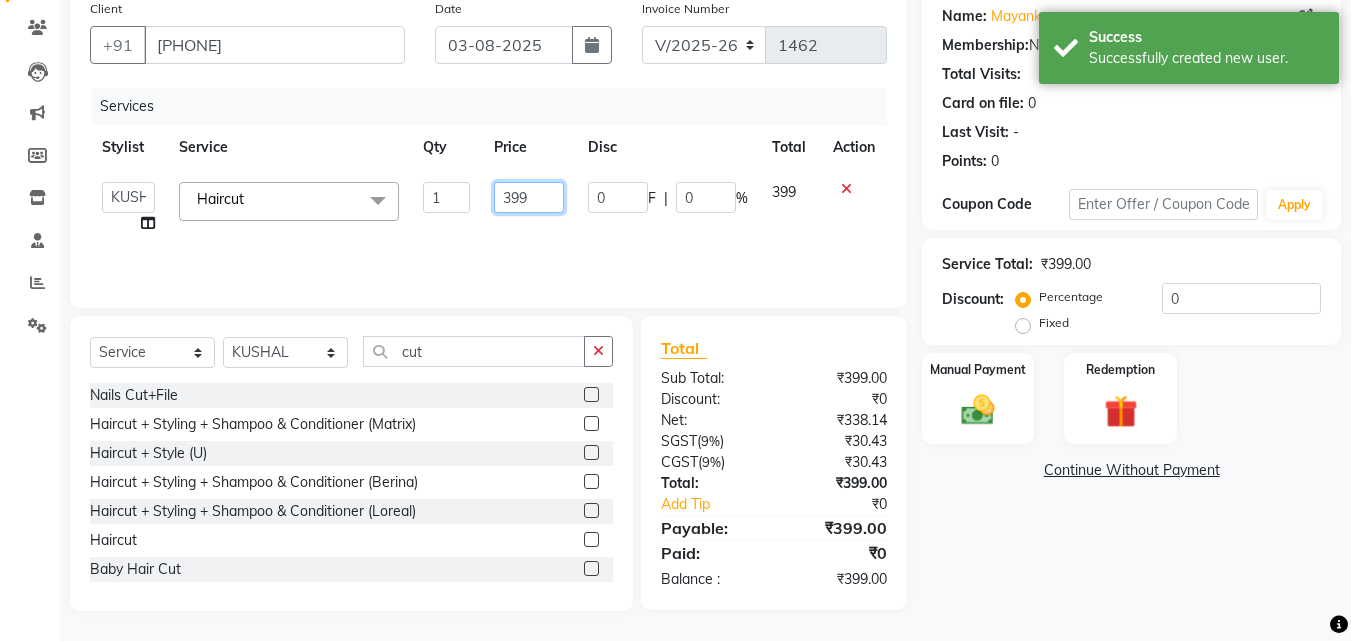 click on "399" 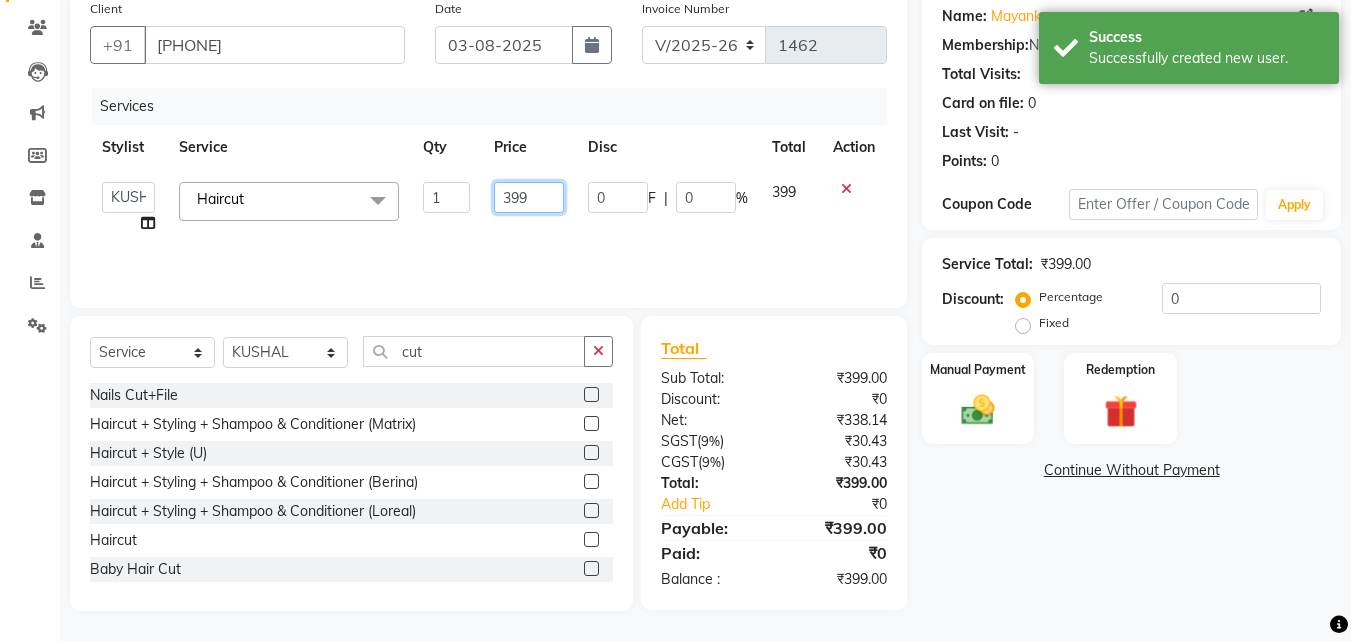 click on "399" 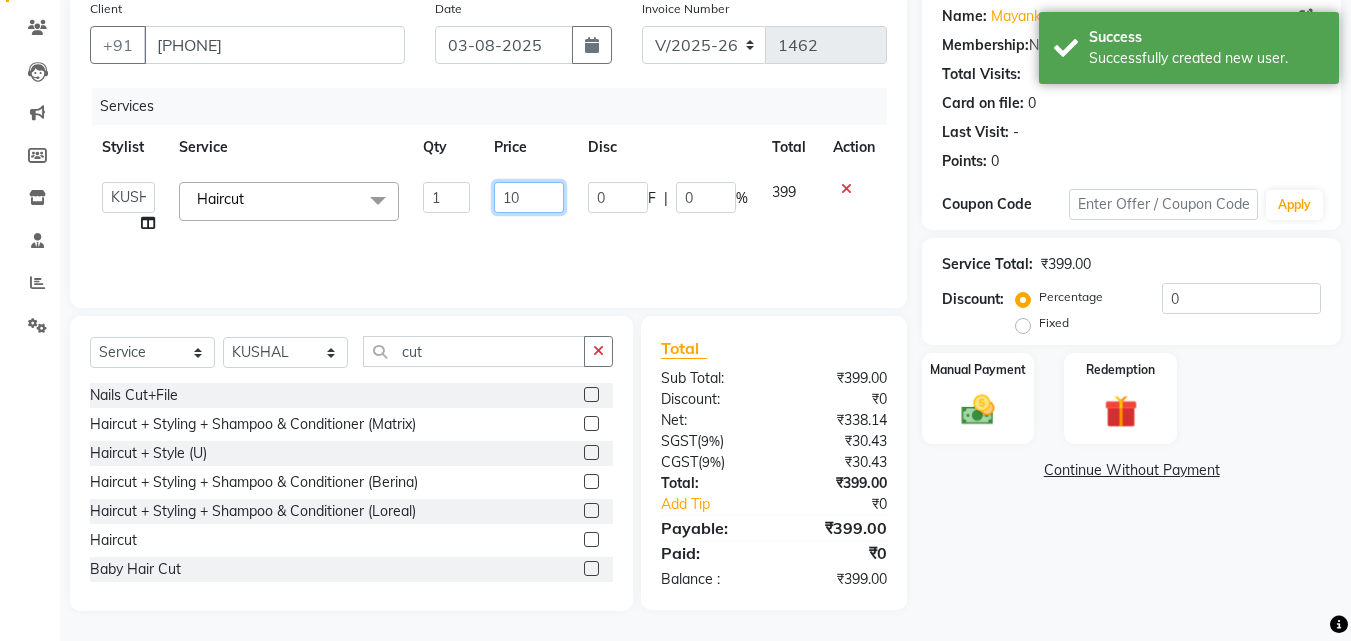 type on "100" 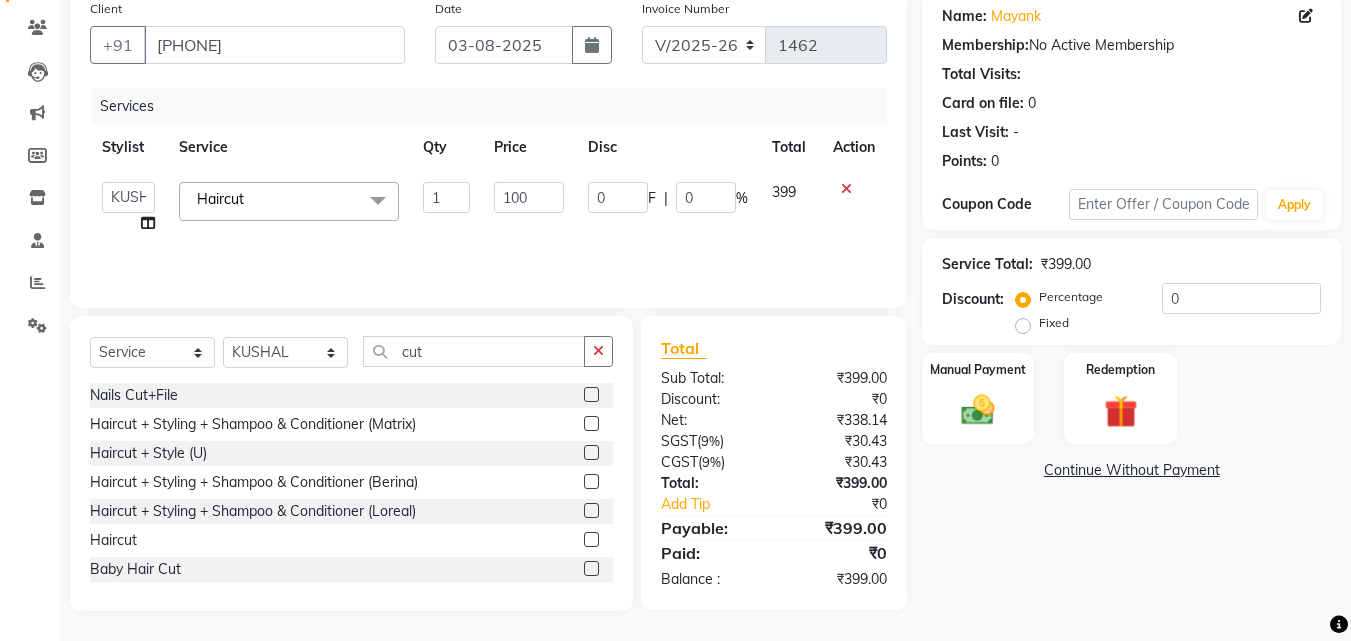 click on "Services Stylist Service Qty Price Disc Total Action  Admin   [NAME]   [NAME] [LAST]   [NAME] [LAST]   [NAME]   [NAME] [LAST]   [NAME]   Manager   [NAME]   [NAME] [LAST]   [NAME] [LAST]   [NAME]   [NAME]   [NAME]   [NAME]   [NAME]  Haircut  x Hair Spa Scrub Hair Spa (M) Hair Spa (F) Keratin Spa Hair Treatment Hair Treatment Smartbond Hair Smoothing Hair Straightening Hair Rebonding Hair Keratin Cadiveu Head Massage L Hair Keratin Keramelon Hair Botox Keramelon Scalp Advance (F) Scalp Advance (M) Nanoplastia treatment Brillare Anti-Dandruff oil (F) Brillare Hairfall Control oil (F) Brillare Anti-Dandruff oil (M) Brillare Hairfall Control oil (M) Reflexology (U lux) 1400 Face Bleach Face D-Tan Face Clean Up Clean-up (Shine beauty) Facial Actiblend Glass Facial Mask Signature Facial Deluxe Facial Luxury Facial Magical Facial Premium Facial Royal Treatment Skinora Age Control F Treatment ( Snow Algae&Saffron) Skinora Calming Treatment (Avacado & Oat) Skinora Hydra Treatment (Butter&Coconut Milk) Haircut" 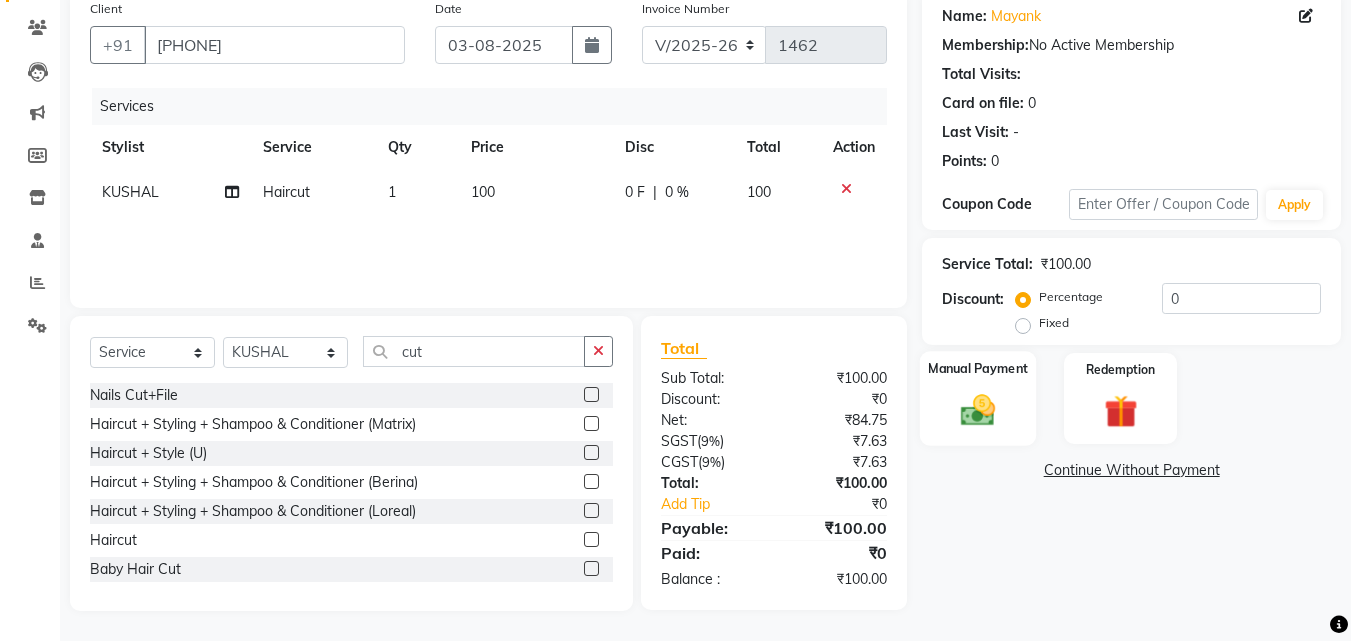 click 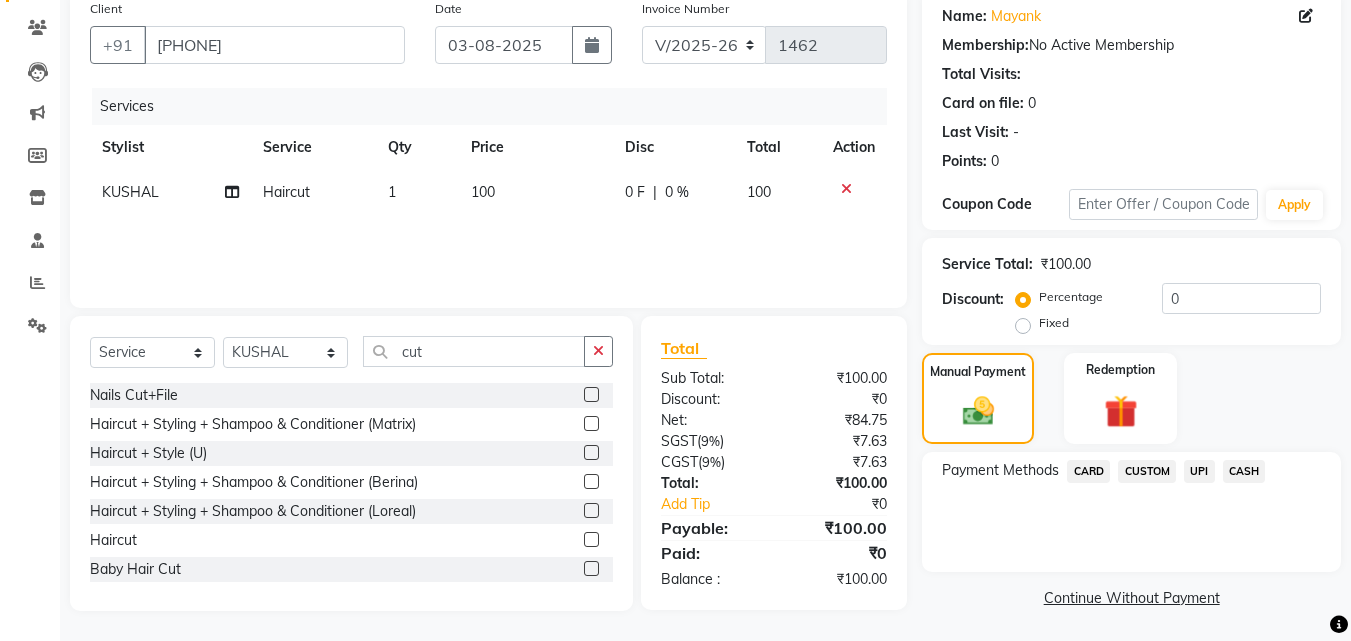 scroll, scrollTop: 162, scrollLeft: 0, axis: vertical 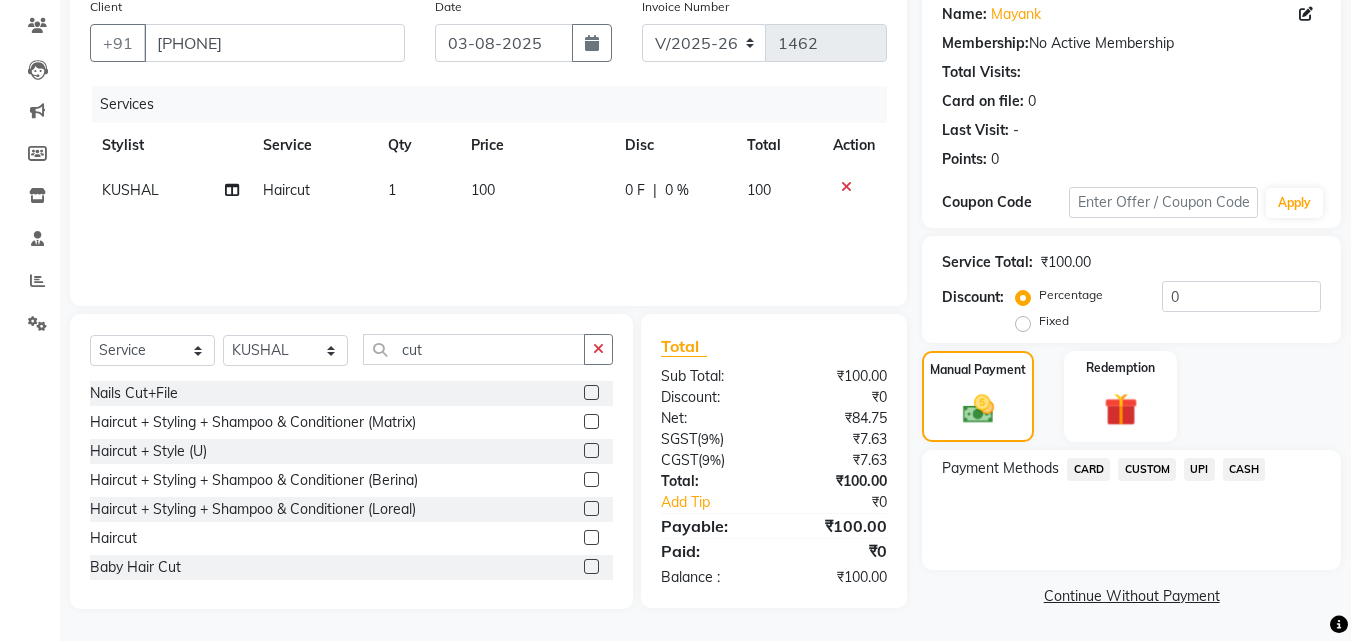 click on "CASH" 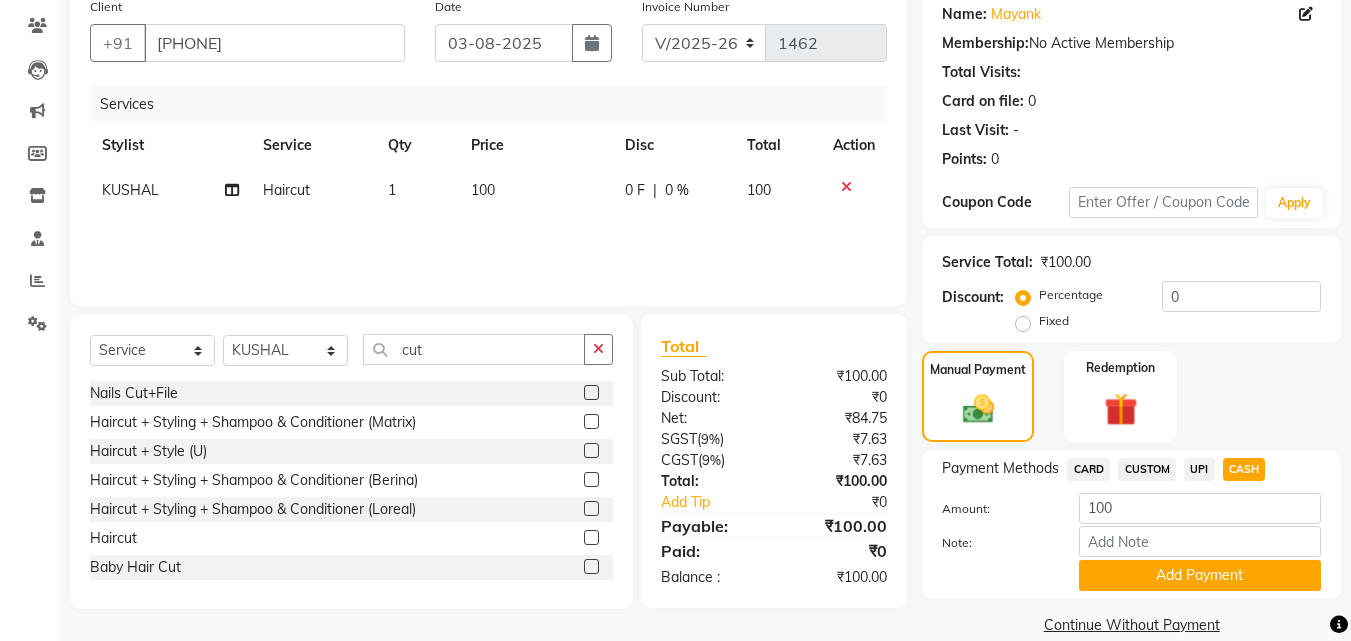 scroll, scrollTop: 191, scrollLeft: 0, axis: vertical 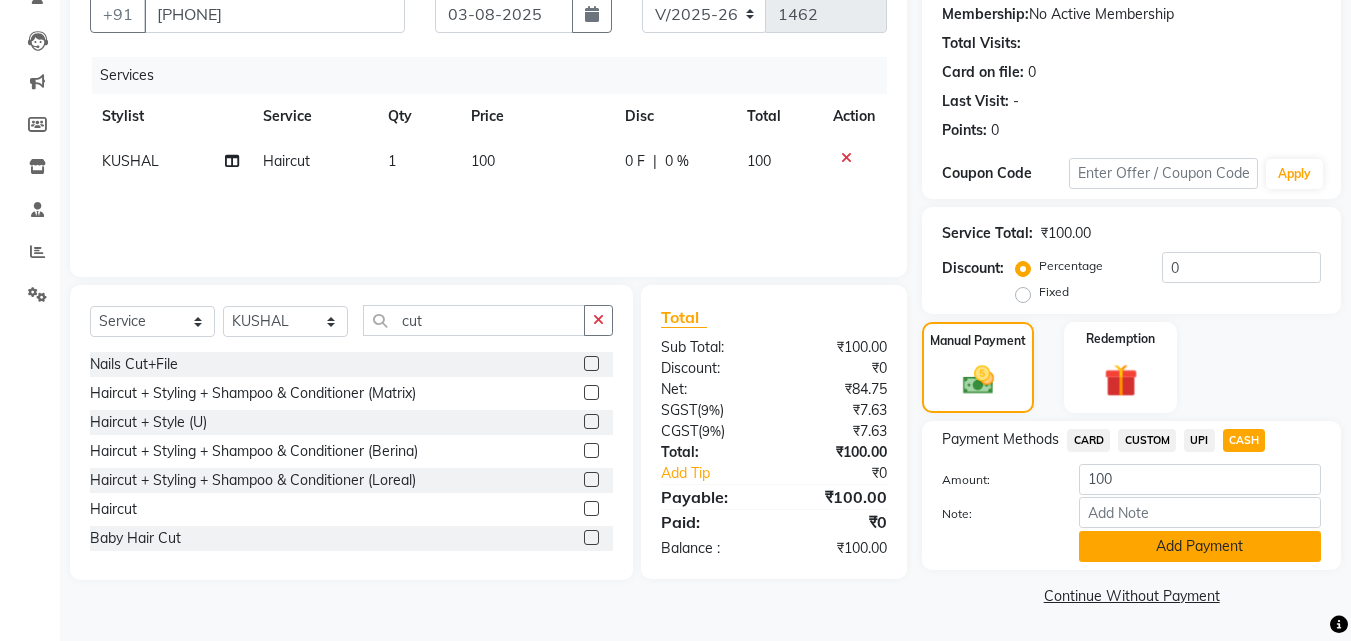 click on "Add Payment" 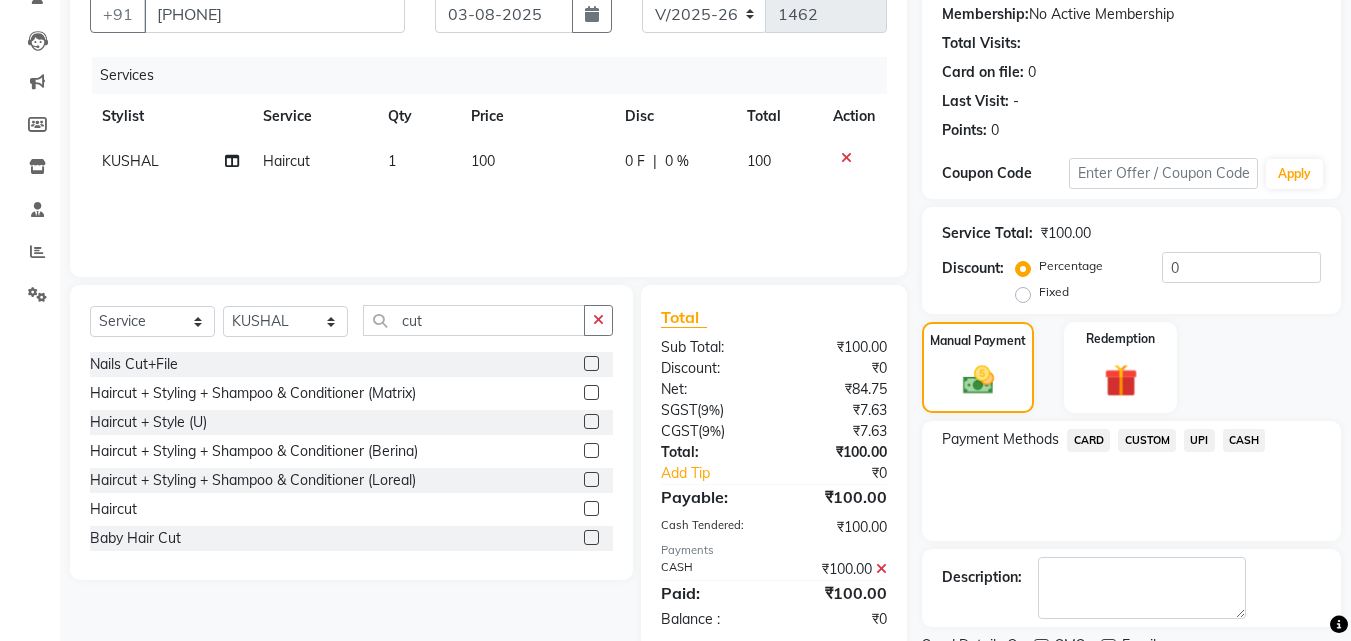 scroll, scrollTop: 275, scrollLeft: 0, axis: vertical 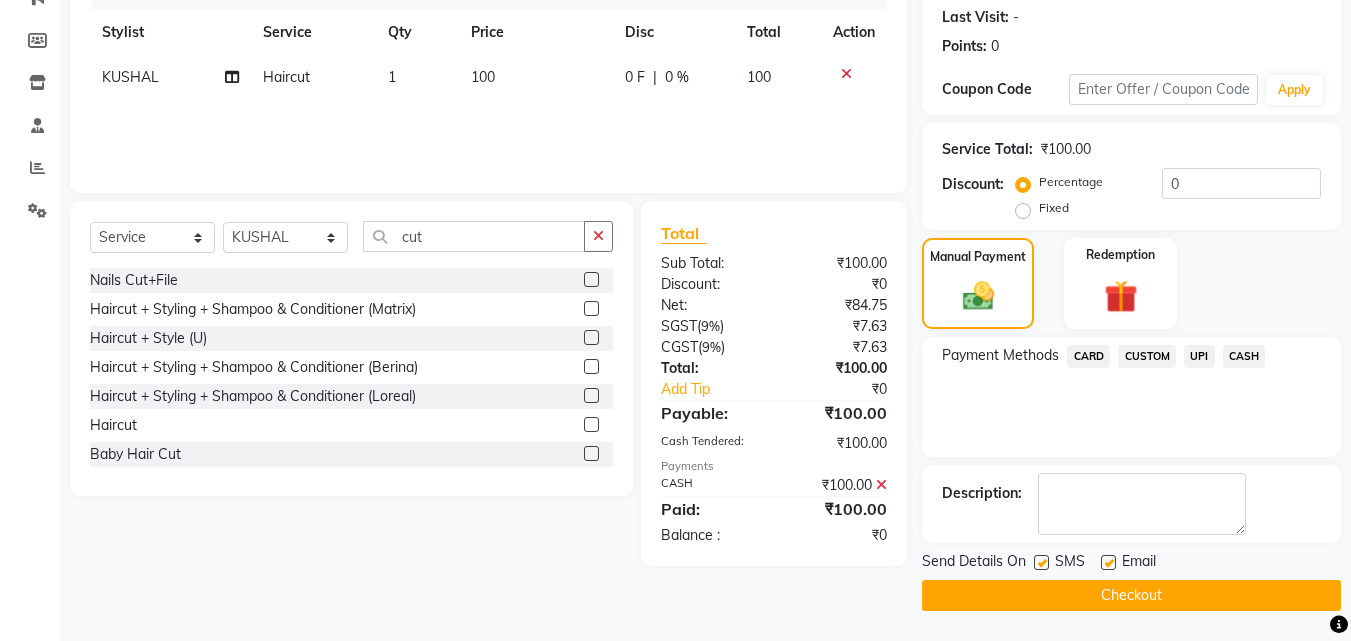 click on "Checkout" 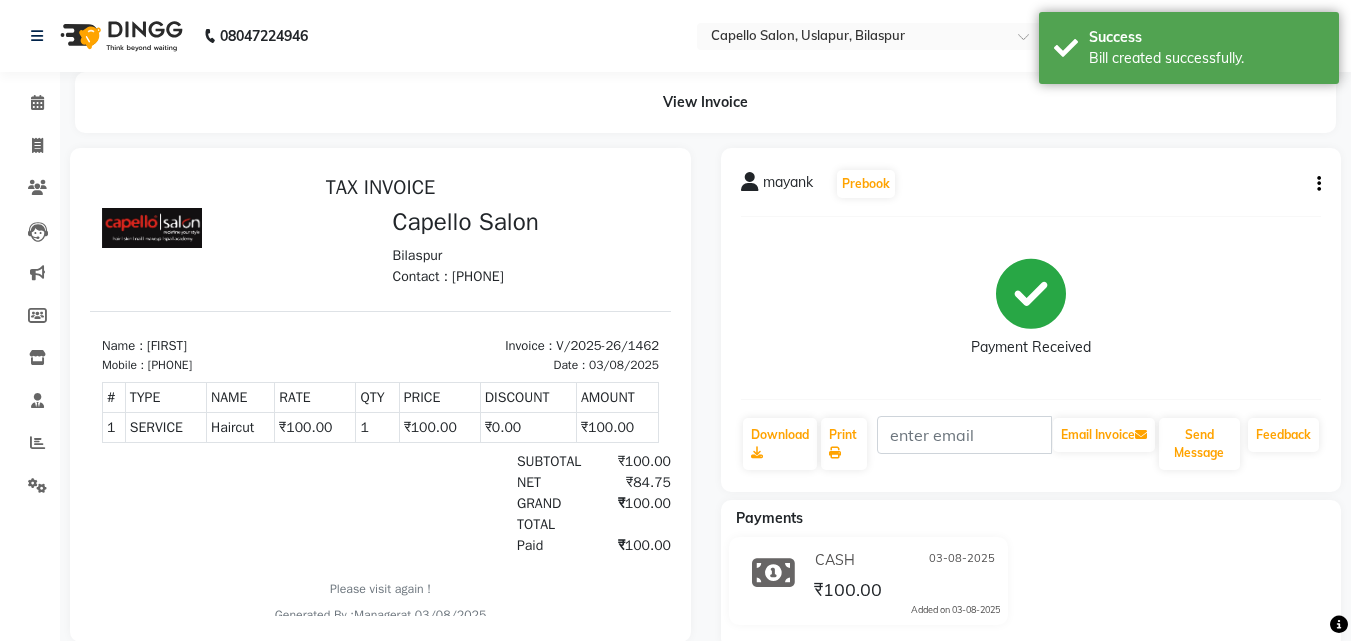 scroll, scrollTop: 0, scrollLeft: 0, axis: both 